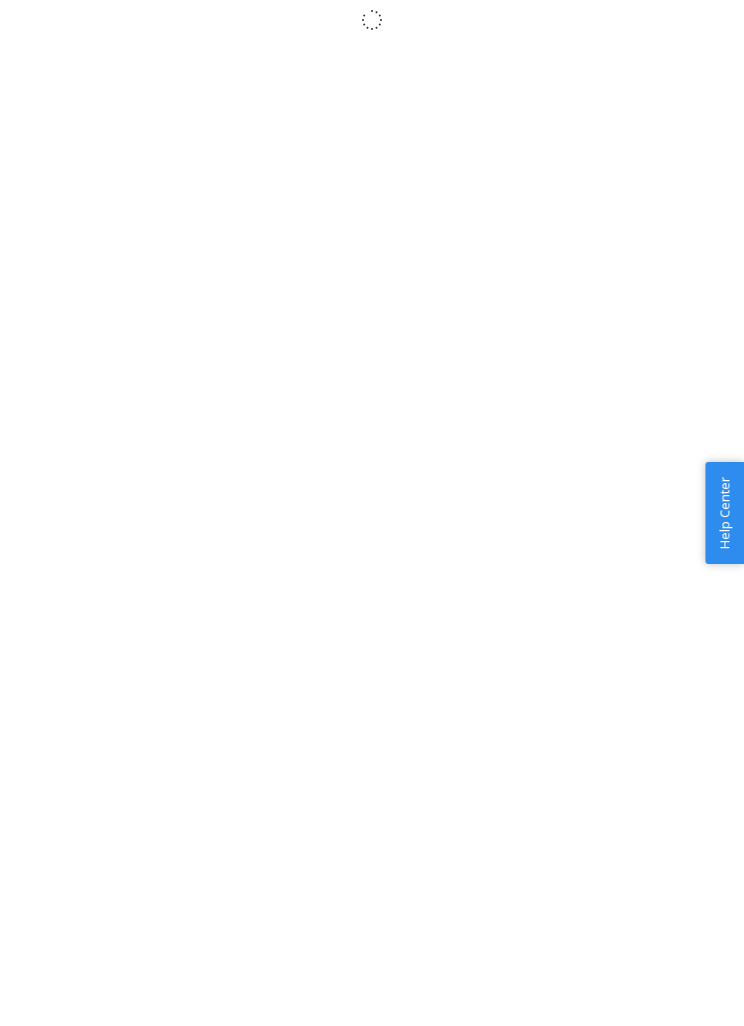 scroll, scrollTop: 64, scrollLeft: 0, axis: vertical 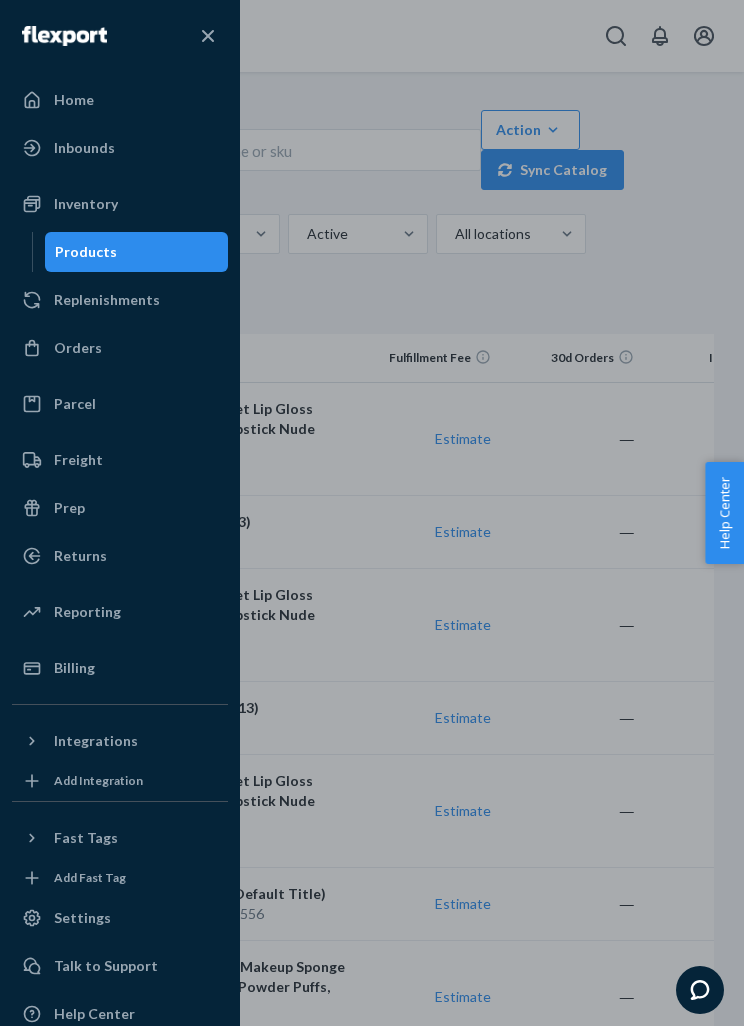 click on "Inventory" at bounding box center (120, 204) 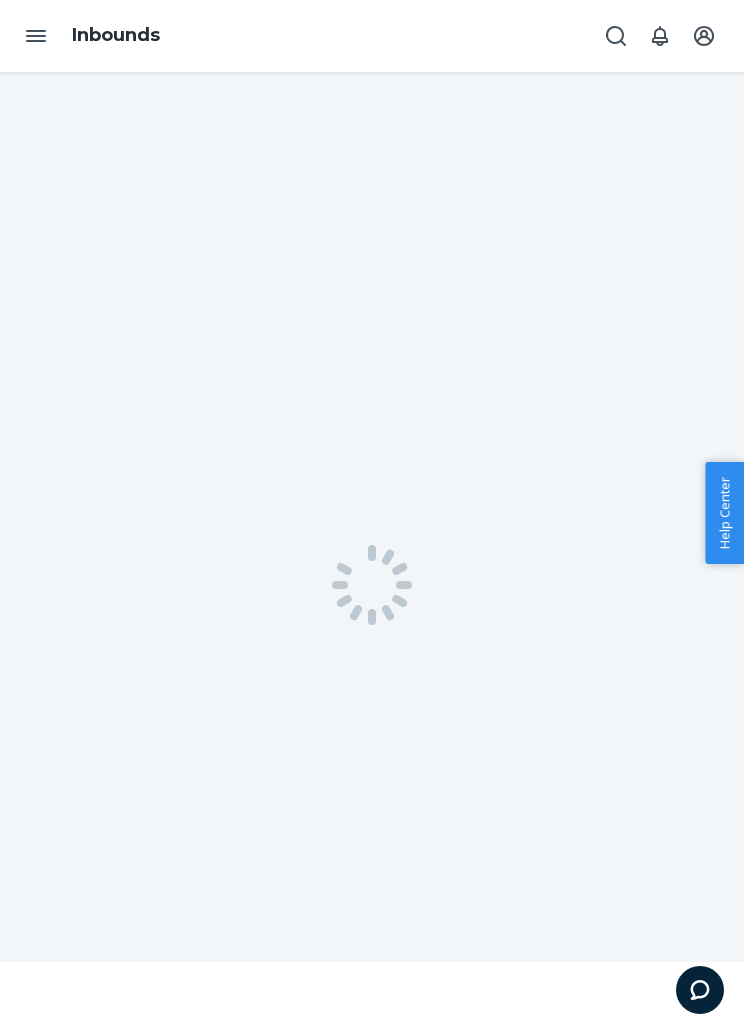 scroll, scrollTop: 0, scrollLeft: 0, axis: both 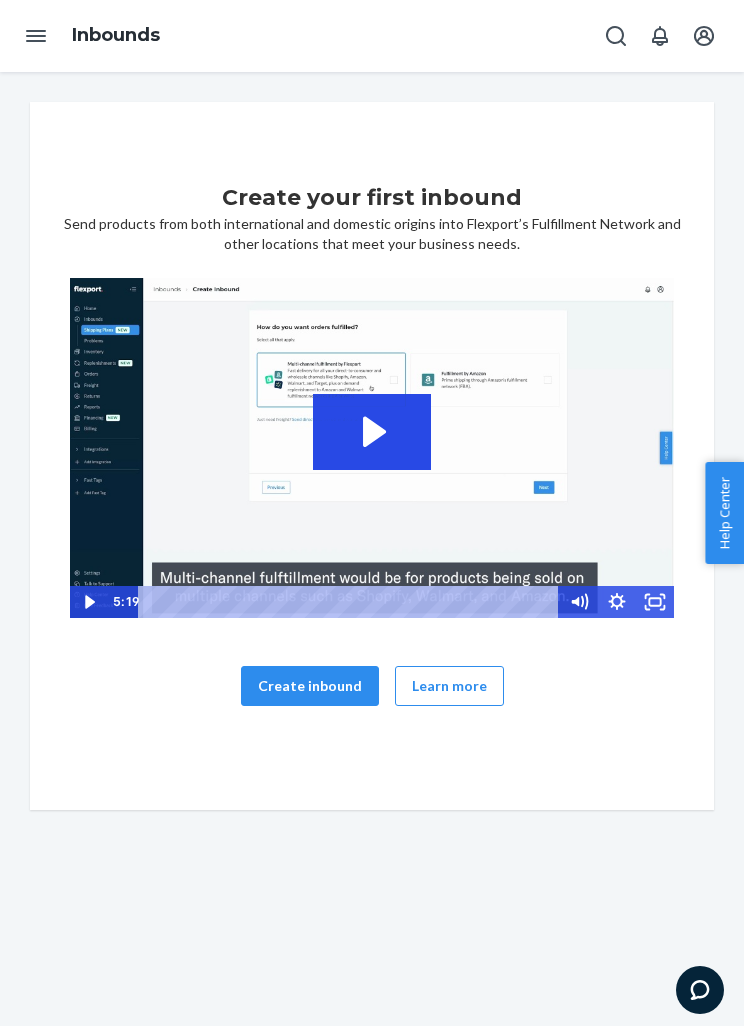 click on "Create your first inbound Send products from both international and domestic origins into Flexport’s Fulfillment Network and other locations that meet your business needs.
Tap for sound
@keyframes VOLUME_SMALL_WAVE_FLASH {
0% { opacity: 0; }
33% { opacity: 1; }
66% { opacity: 1; }
100% { opacity: 0; }
}
@keyframes VOLUME_LARGE_WAVE_FLASH {
0% { opacity: 0; }
33% { opacity: 1; }
66% { opacity: 1; }
100% { opacity: 0; }
}
.volume__small-wave {
animation: VOLUME_SMALL_WAVE_FLASH 2s infinite;
opacity: 0;
}
.volume__large-wave {
animation: VOLUME_LARGE_WAVE_FLASH 2s infinite .3s;
opacity: 0;
}
15 15 5:19
Create inbound Learn more" at bounding box center (372, 456) 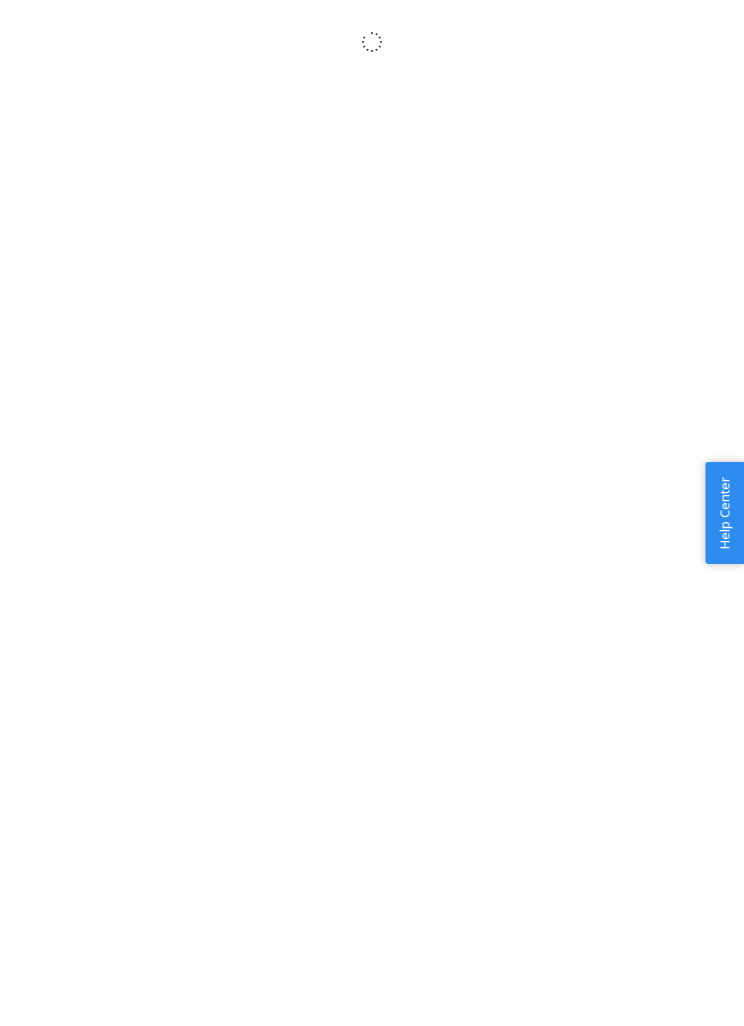 scroll, scrollTop: 0, scrollLeft: 0, axis: both 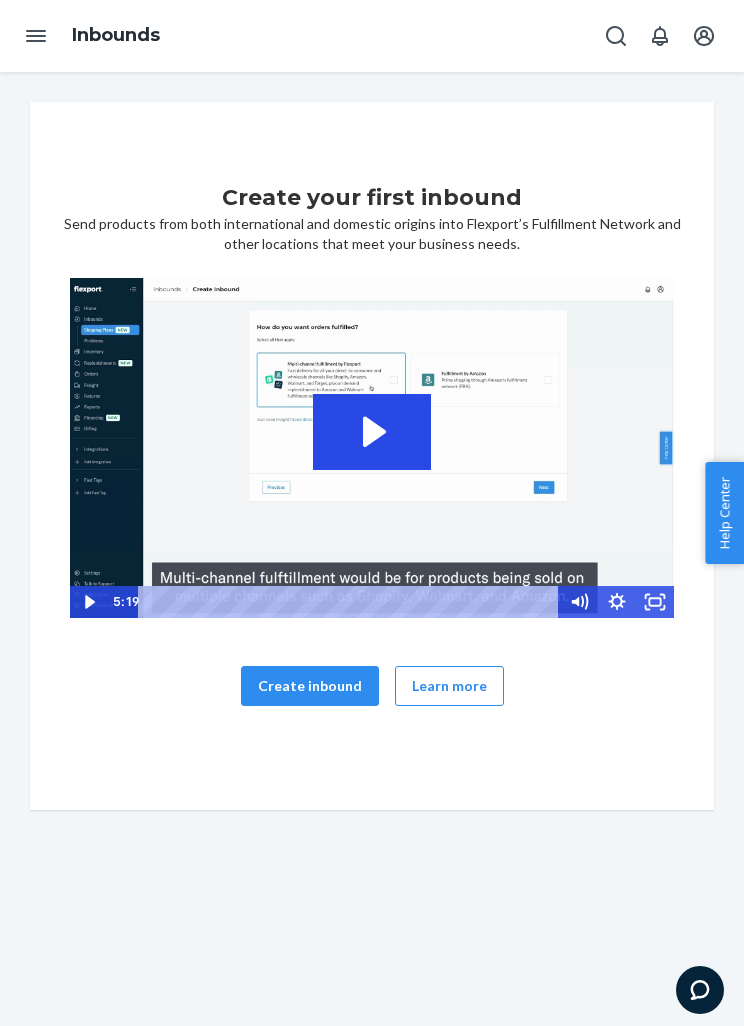 click on "Create inbound" at bounding box center (310, 686) 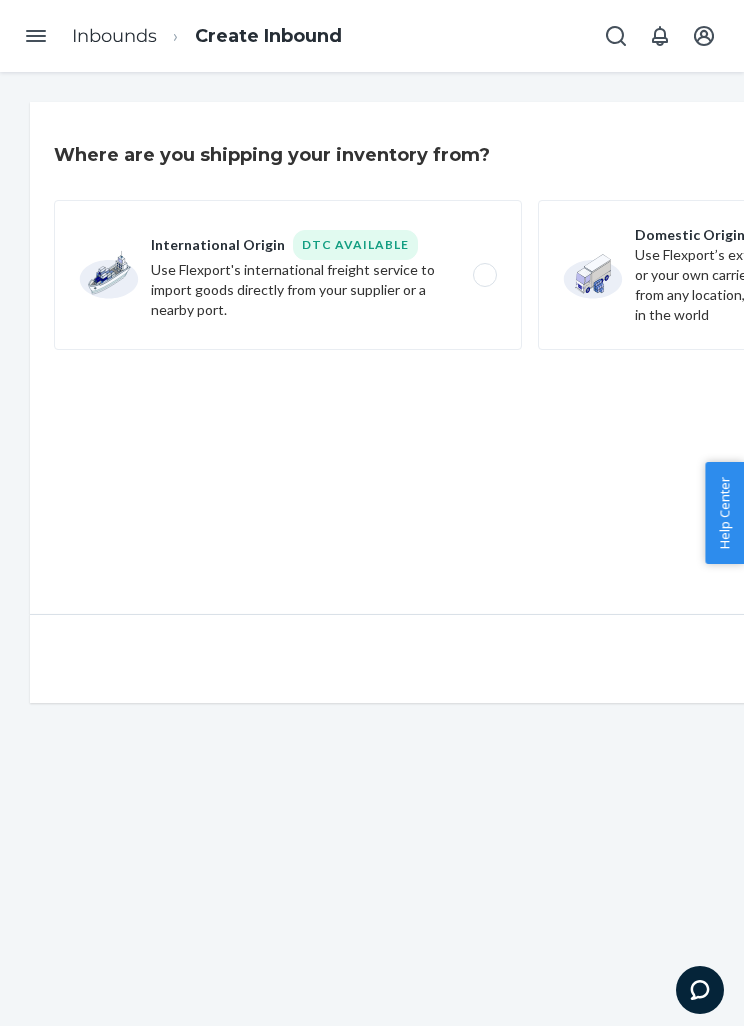 click on "Domestic Origin Use Flexport’s extensive US trucking network or your own carrier to inbound your products from any location, or ship parcel from anywhere in the world" at bounding box center (772, 275) 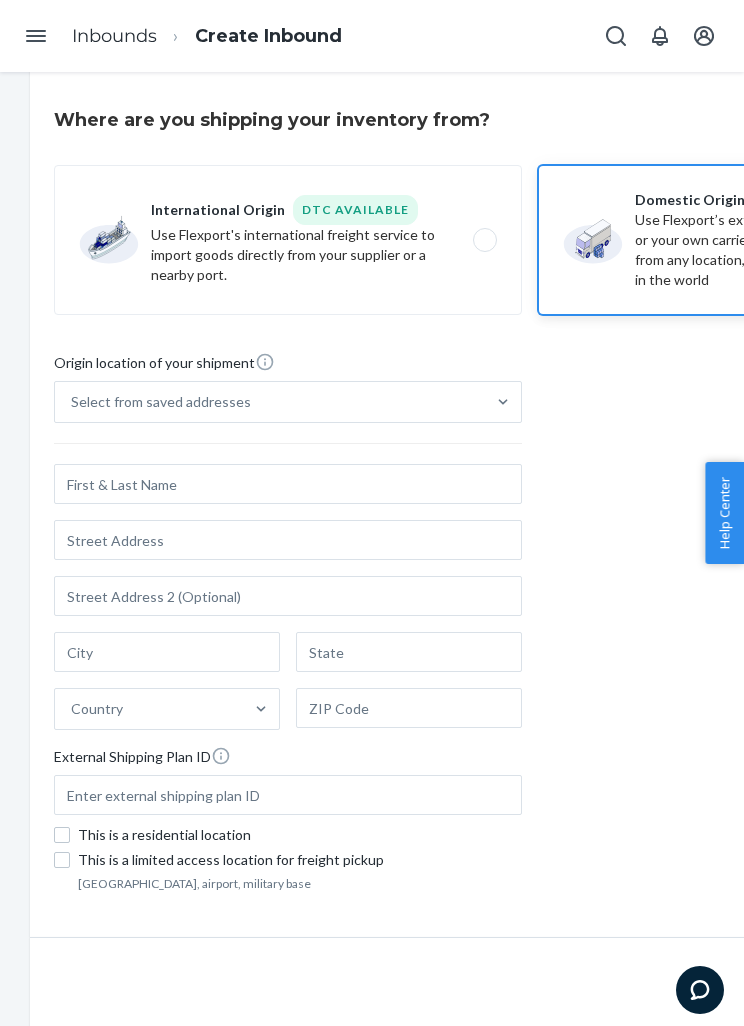 scroll, scrollTop: 35, scrollLeft: 0, axis: vertical 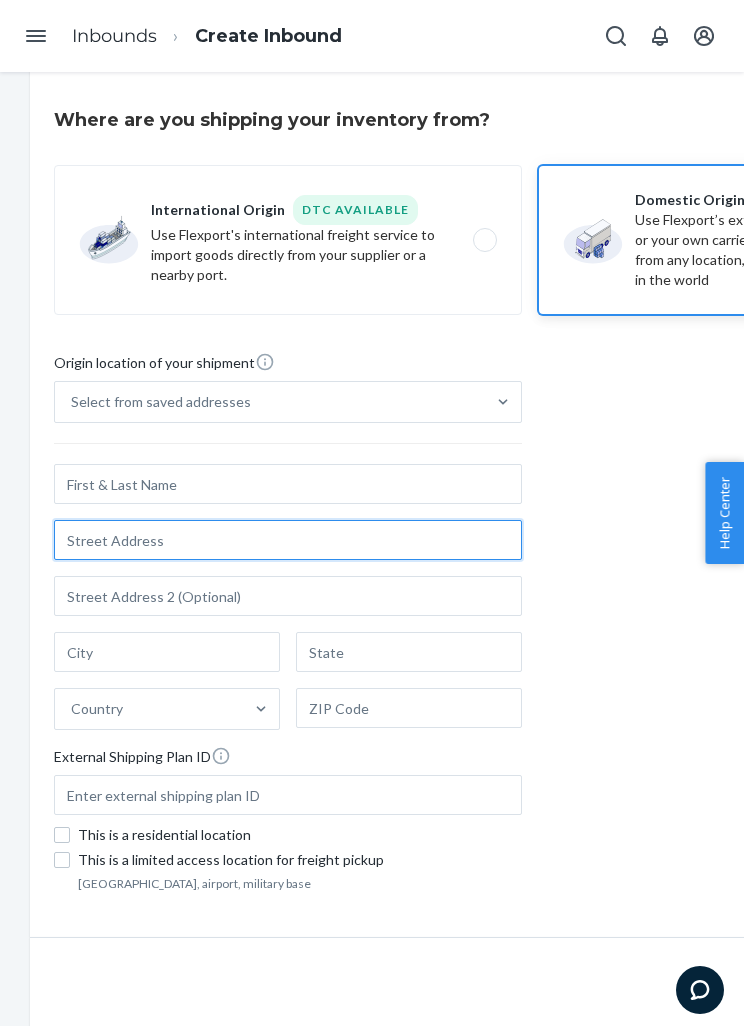 click at bounding box center (288, 540) 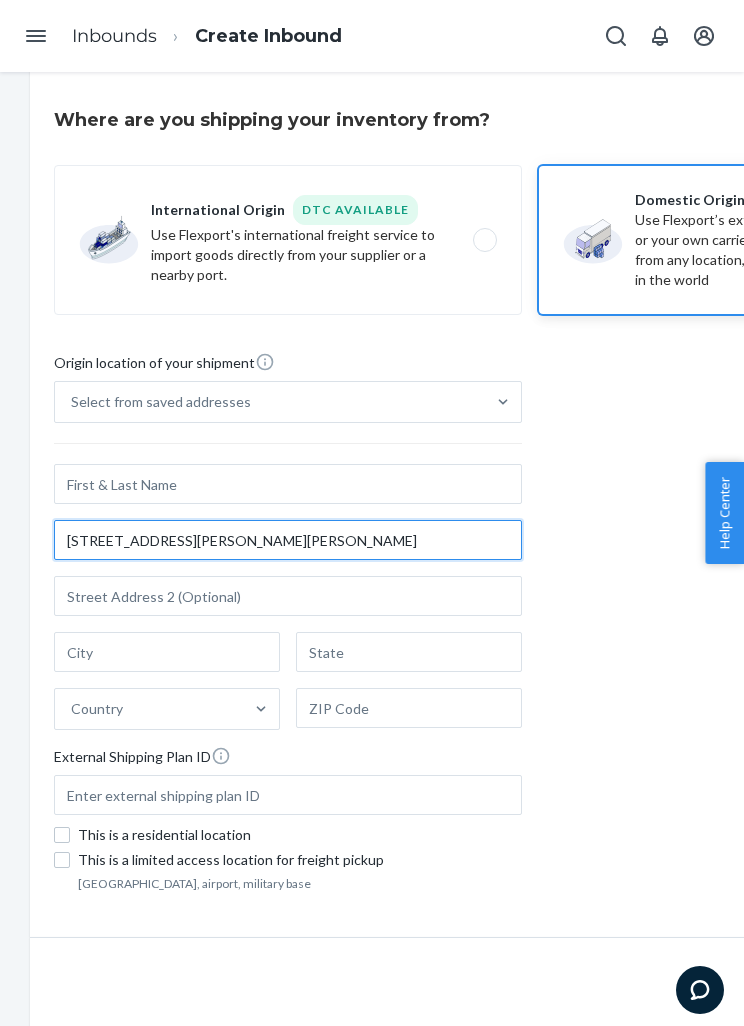 type on "1818-2 Wenyi W Rd, Yuhang Qu, China" 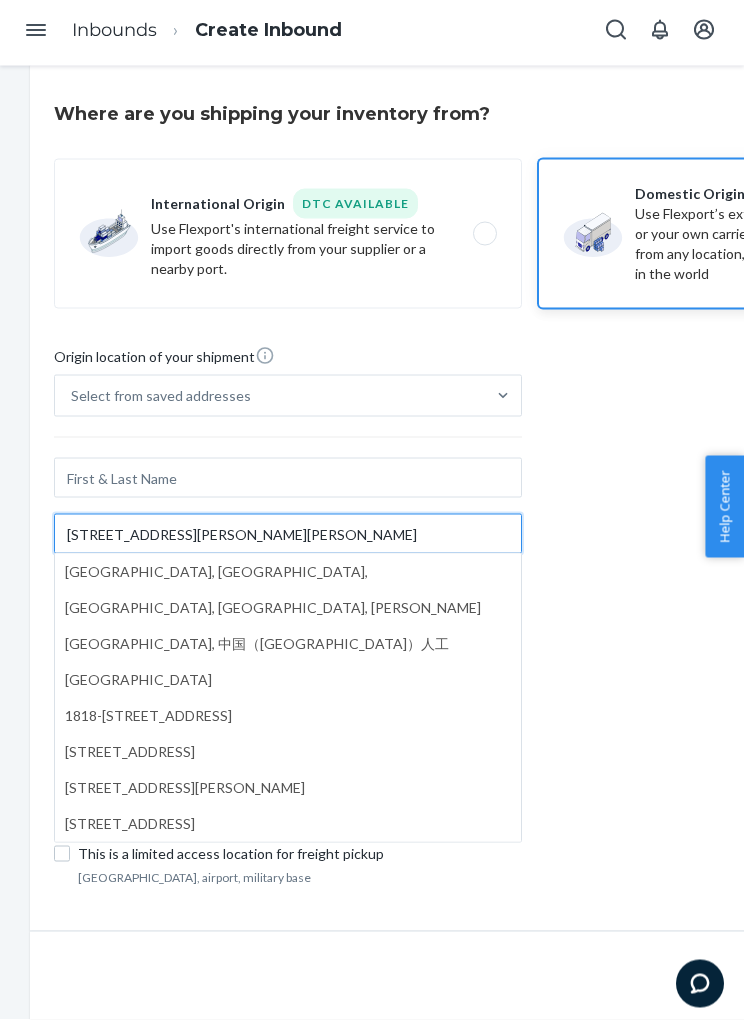 scroll, scrollTop: 0, scrollLeft: 0, axis: both 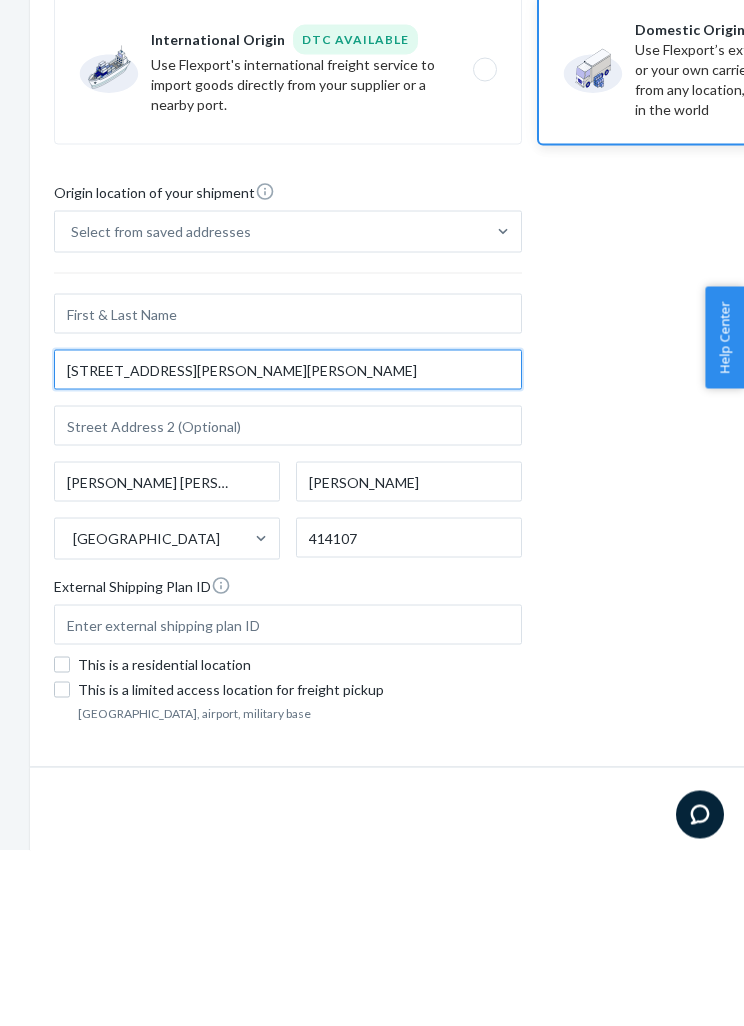 type on "Yue Yang Xian - Yue Yang Shi" 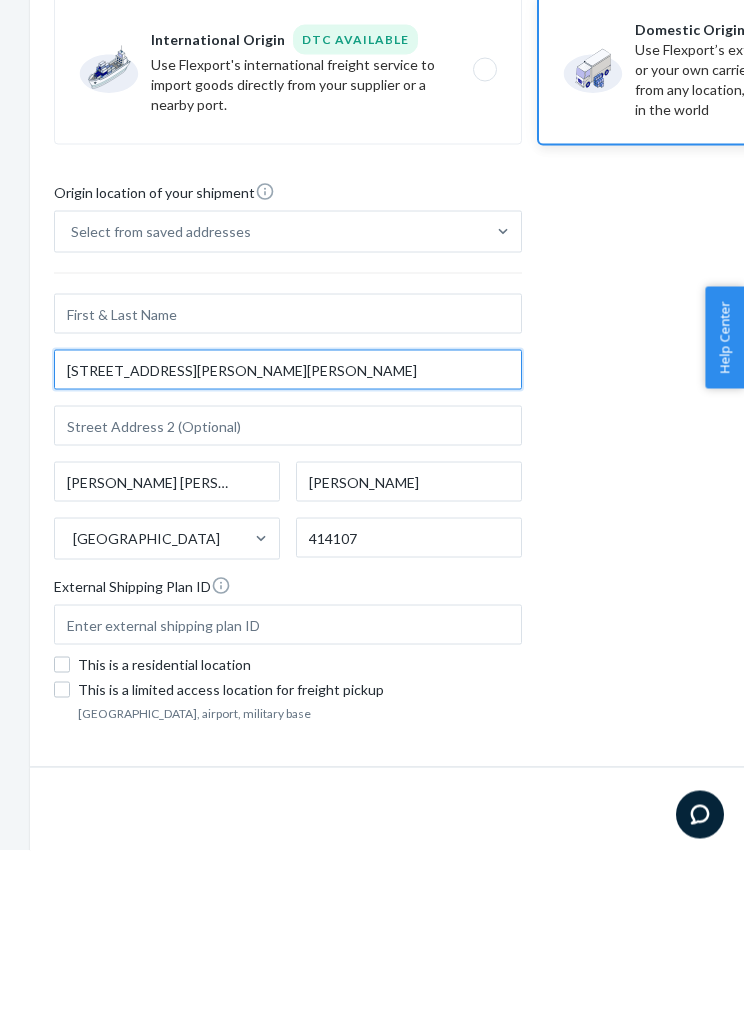 type on "Hu Nan Sheng" 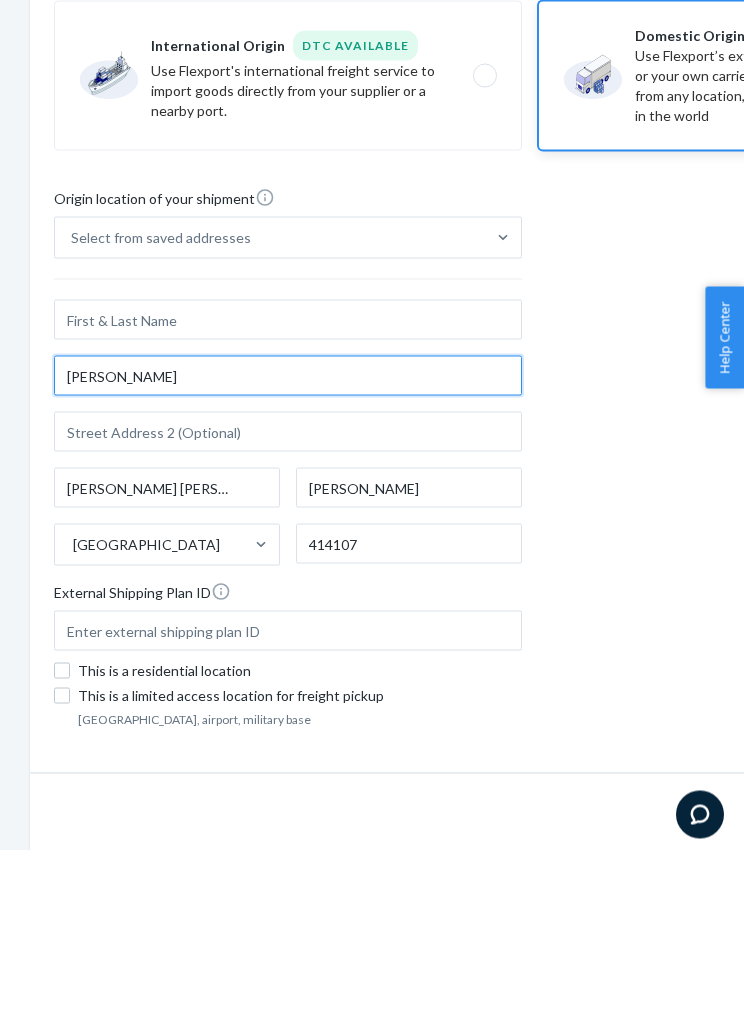 scroll, scrollTop: 22, scrollLeft: 0, axis: vertical 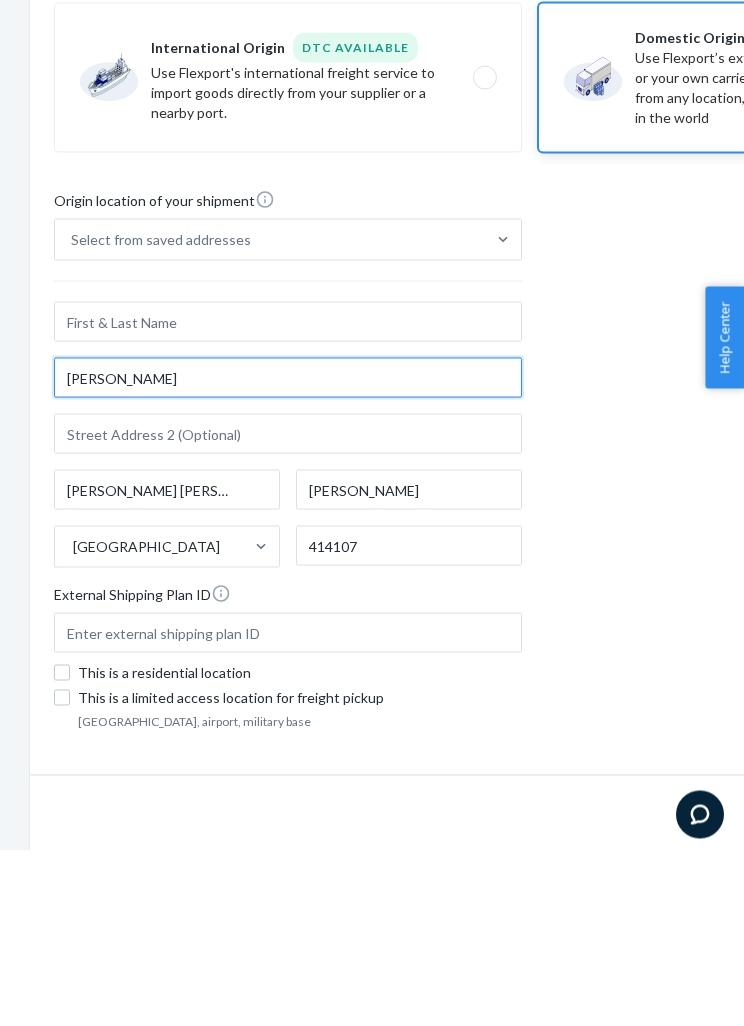 click on "Wen Yi Xi Lu" at bounding box center (288, 553) 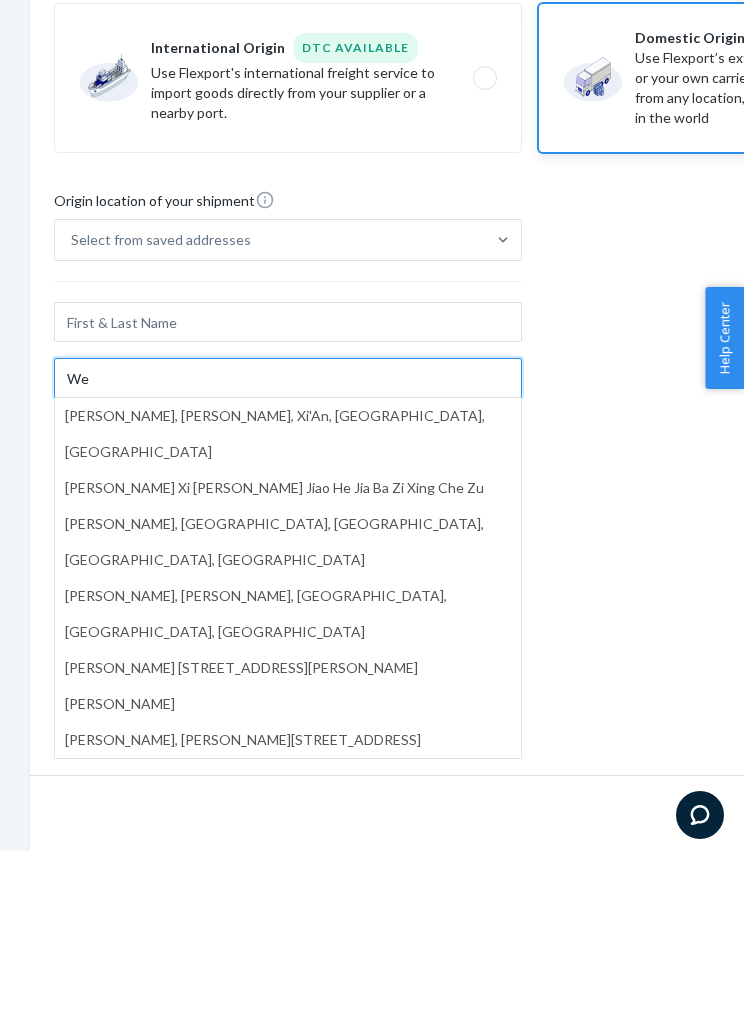 type on "W" 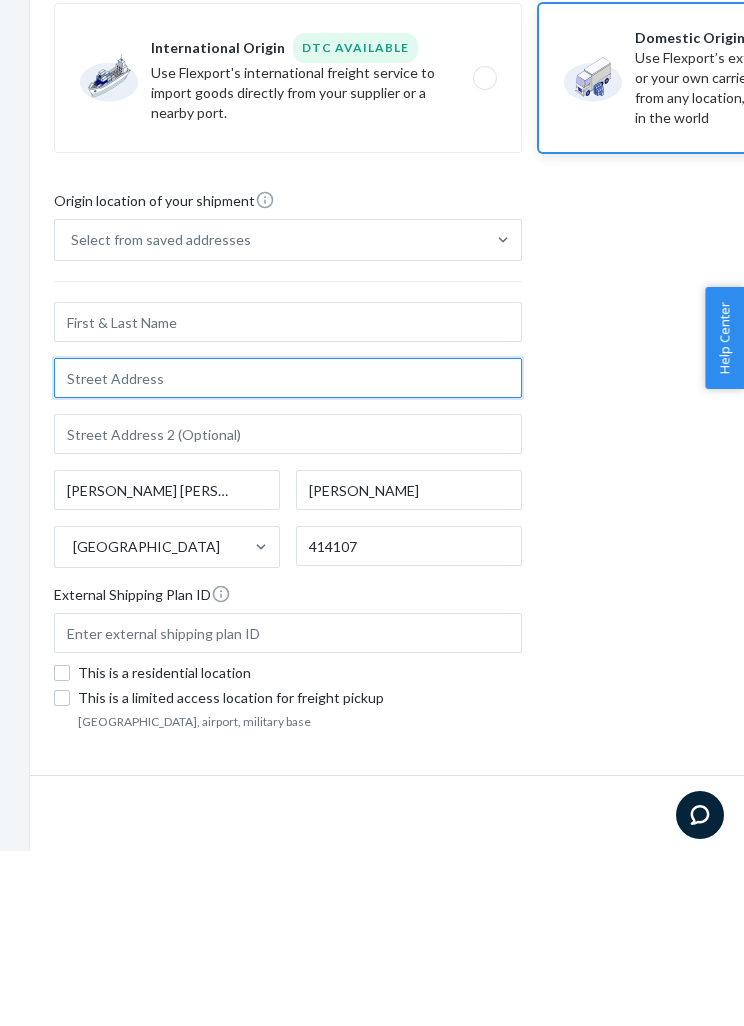 click at bounding box center [288, 553] 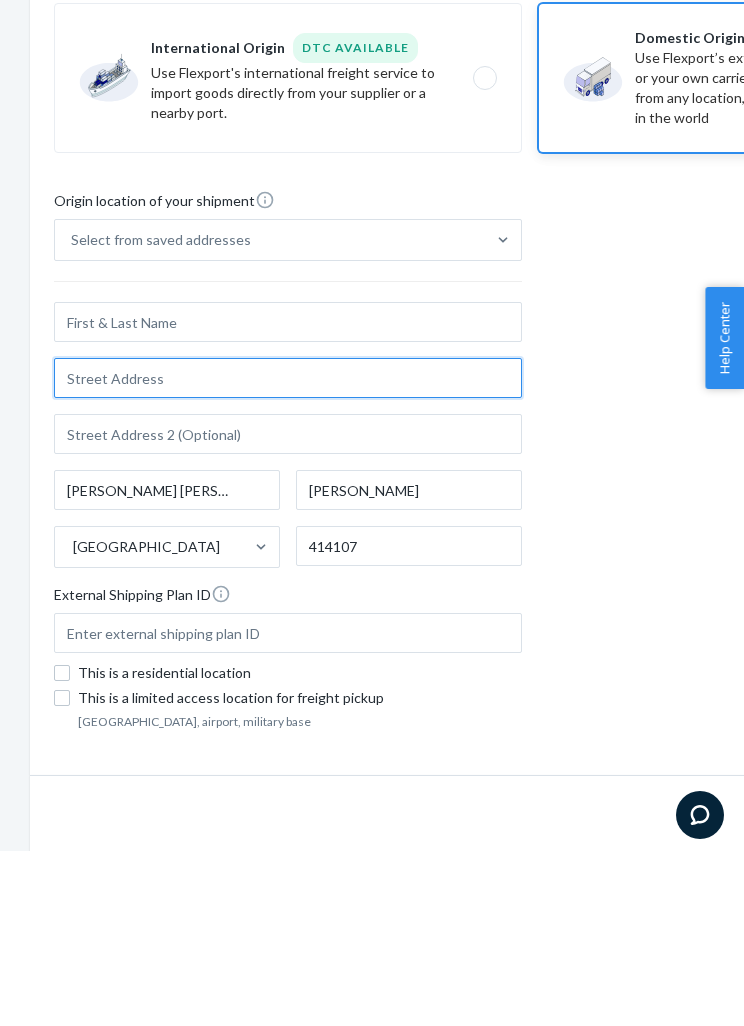 paste on "1818-2 Wenyi W Rd, Yuhang Qu, China" 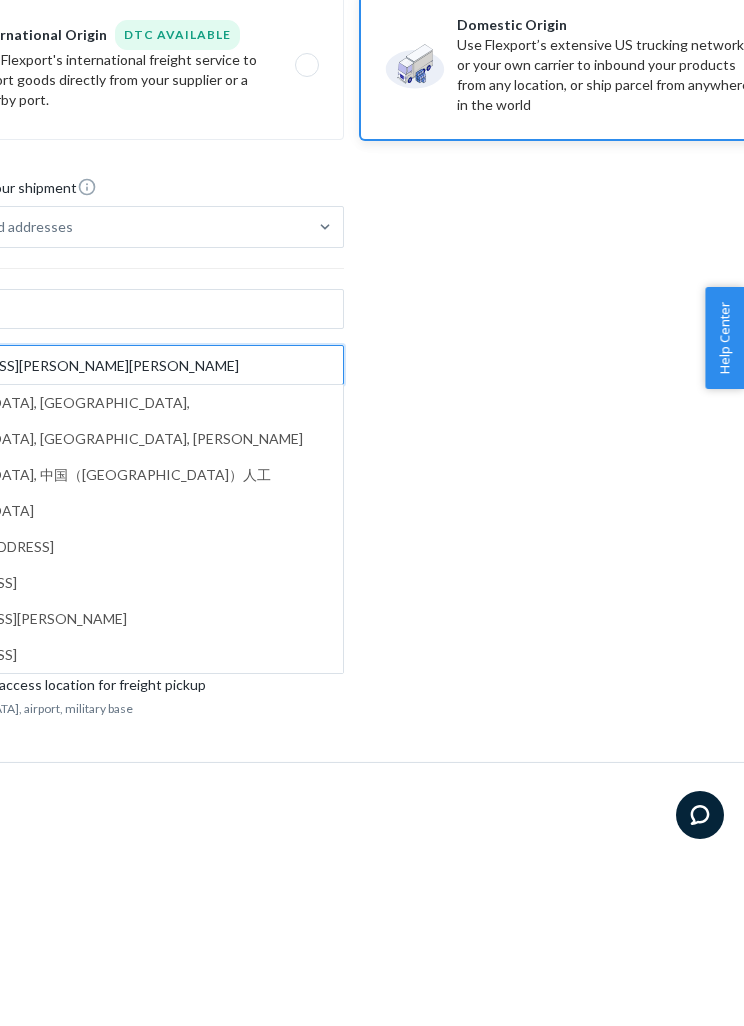 scroll, scrollTop: 30, scrollLeft: 203, axis: both 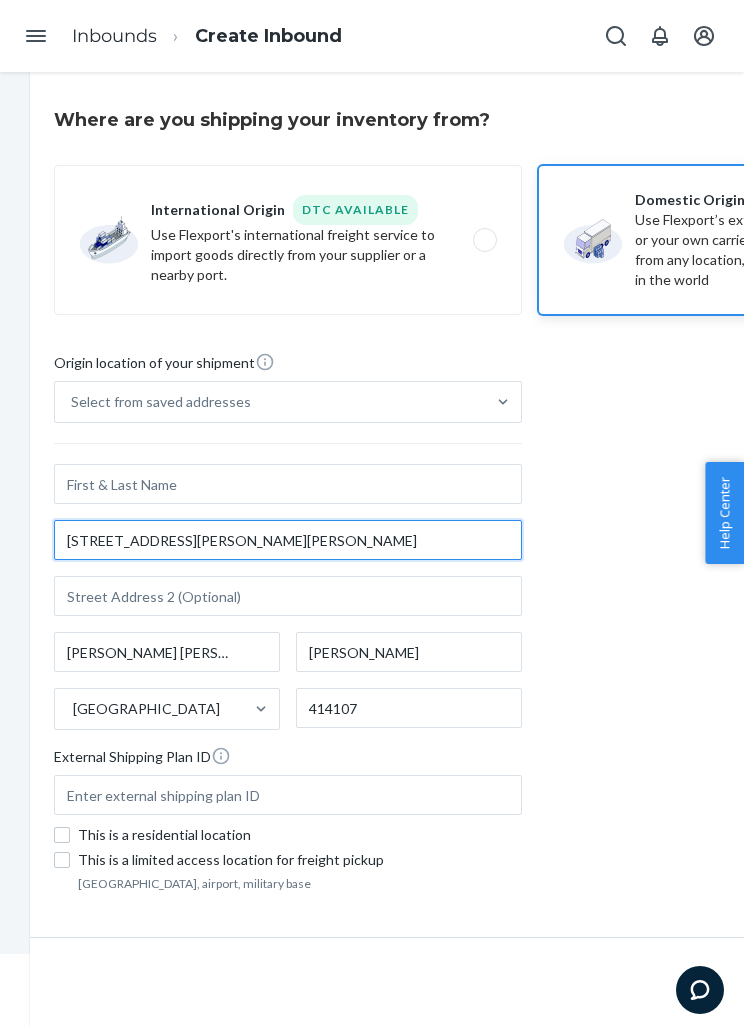 click on "1818-2 Wenyi W Rd, Yuhang Qu, China" at bounding box center [288, 540] 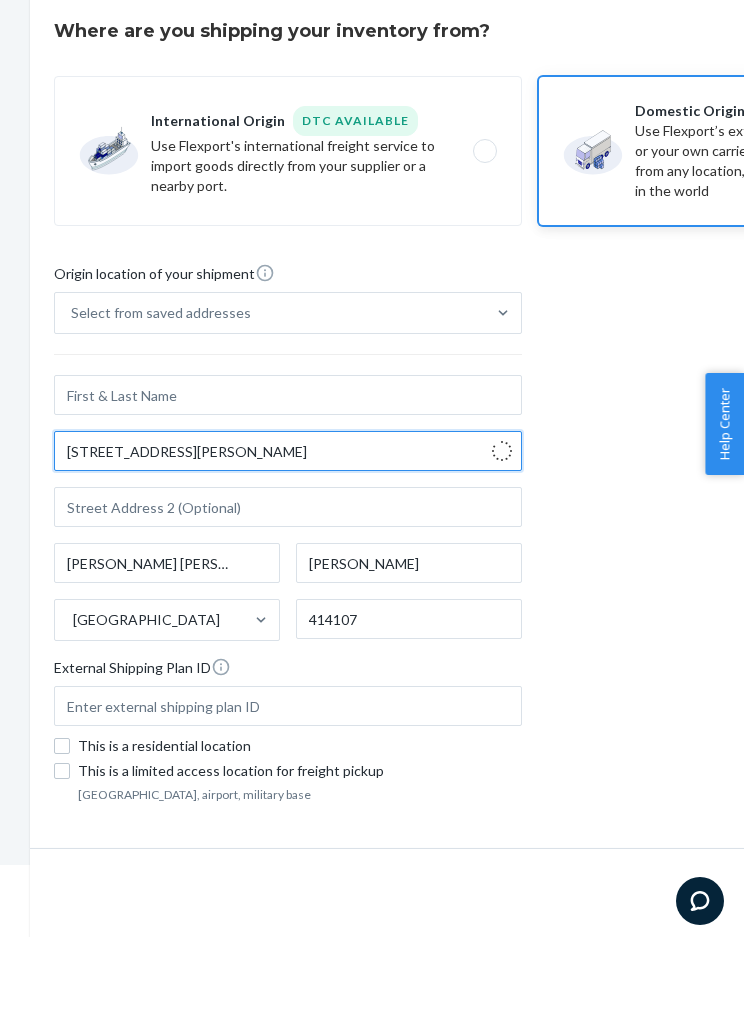 type on "Yu Hang Qu - Hang Zhou Shi" 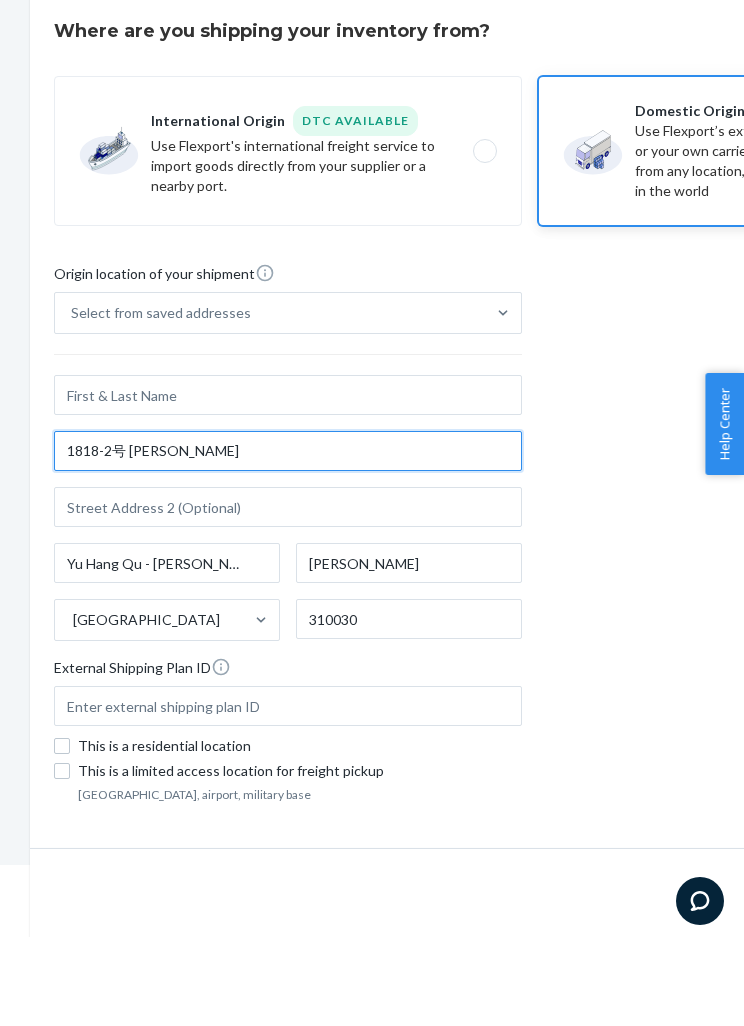 click on "1818-2号 Wen Yi Xi Lu" at bounding box center [288, 540] 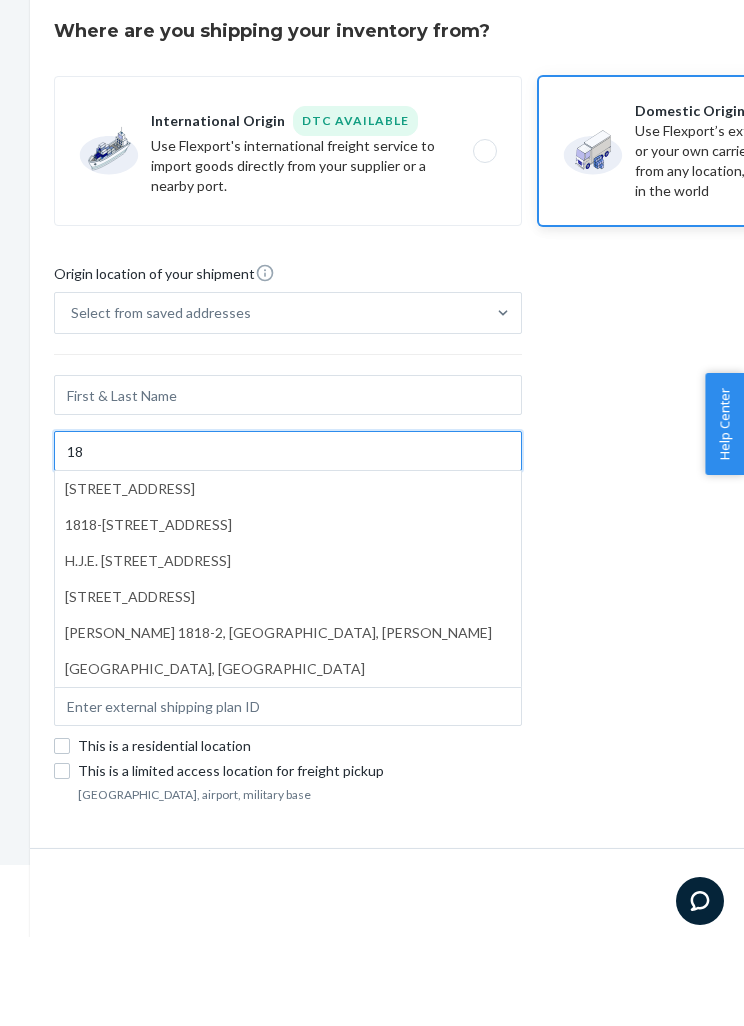 type on "1" 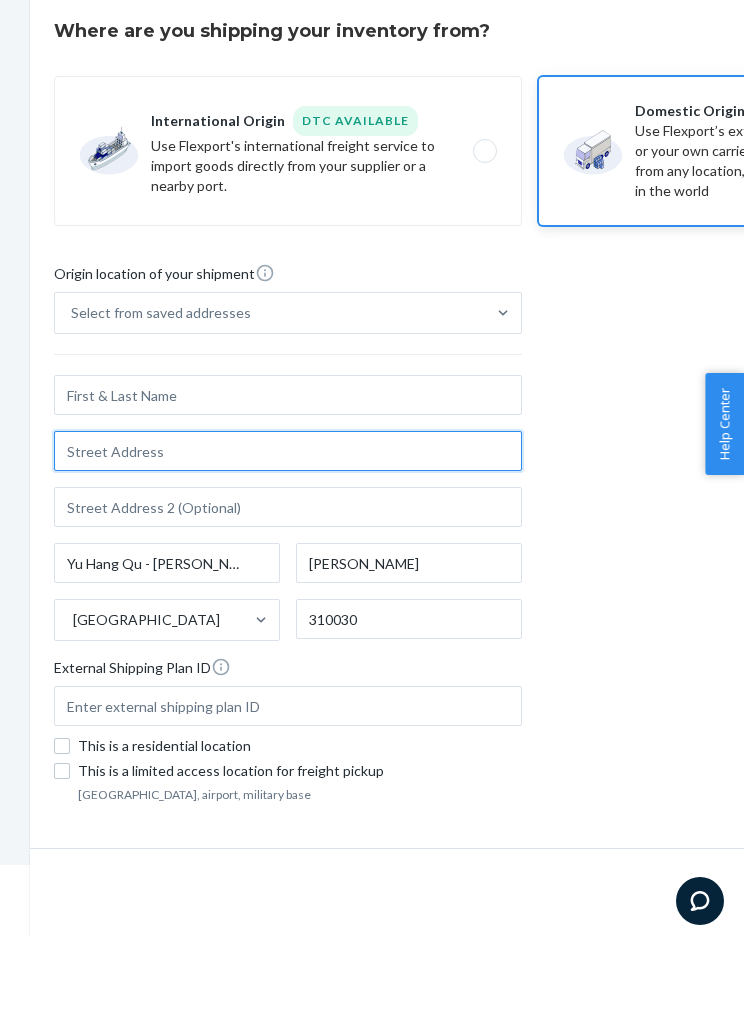 click at bounding box center (288, 540) 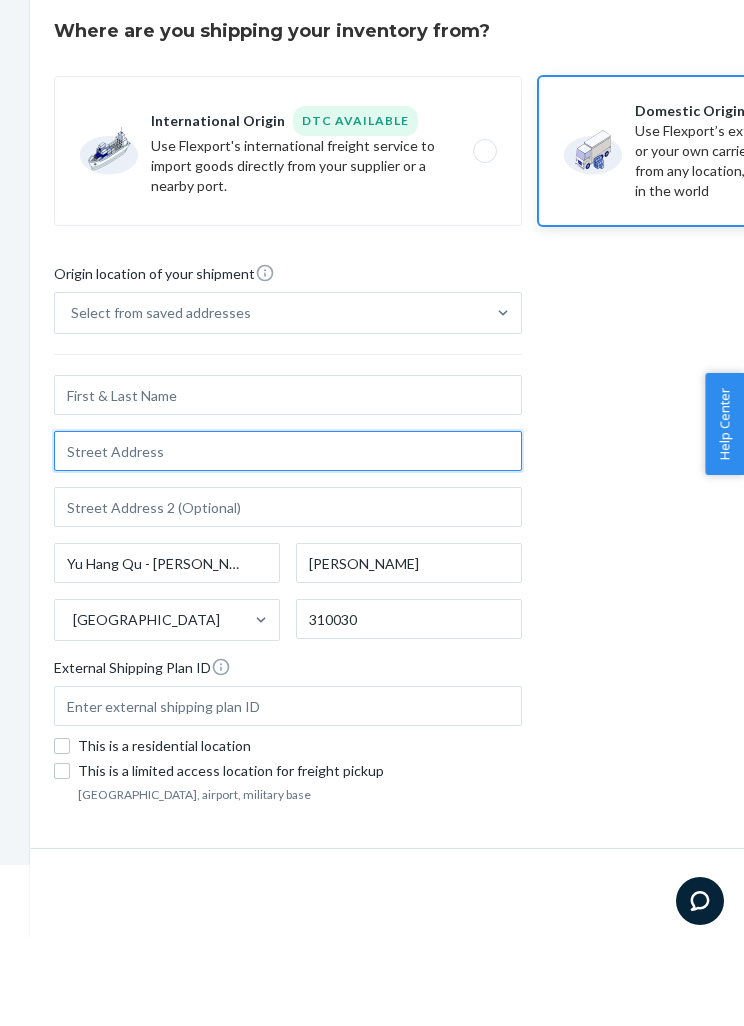 paste on "1818-2 Wenyi W Rd, Yuhang Qu, China" 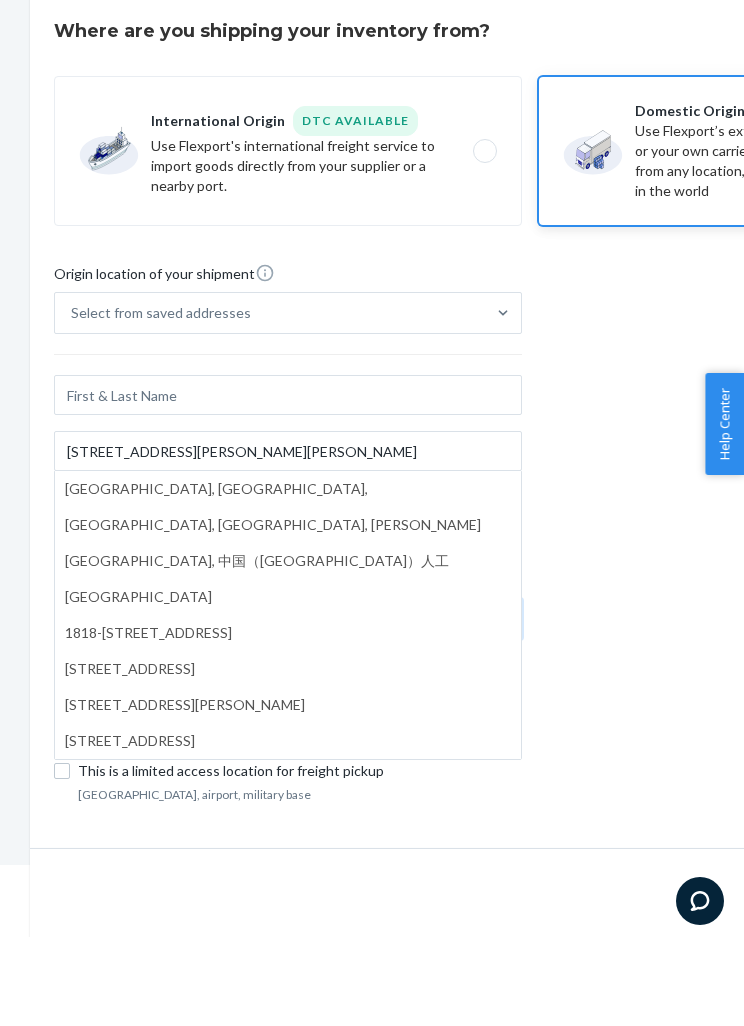 click on "310030" at bounding box center (409, 708) 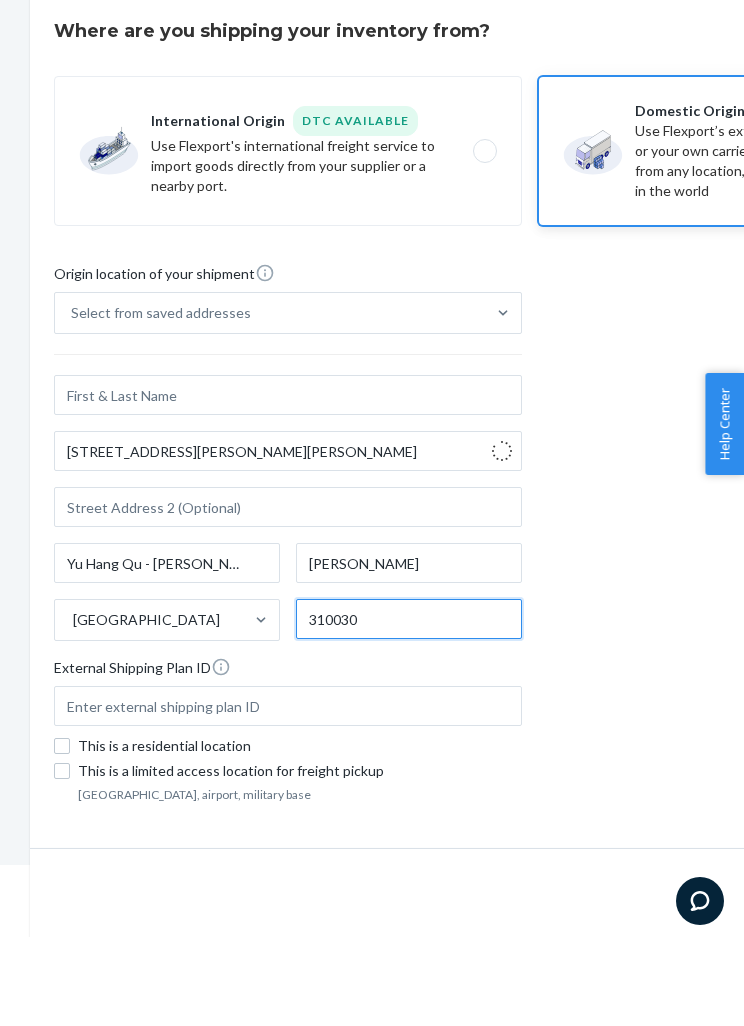 type on "1818-2号 Wen Yi Xi Lu" 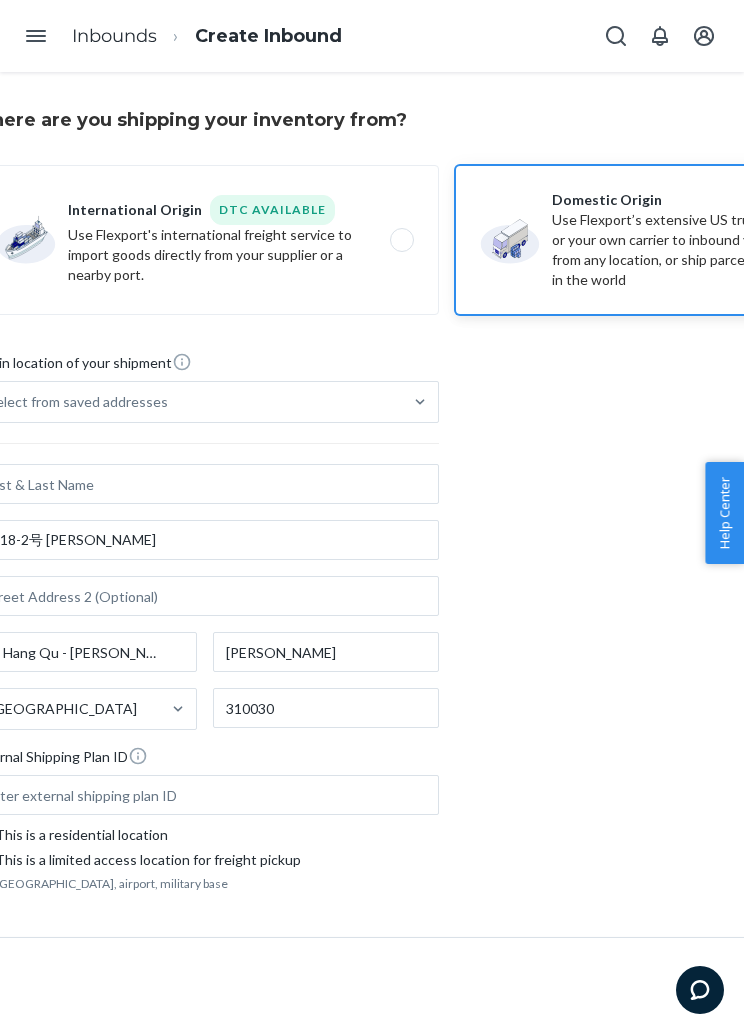 scroll, scrollTop: 35, scrollLeft: 83, axis: both 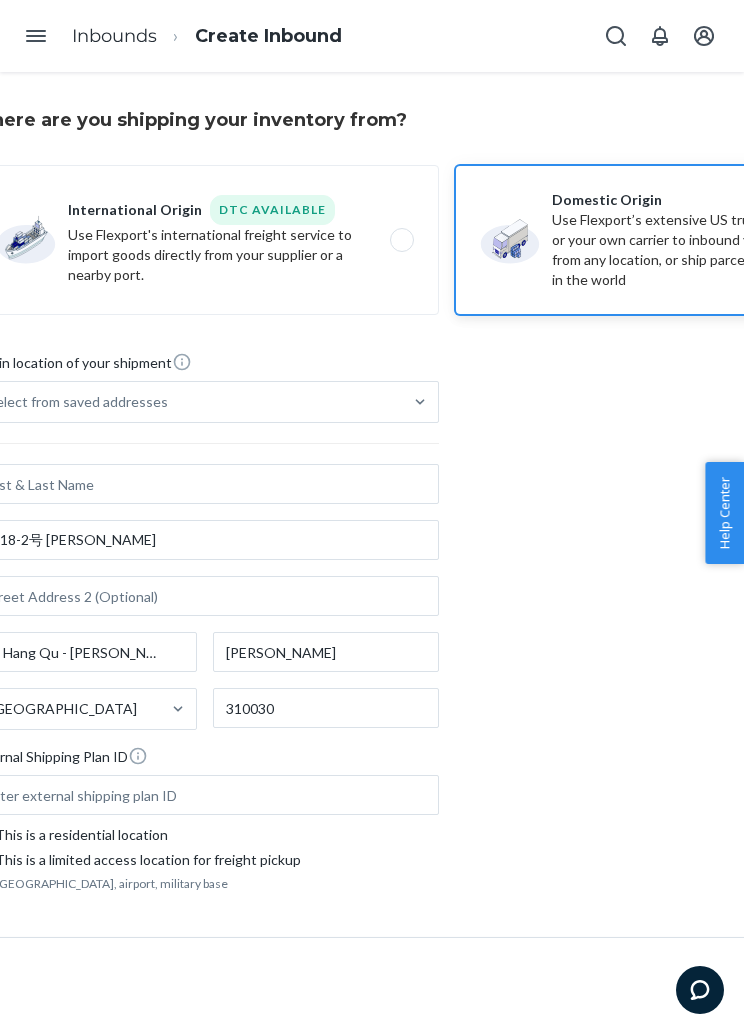 click on "International Origin DTC Available Use Flexport's international freight service to import goods directly from your supplier or a nearby port." at bounding box center (205, 240) 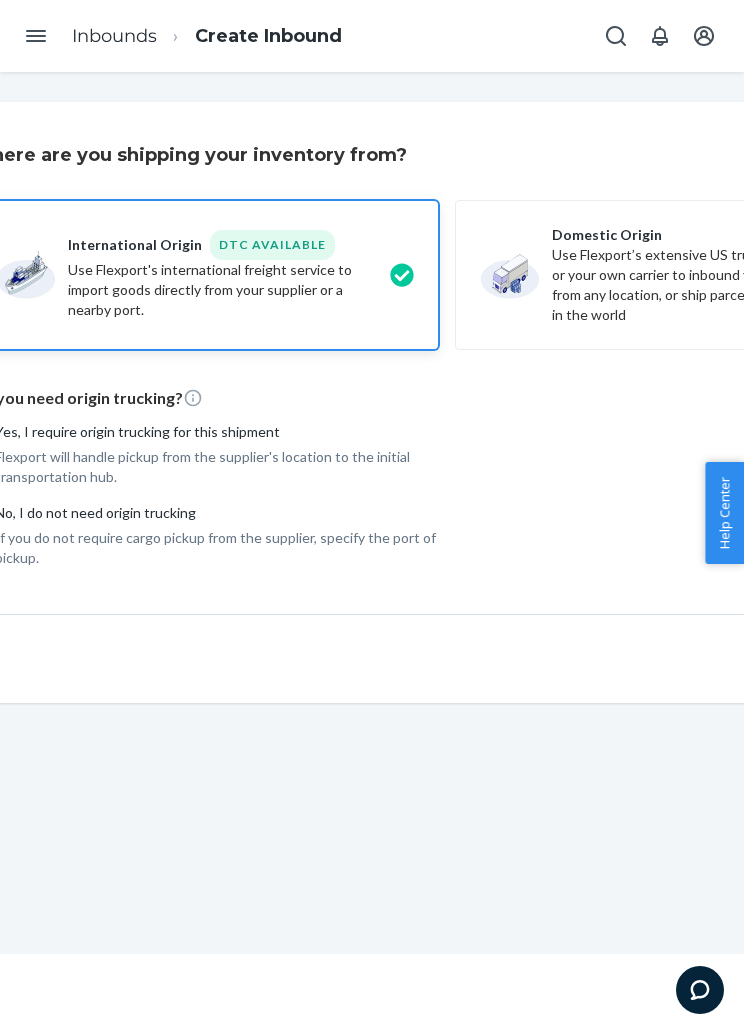 click on "Yes, I require origin trucking for this shipment" at bounding box center [217, 432] 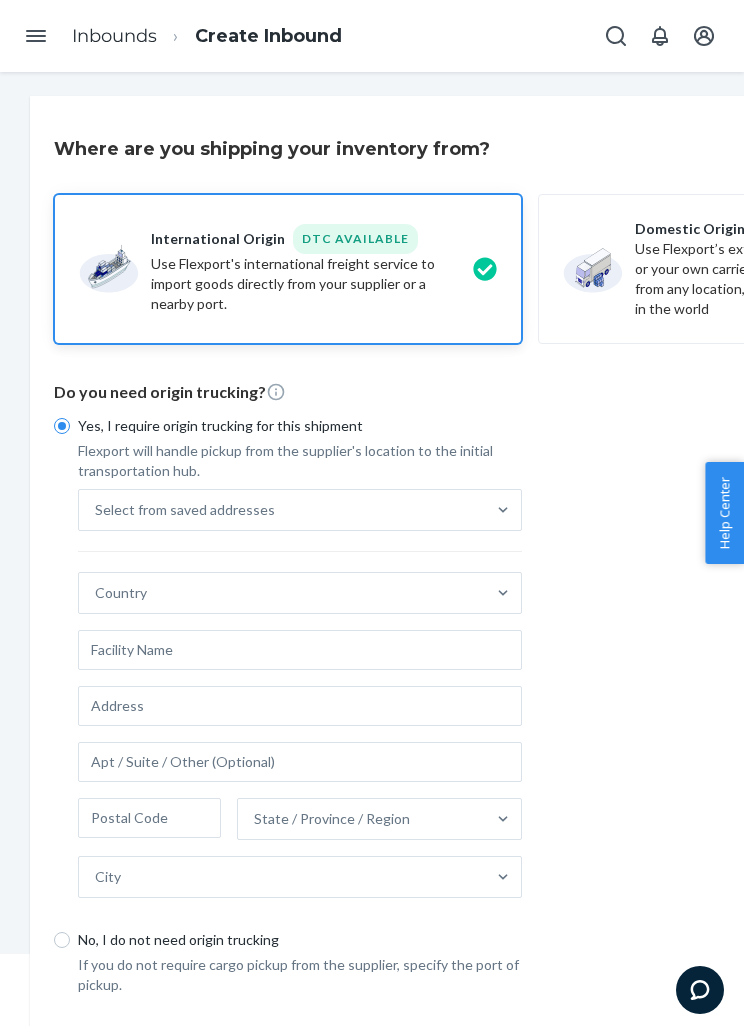 scroll, scrollTop: 6, scrollLeft: 0, axis: vertical 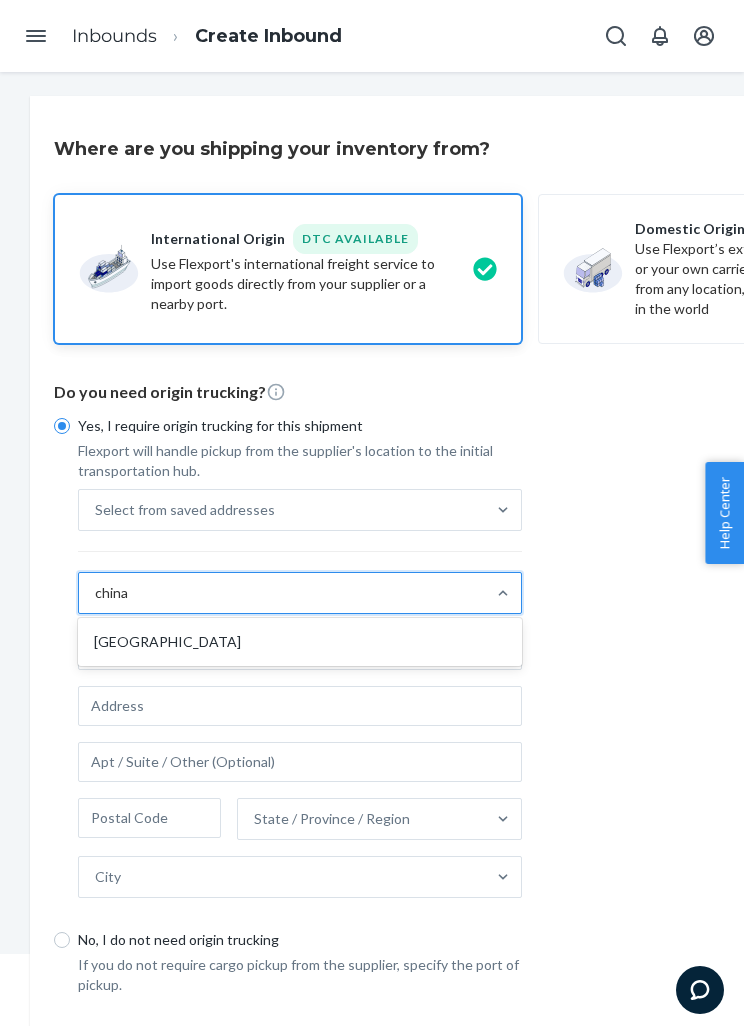 click on "[GEOGRAPHIC_DATA]" at bounding box center (300, 642) 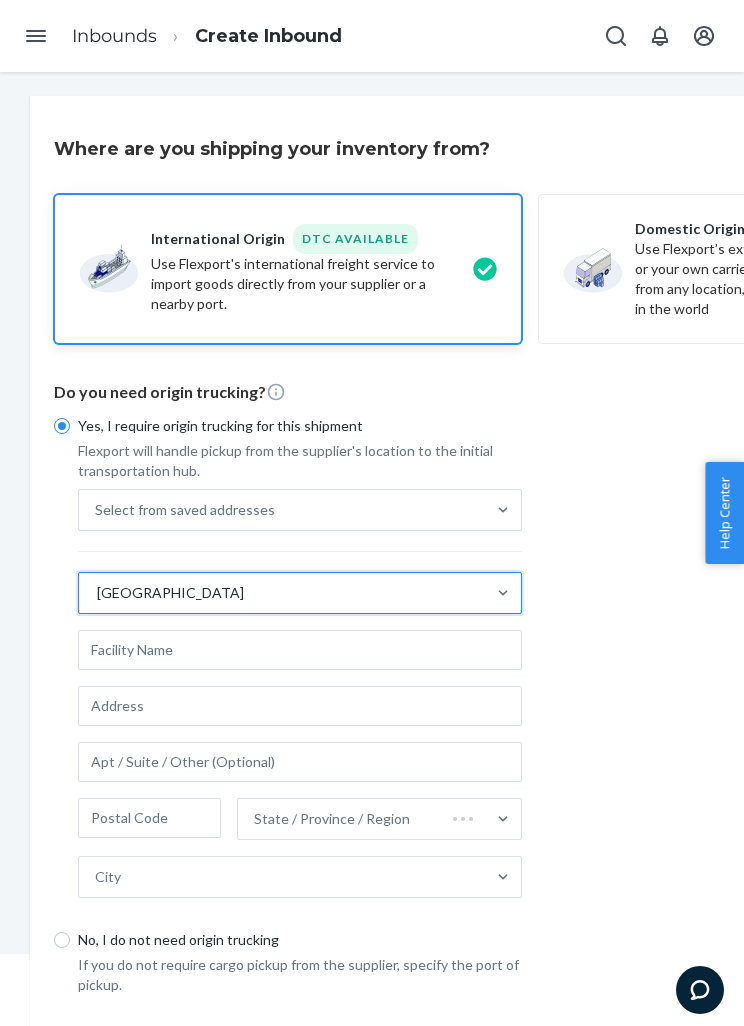type 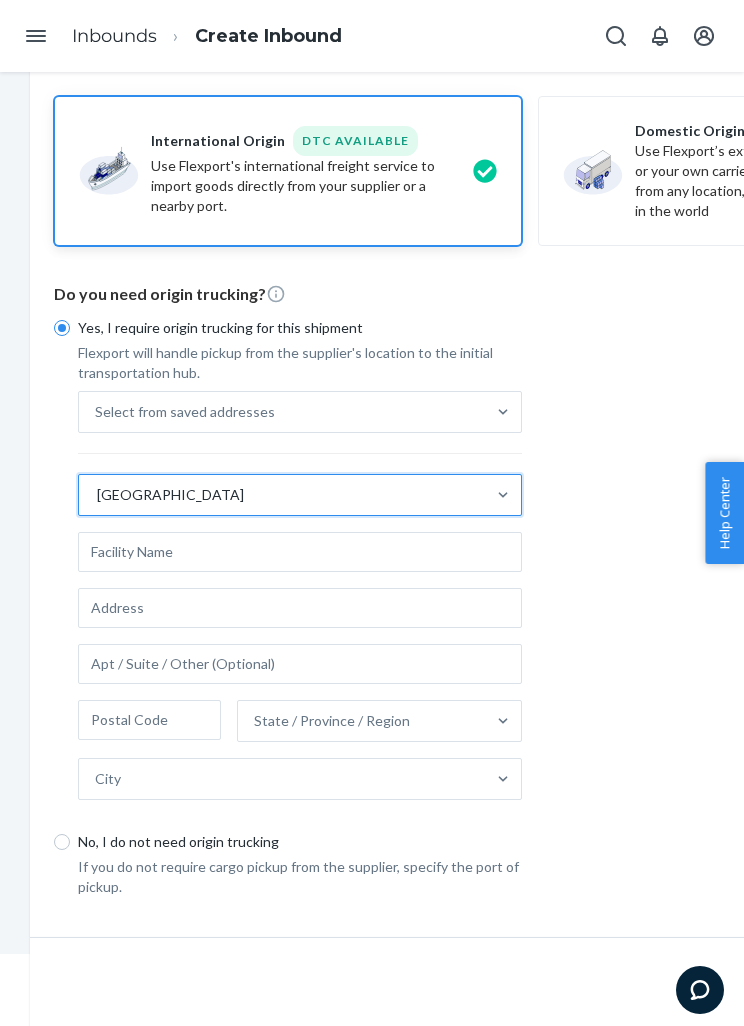 scroll, scrollTop: 103, scrollLeft: 0, axis: vertical 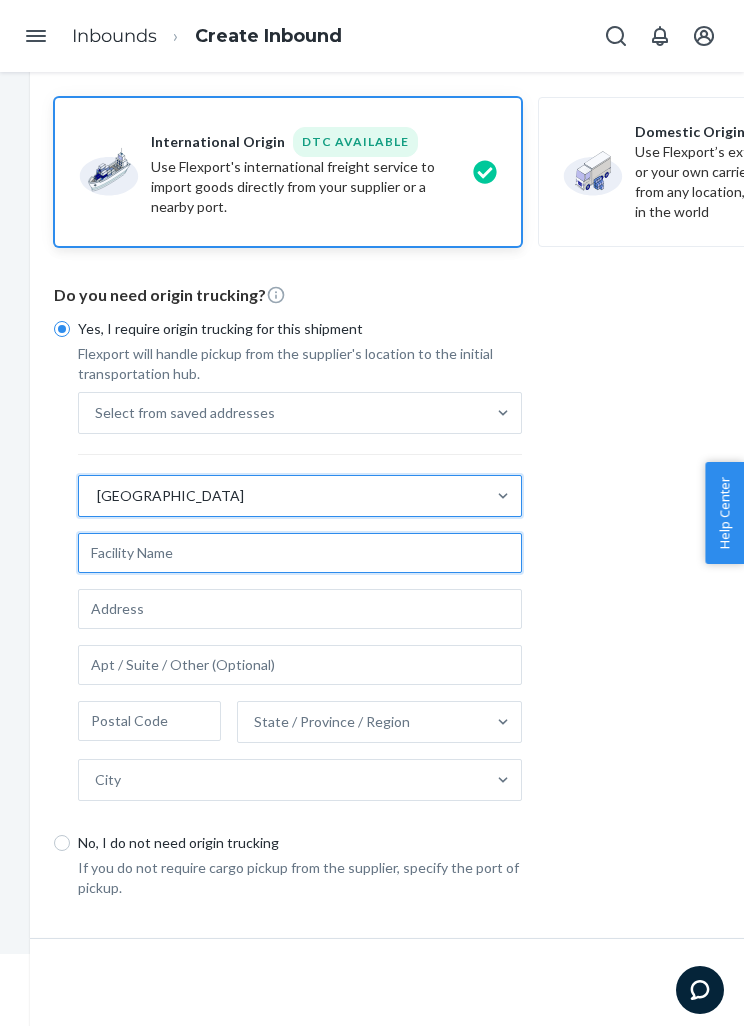 click at bounding box center [300, 553] 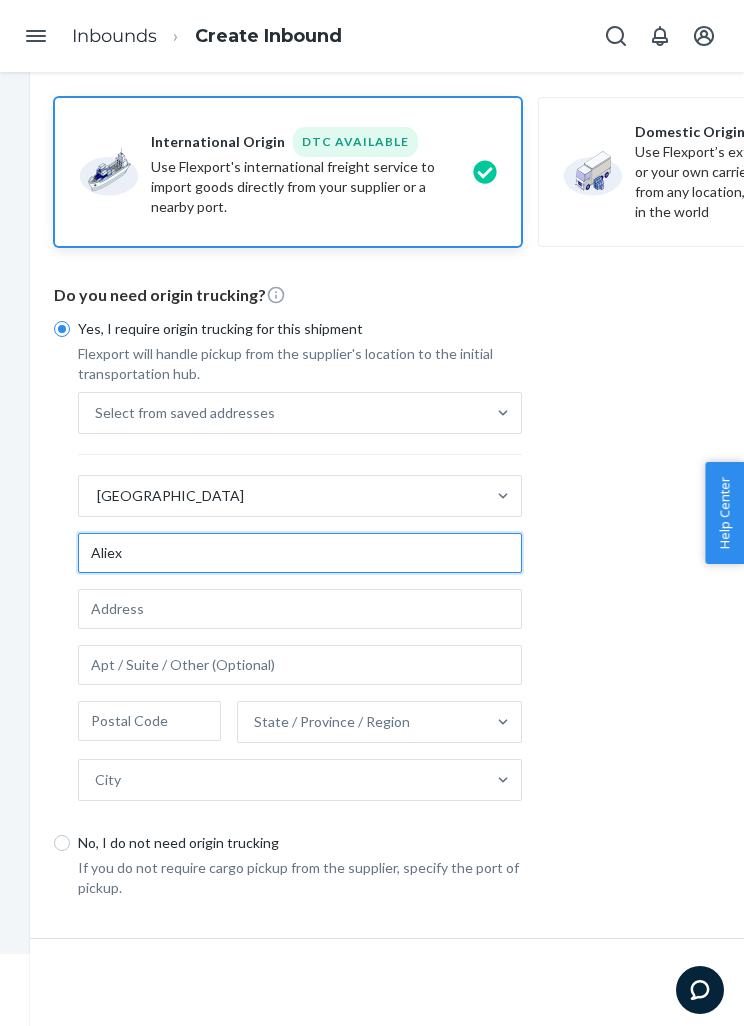 type on "Aliex" 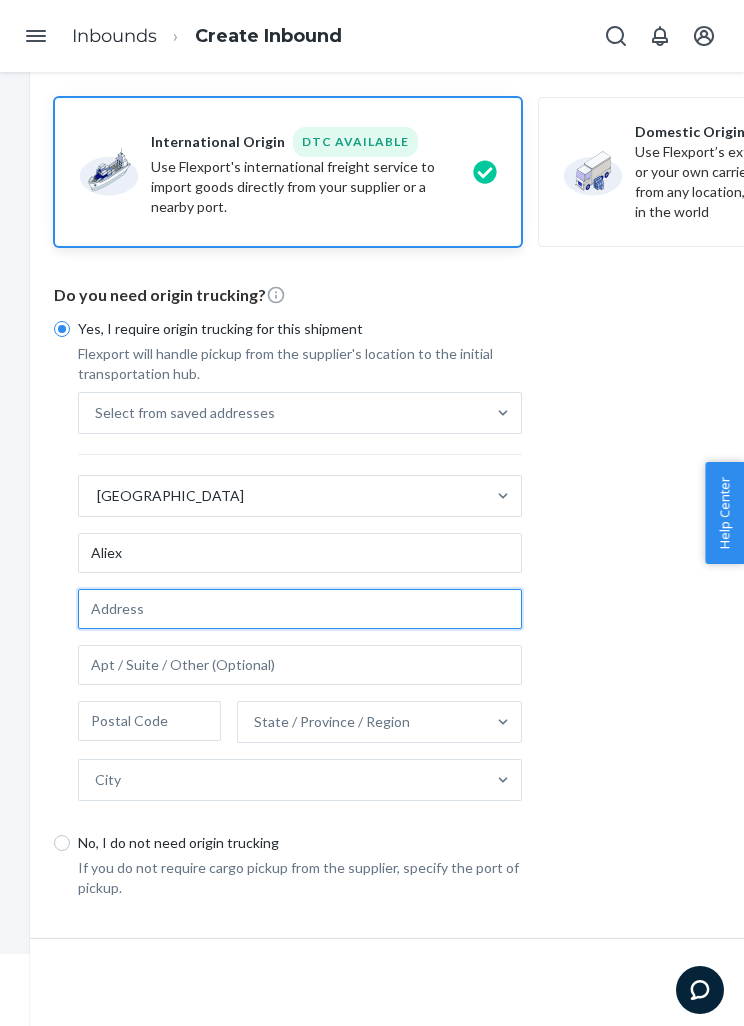 click at bounding box center (300, 609) 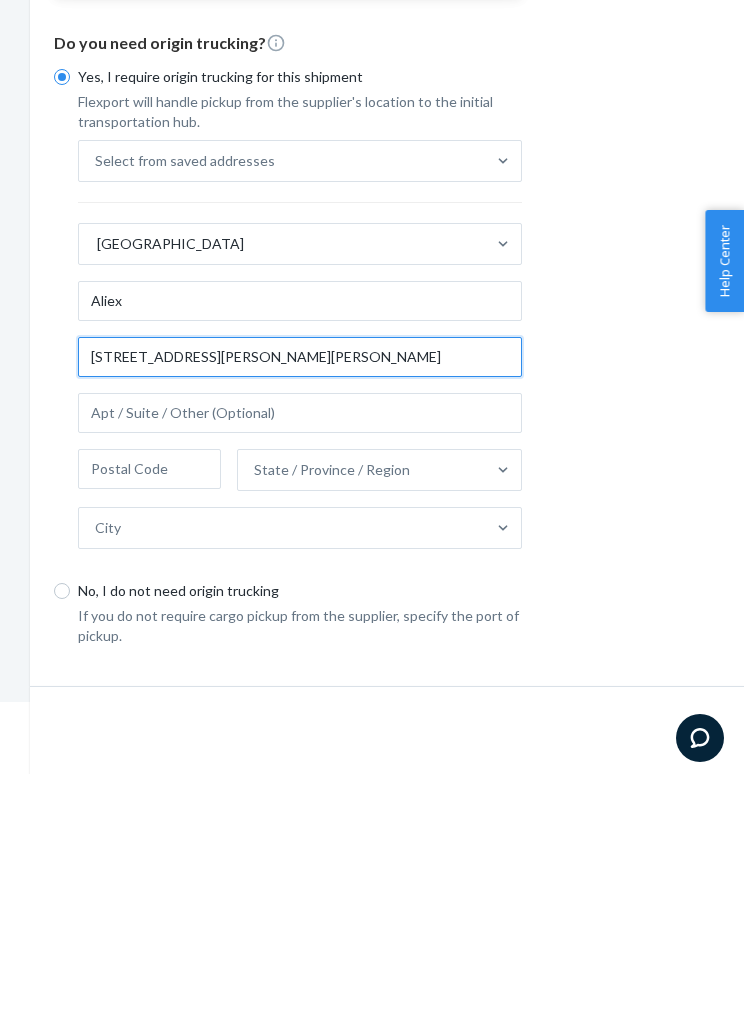 type on "1818-2 Wenyi W Rd, Yuhang Qu, China" 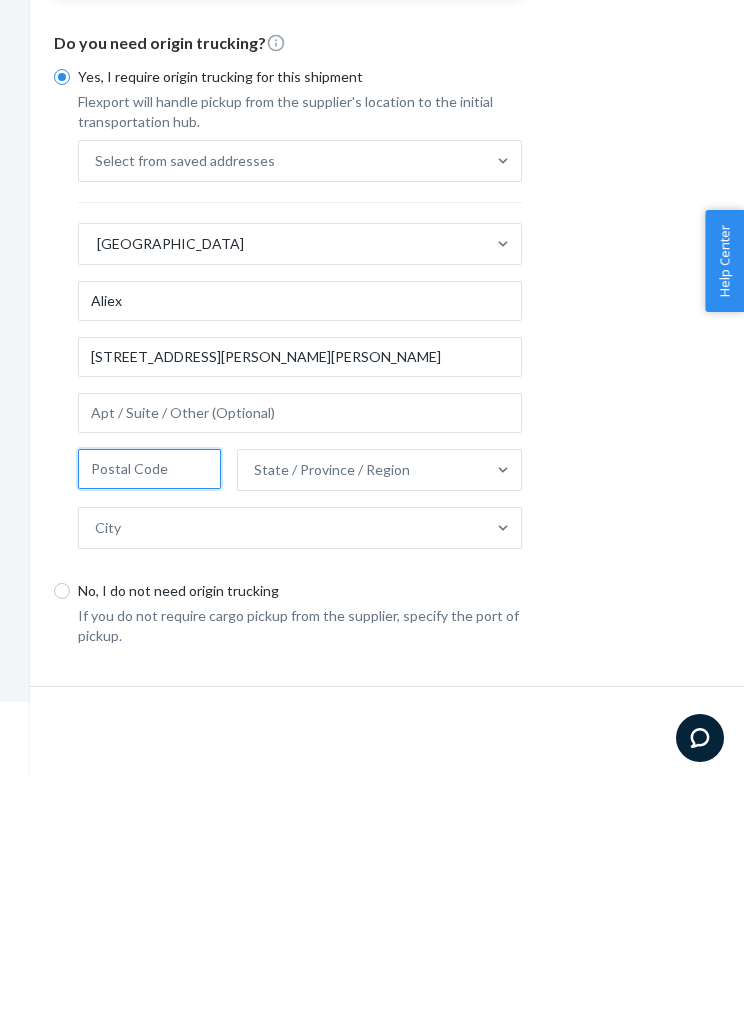click at bounding box center (149, 721) 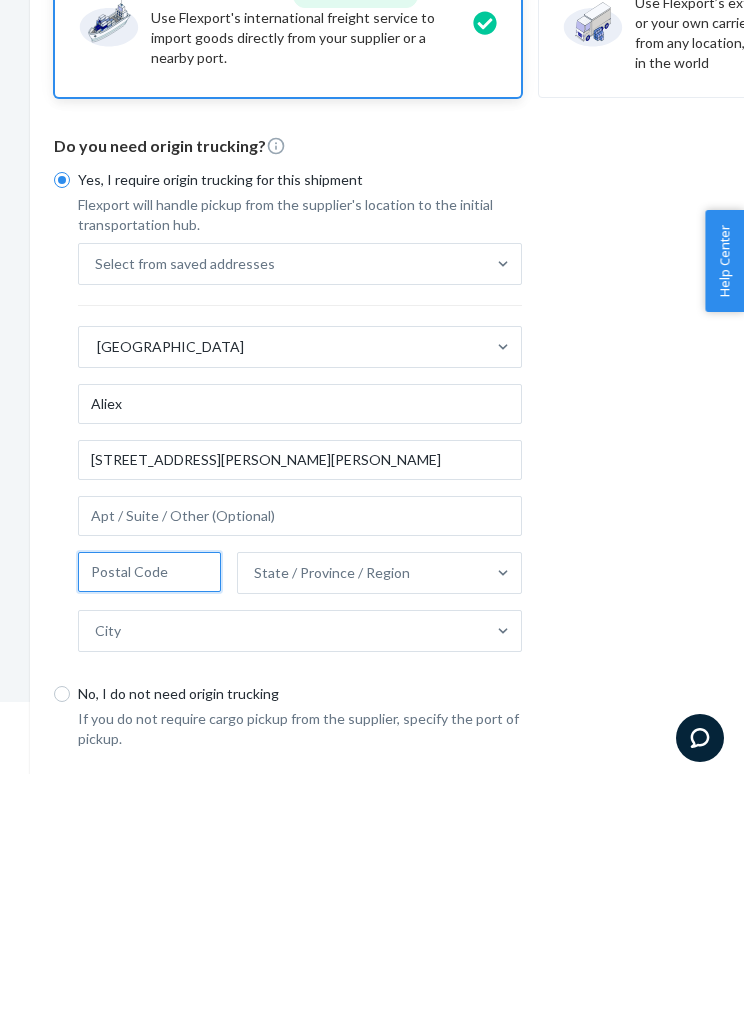 scroll, scrollTop: 0, scrollLeft: 0, axis: both 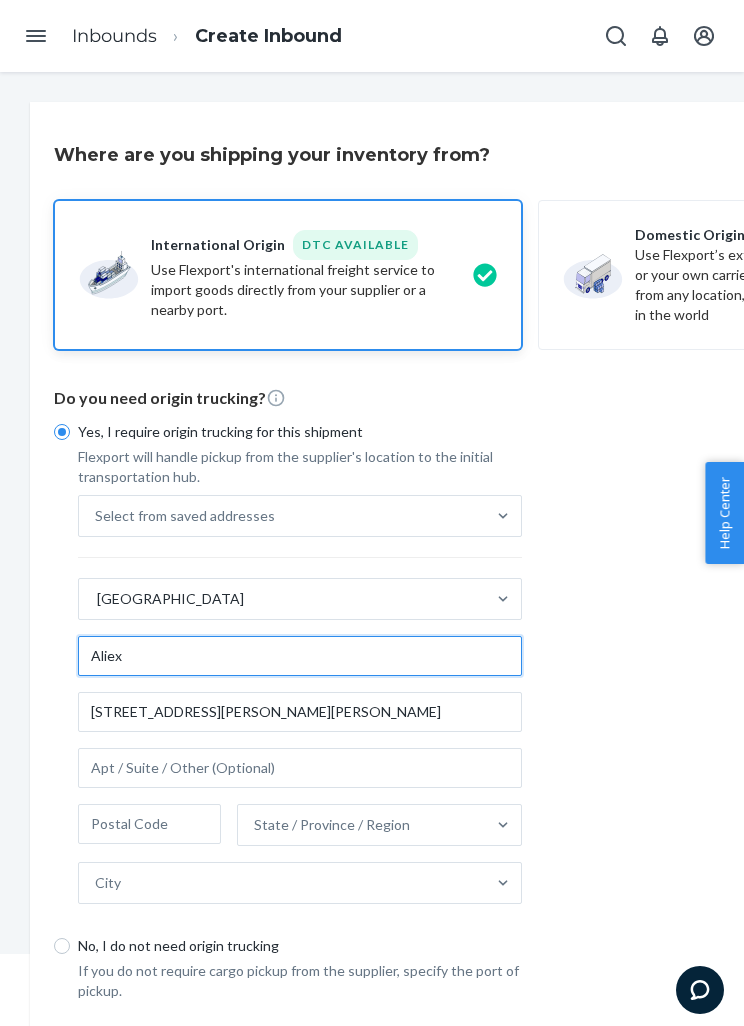 click on "Aliex" at bounding box center [300, 656] 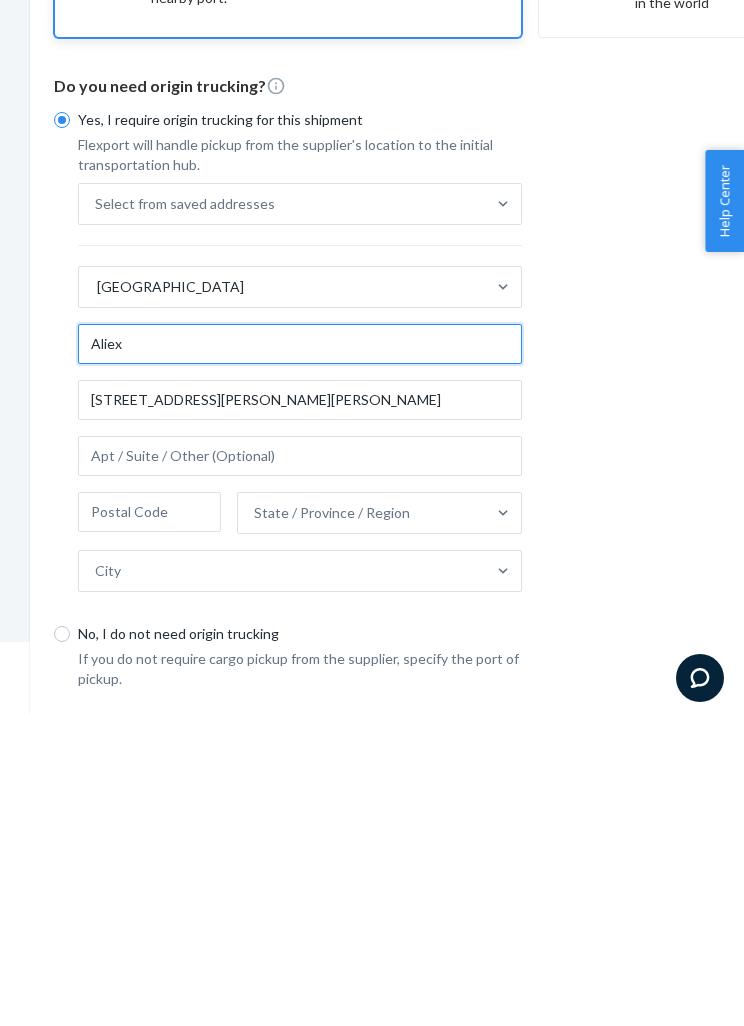 click on "Aliex" at bounding box center (300, 656) 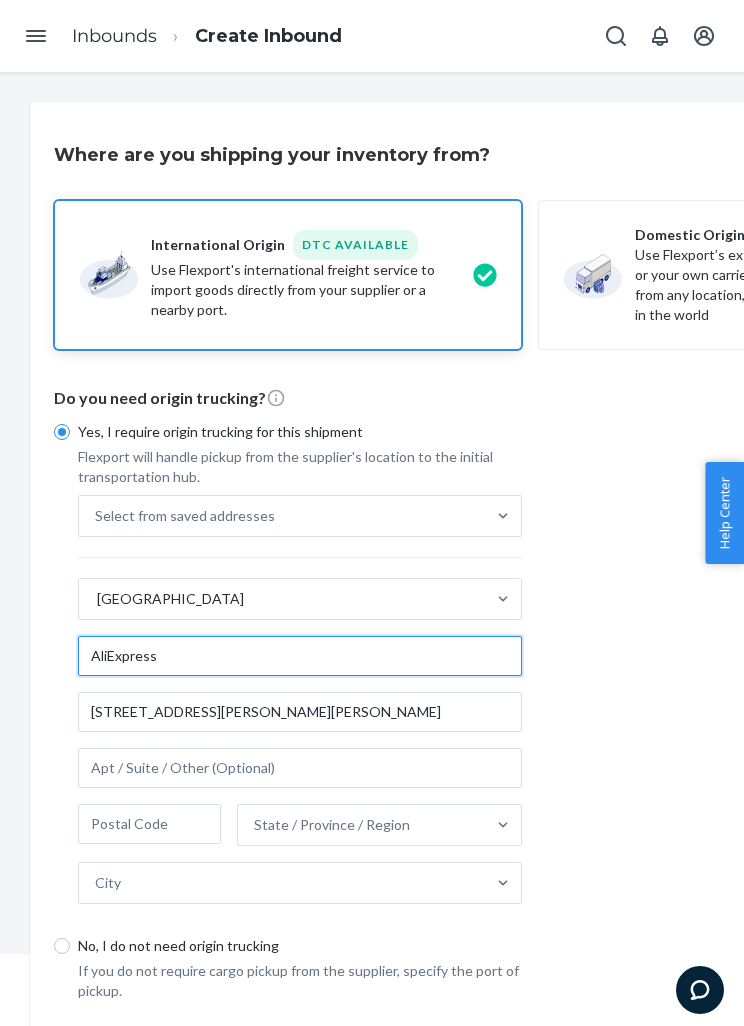 type on "AliExpress" 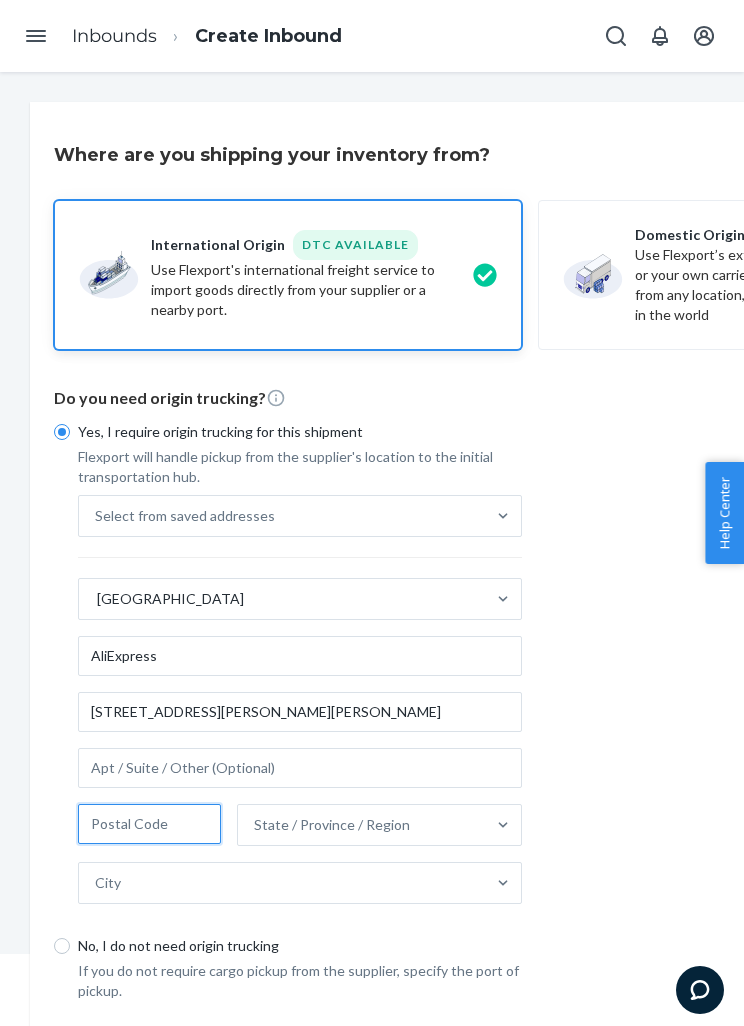click at bounding box center (149, 824) 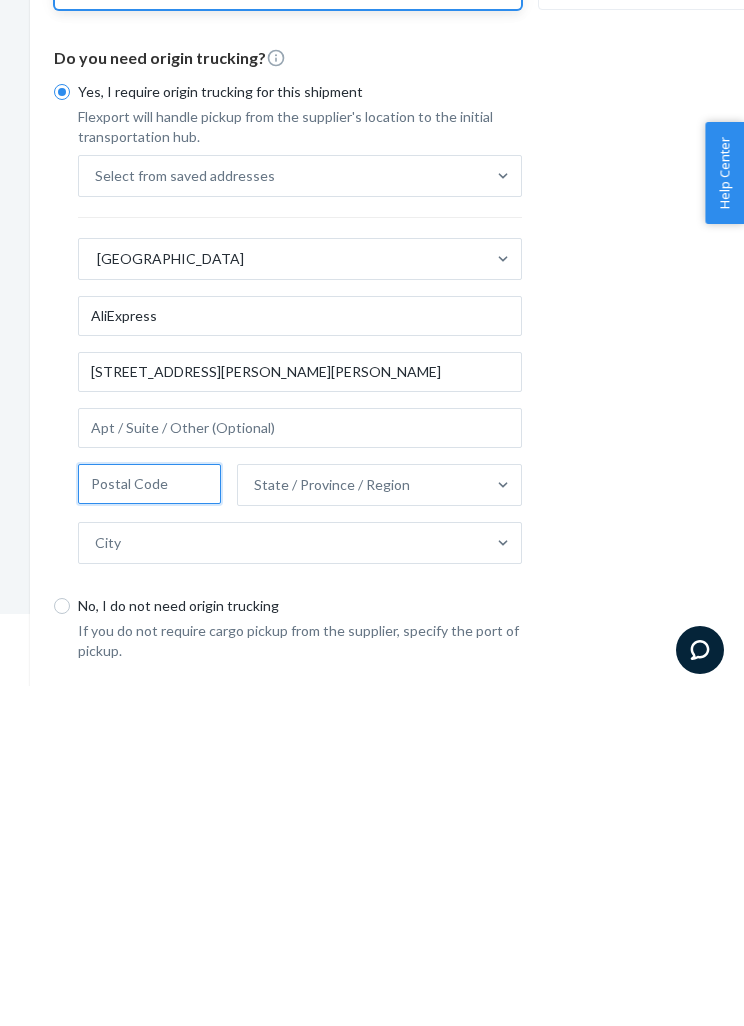 click at bounding box center [149, 824] 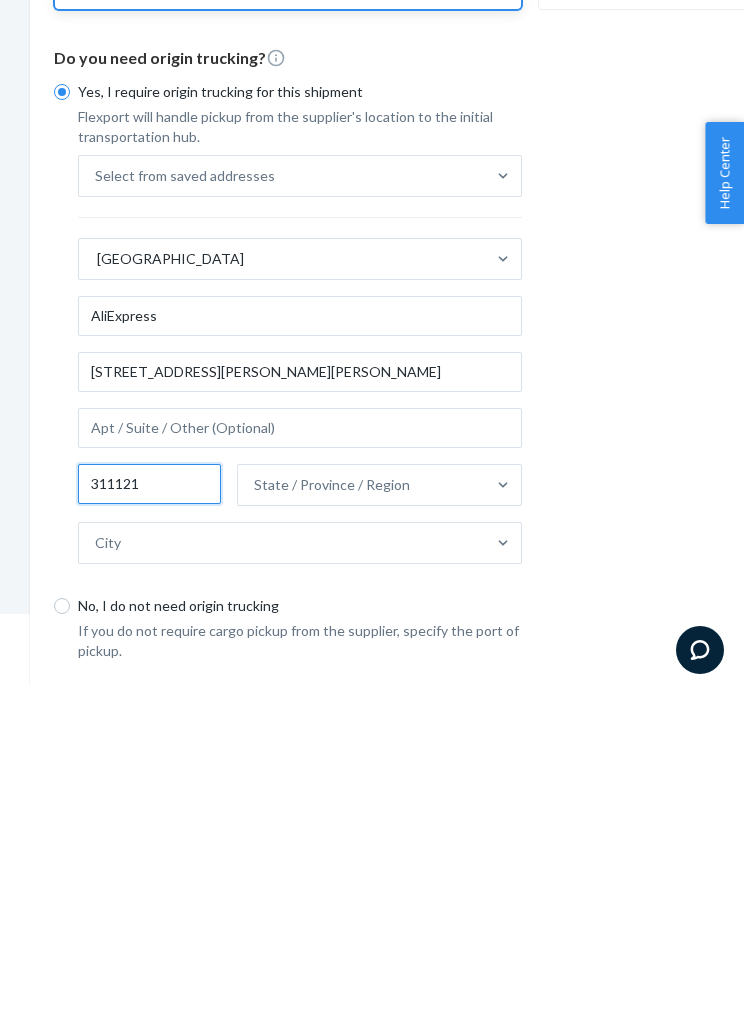 type on "311121" 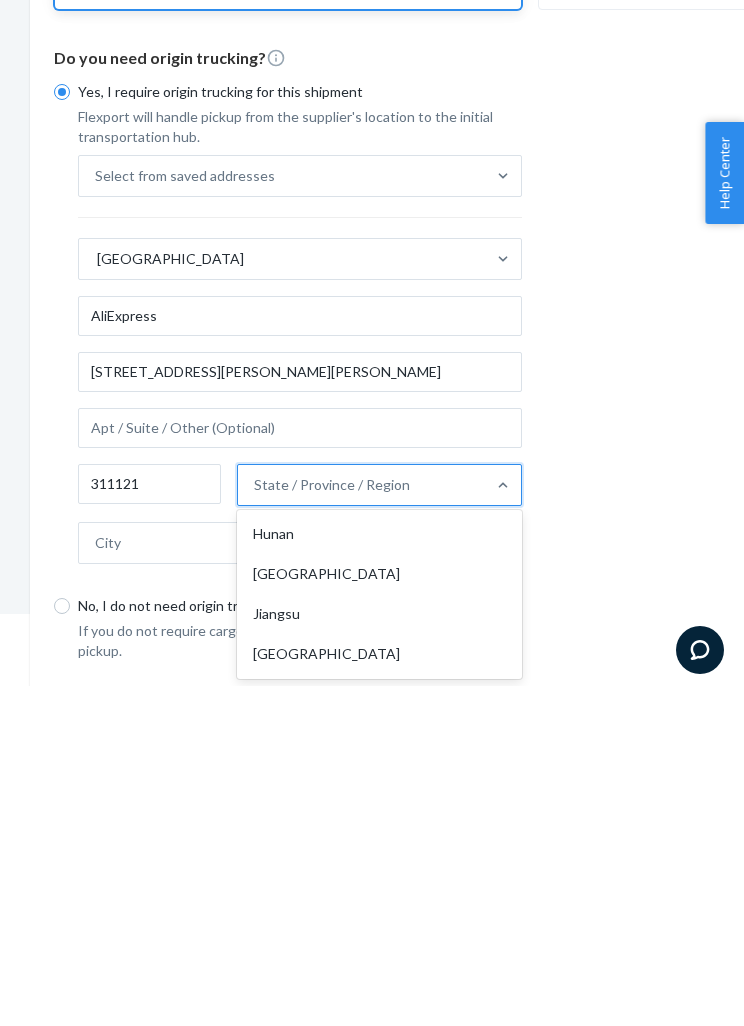 scroll, scrollTop: 557, scrollLeft: 0, axis: vertical 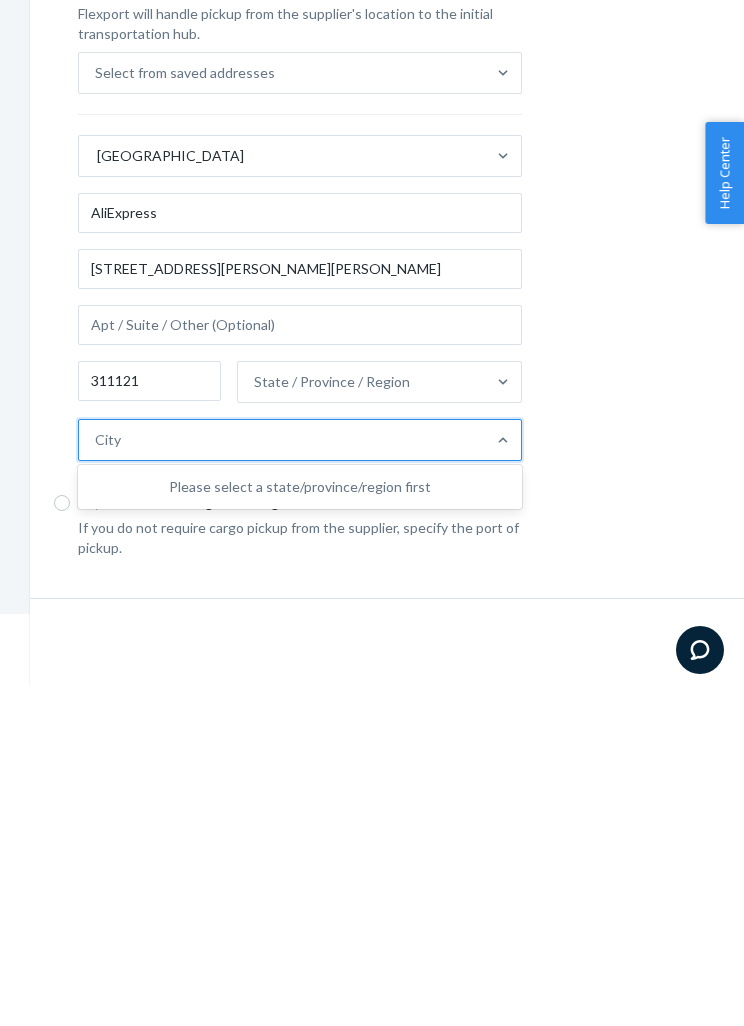 type on "h" 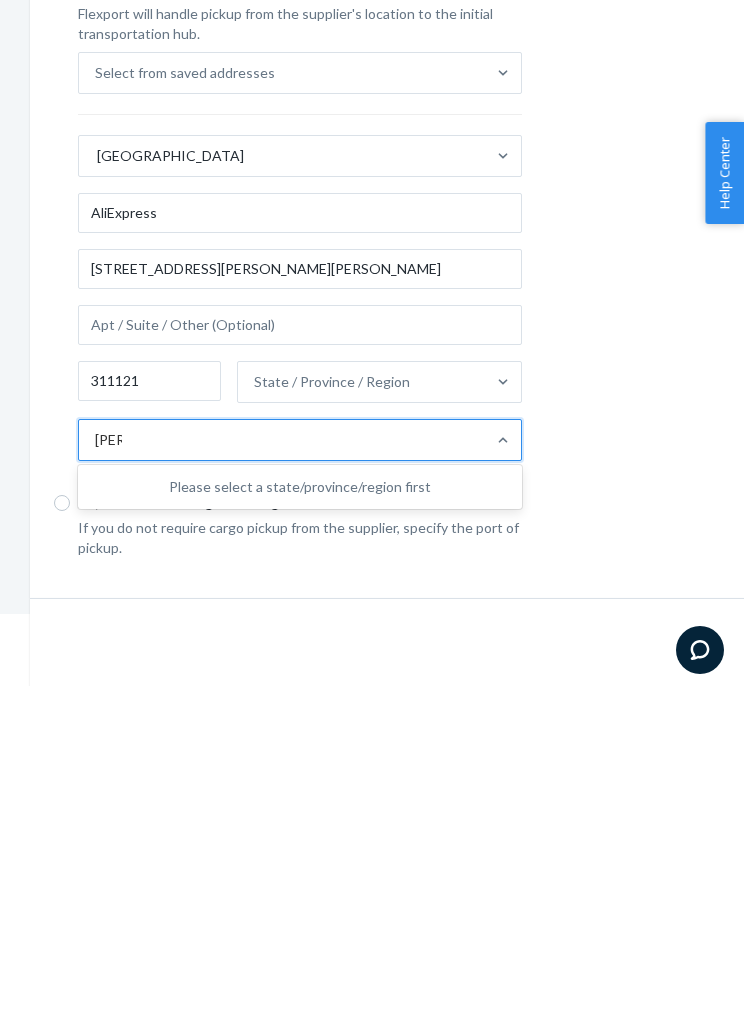 type on "Hang" 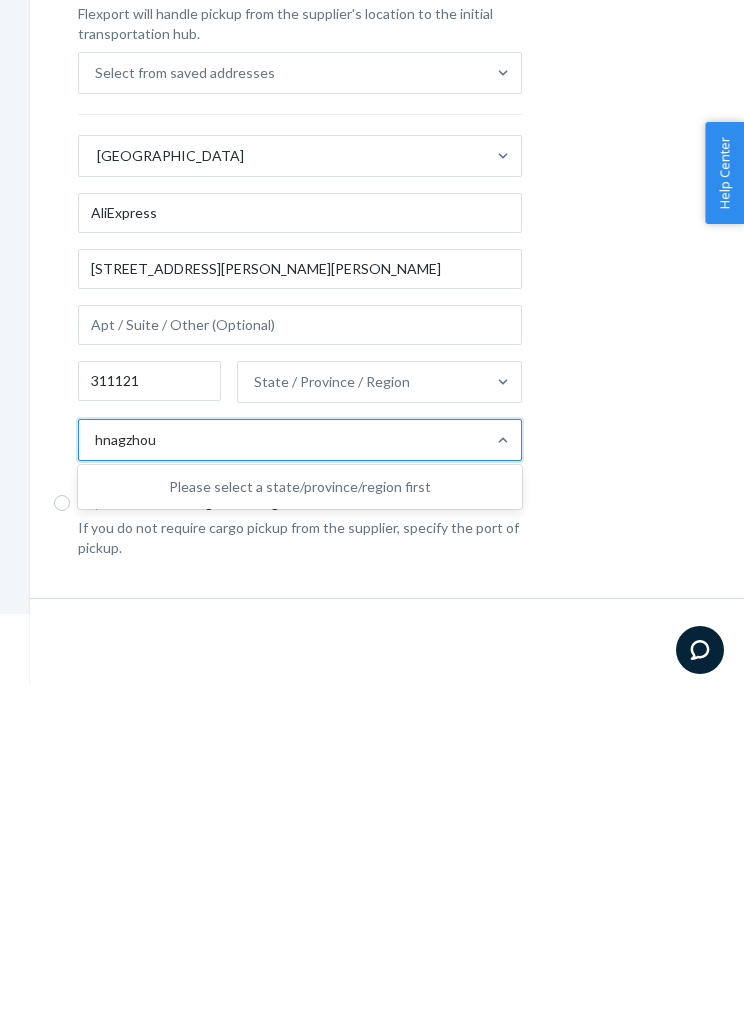 type on "hnagzhou" 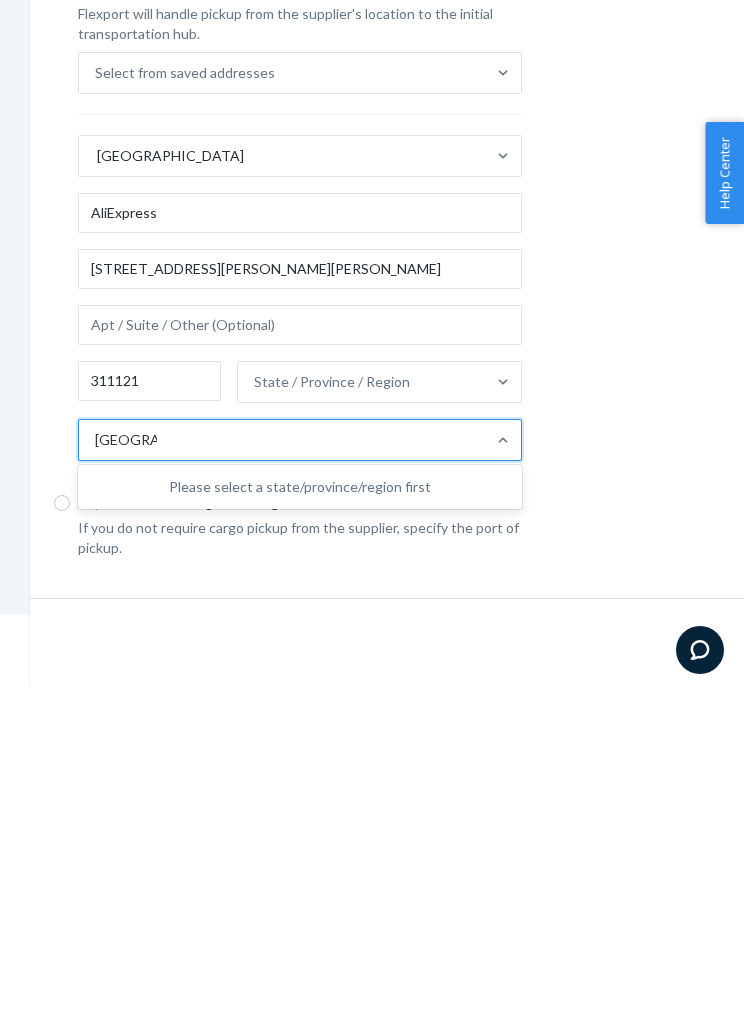 type on "hangzhou" 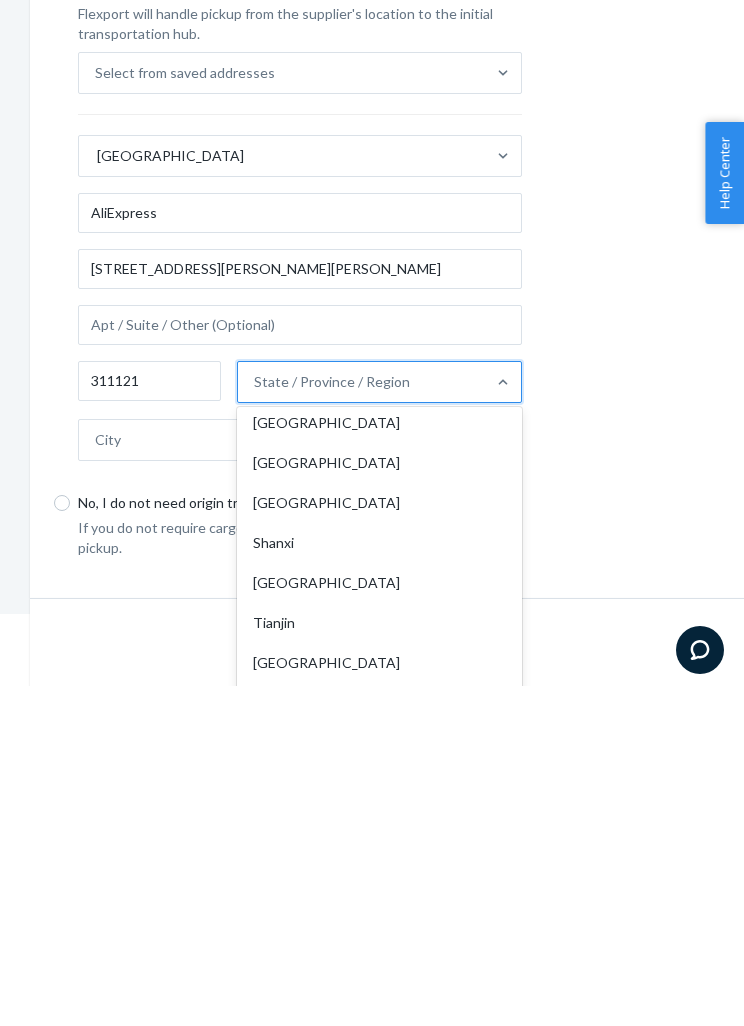 scroll, scrollTop: 928, scrollLeft: 0, axis: vertical 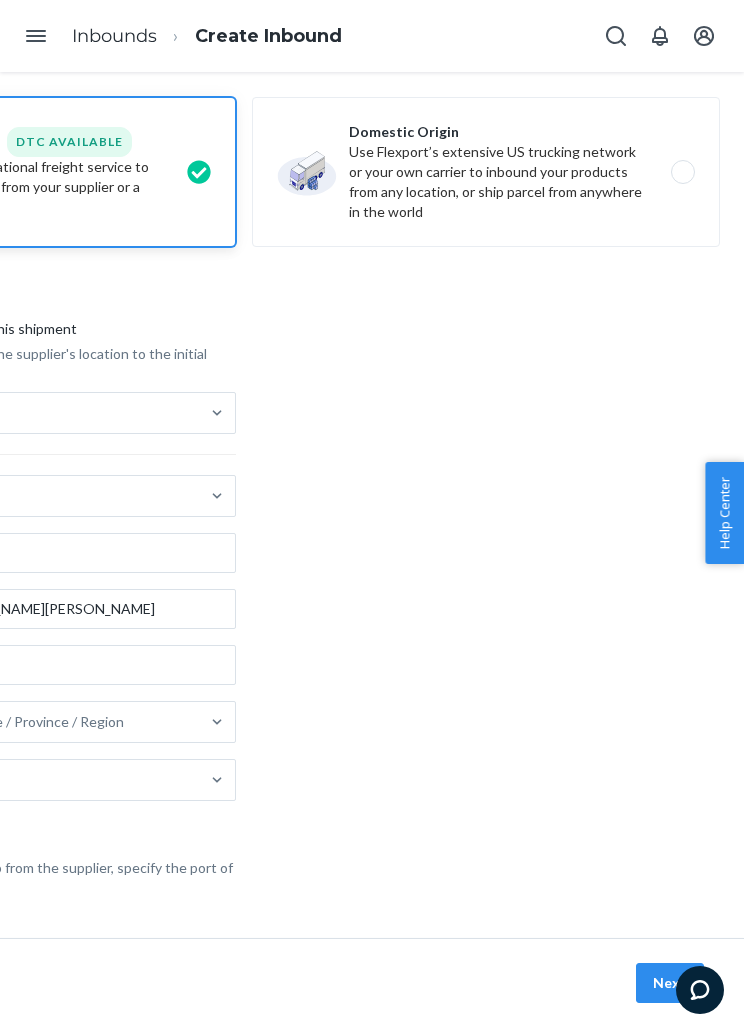 click on "Next" at bounding box center (244, 982) 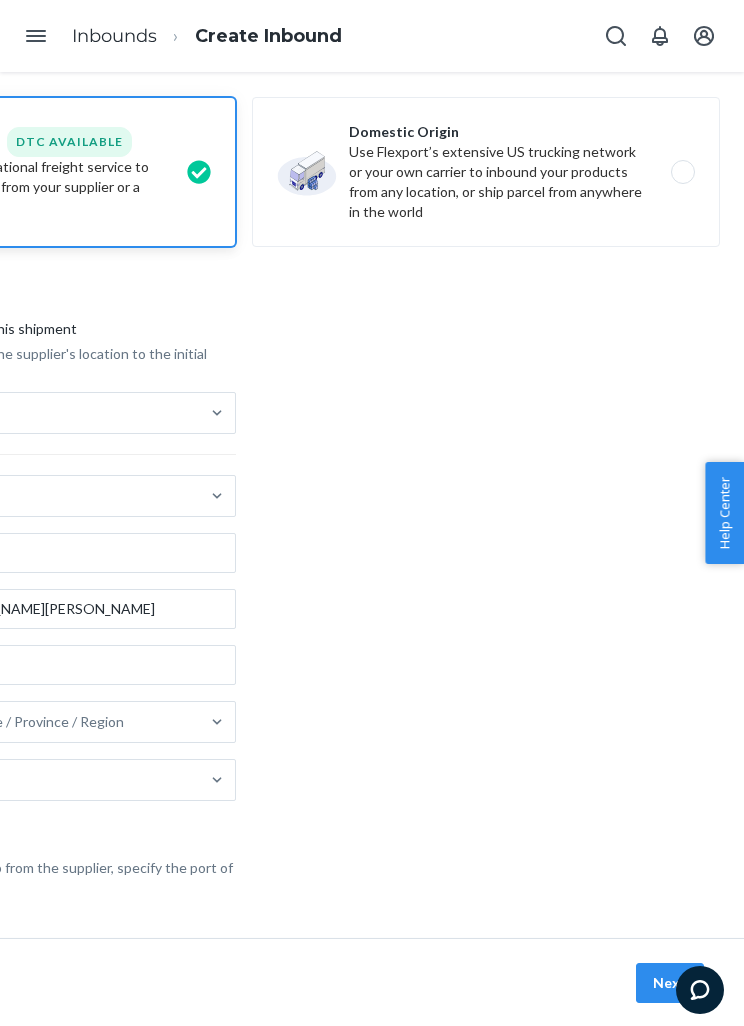 scroll, scrollTop: 103, scrollLeft: 286, axis: both 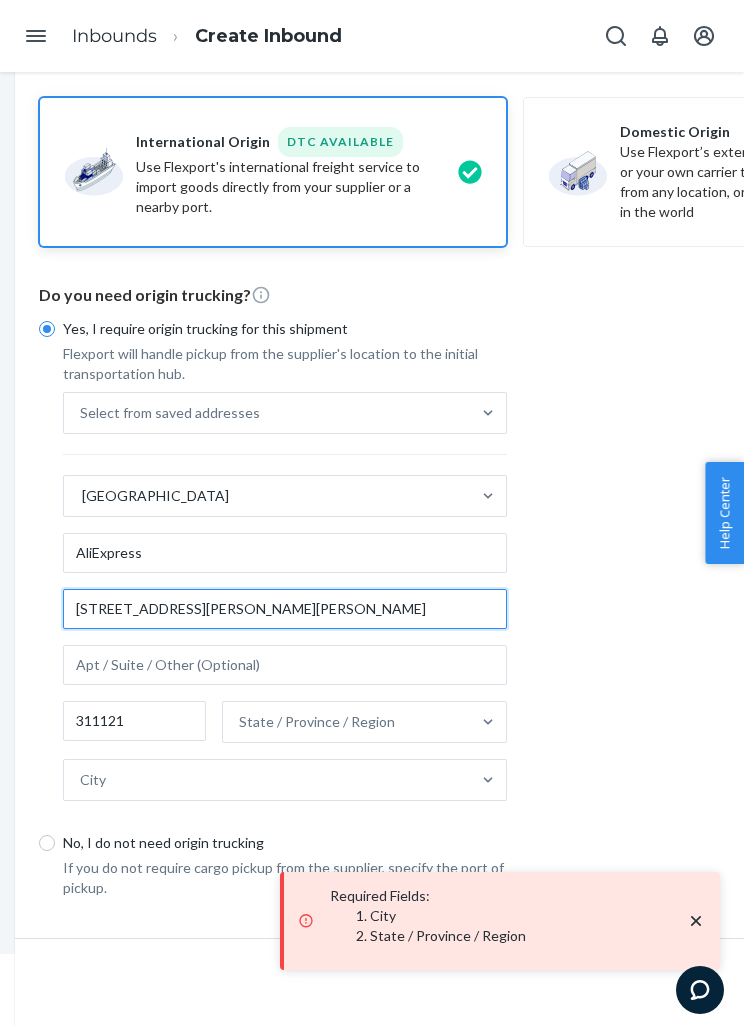 click on "1818-2 Wenyi W Rd, Yuhang Qu, China" at bounding box center [285, 609] 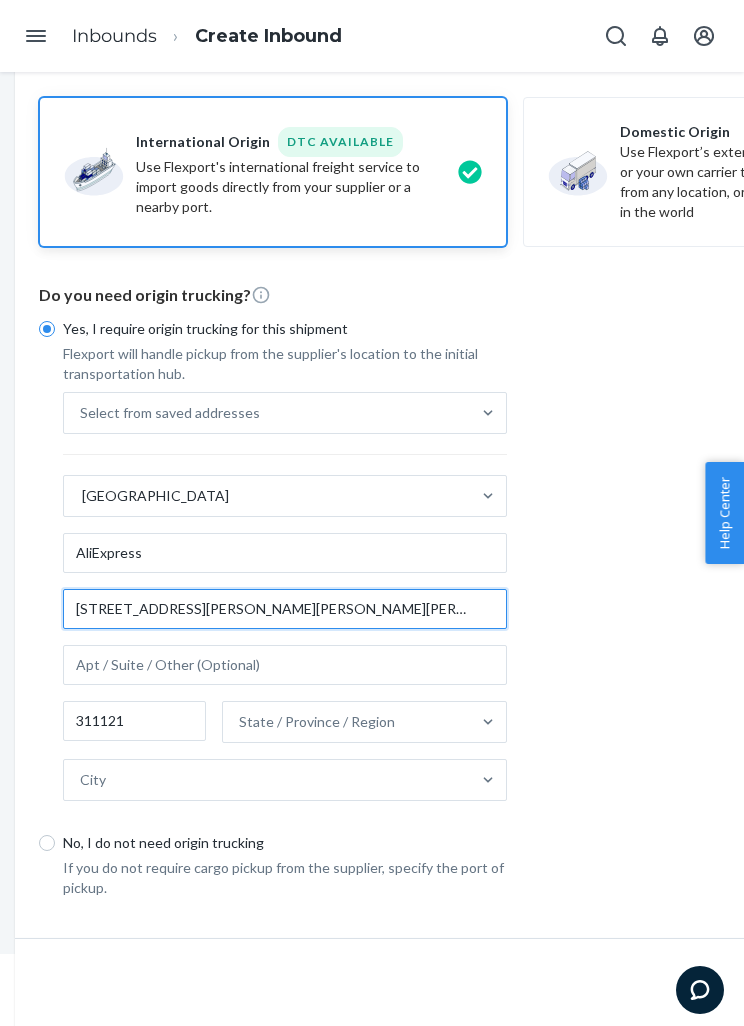 click on "1818-2 Wenyi W Rd, Yuhang Qu, Chin" at bounding box center [285, 609] 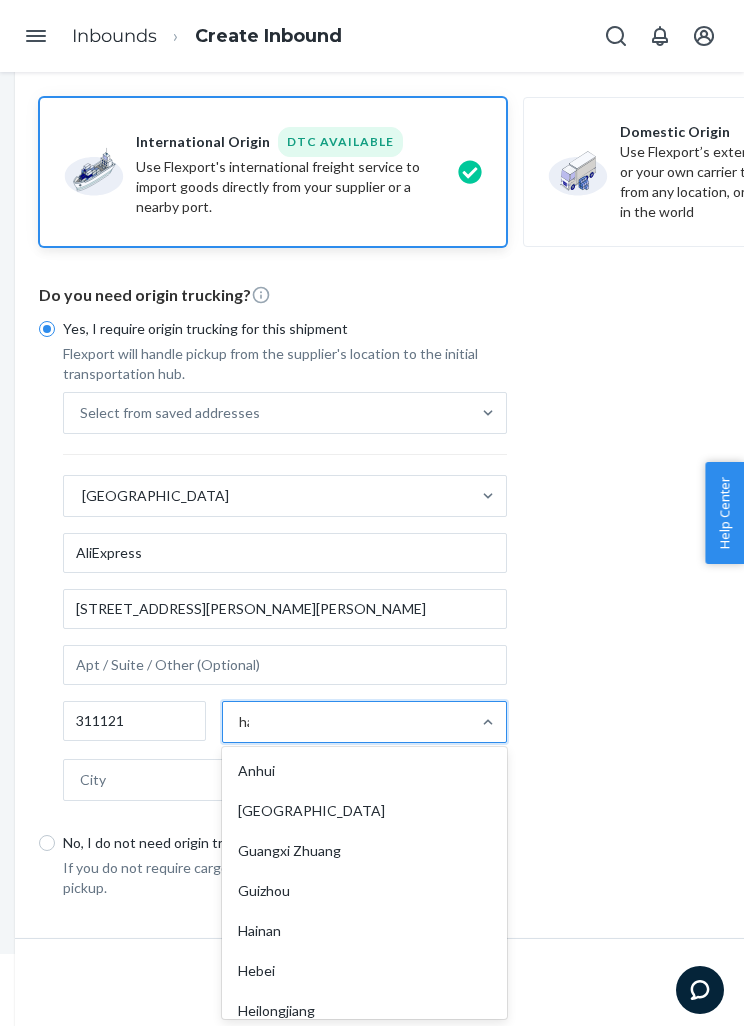 type on "han" 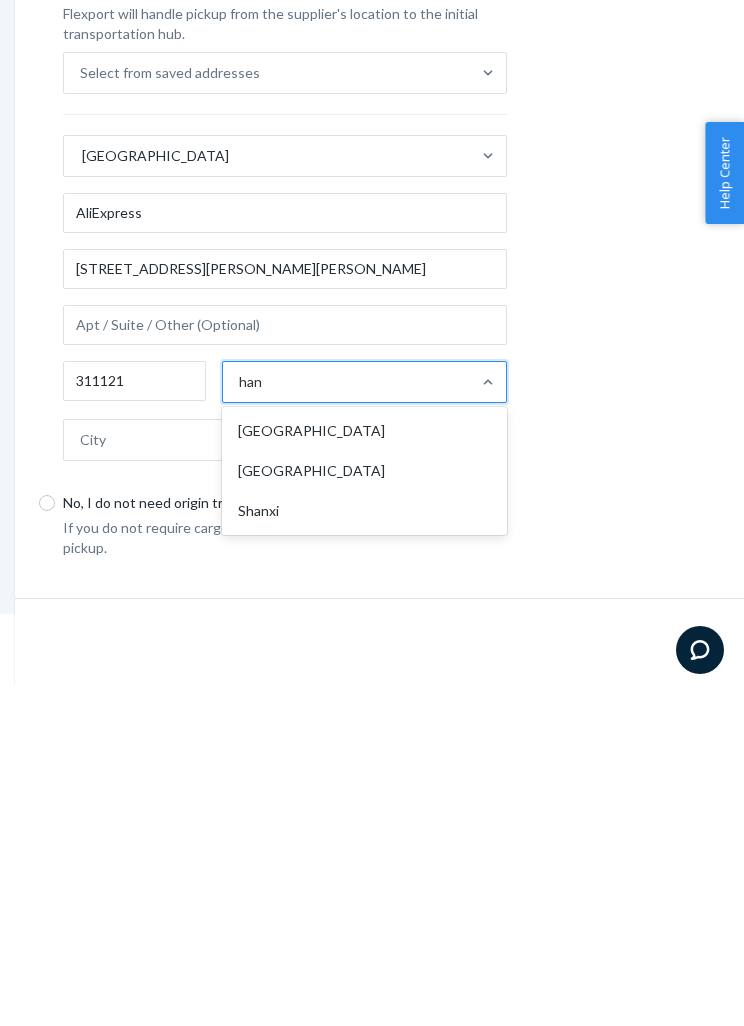 type 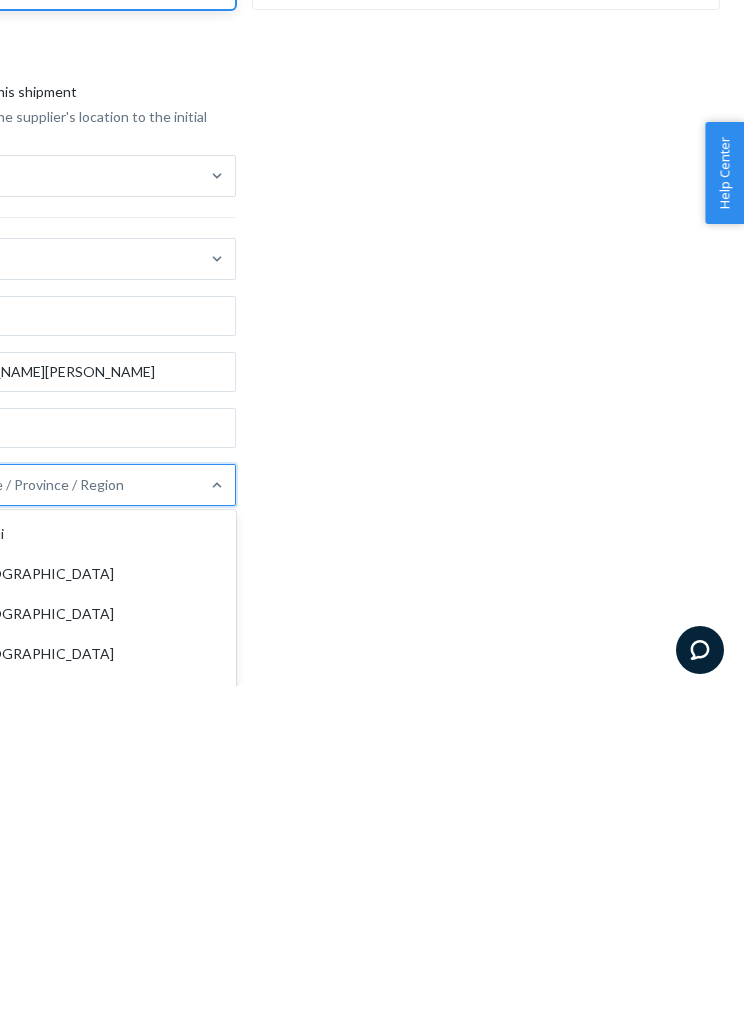 scroll, scrollTop: 0, scrollLeft: 286, axis: horizontal 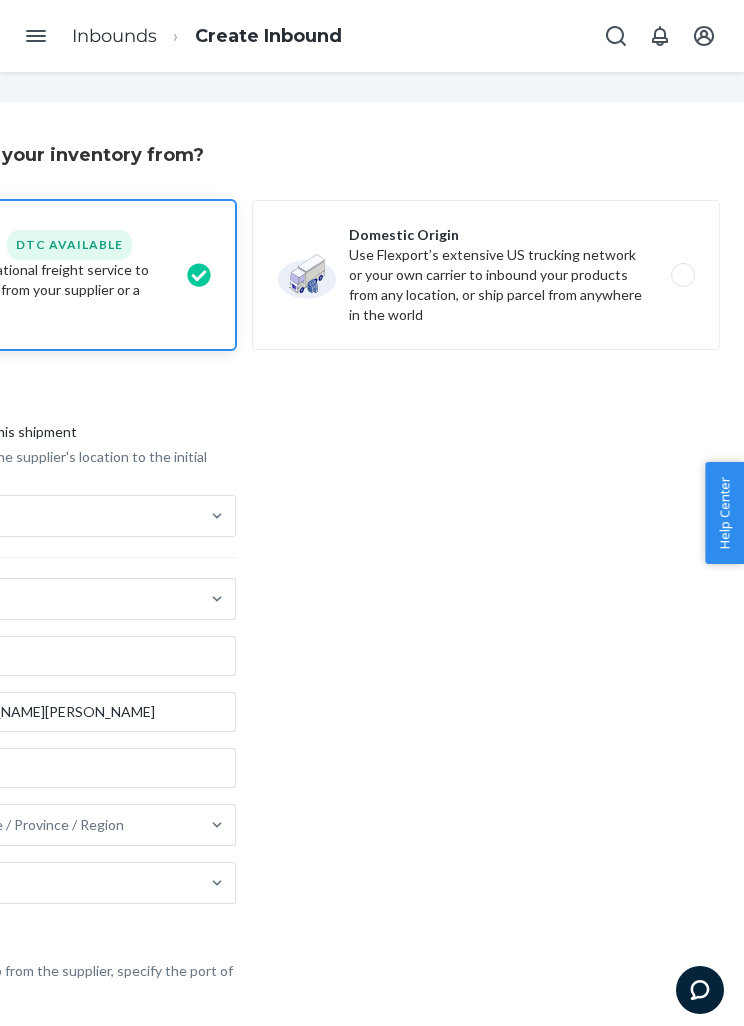 click on "Domestic Origin Use Flexport’s extensive US trucking network or your own carrier to inbound your products from any location, or ship parcel from anywhere in the world" at bounding box center (486, 275) 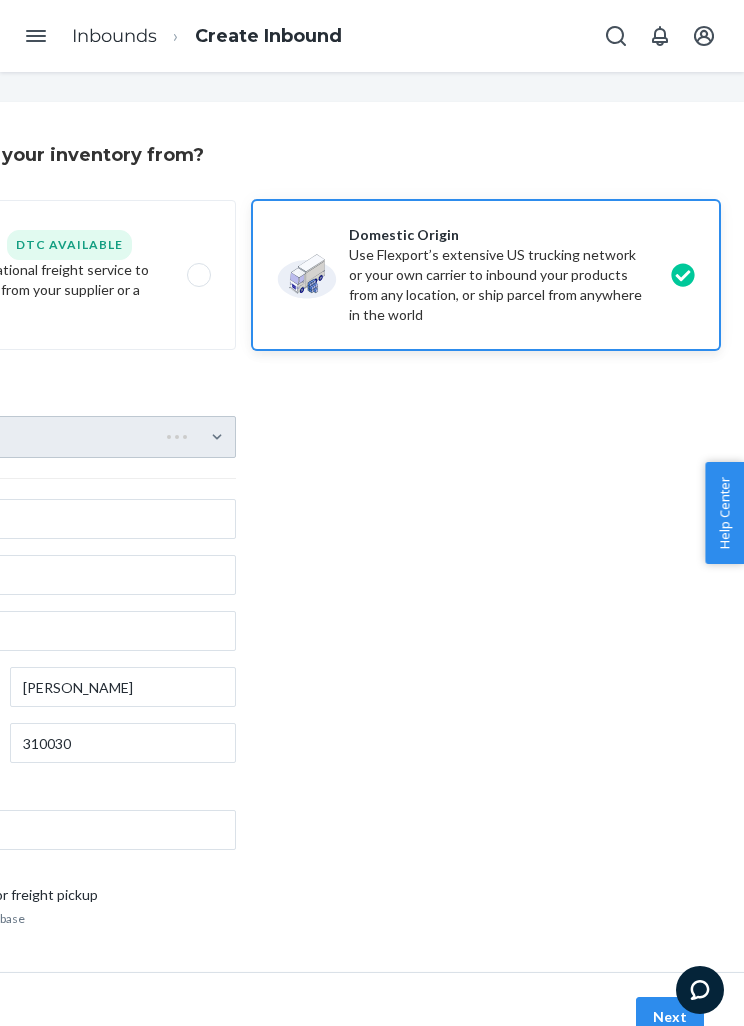 scroll, scrollTop: 0, scrollLeft: 0, axis: both 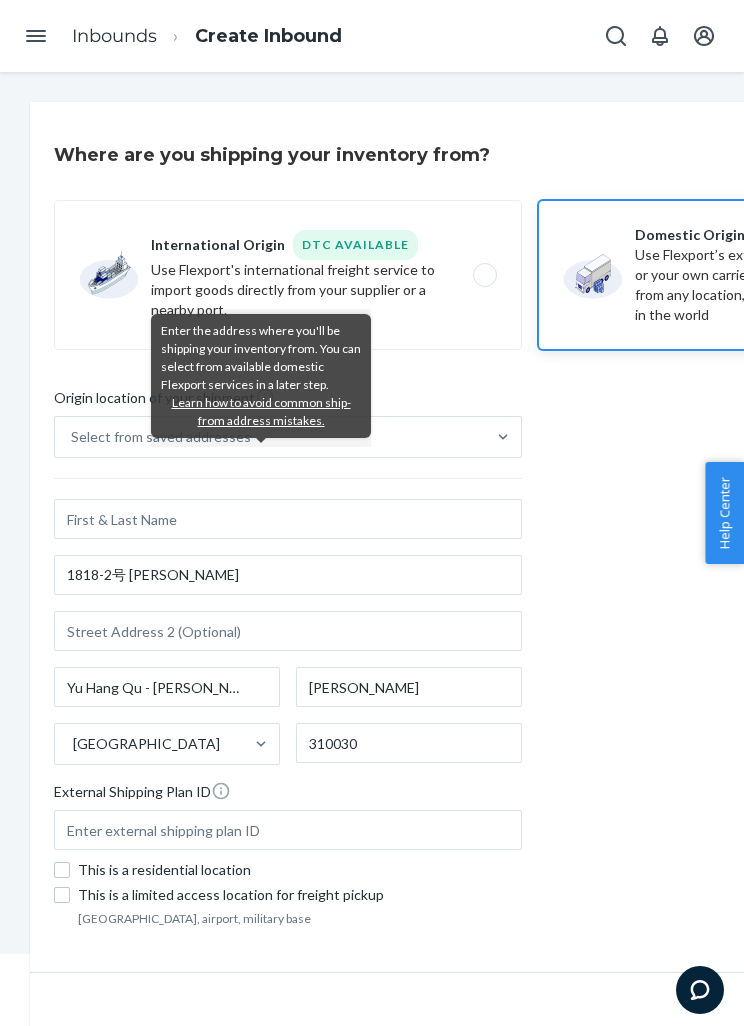 click 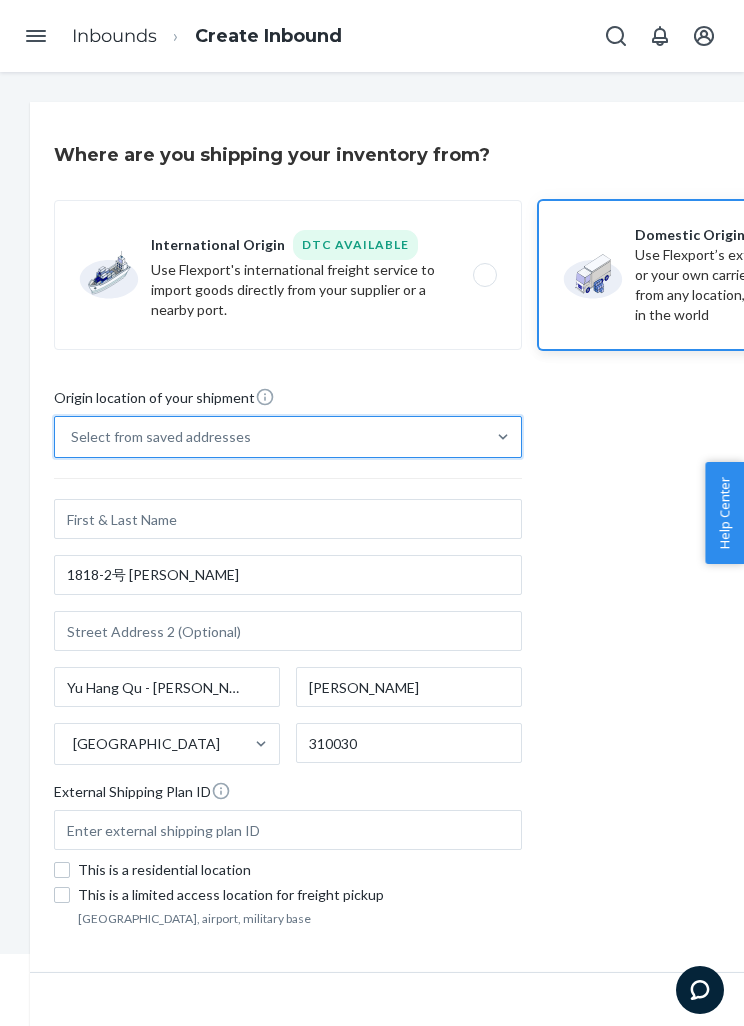 click on "International Origin DTC Available Use Flexport's international freight service to import goods directly from your supplier or a nearby port." at bounding box center [288, 275] 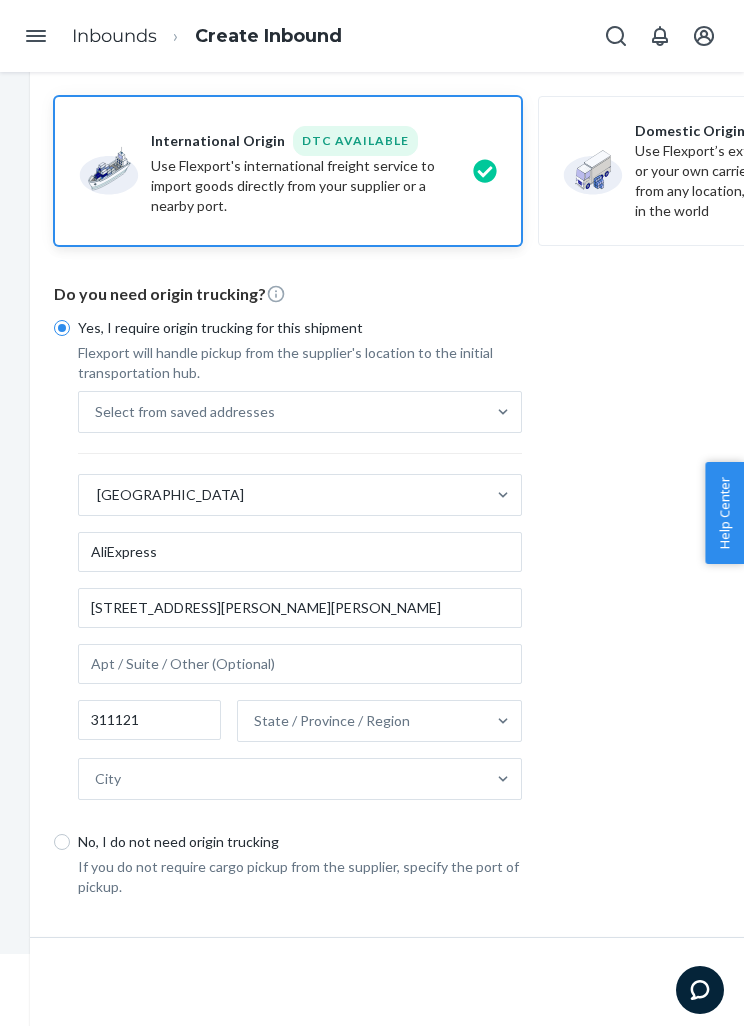 scroll, scrollTop: 103, scrollLeft: 0, axis: vertical 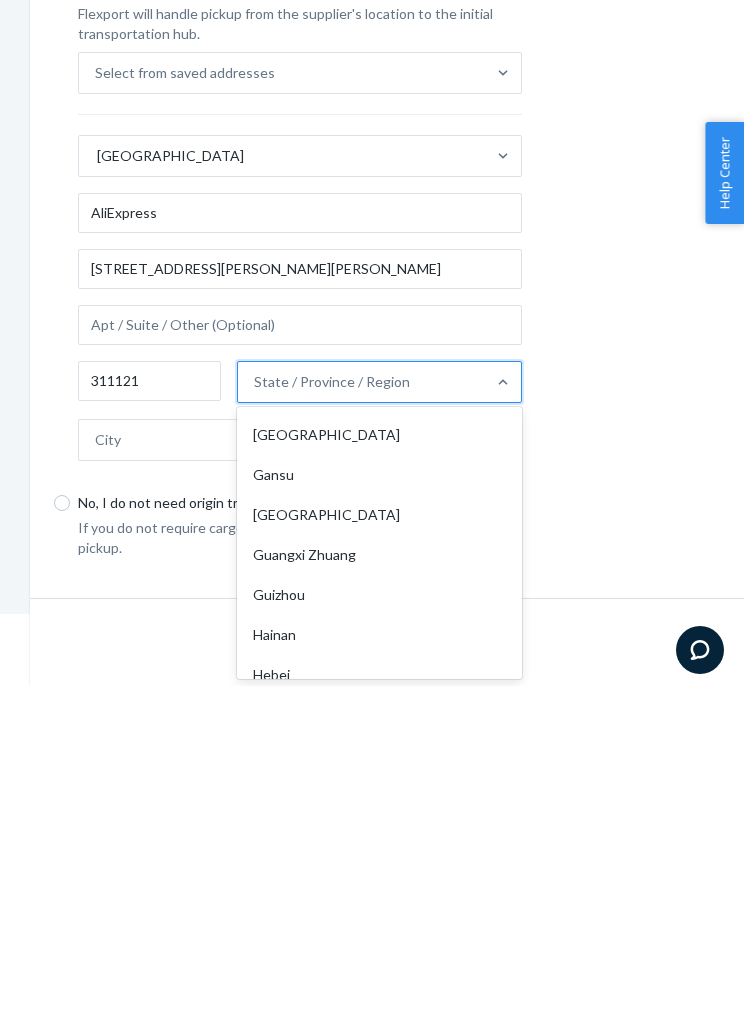 click on "Guangdong" at bounding box center [379, 855] 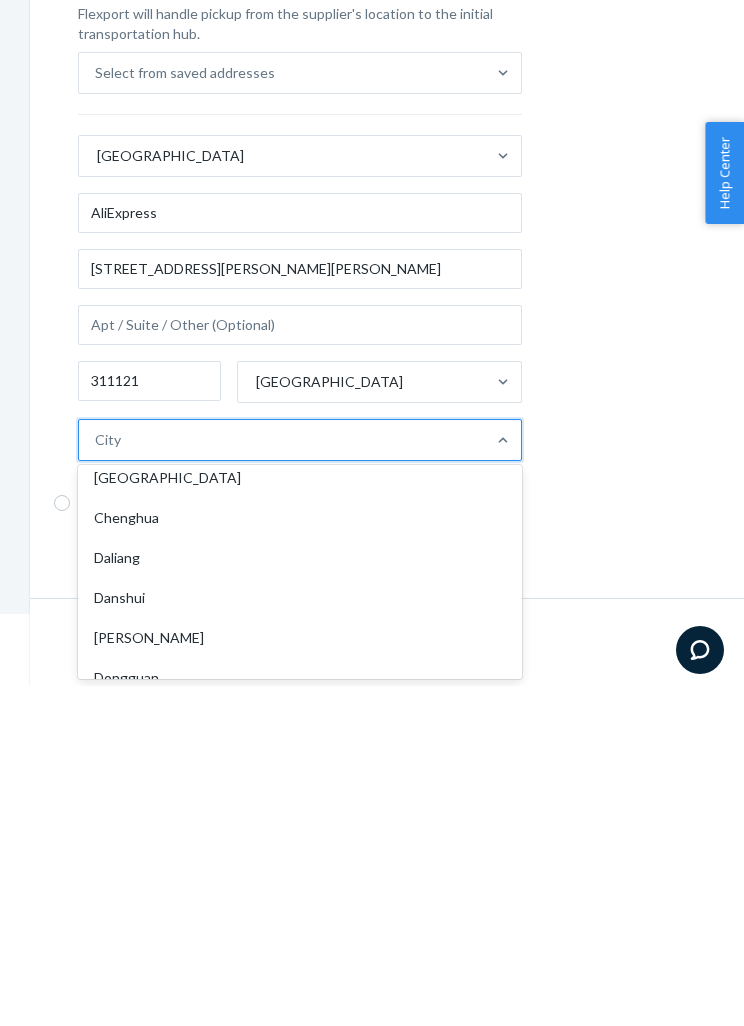scroll, scrollTop: 48, scrollLeft: 0, axis: vertical 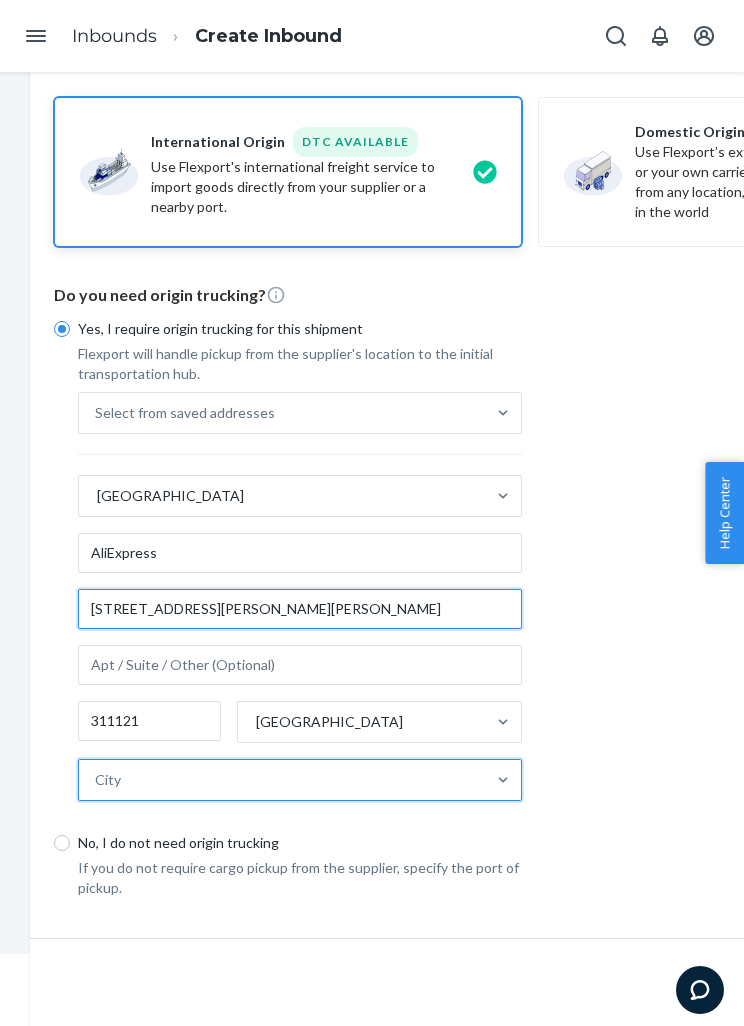 click on "1818-2 Wenyi W Rd, Yuhang Qu, China" at bounding box center (300, 609) 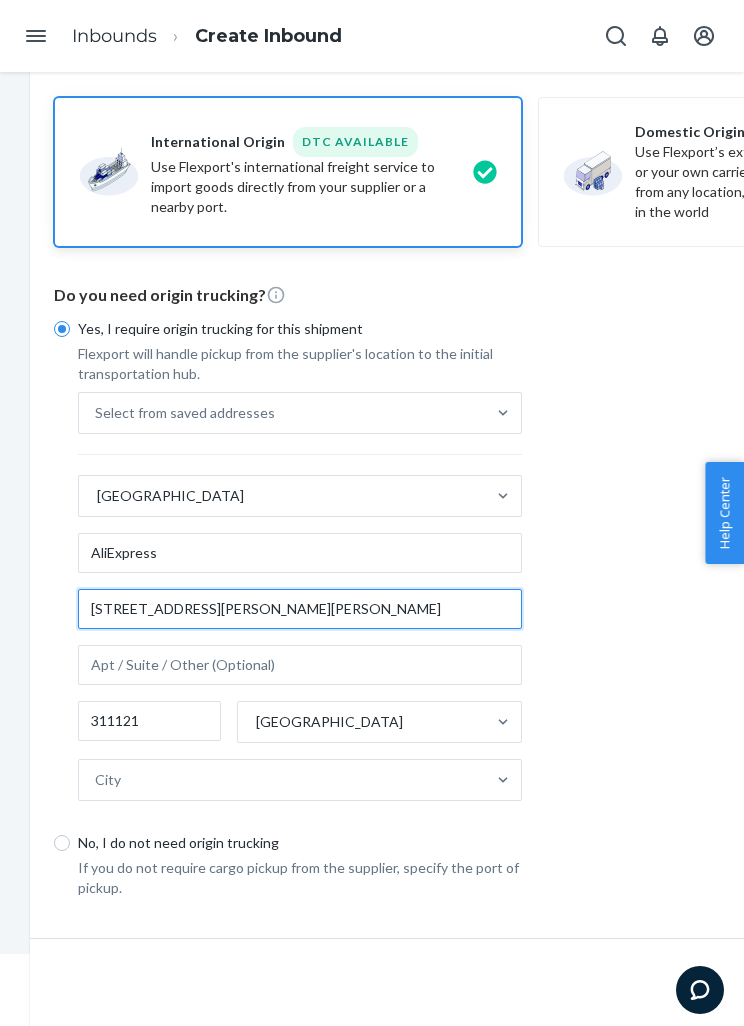 click on "1818-2 Wenyi W Rd, Yuhang Qu, China" at bounding box center [300, 609] 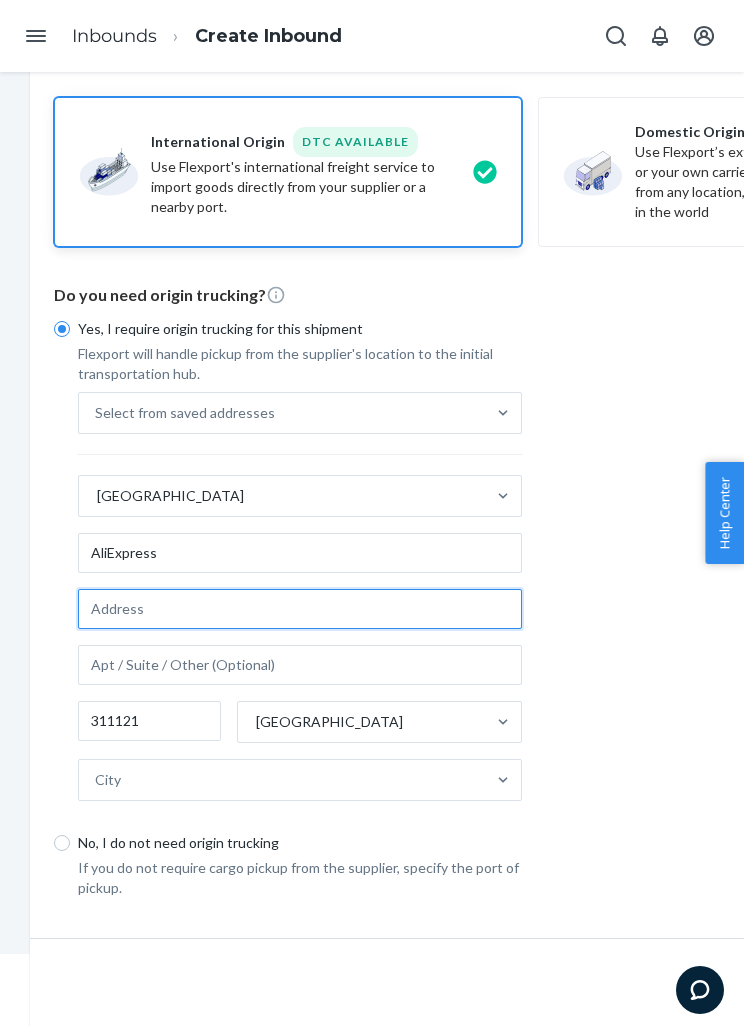 paste on "1818-2 Wenyi W Rd, Yuhang Qu, Hangzhou, Zhejiang, China." 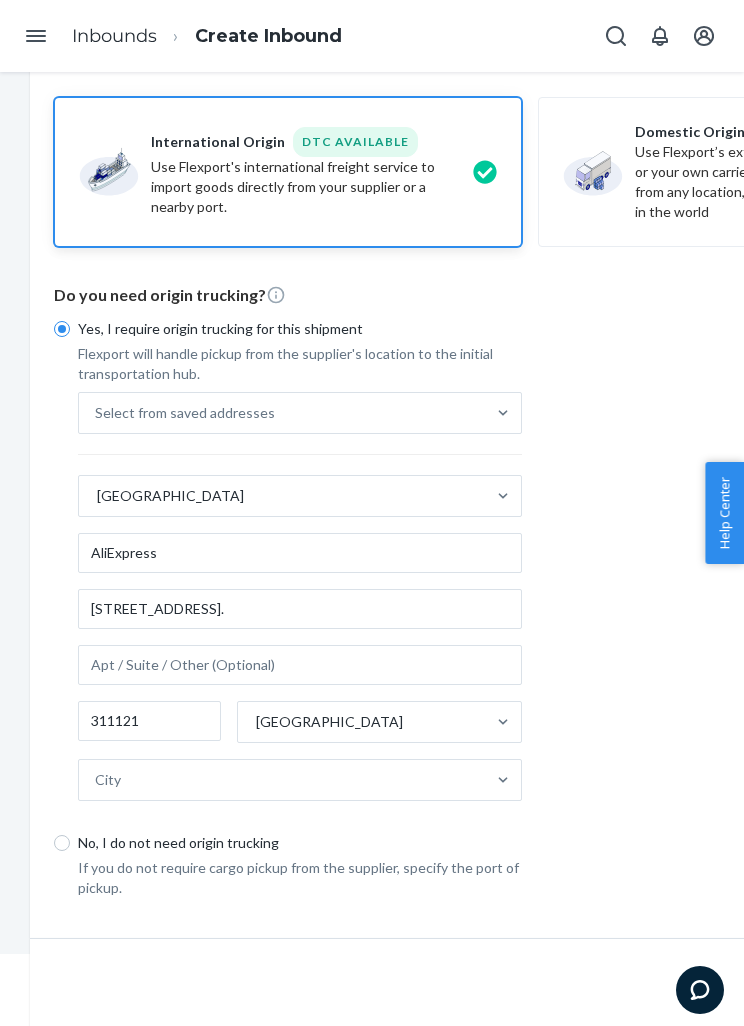 type on "1818-2 Wenyi W Rd, Yuhang Qu, Hangzhou, Zhejiang, China." 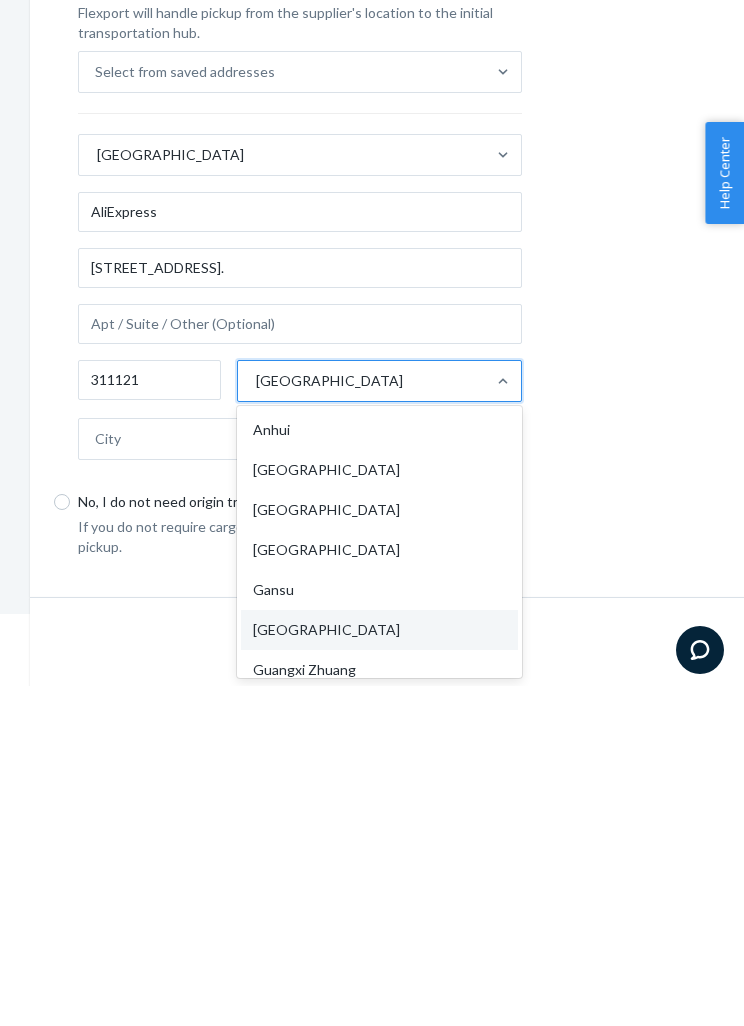 scroll, scrollTop: 103, scrollLeft: 0, axis: vertical 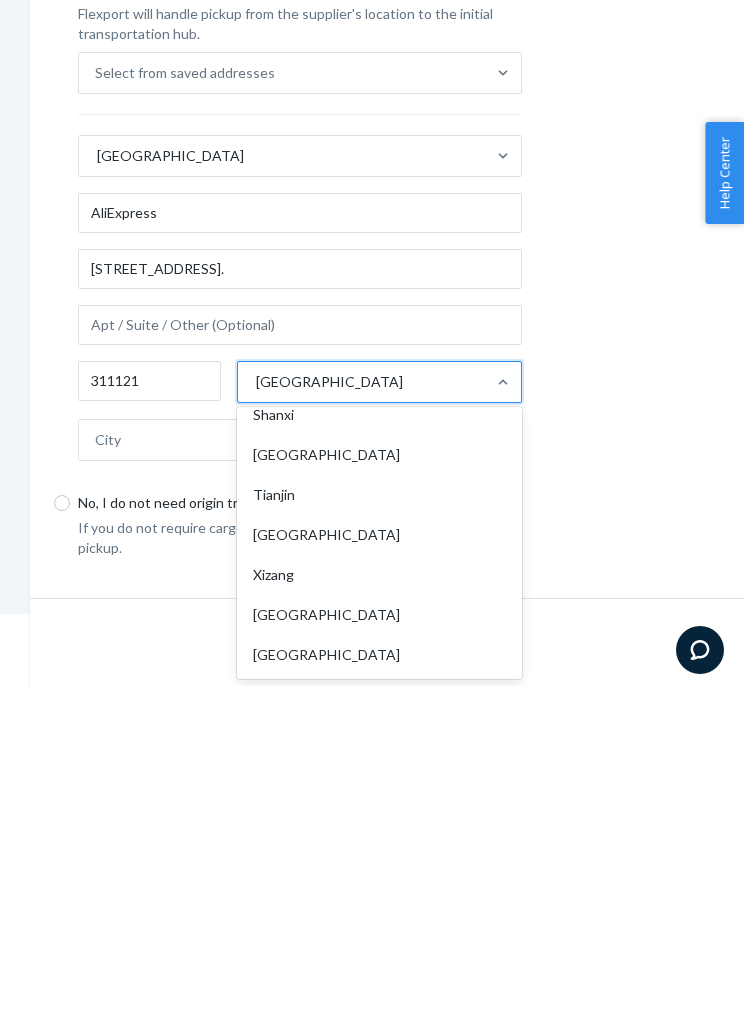 click on "Zhejiang" at bounding box center [379, 995] 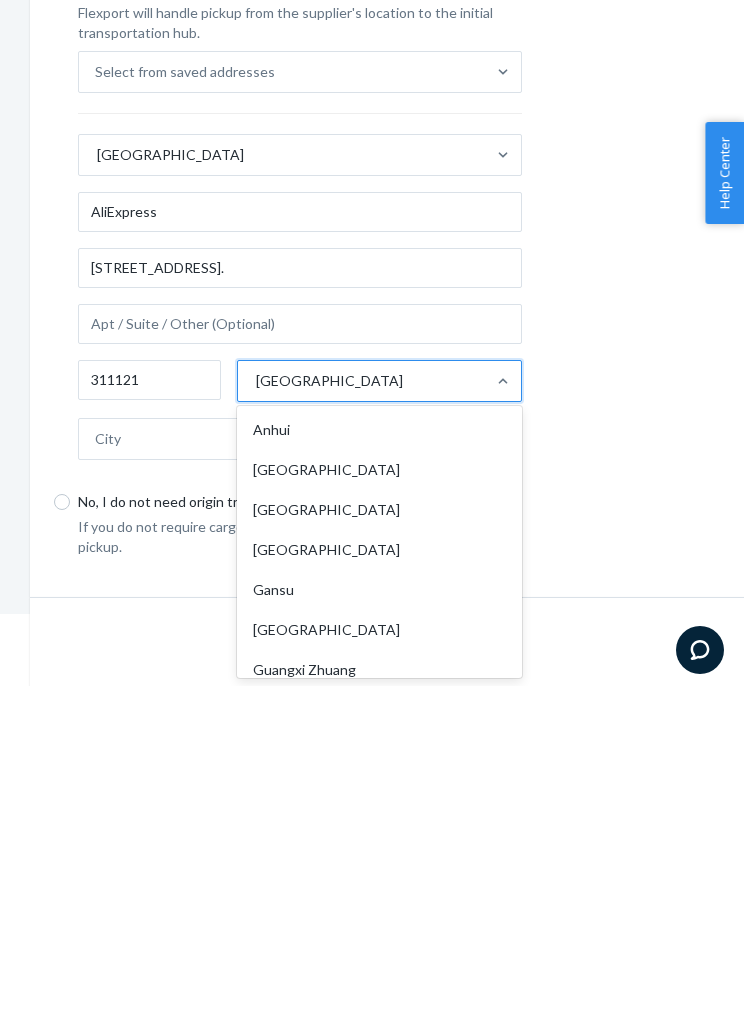 scroll, scrollTop: 103, scrollLeft: 0, axis: vertical 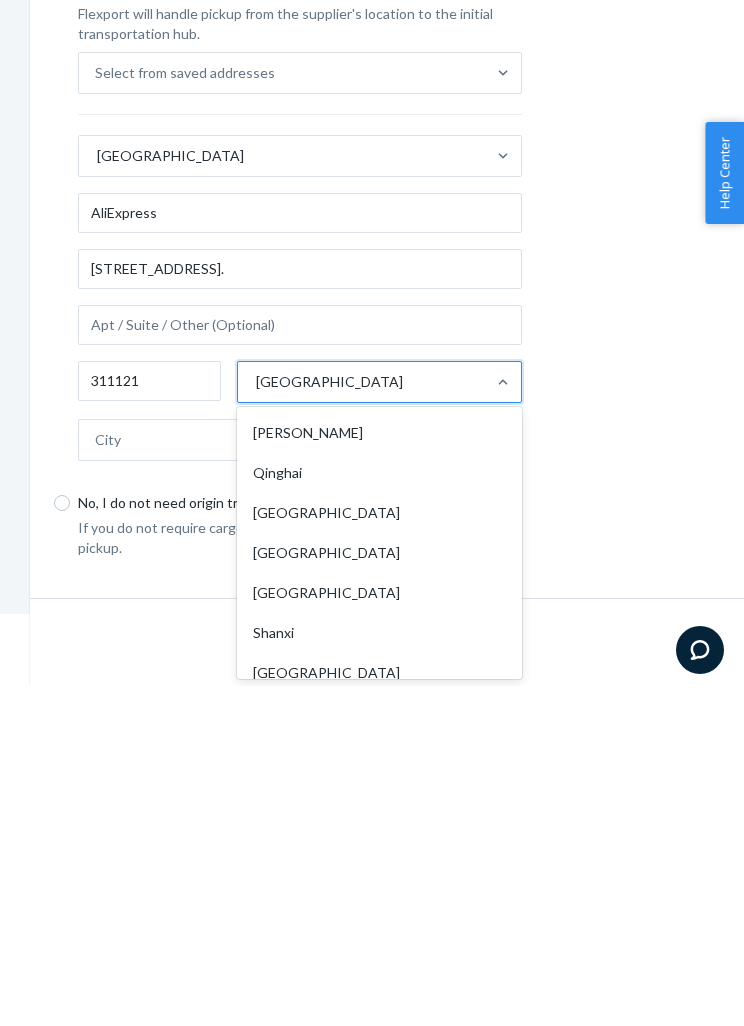 click on "Shanghai" at bounding box center [379, 933] 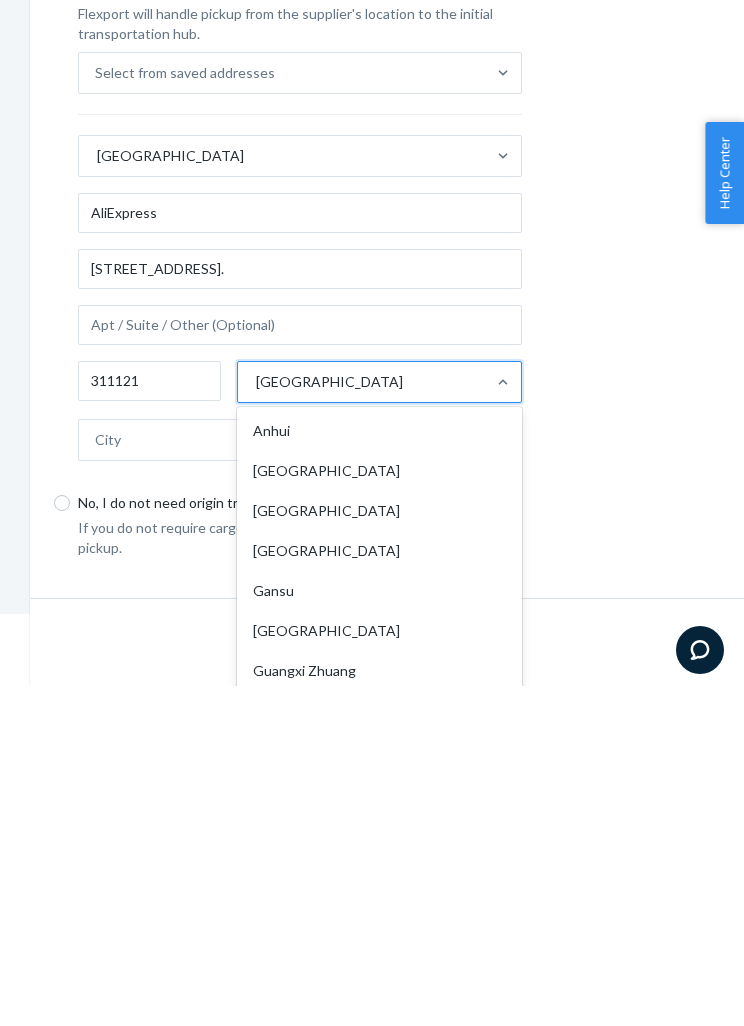 scroll, scrollTop: 136, scrollLeft: 0, axis: vertical 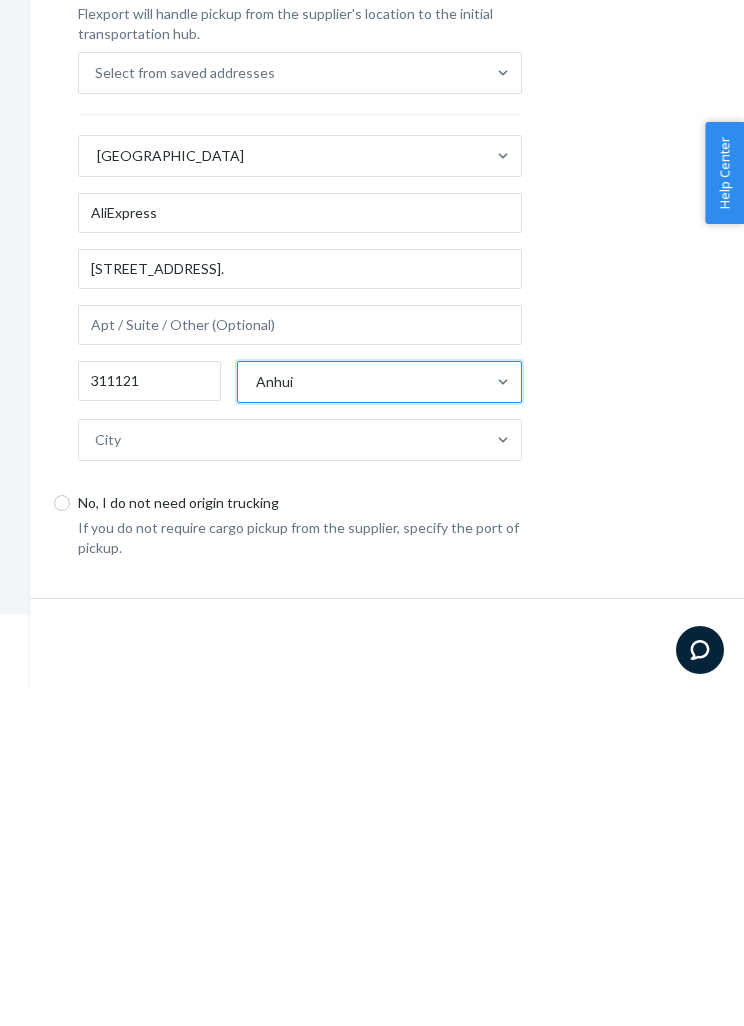 click on "City" at bounding box center [282, 780] 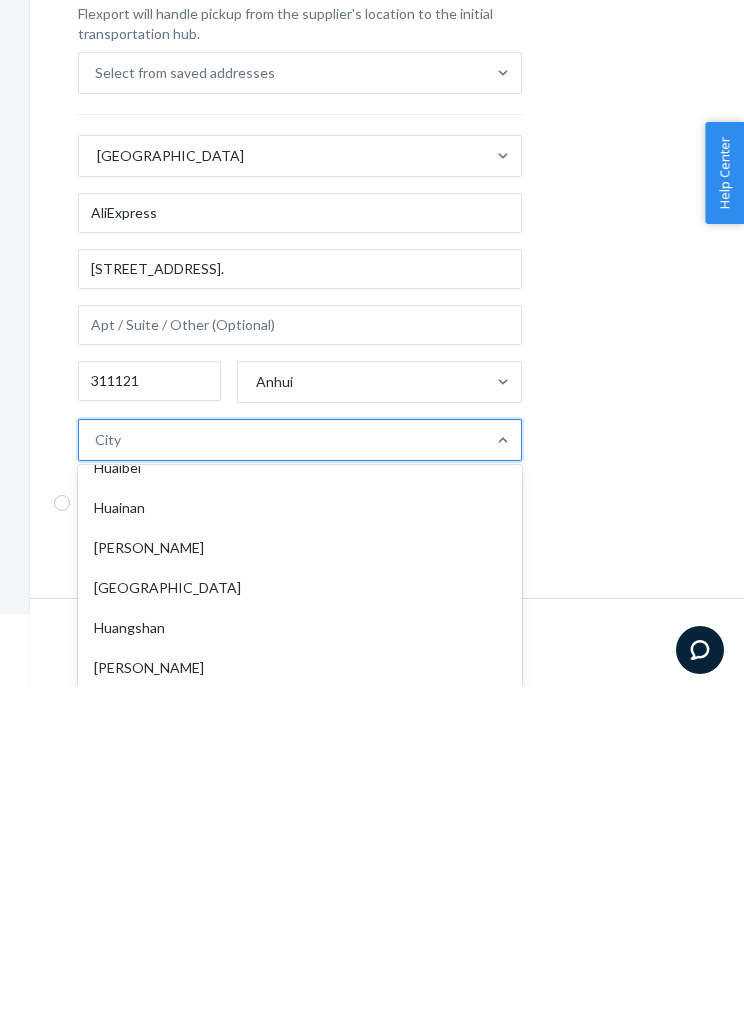 scroll, scrollTop: 620, scrollLeft: 0, axis: vertical 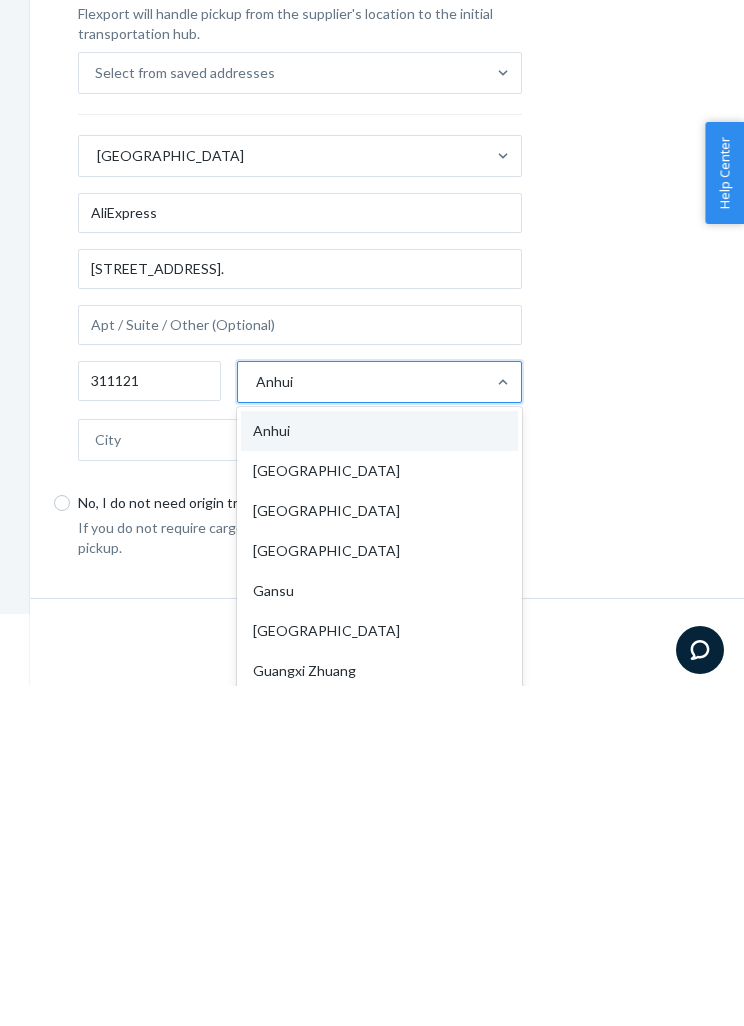 click on "Beijing" at bounding box center [379, 811] 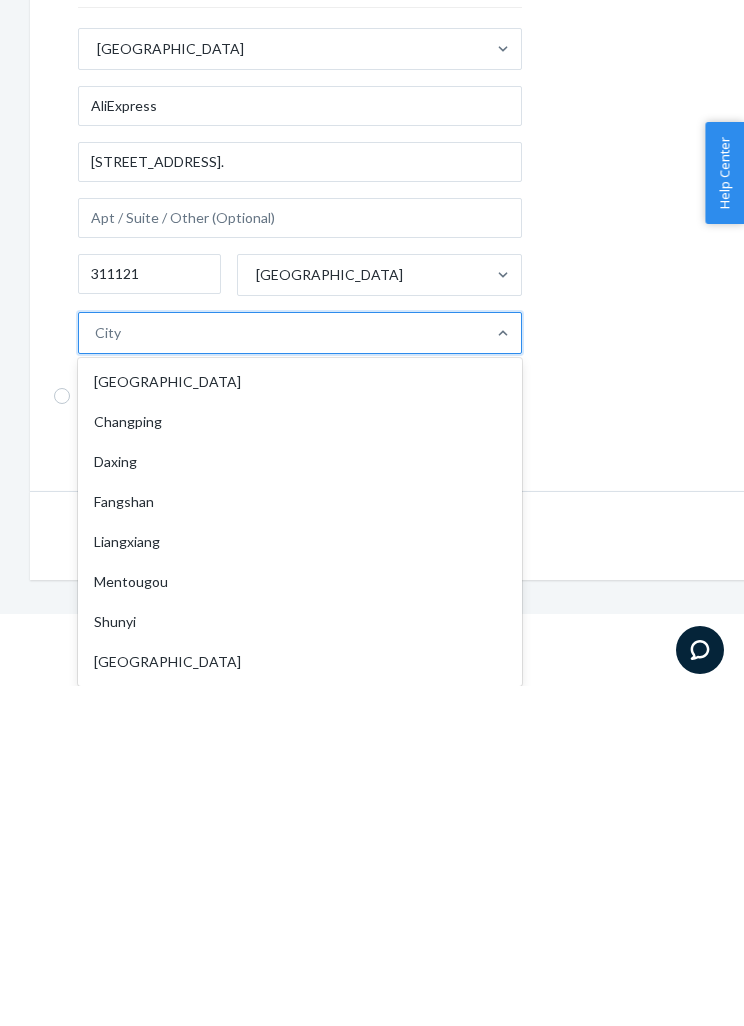 scroll, scrollTop: 210, scrollLeft: -1, axis: both 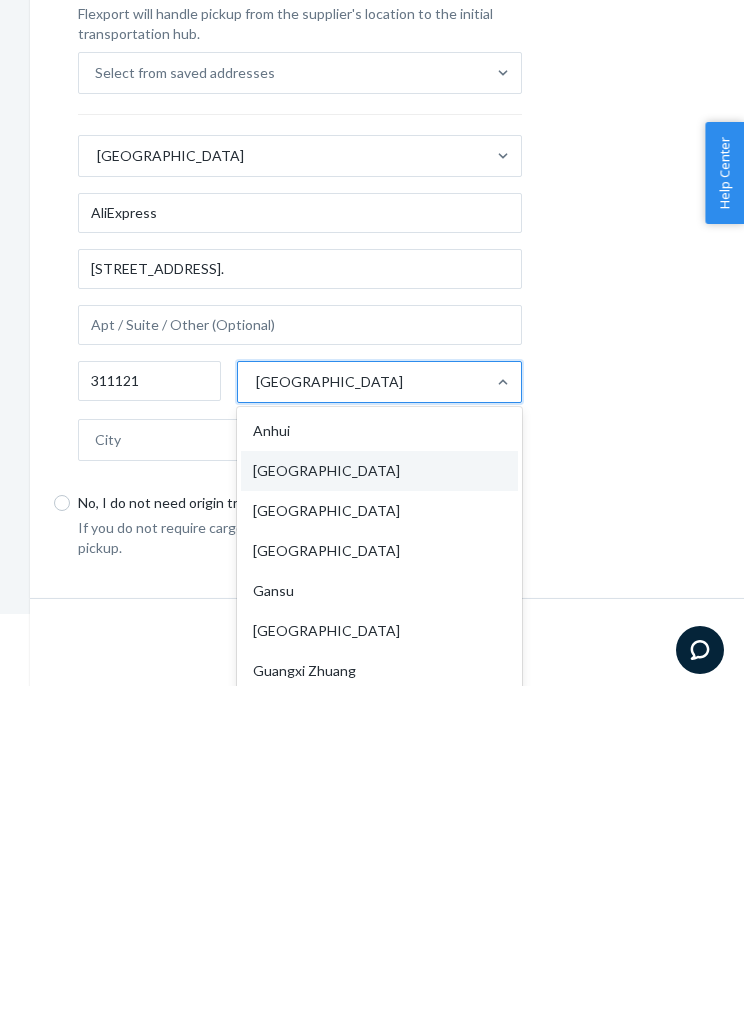 click on "Chongqing" at bounding box center (379, 851) 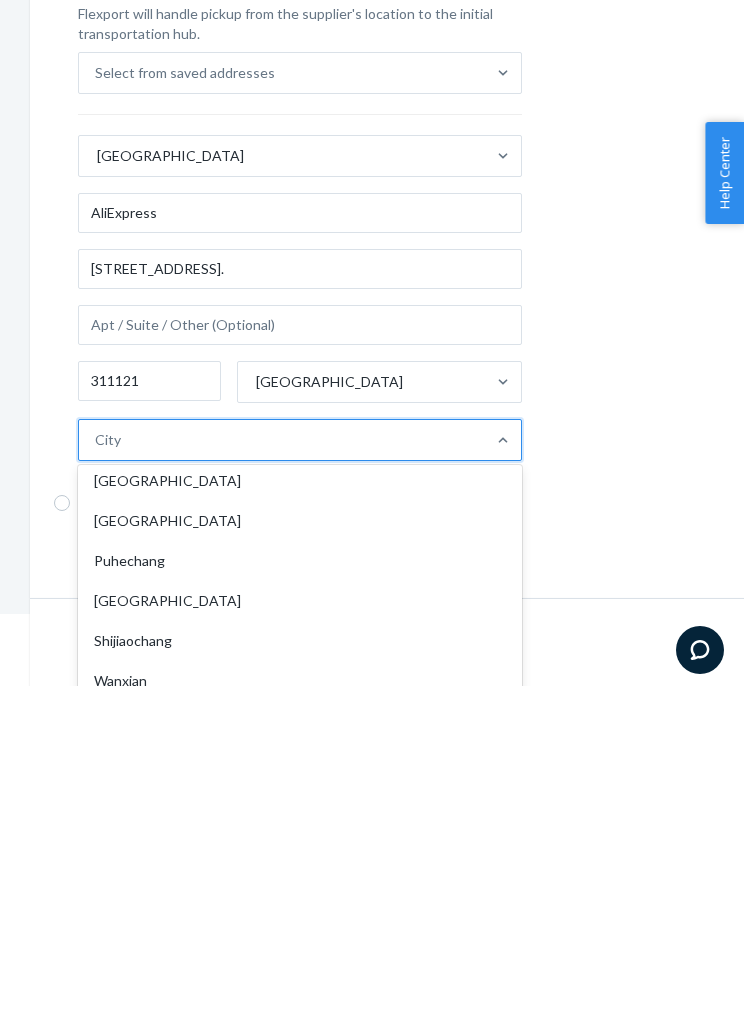 scroll, scrollTop: 328, scrollLeft: 0, axis: vertical 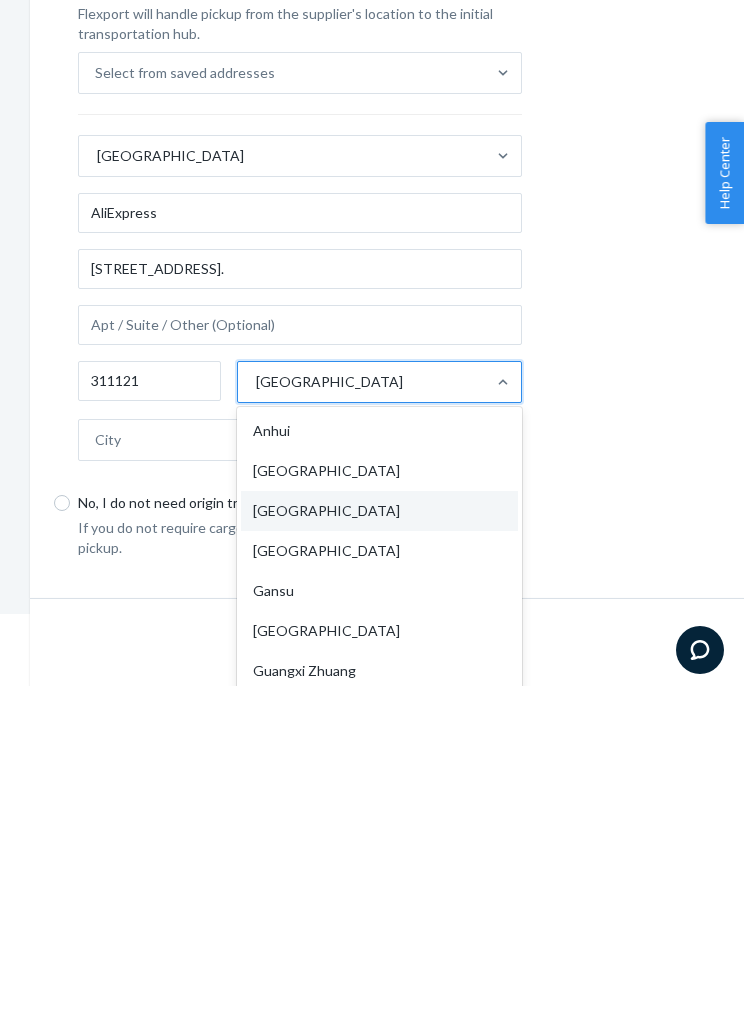 click on "Fujian" at bounding box center (379, 891) 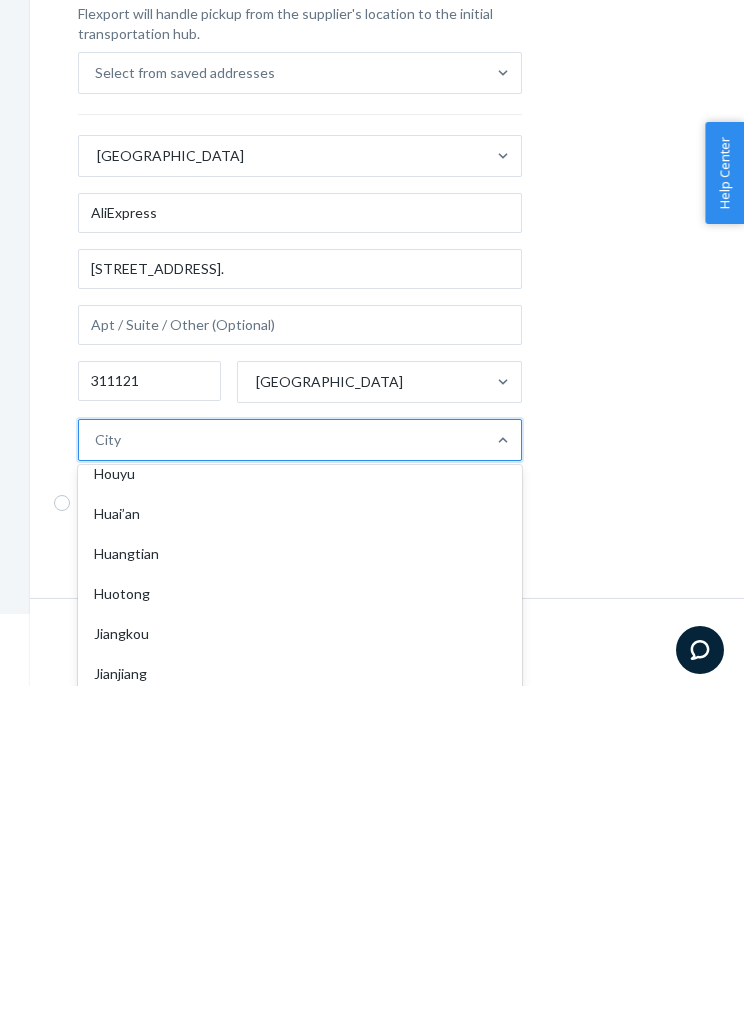 scroll, scrollTop: 1354, scrollLeft: 0, axis: vertical 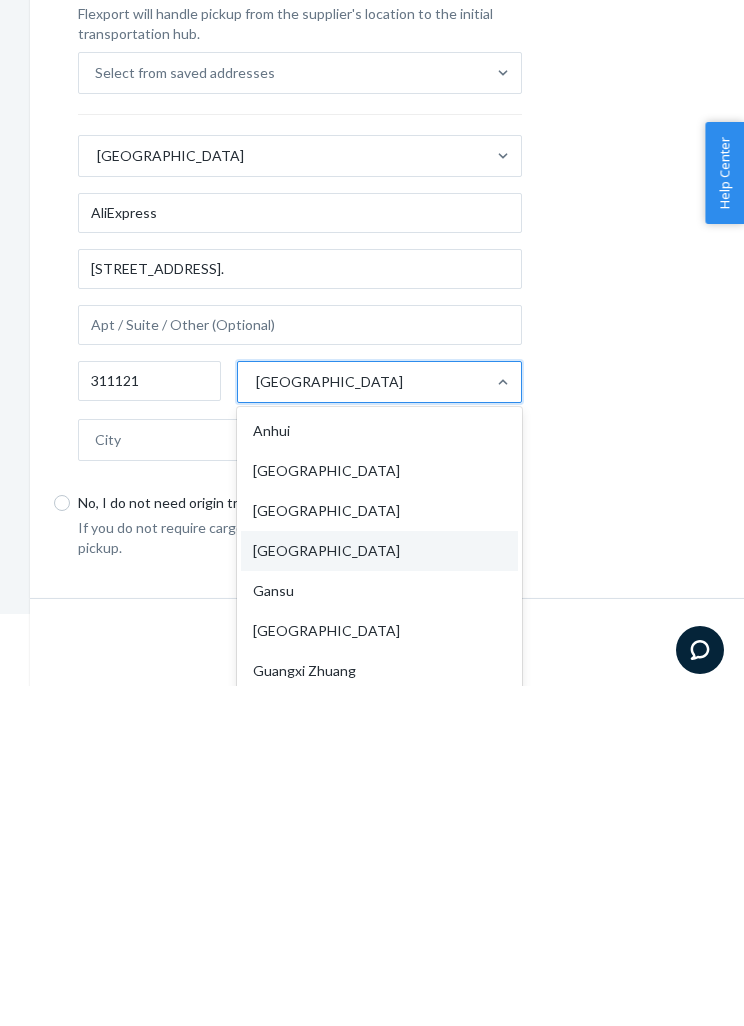 click on "Gansu" at bounding box center [379, 931] 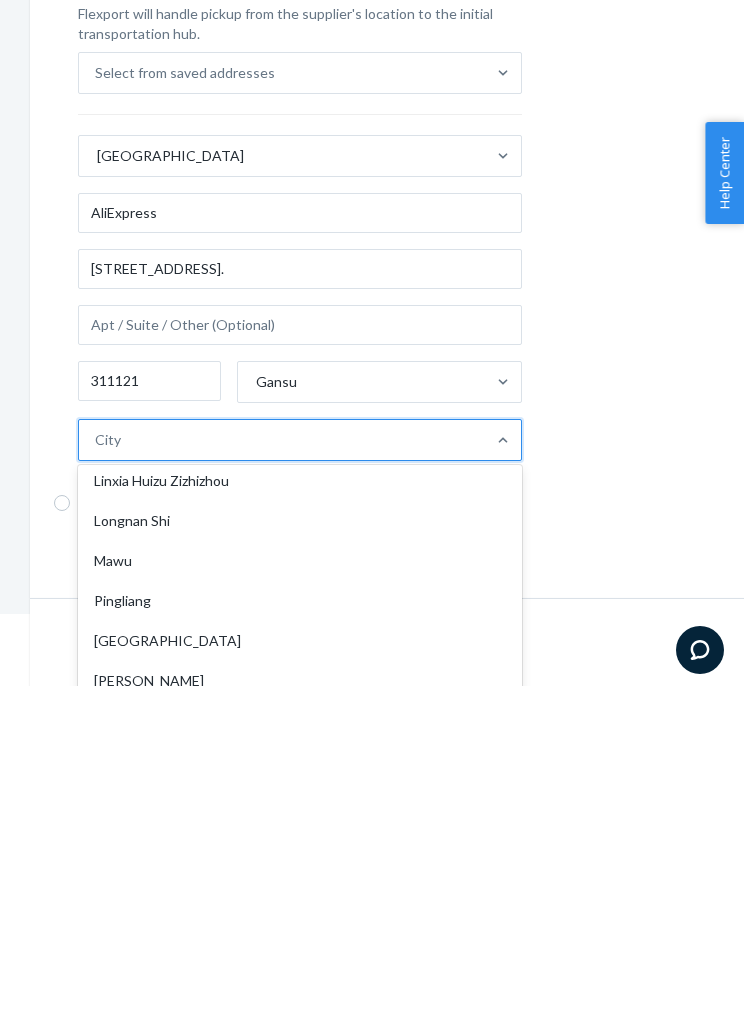 scroll, scrollTop: 409, scrollLeft: 0, axis: vertical 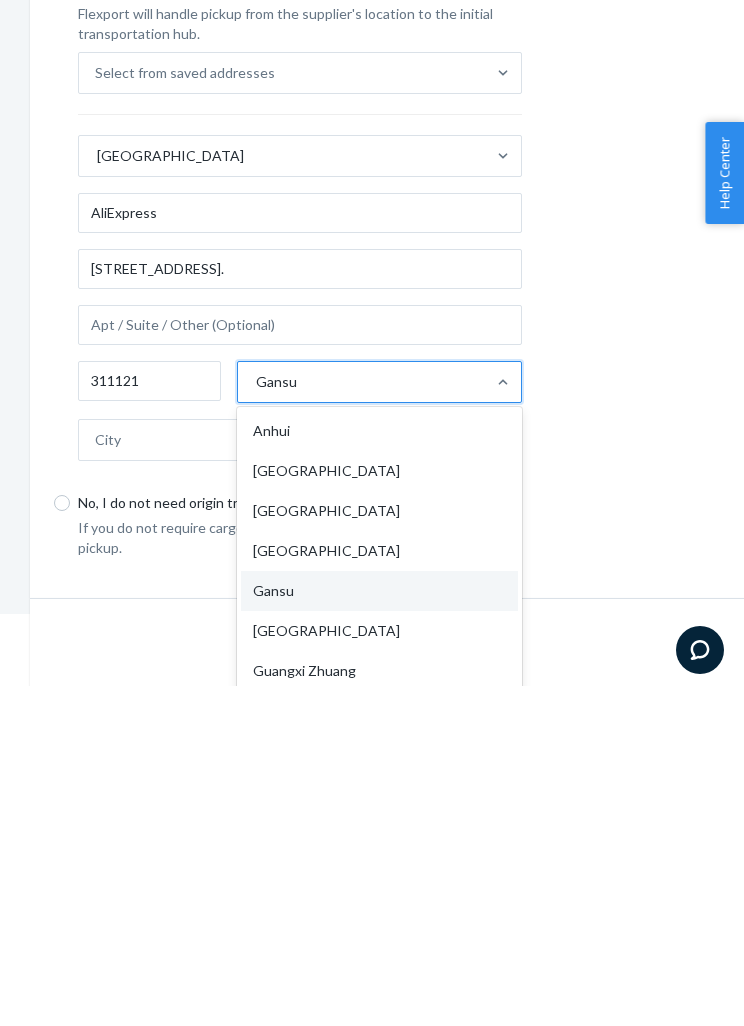 click on "Guangdong" at bounding box center (379, 971) 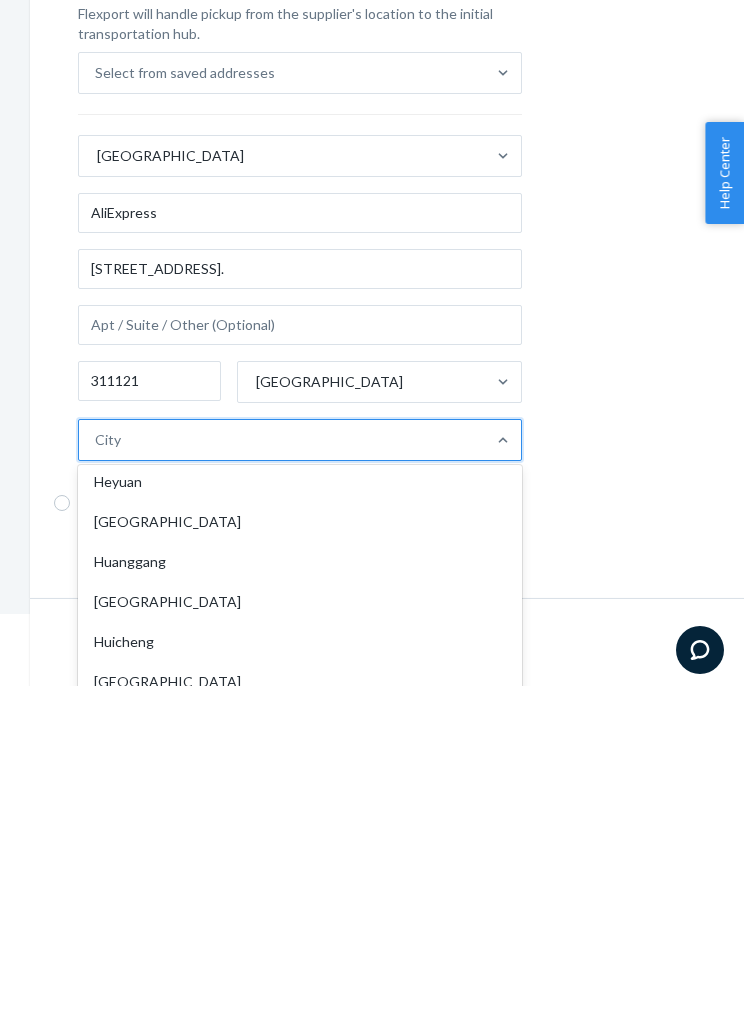 scroll, scrollTop: 776, scrollLeft: 0, axis: vertical 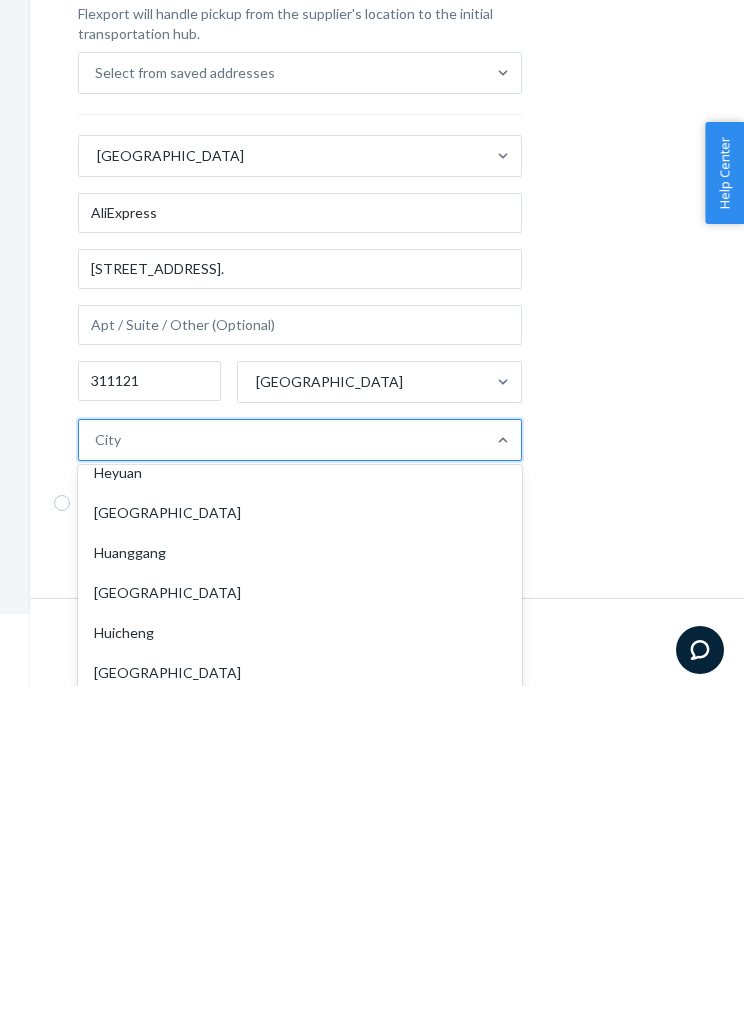 click on "Huazhou" at bounding box center [300, 933] 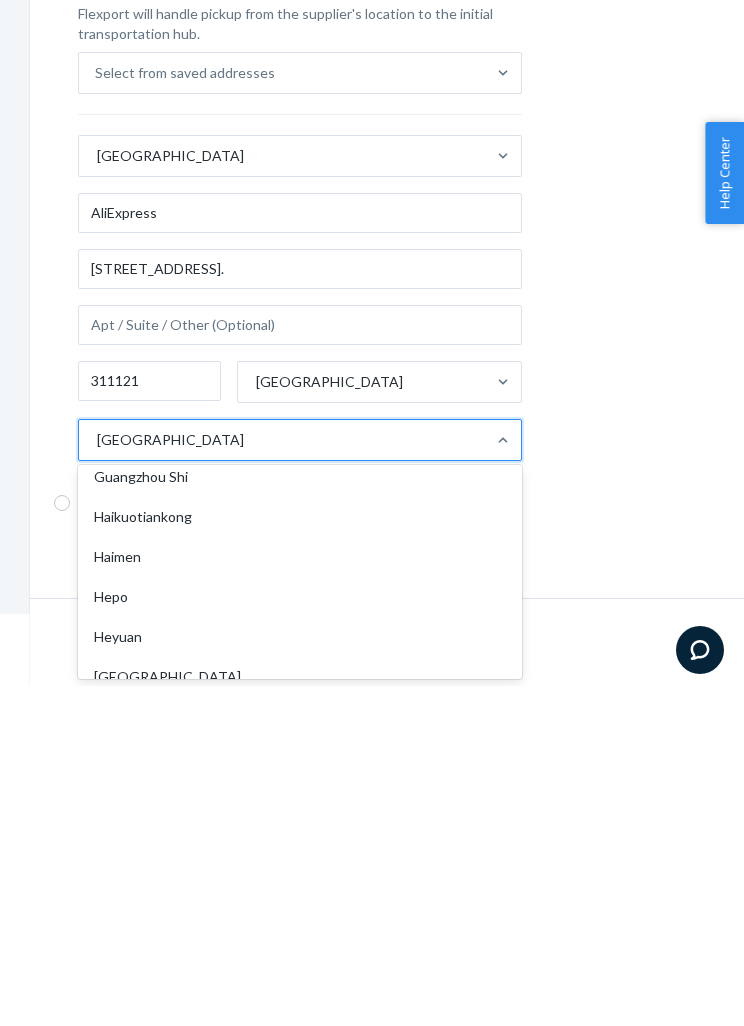 scroll, scrollTop: 583, scrollLeft: 0, axis: vertical 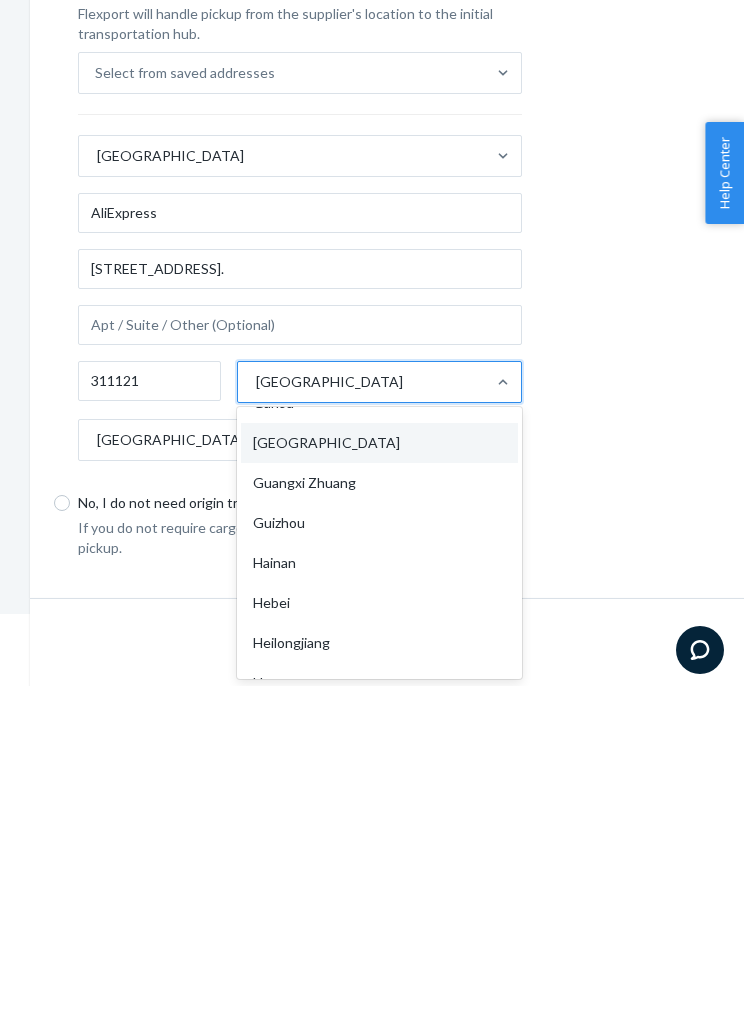 click on "Guangxi Zhuang" at bounding box center [379, 823] 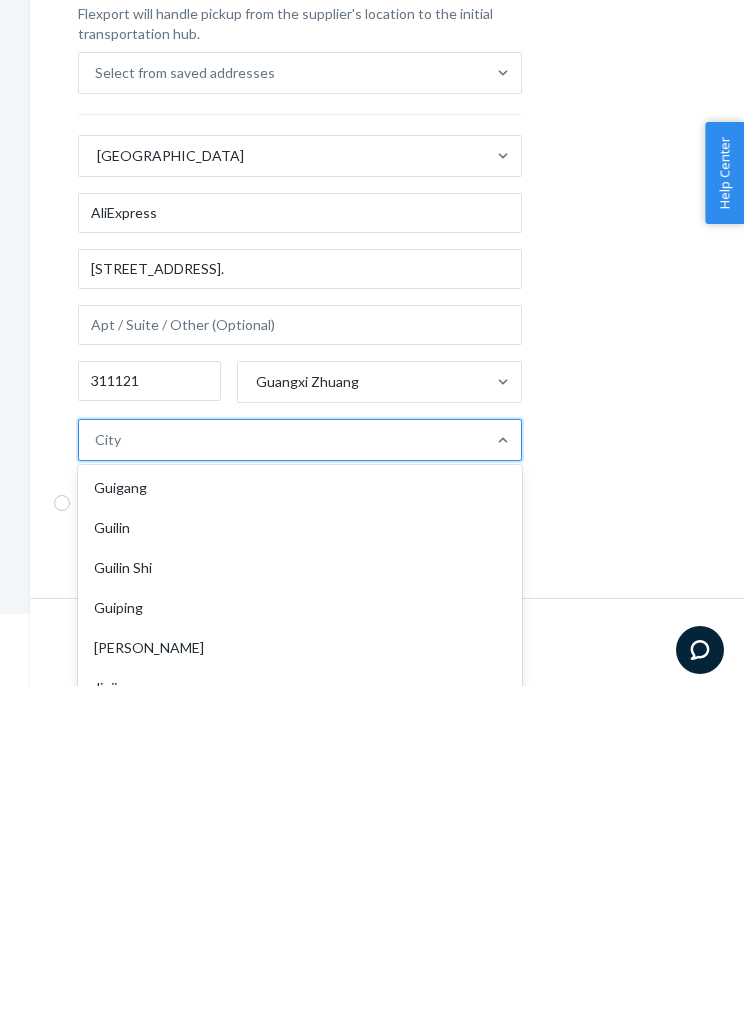 scroll, scrollTop: 305, scrollLeft: 0, axis: vertical 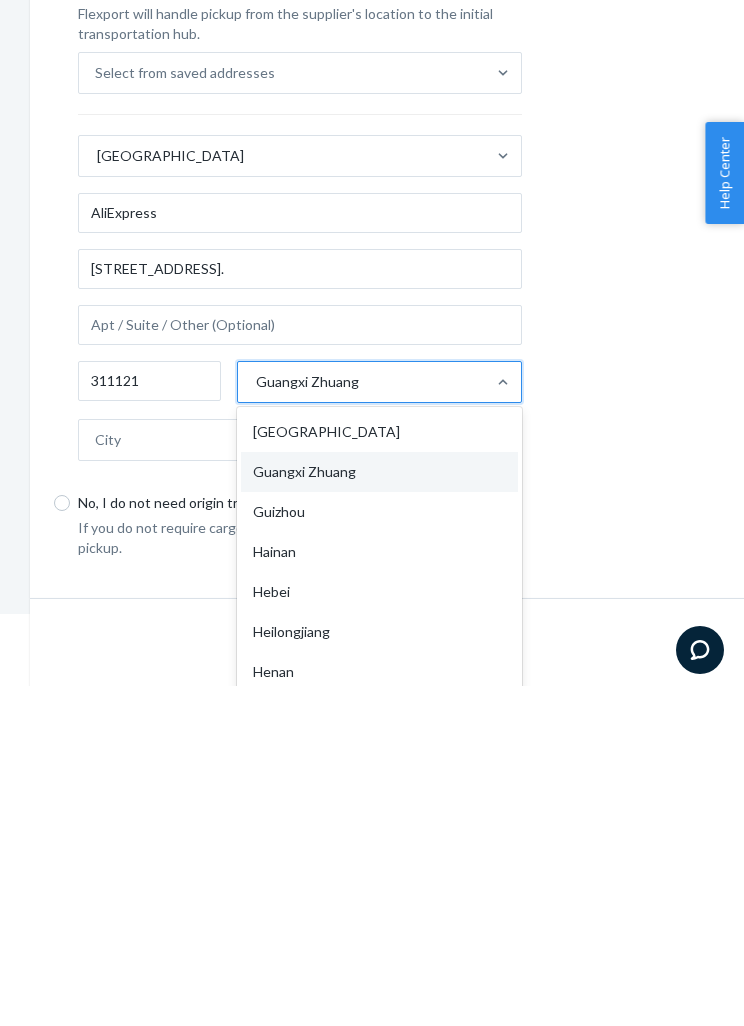 click on "Guizhou" at bounding box center (379, 852) 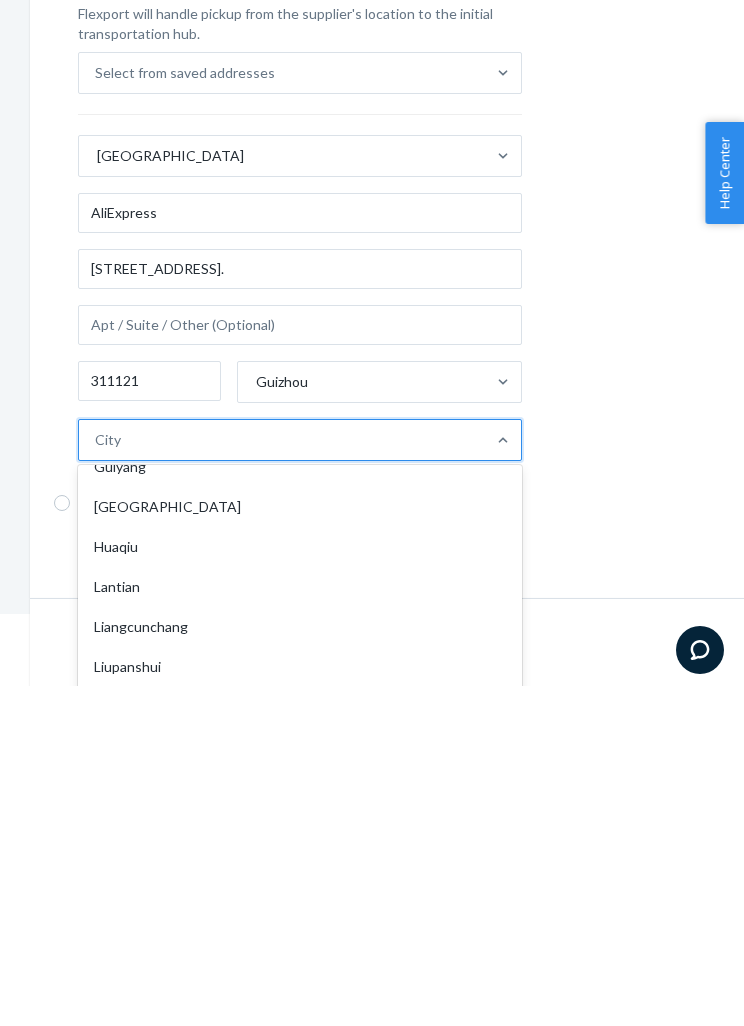 scroll, scrollTop: 729, scrollLeft: 0, axis: vertical 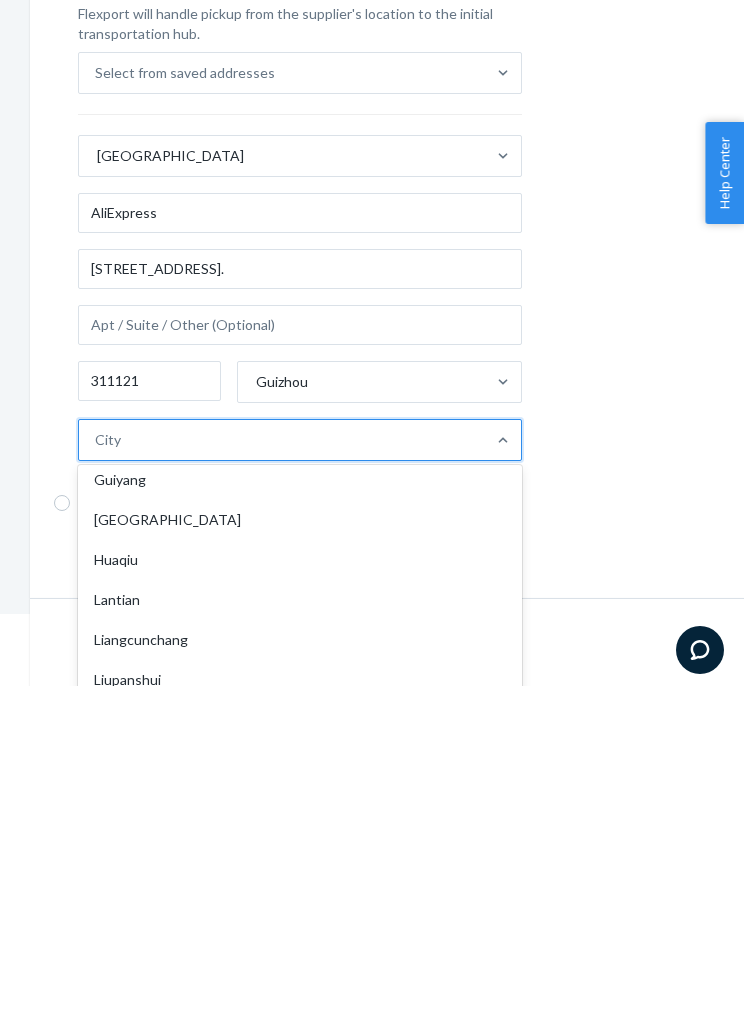 click on "Hongzhou" at bounding box center [300, 860] 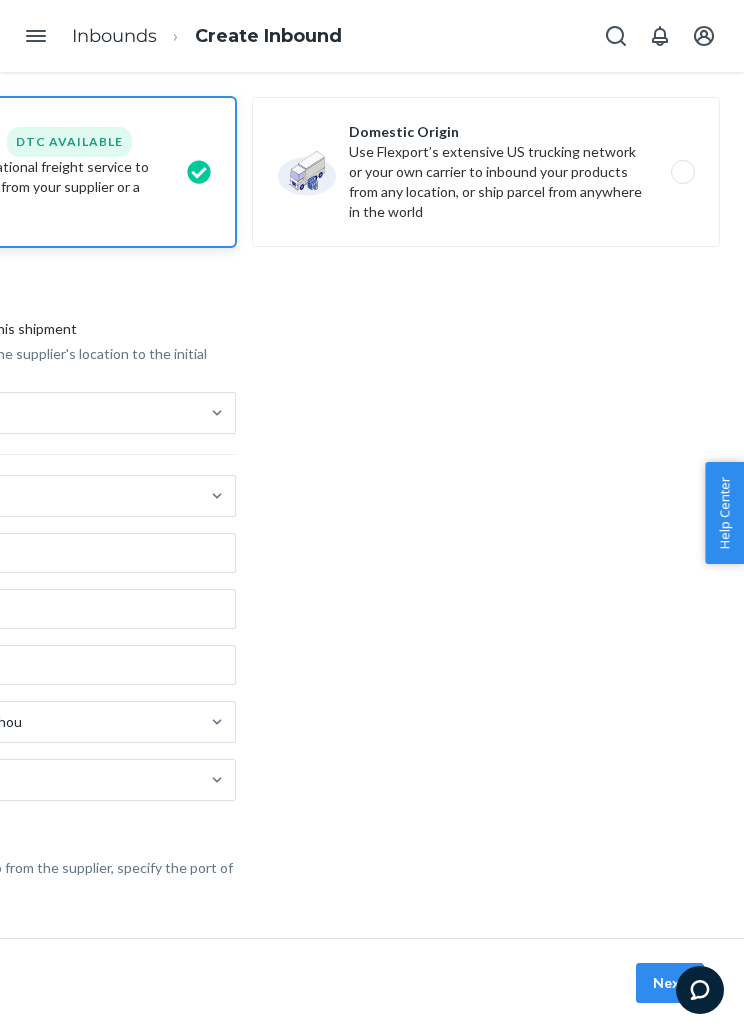 scroll, scrollTop: 103, scrollLeft: 286, axis: both 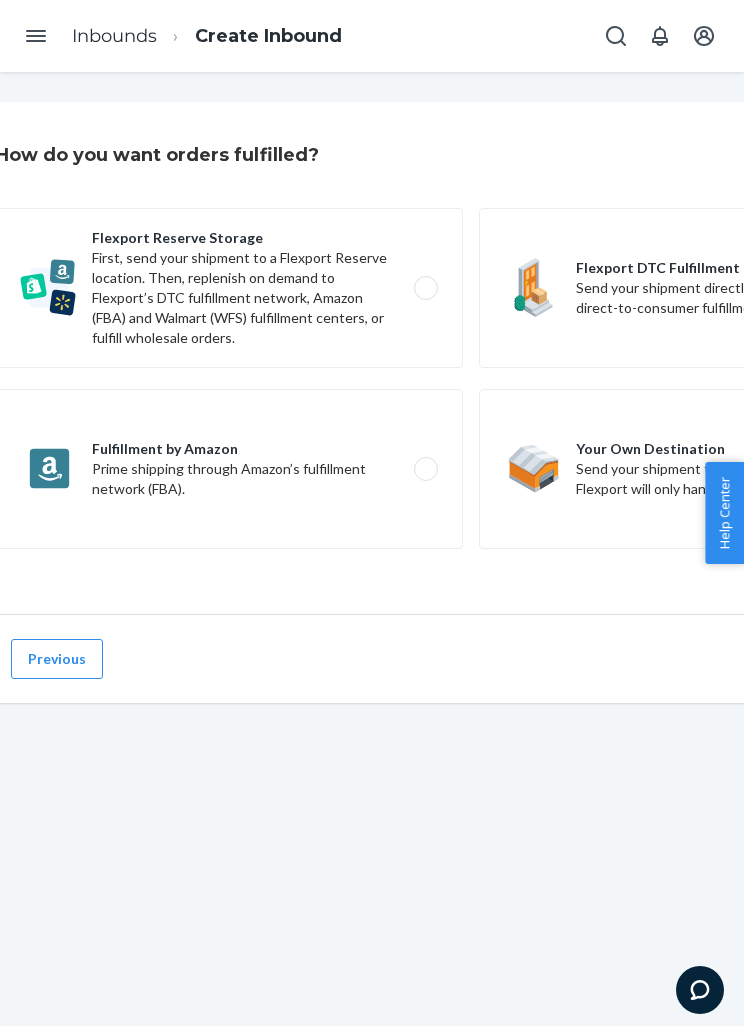 click on "Flexport Reserve Storage First, send your shipment to a Flexport Reserve location. Then, replenish on demand to Flexport’s DTC fulfillment network, Amazon (FBA) and Walmart (WFS) fulfillment centers, or fulfill wholesale orders." at bounding box center [229, 288] 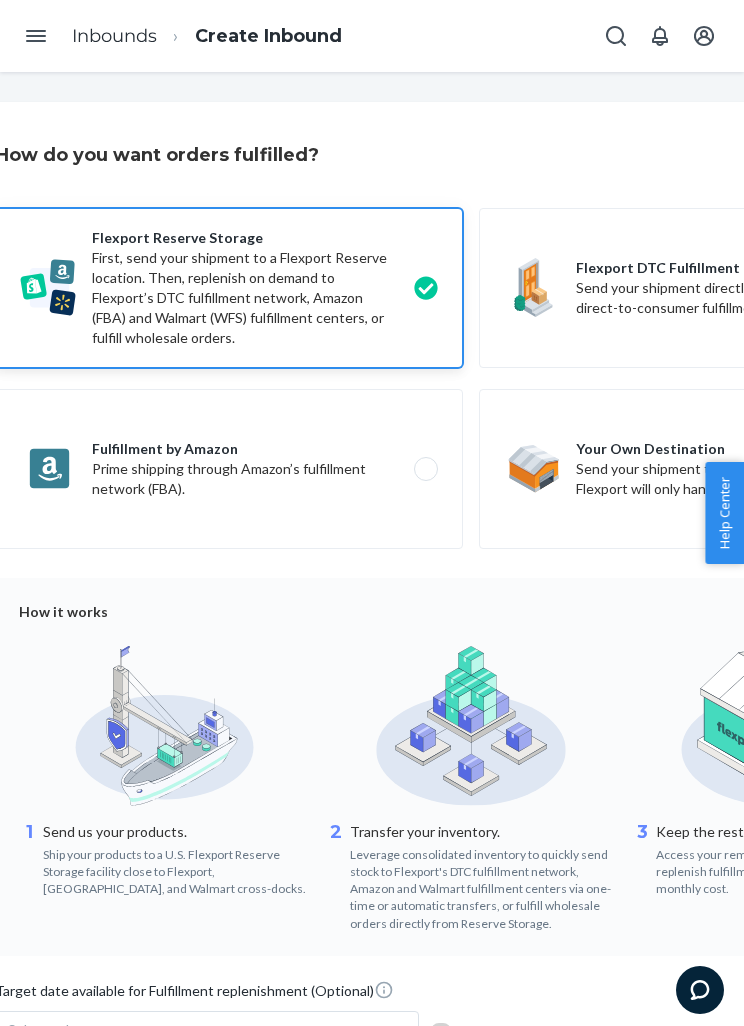 click on "Flexport Reserve Storage First, send your shipment to a Flexport Reserve location. Then, replenish on demand to Flexport’s DTC fulfillment network, Amazon (FBA) and Walmart (WFS) fulfillment centers, or fulfill wholesale orders." at bounding box center [229, 288] 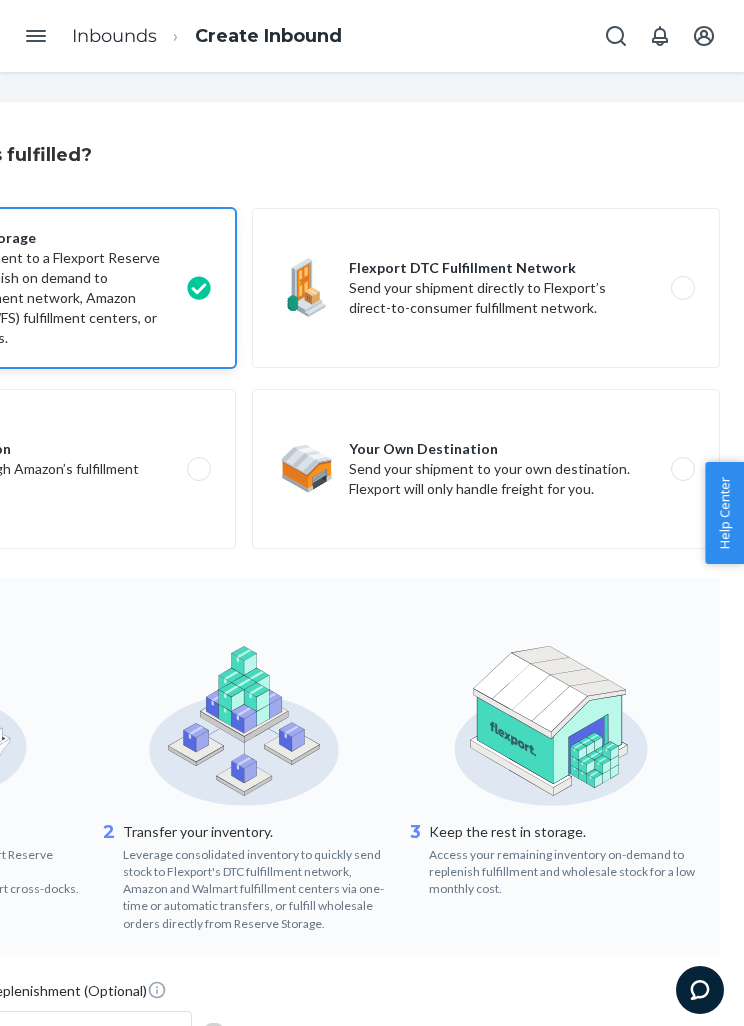 scroll, scrollTop: 0, scrollLeft: 286, axis: horizontal 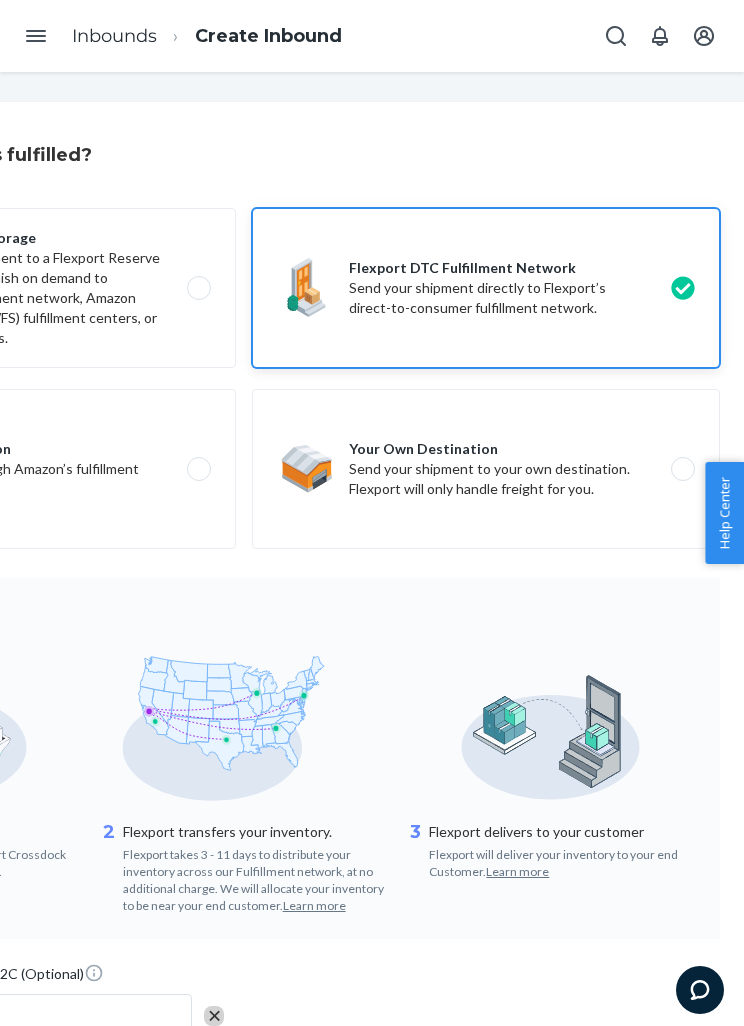 click on "Flexport Reserve Storage First, send your shipment to a Flexport Reserve location. Then, replenish on demand to Flexport’s DTC fulfillment network, Amazon (FBA) and Walmart (WFS) fulfillment centers, or fulfill wholesale orders." at bounding box center [2, 288] 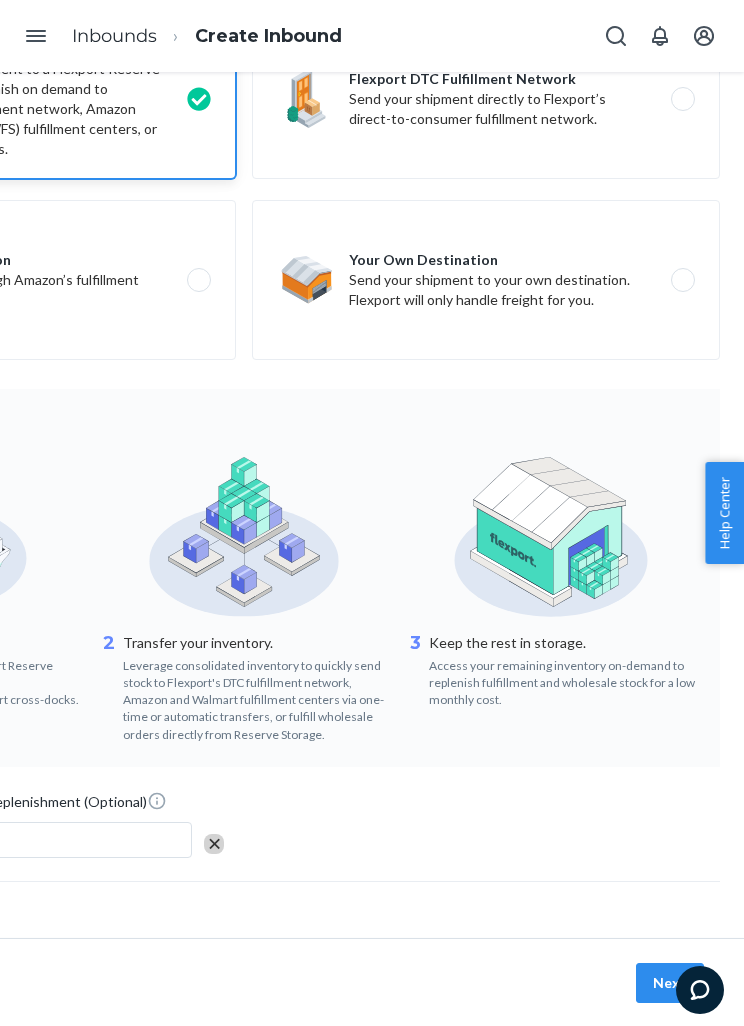 scroll, scrollTop: 189, scrollLeft: 286, axis: both 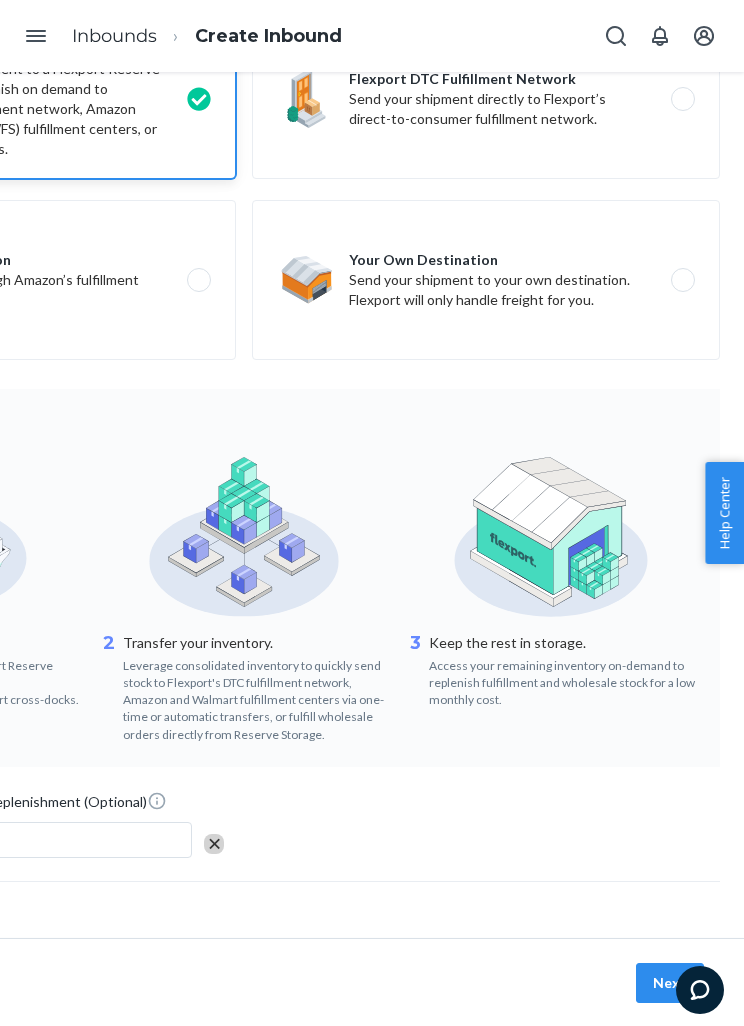 click on "Next" at bounding box center (670, 983) 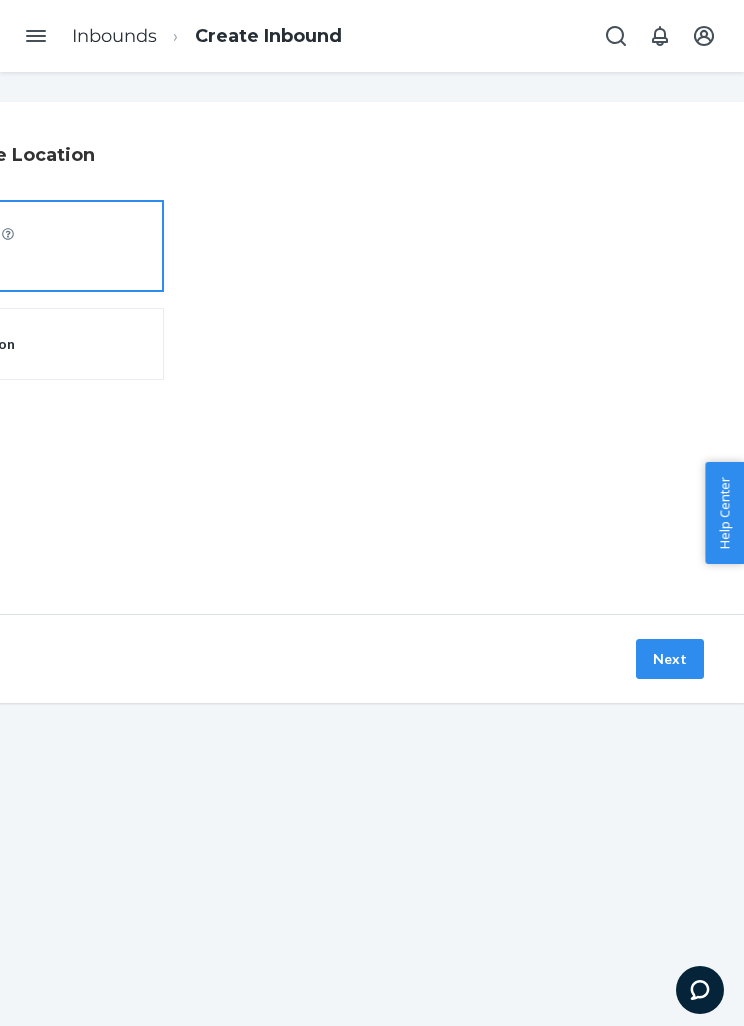 scroll, scrollTop: 0, scrollLeft: 286, axis: horizontal 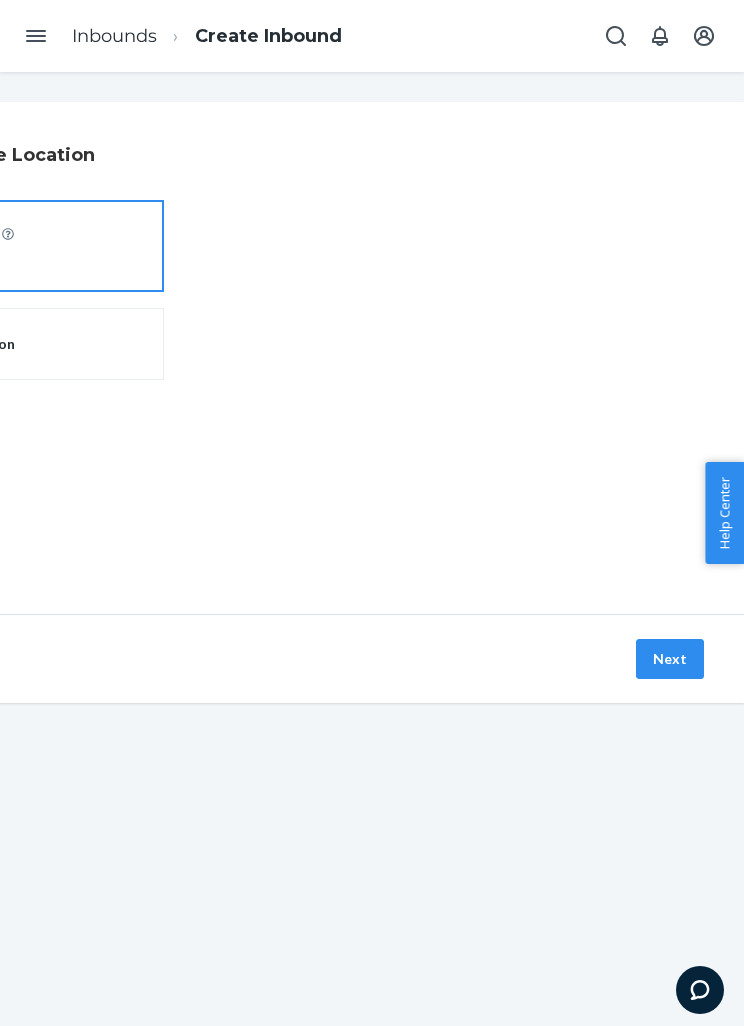 click on "Next" at bounding box center [670, 659] 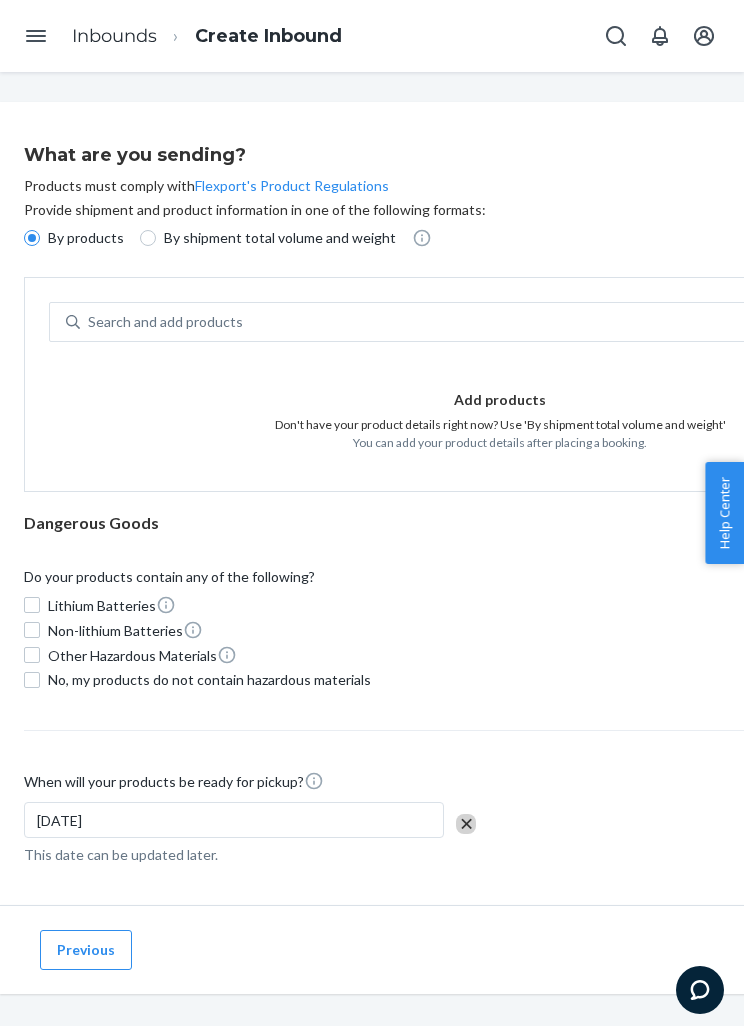 scroll, scrollTop: 0, scrollLeft: 31, axis: horizontal 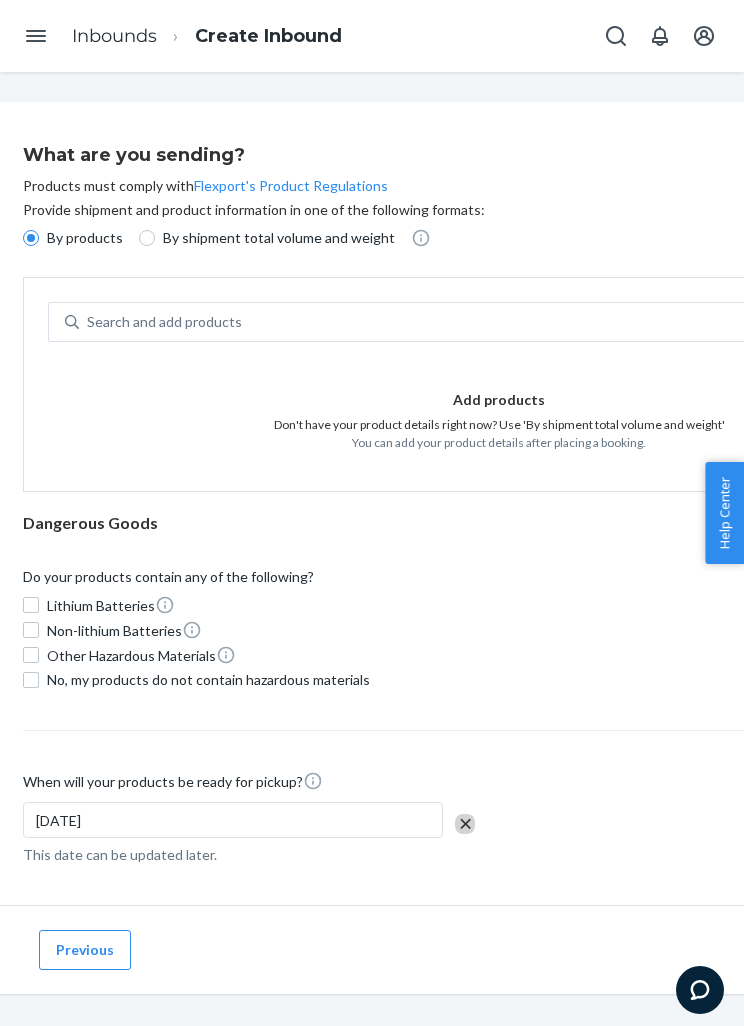click on "No, my products do not contain hazardous materials" at bounding box center [31, 680] 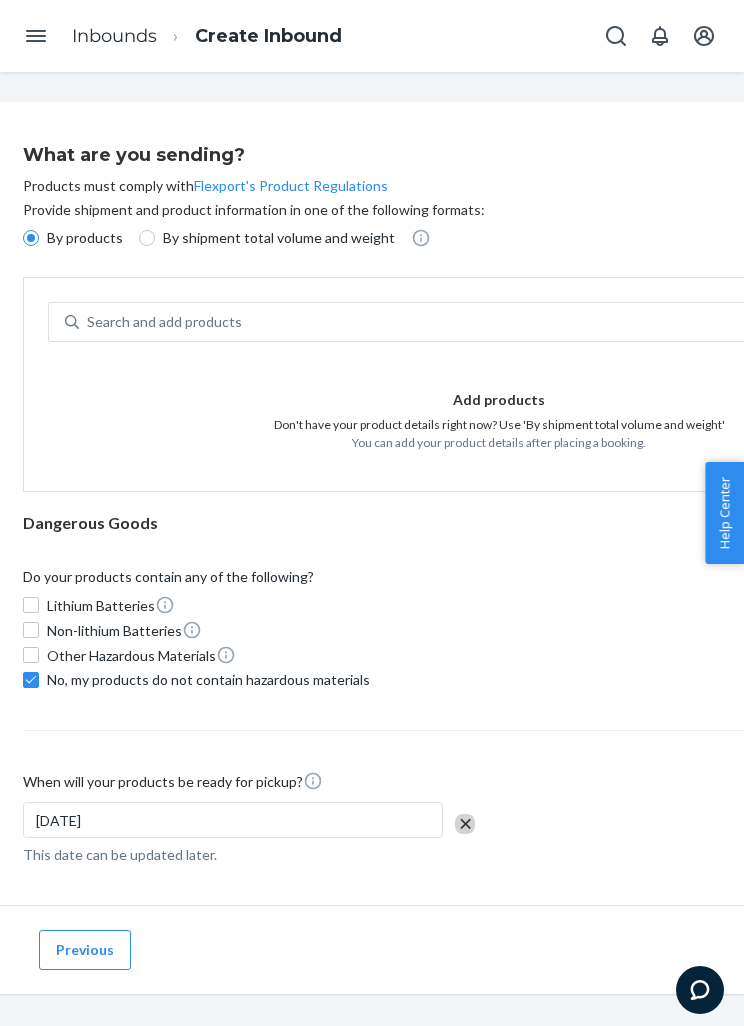 checkbox on "true" 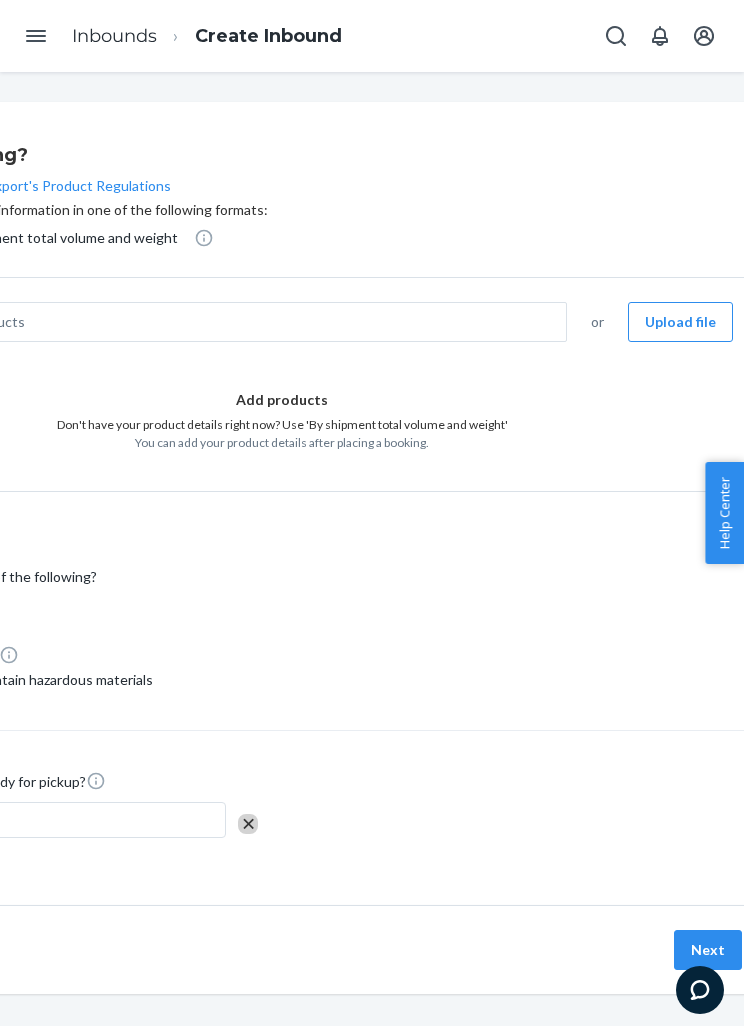 scroll, scrollTop: 0, scrollLeft: 258, axis: horizontal 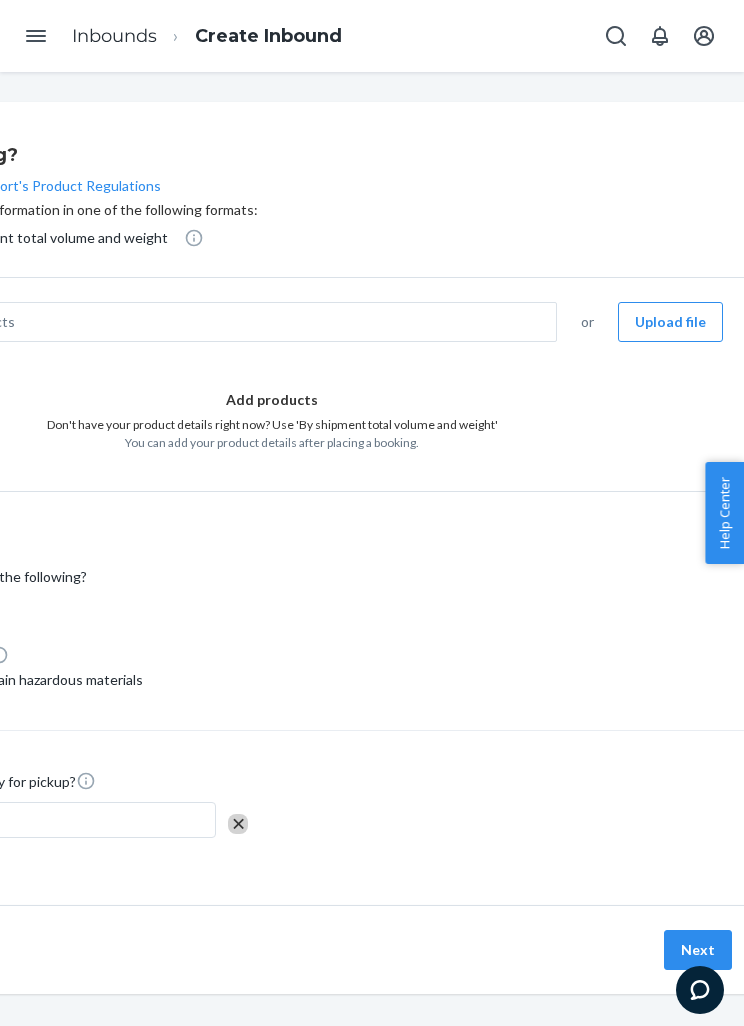click on "Upload file" at bounding box center [670, 322] 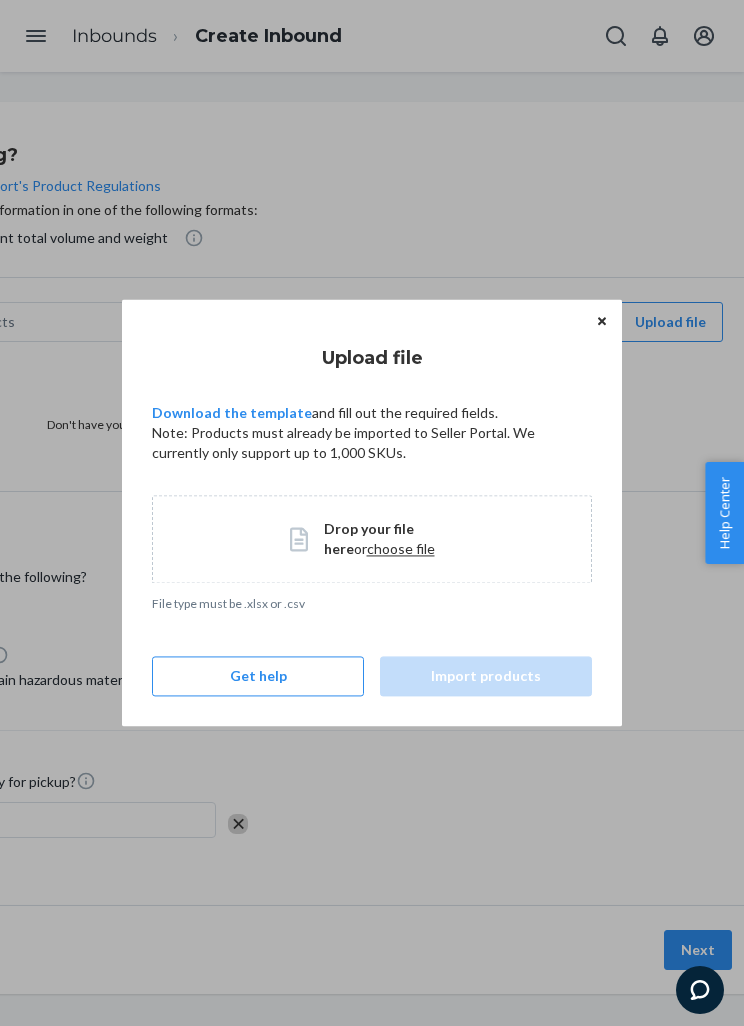 click on "choose file" at bounding box center (401, 548) 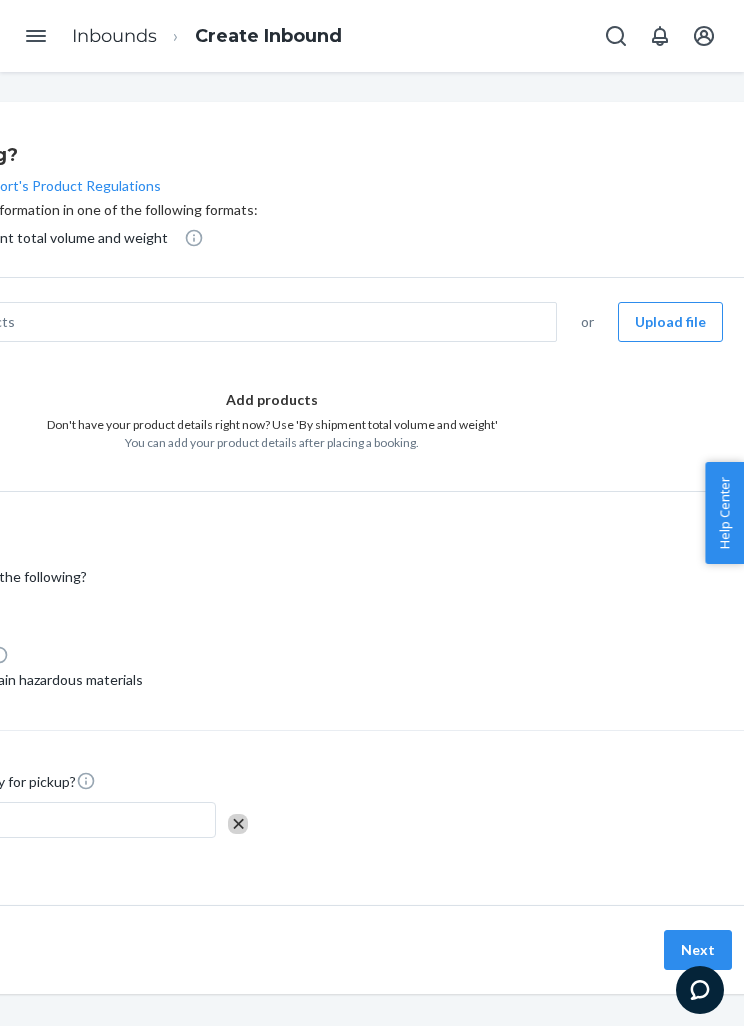 click on "Next" at bounding box center [698, 950] 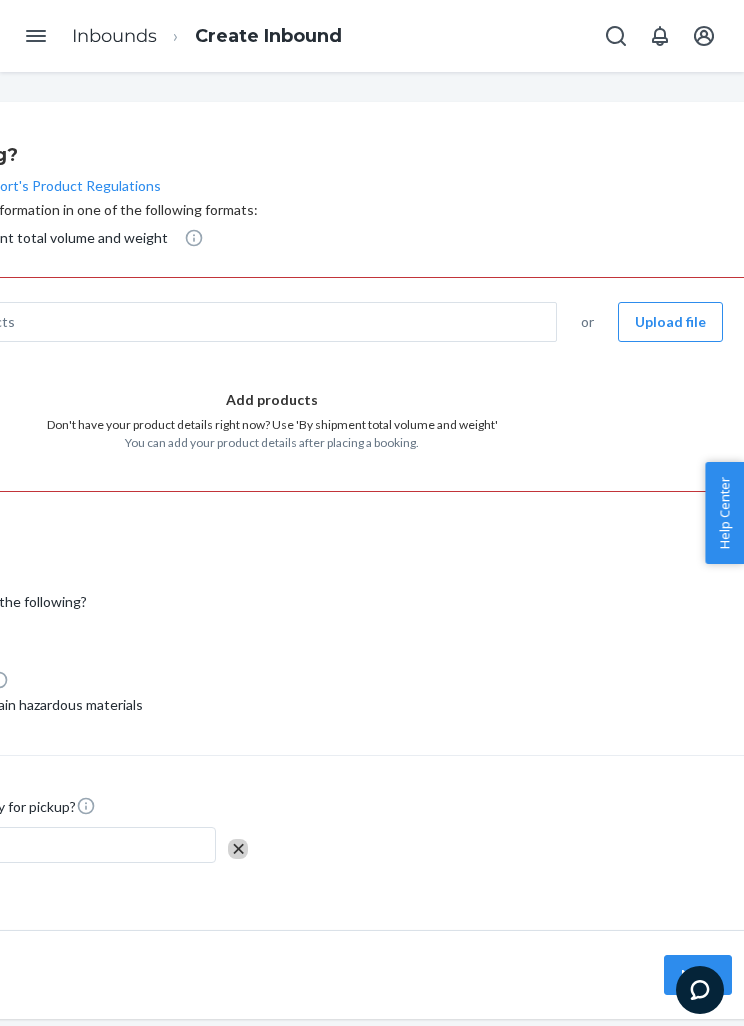 click on "Upload file" at bounding box center [670, 322] 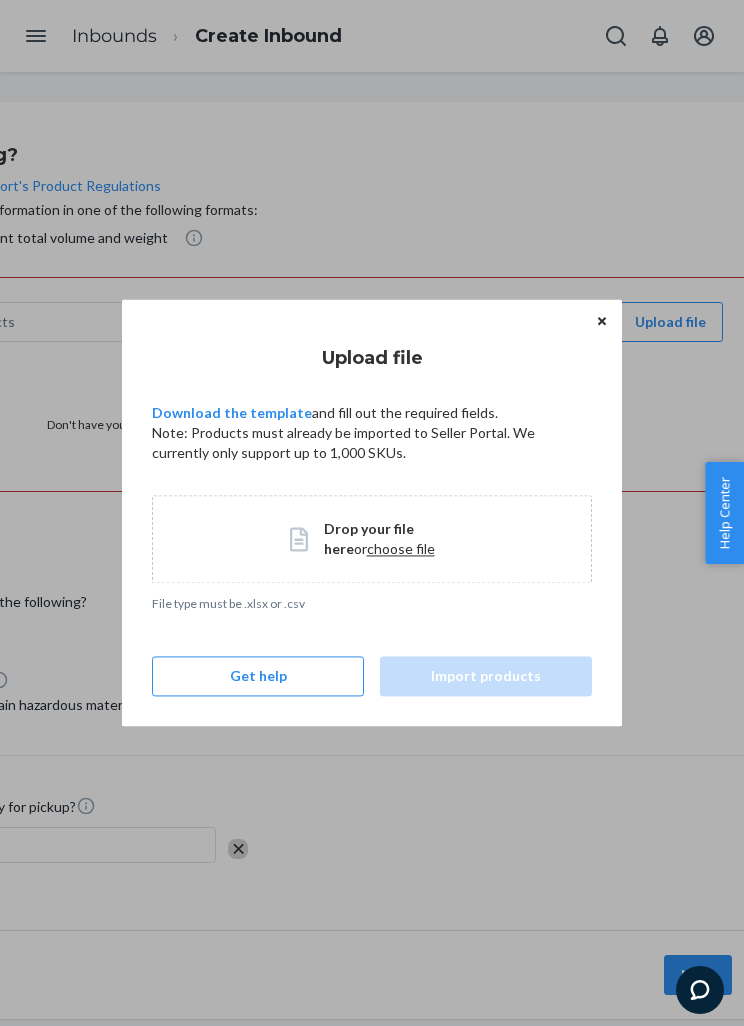 click on "Get help" at bounding box center (258, 677) 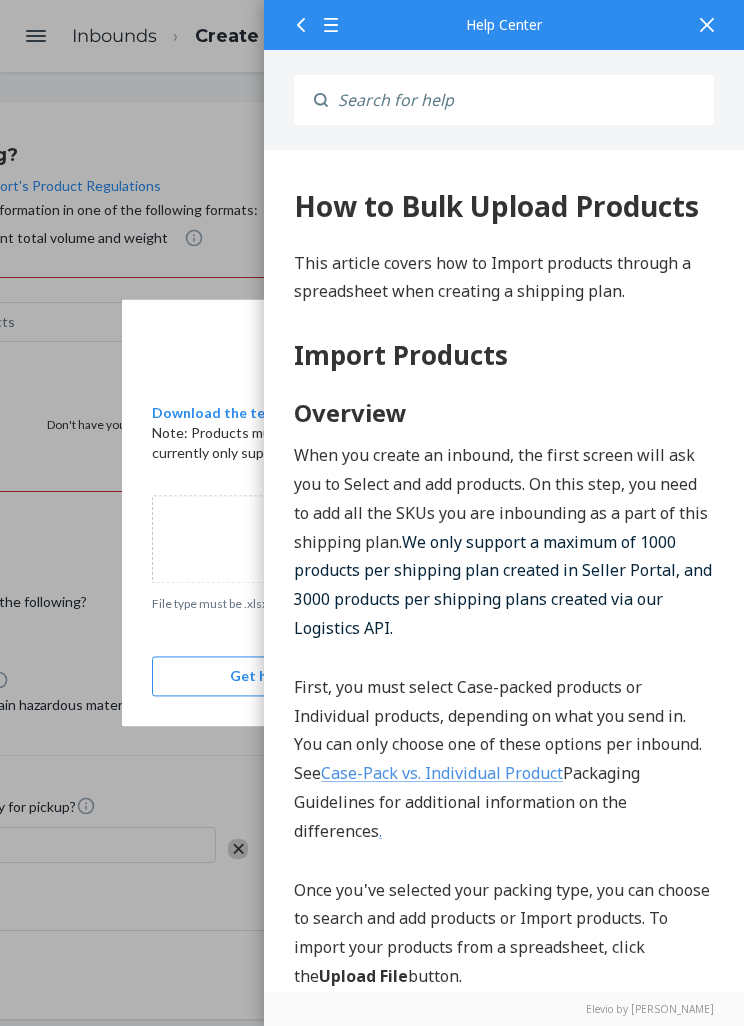scroll, scrollTop: 0, scrollLeft: 0, axis: both 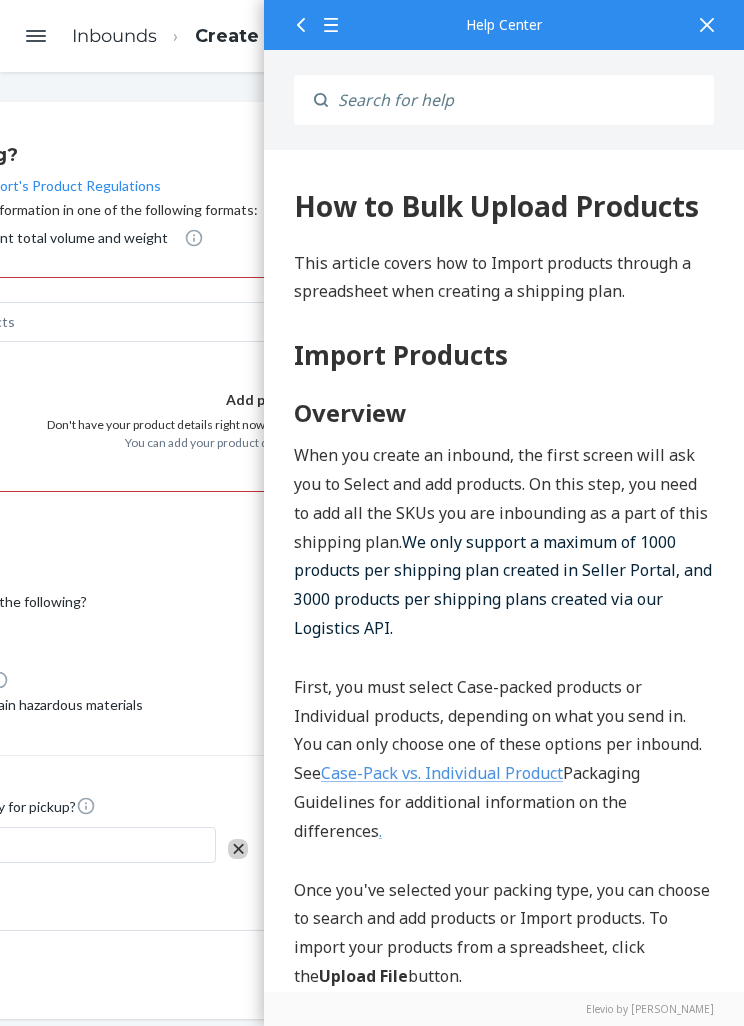 click on "By products By shipment total volume and weight" at bounding box center (272, 240) 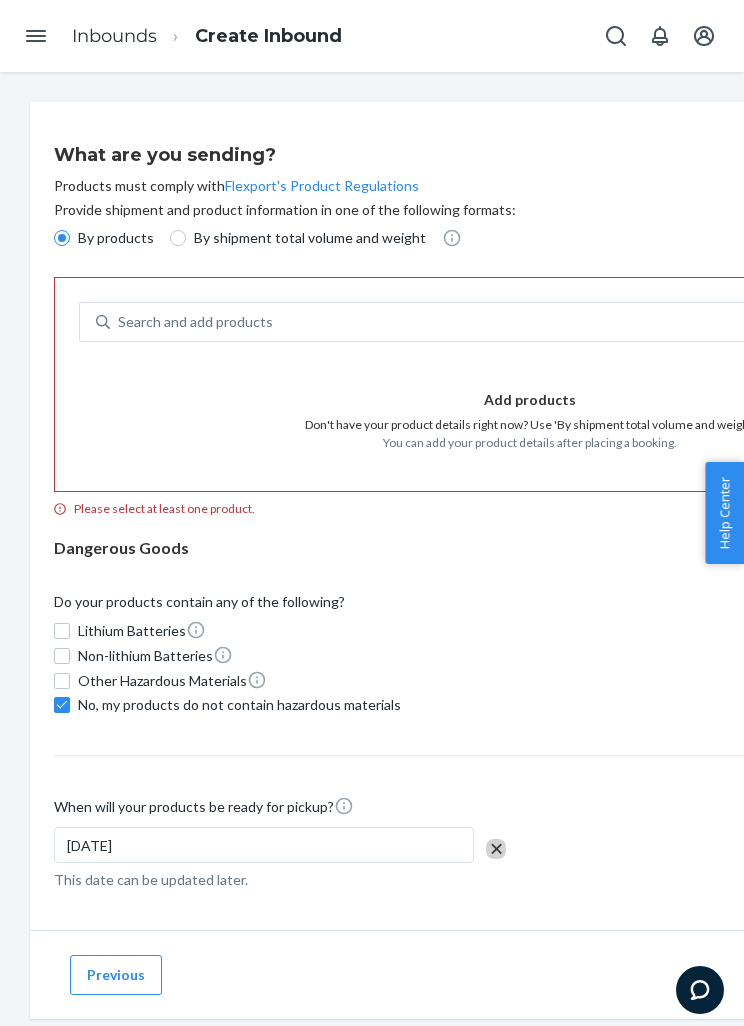 scroll, scrollTop: 0, scrollLeft: 0, axis: both 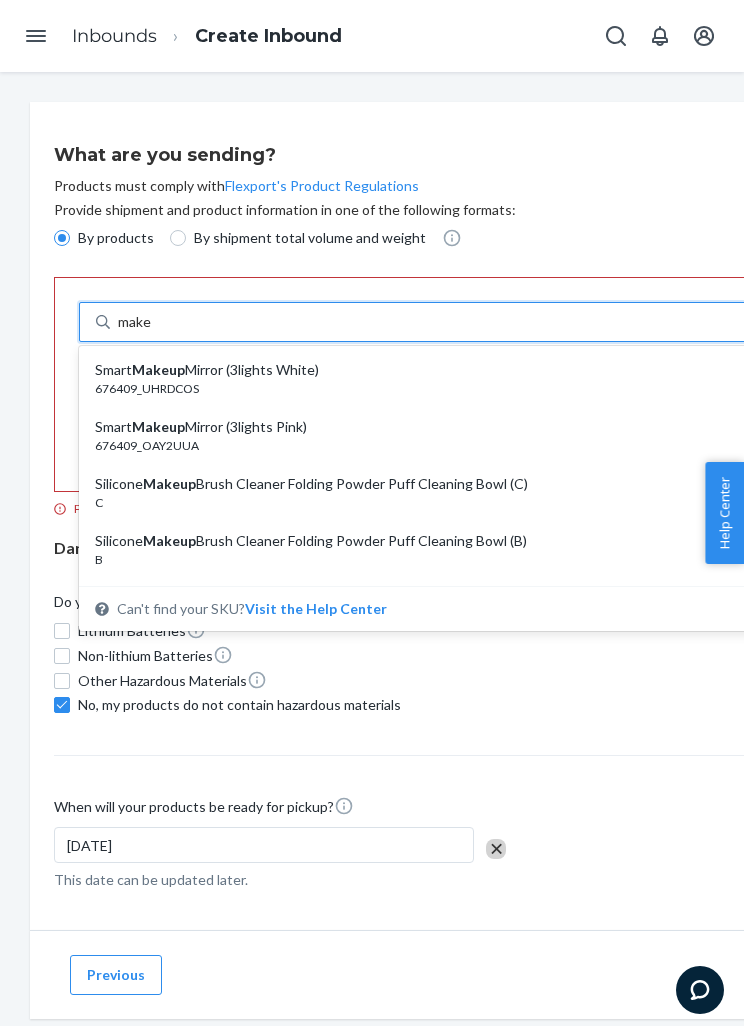 click on "Smart  Makeup  Mirror (3lights White)" at bounding box center (439, 370) 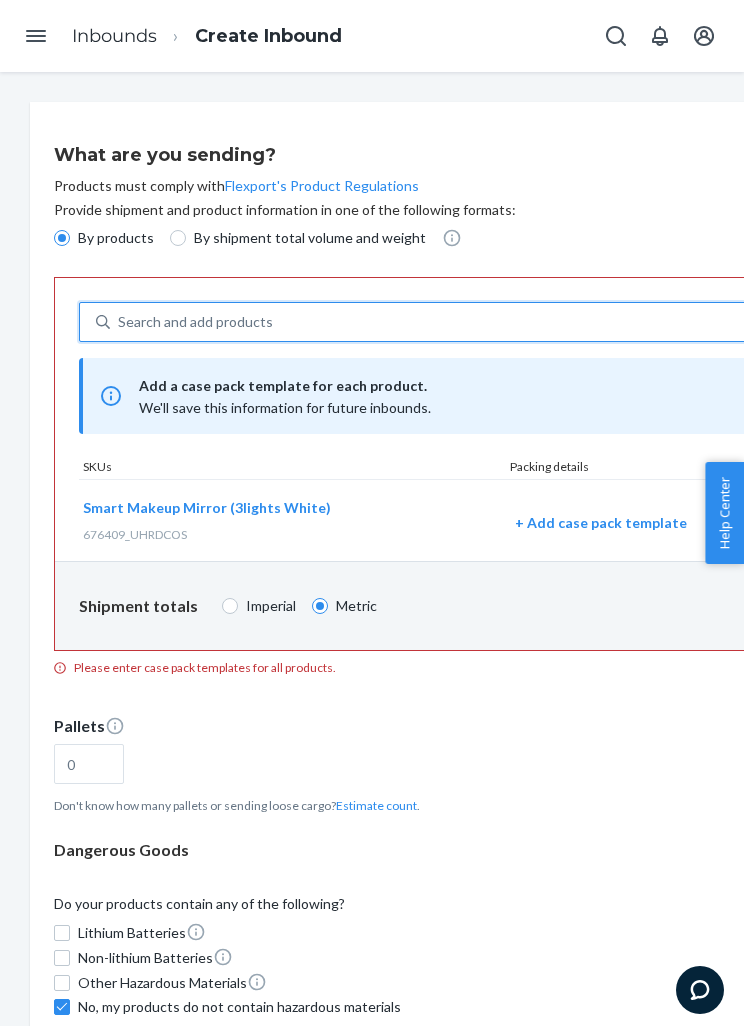 click on "Smart Makeup Mirror (3lights White)" at bounding box center [207, 507] 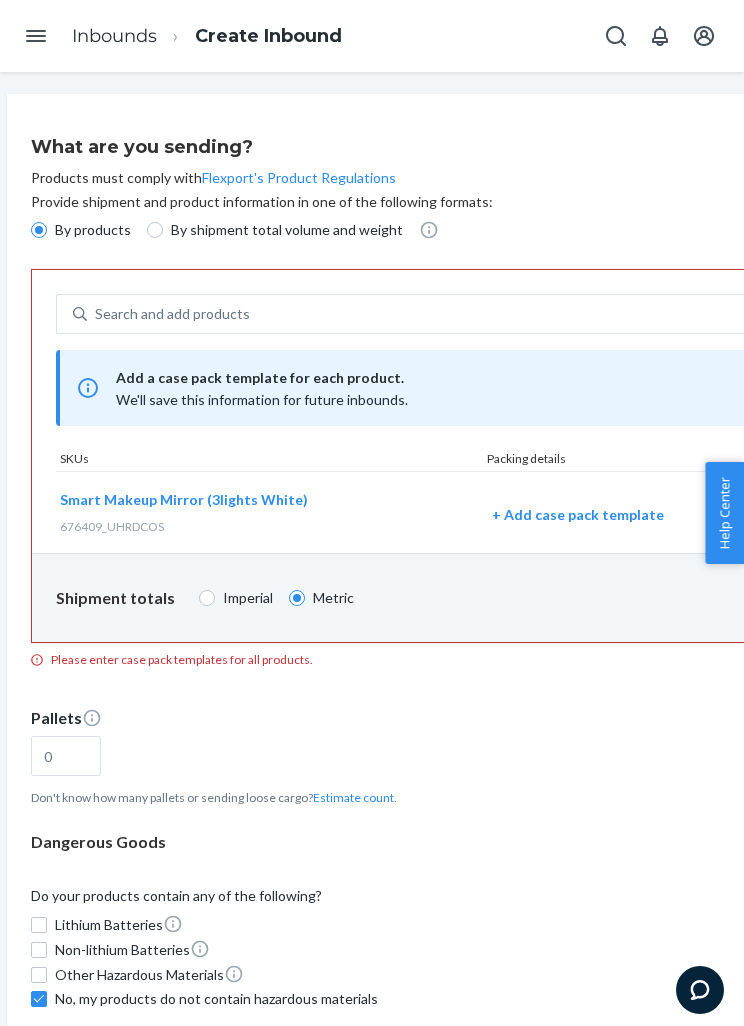 scroll, scrollTop: 7, scrollLeft: 24, axis: both 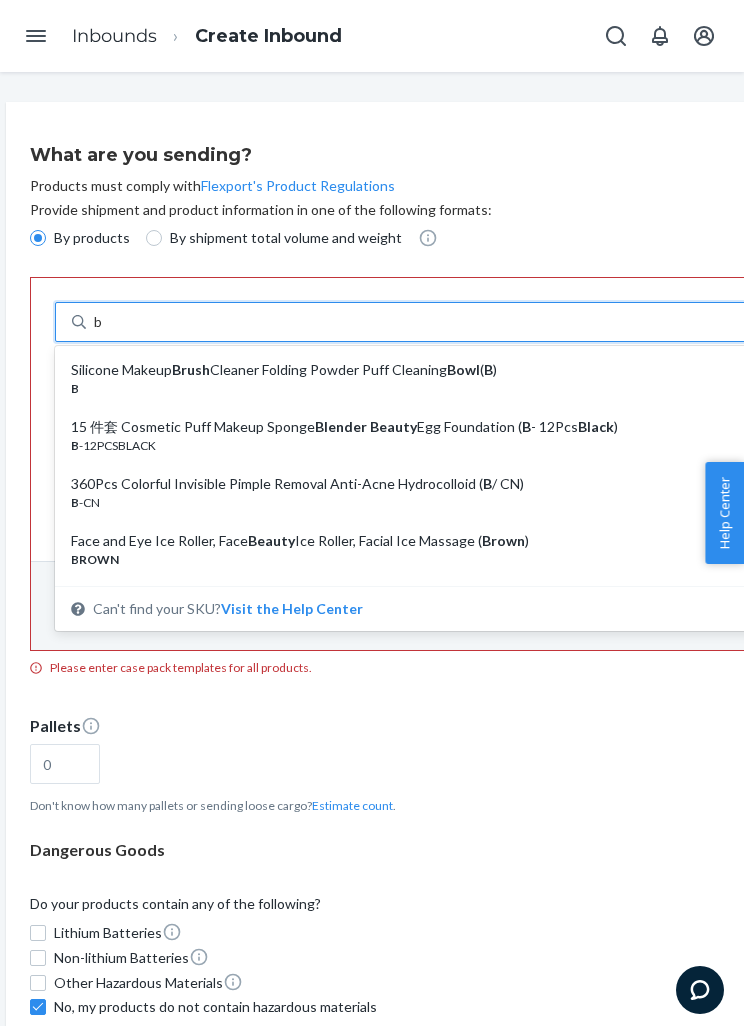 click on "Silicone Makeup  Brush  Cleaner Folding Powder Puff Cleaning  Bowl  ( B )" at bounding box center (415, 370) 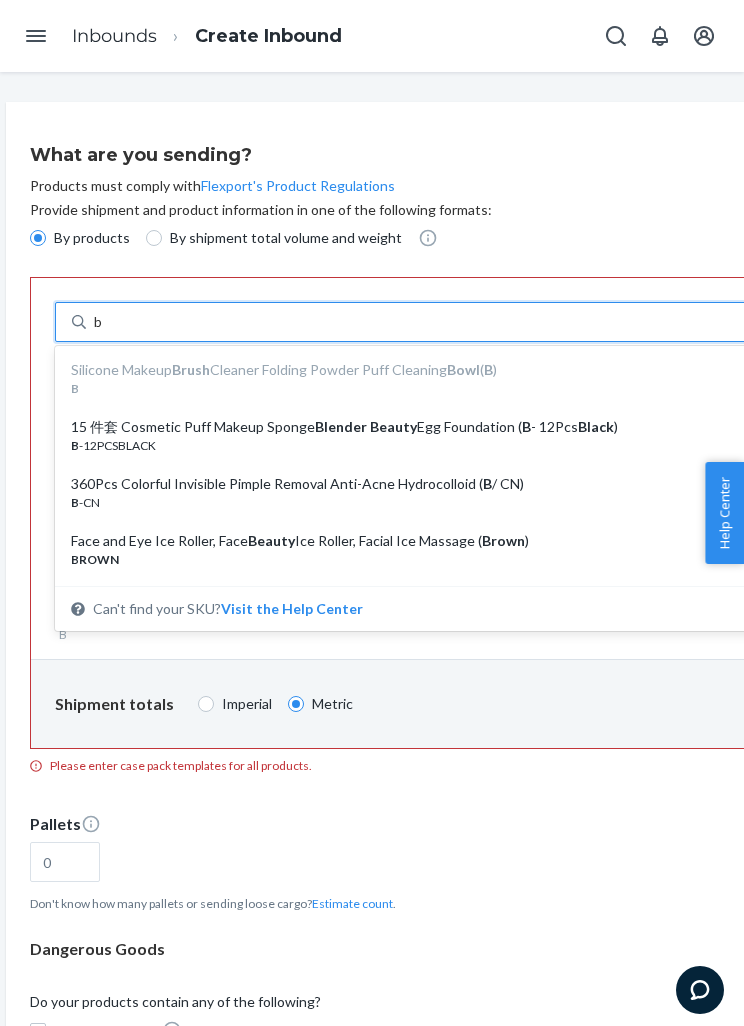 click on "B -12PCSBLACK" at bounding box center [415, 445] 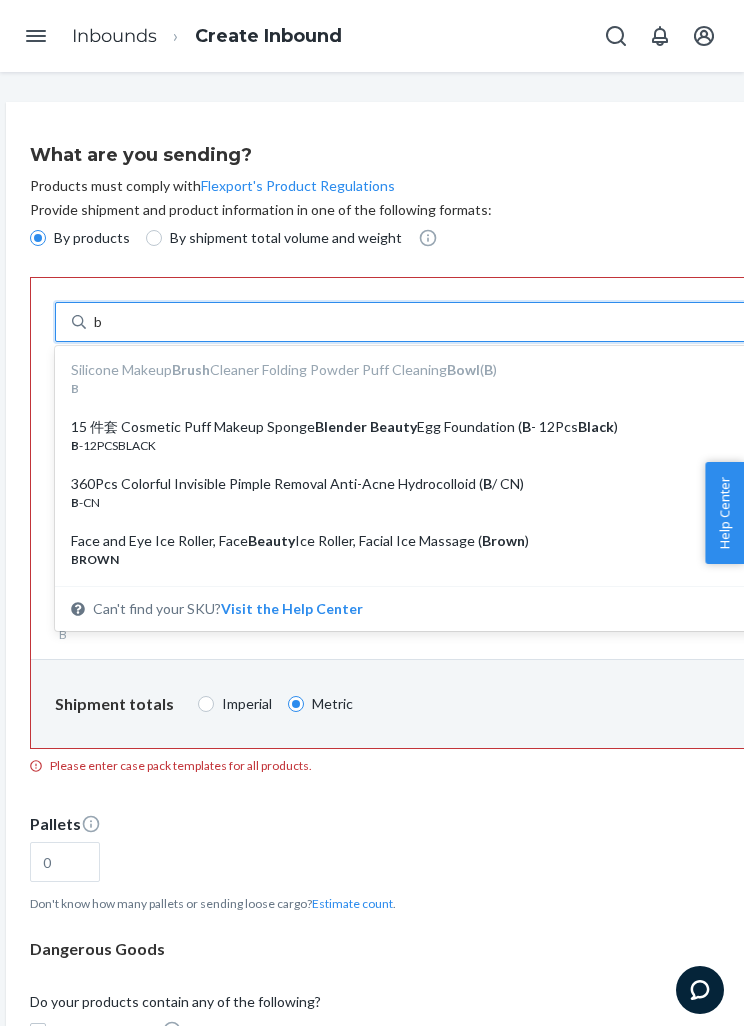 click on "b" at bounding box center (99, 322) 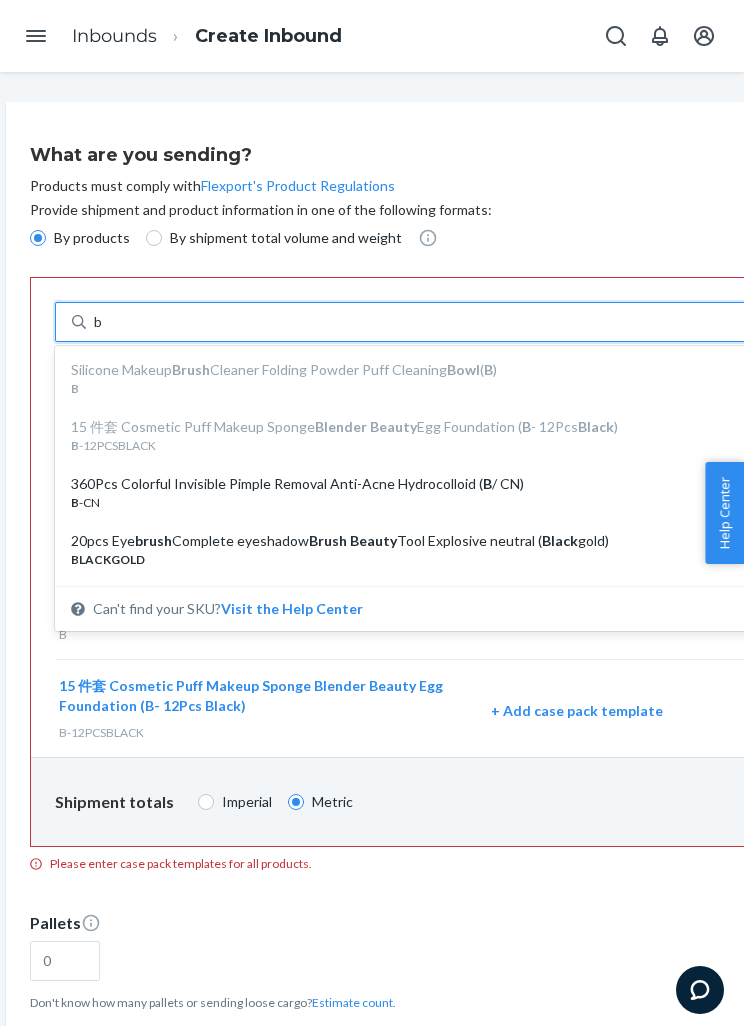 click on "360Pcs Colorful Invisible Pimple Removal Anti-Acne Hydrocolloid ( B  / CN)" at bounding box center (415, 484) 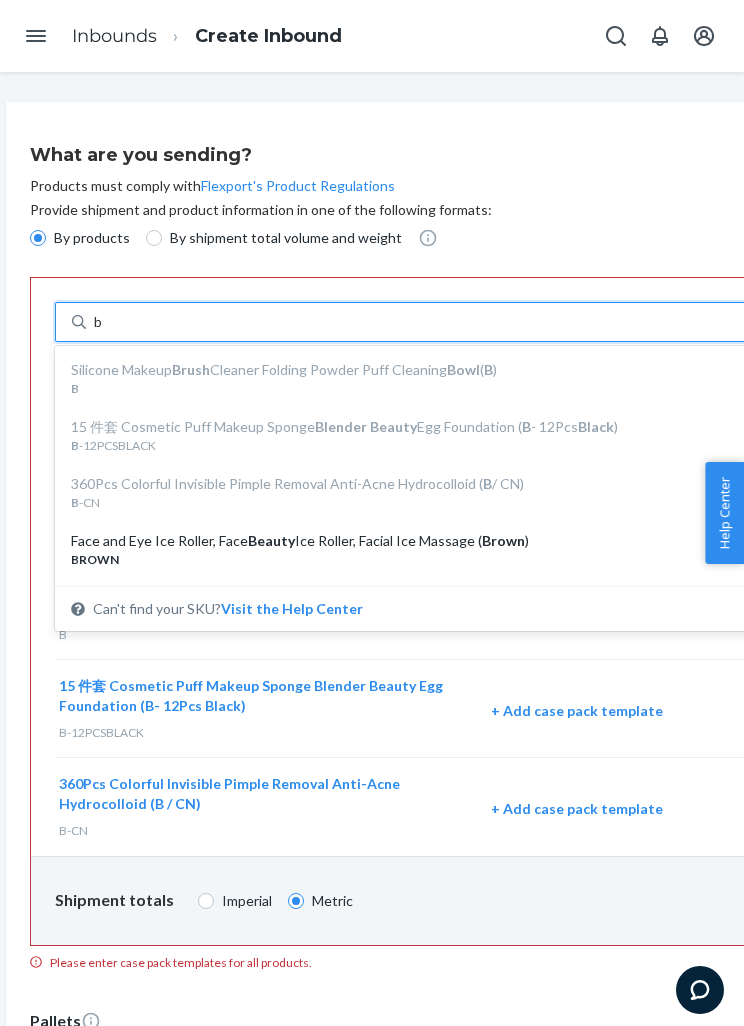 click on "Face and Eye Ice Roller, Face  Beauty  Ice Roller, Facial Ice Massage ( Brown )" at bounding box center (415, 541) 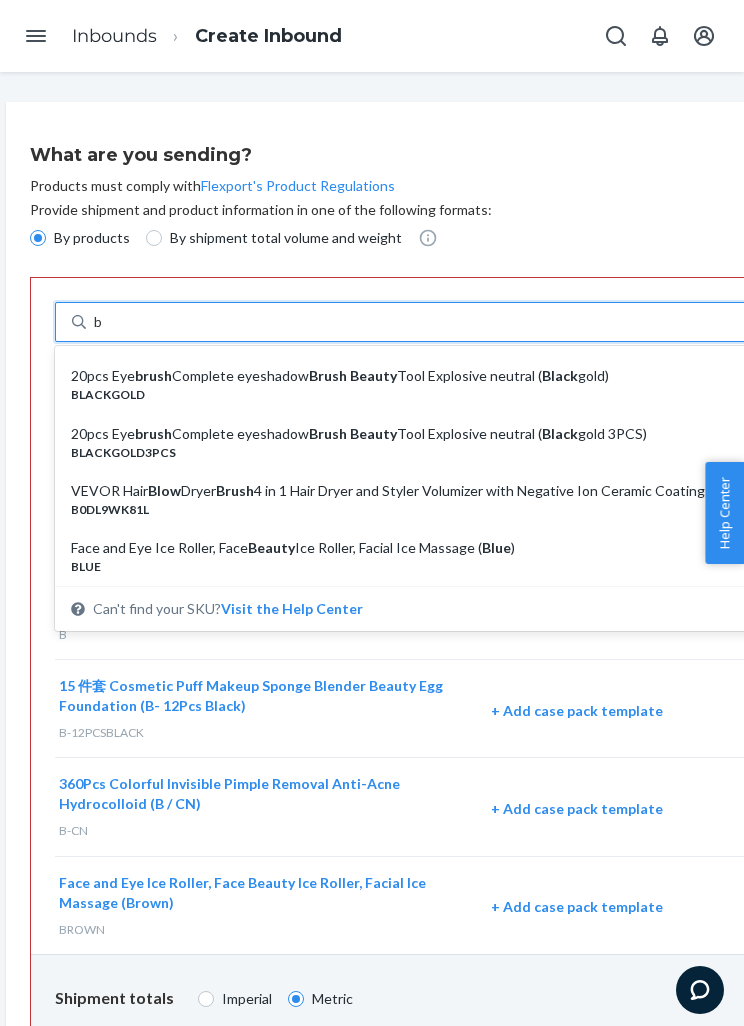 scroll, scrollTop: 166, scrollLeft: 0, axis: vertical 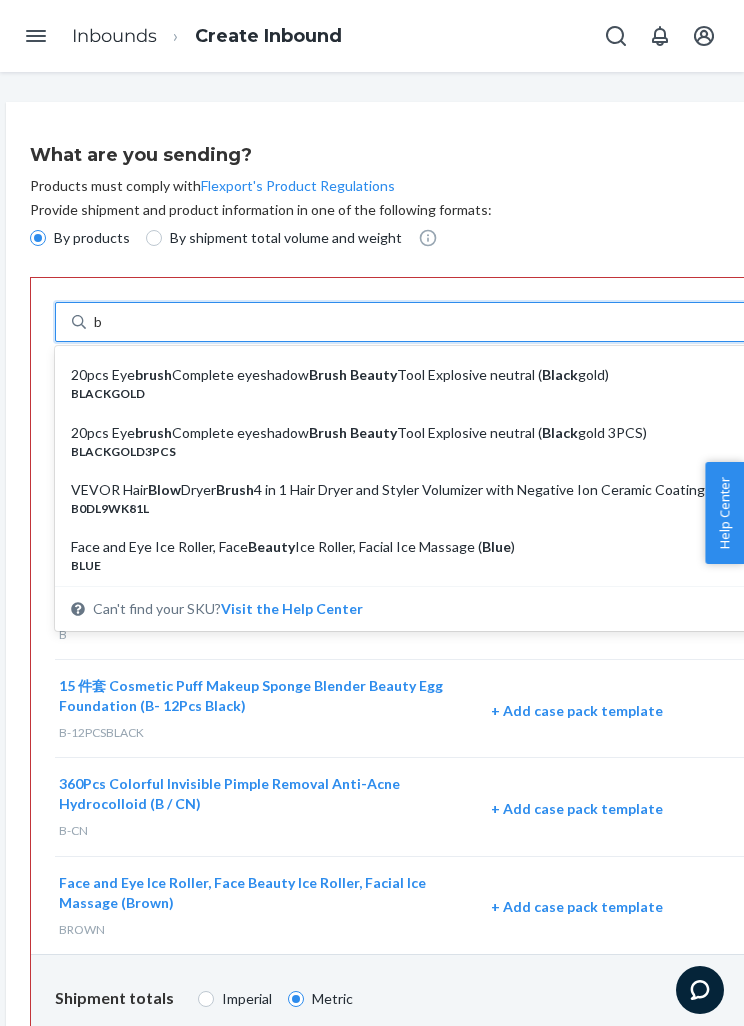 click on "20pcs Eye  brush  Complete eyeshadow  Brush   Beauty  Tool Explosive neutral ( Black  gold)" at bounding box center [415, 375] 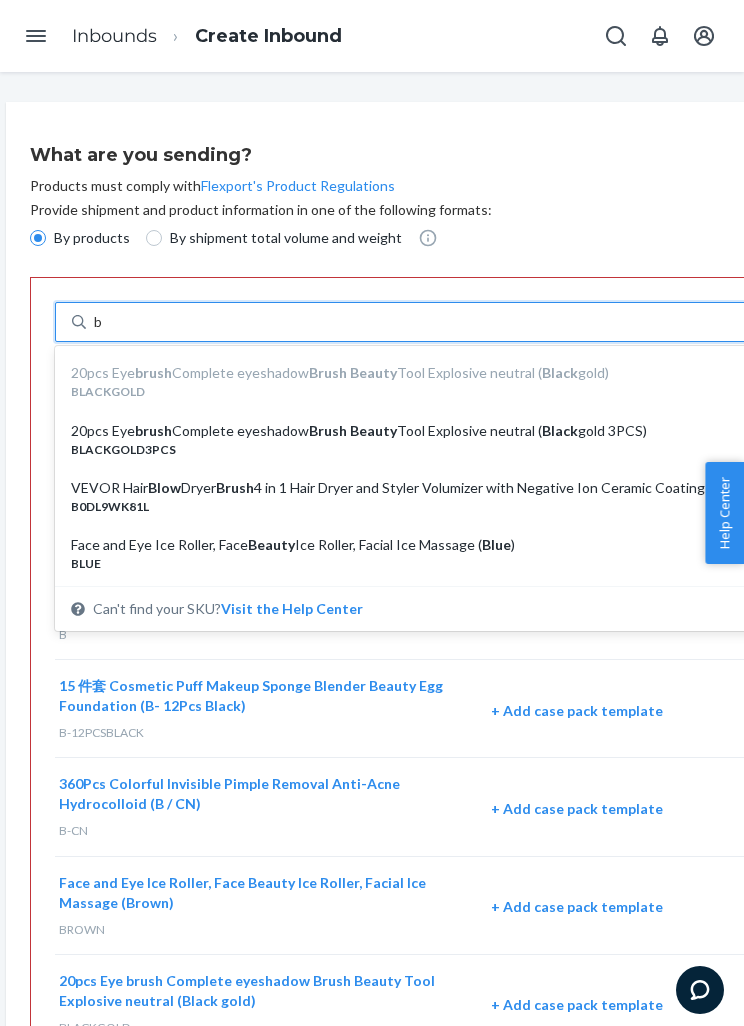 scroll, scrollTop: 165, scrollLeft: 0, axis: vertical 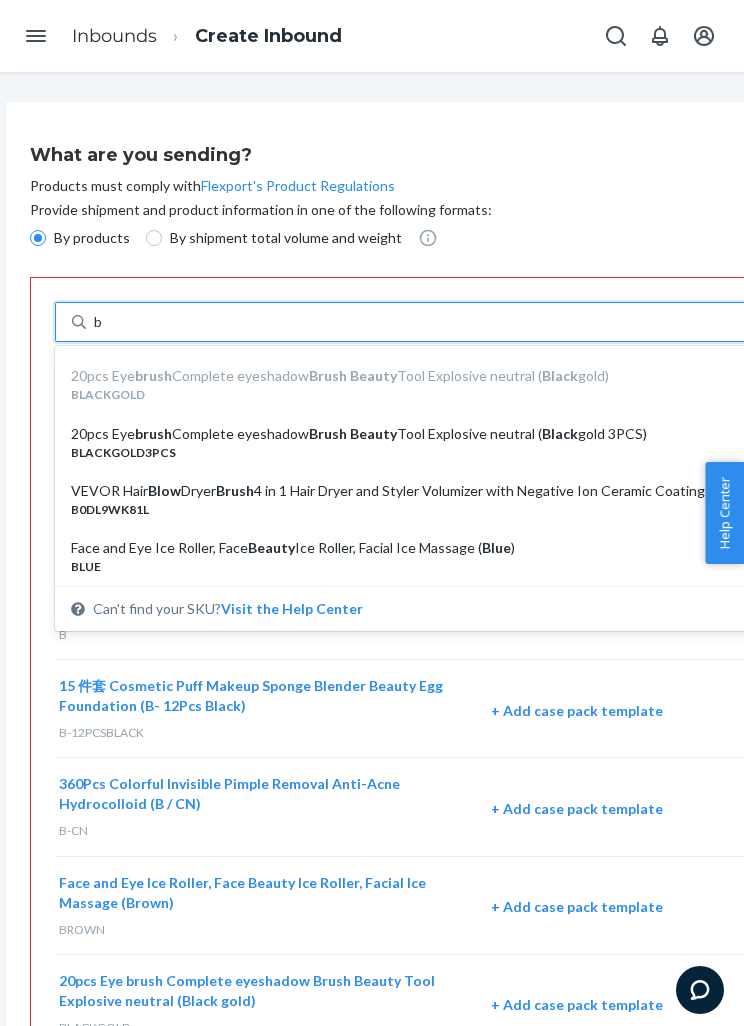 click on "20pcs Eye  brush  Complete eyeshadow  Brush   Beauty  Tool Explosive neutral ( Black  gold 3PCS)" at bounding box center [415, 434] 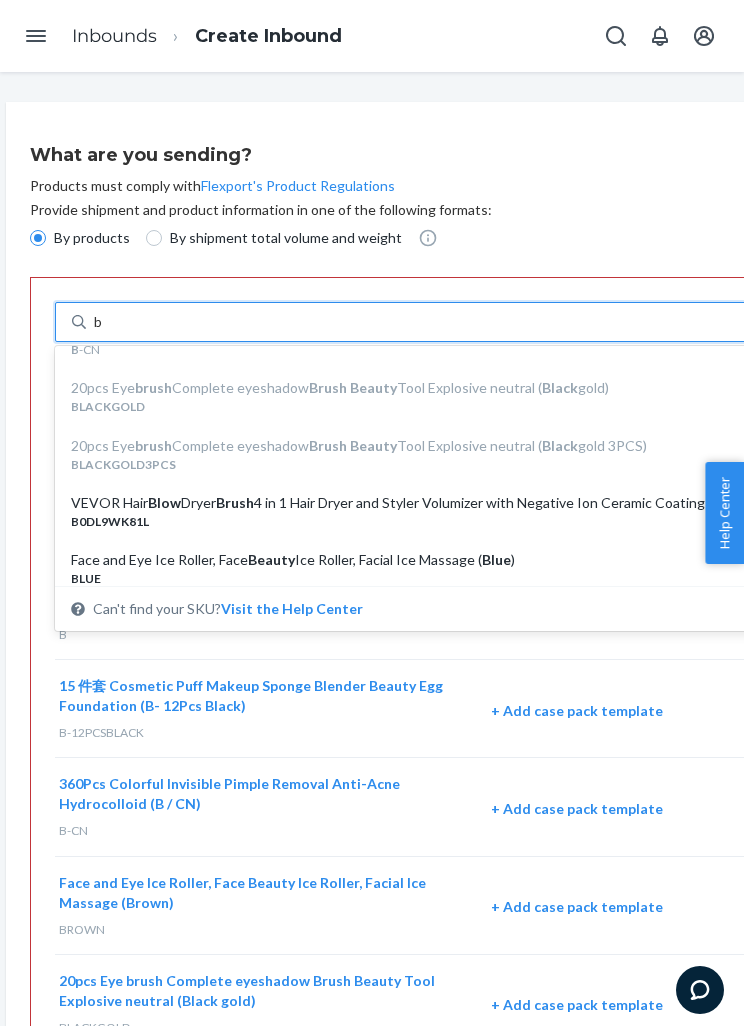 scroll, scrollTop: 225, scrollLeft: 0, axis: vertical 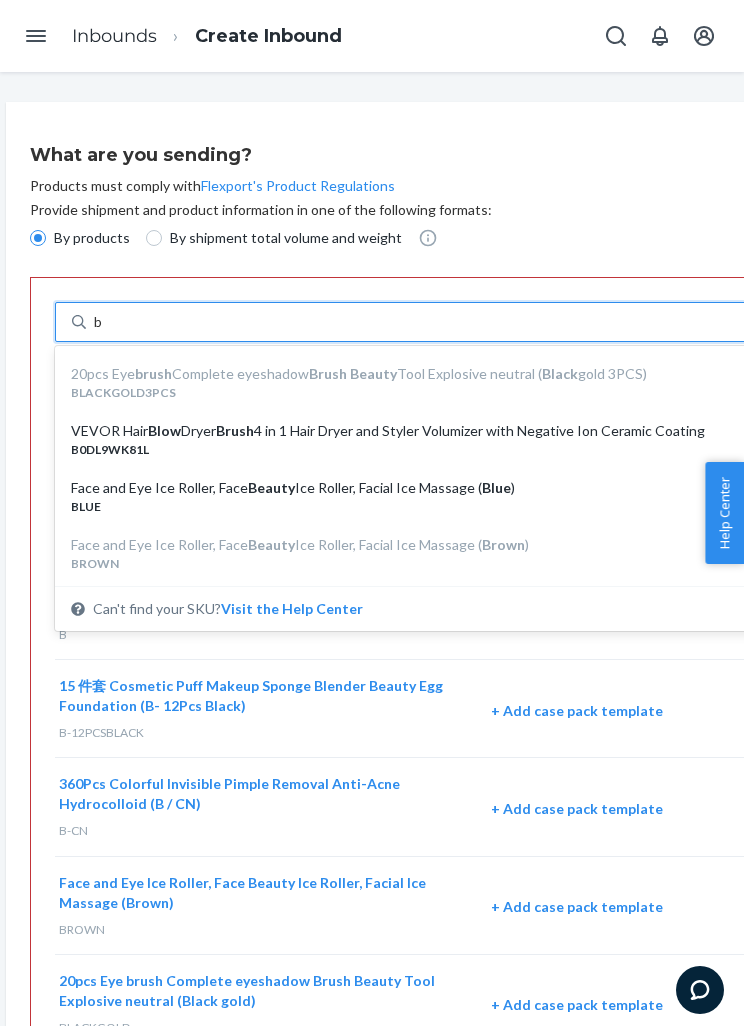 click on "B0DL9WK81L" at bounding box center [415, 449] 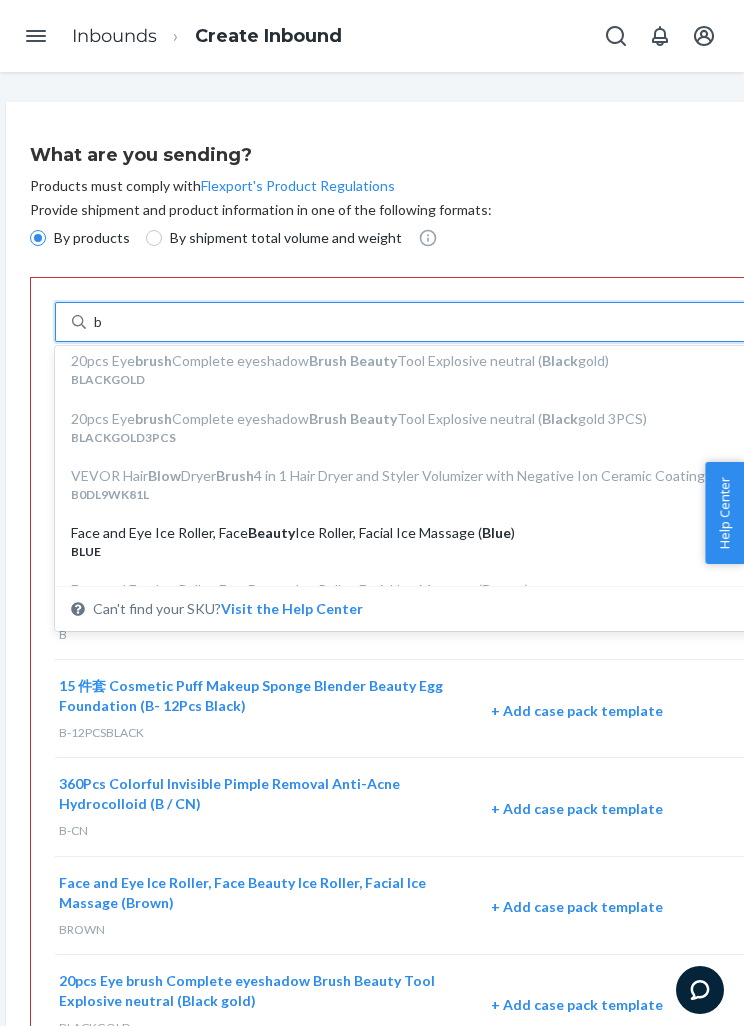 scroll, scrollTop: 273, scrollLeft: 0, axis: vertical 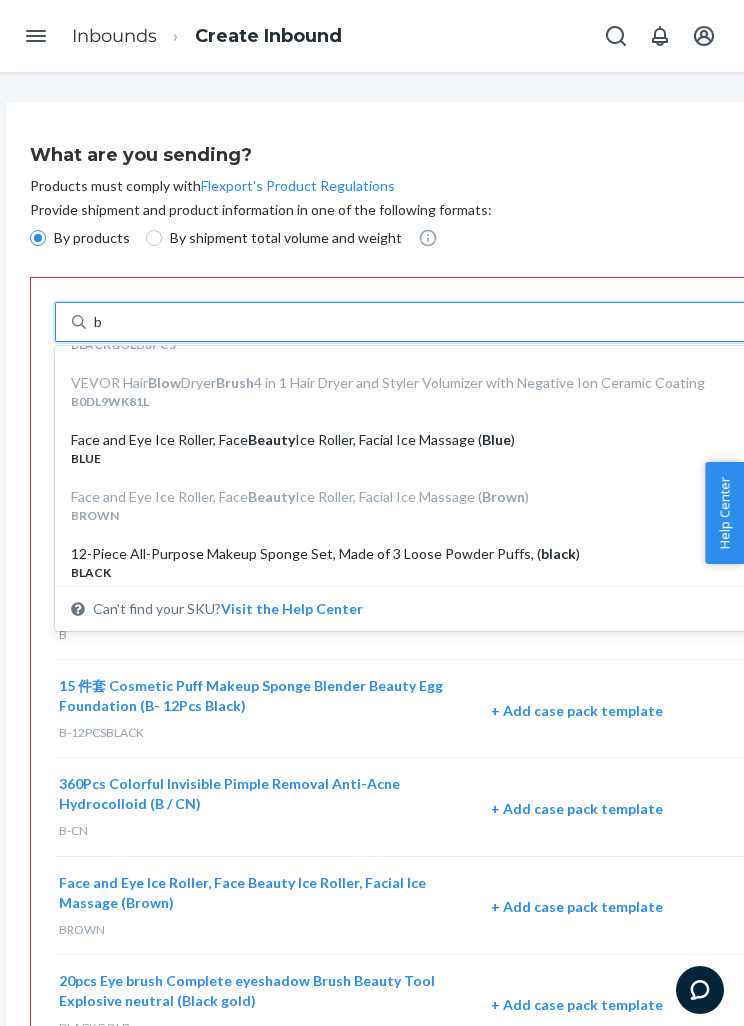 click on "BLUE" at bounding box center [415, 458] 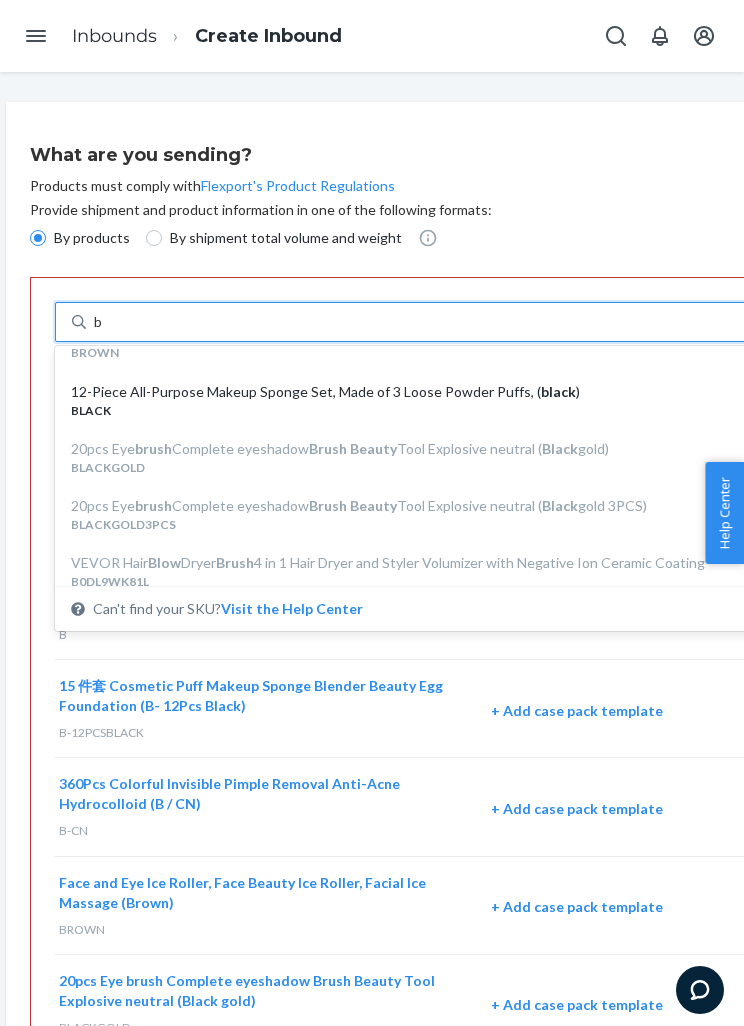 scroll, scrollTop: 205, scrollLeft: 0, axis: vertical 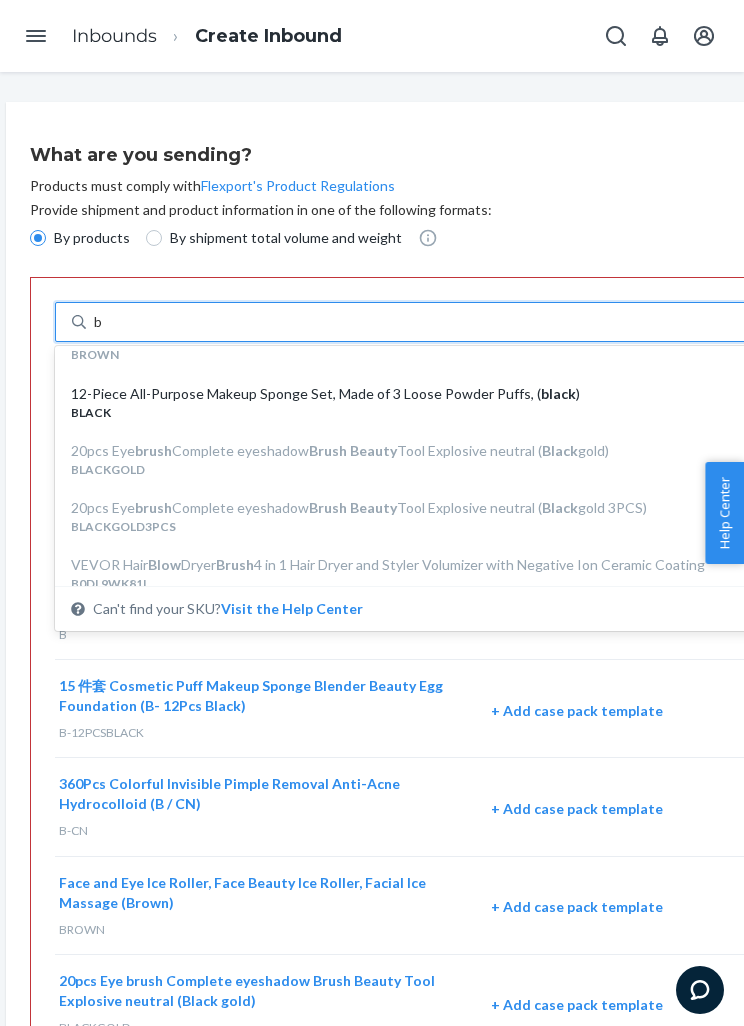 click on "BLACK" at bounding box center [415, 412] 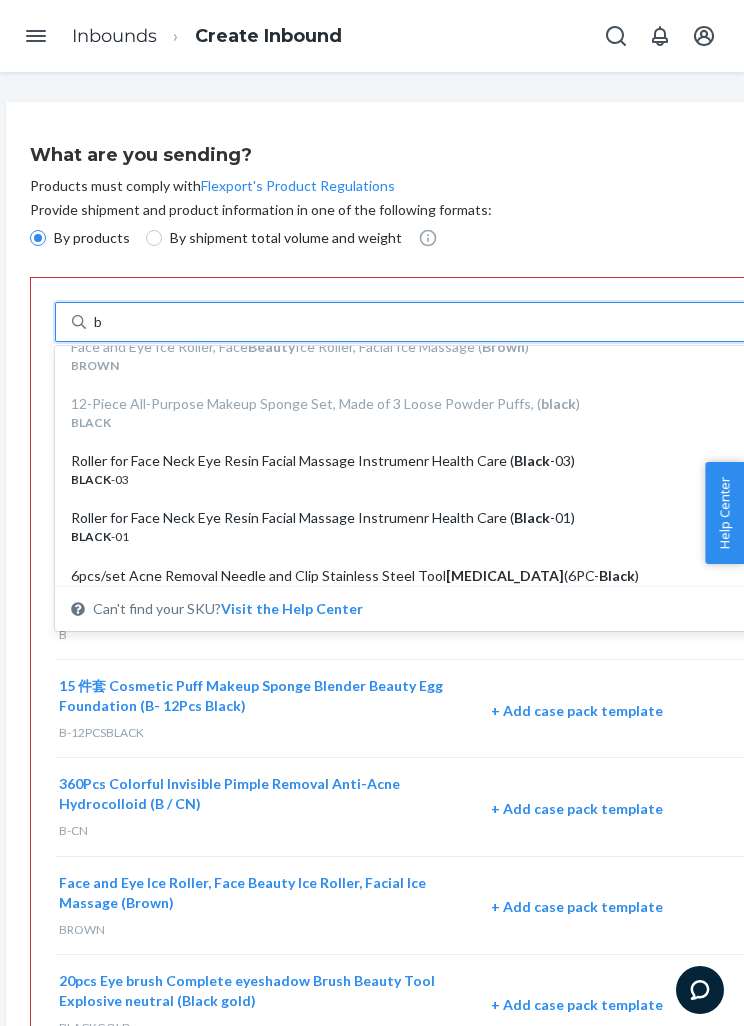 scroll, scrollTop: 391, scrollLeft: 0, axis: vertical 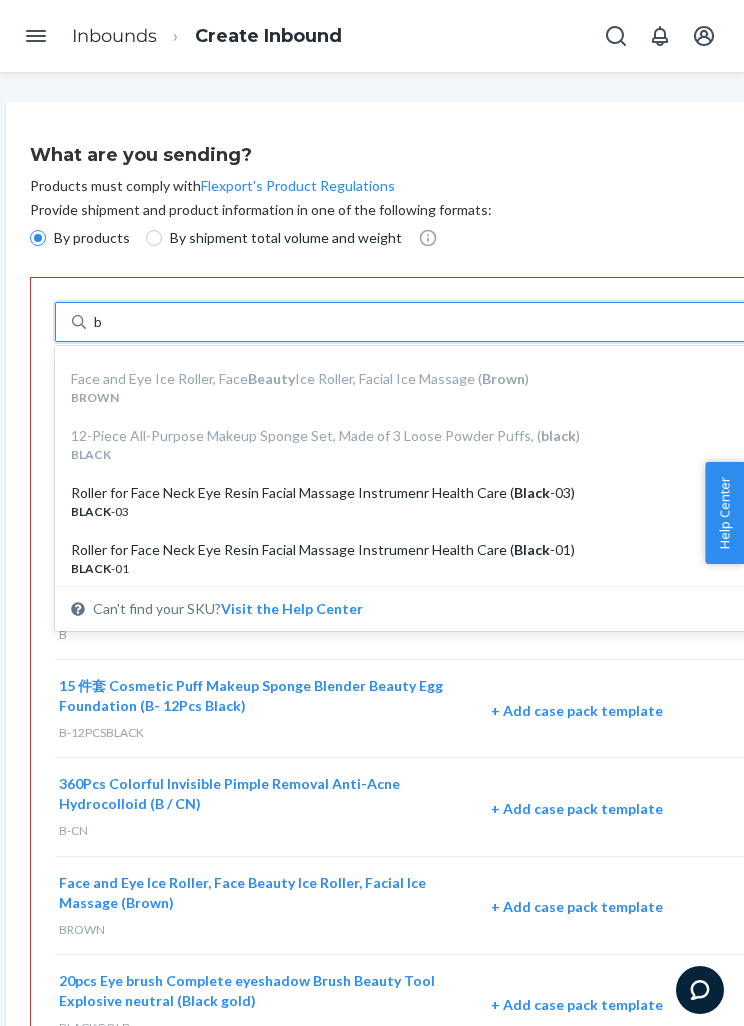 click on "BLACK -03" at bounding box center [415, 511] 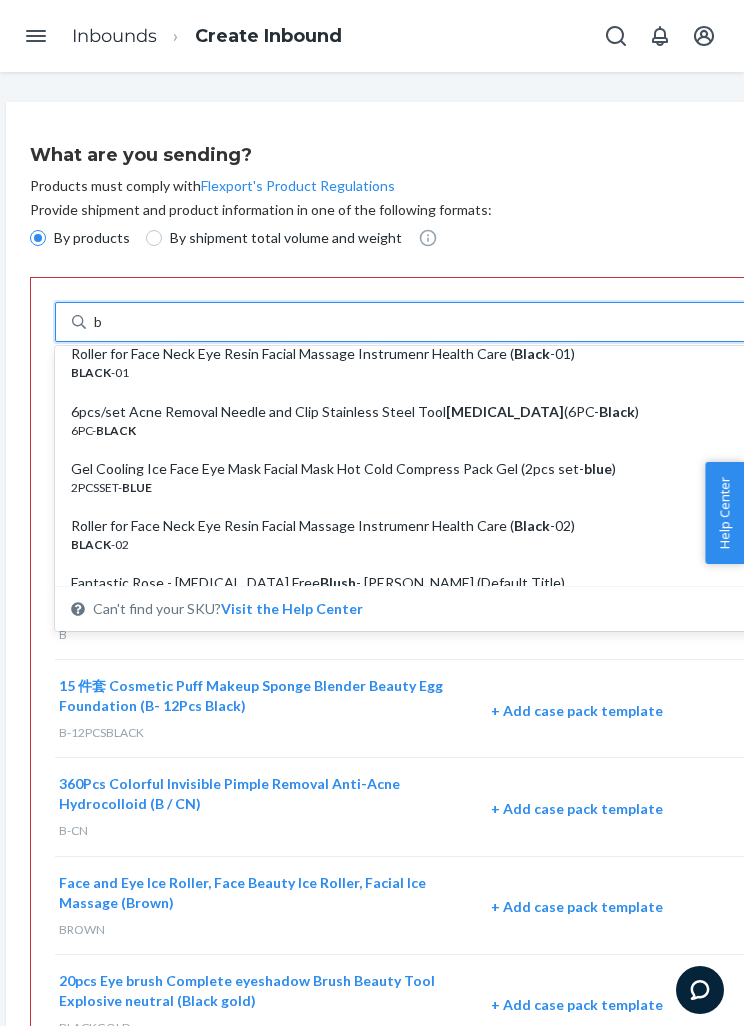 scroll, scrollTop: 572, scrollLeft: 0, axis: vertical 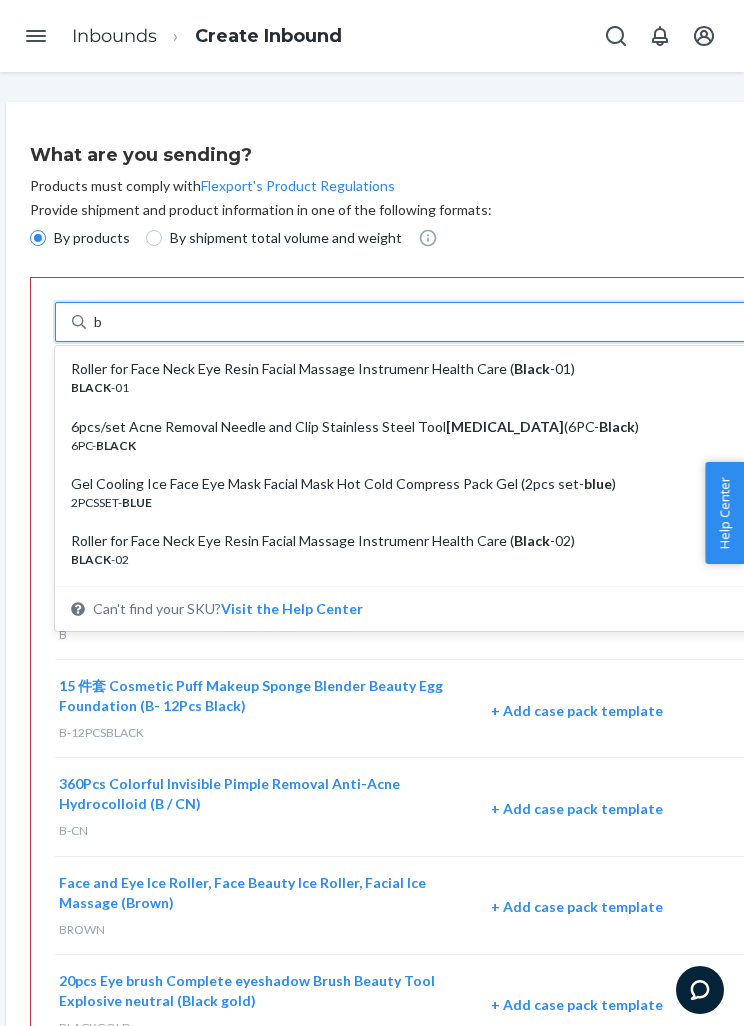 click on "BLACK -01" at bounding box center (415, 387) 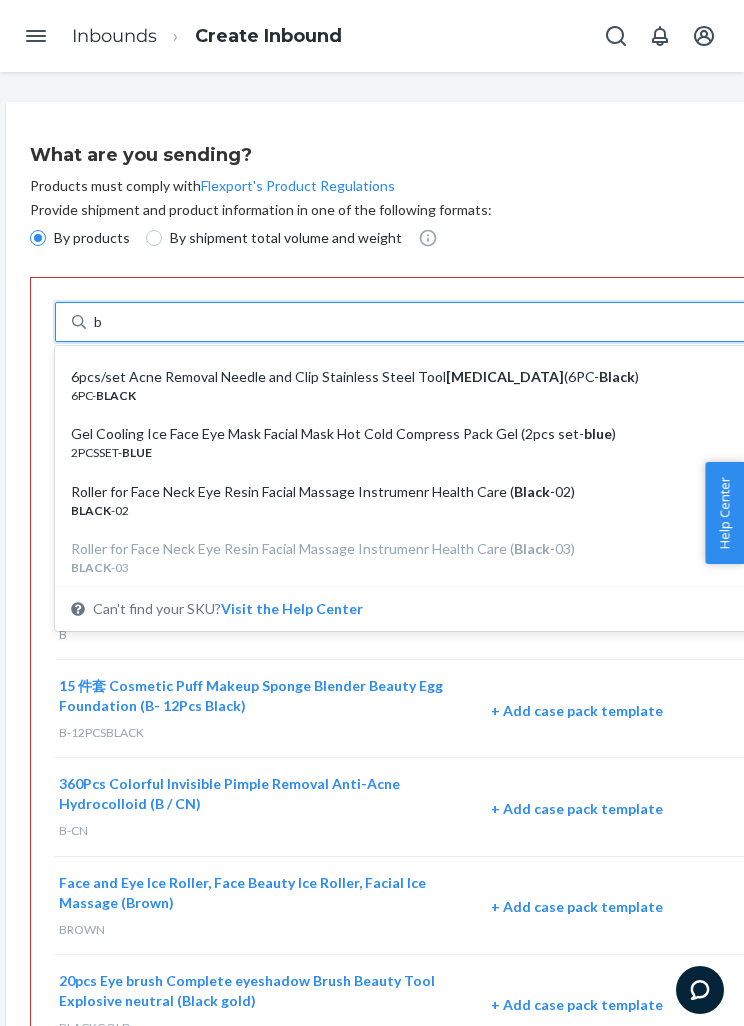 scroll, scrollTop: 523, scrollLeft: 0, axis: vertical 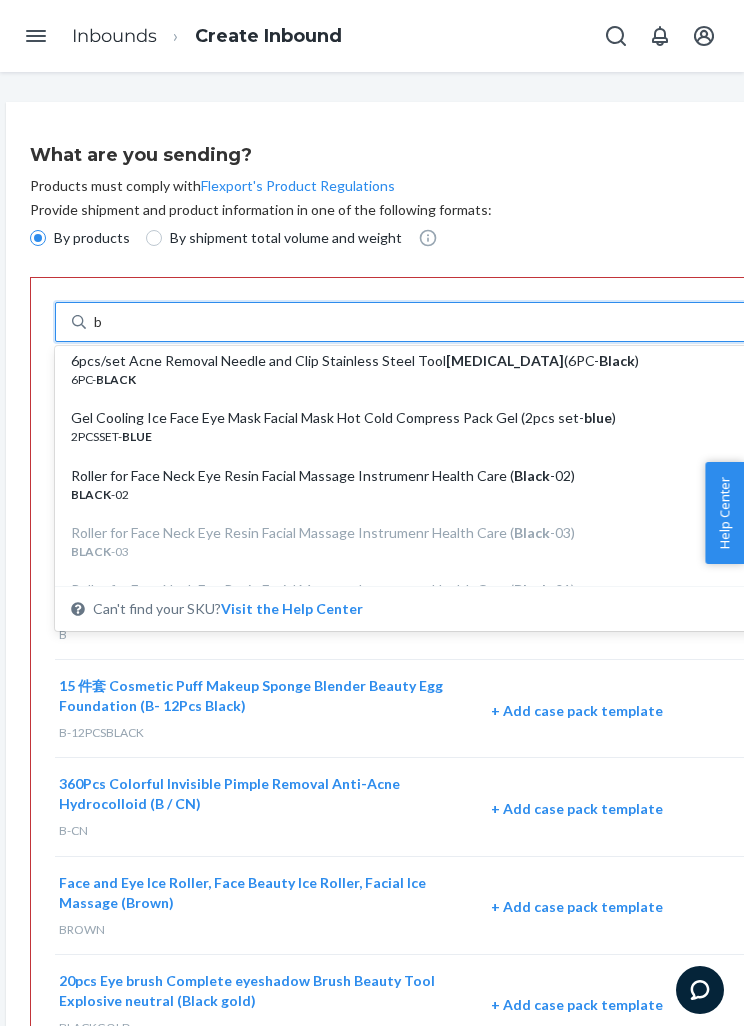 click on "Roller for Face Neck Eye Resin Facial Massage Instrumenr Health Care ( Black -02)" at bounding box center (415, 476) 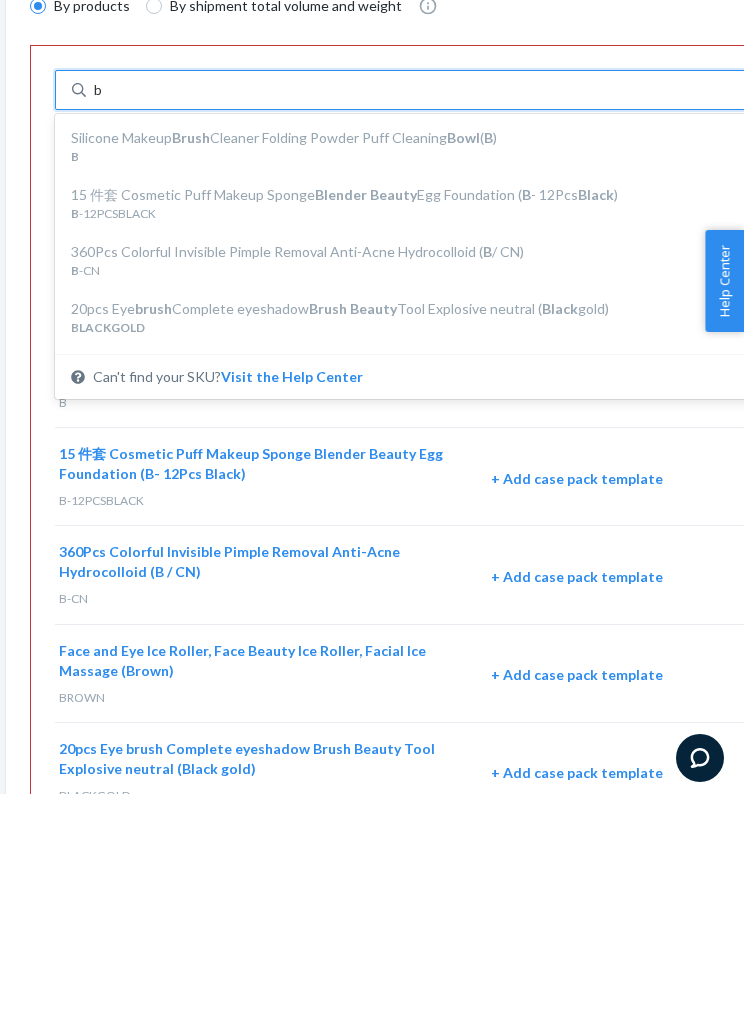 scroll, scrollTop: 9, scrollLeft: 0, axis: vertical 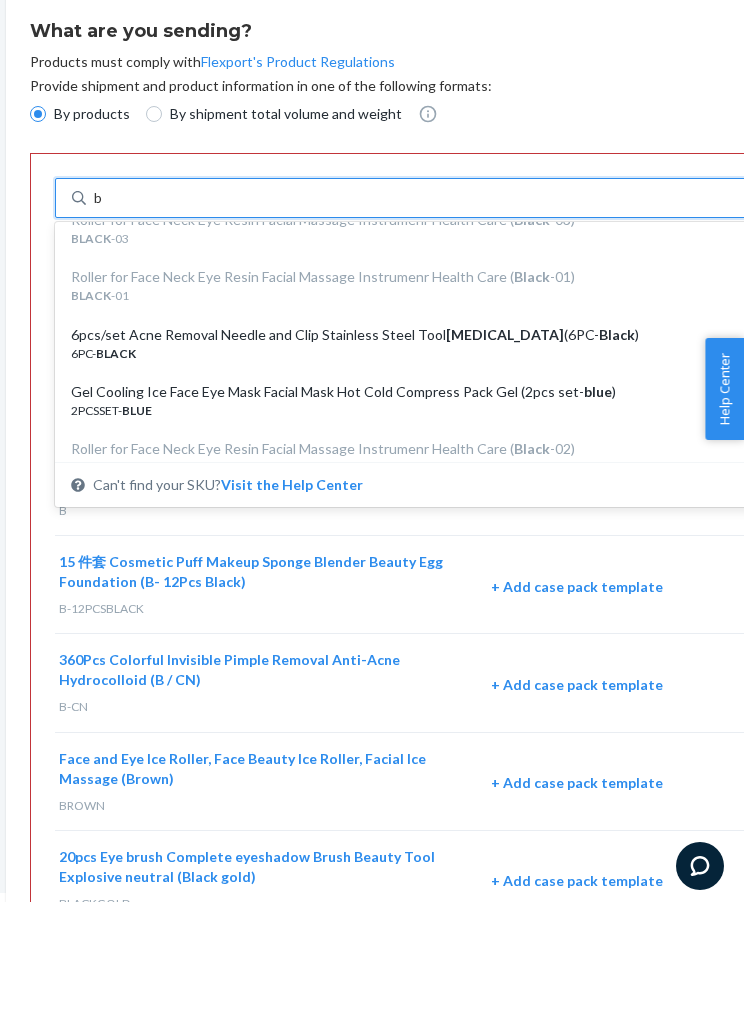 click on "6PC- BLACK" at bounding box center [415, 477] 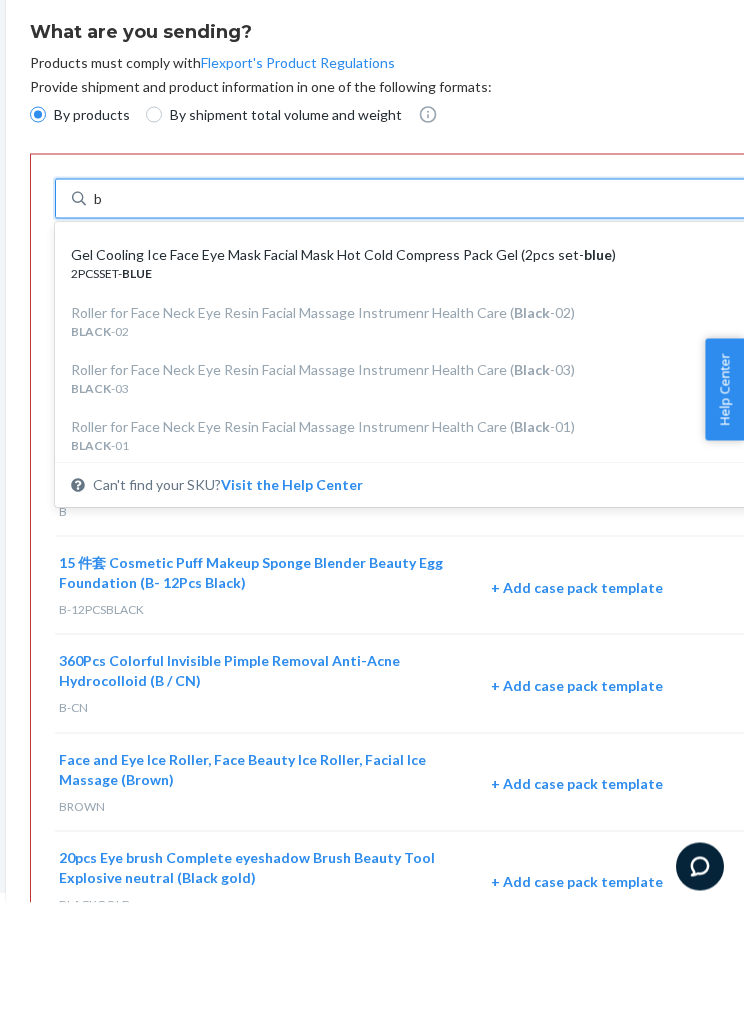 scroll, scrollTop: 551, scrollLeft: 0, axis: vertical 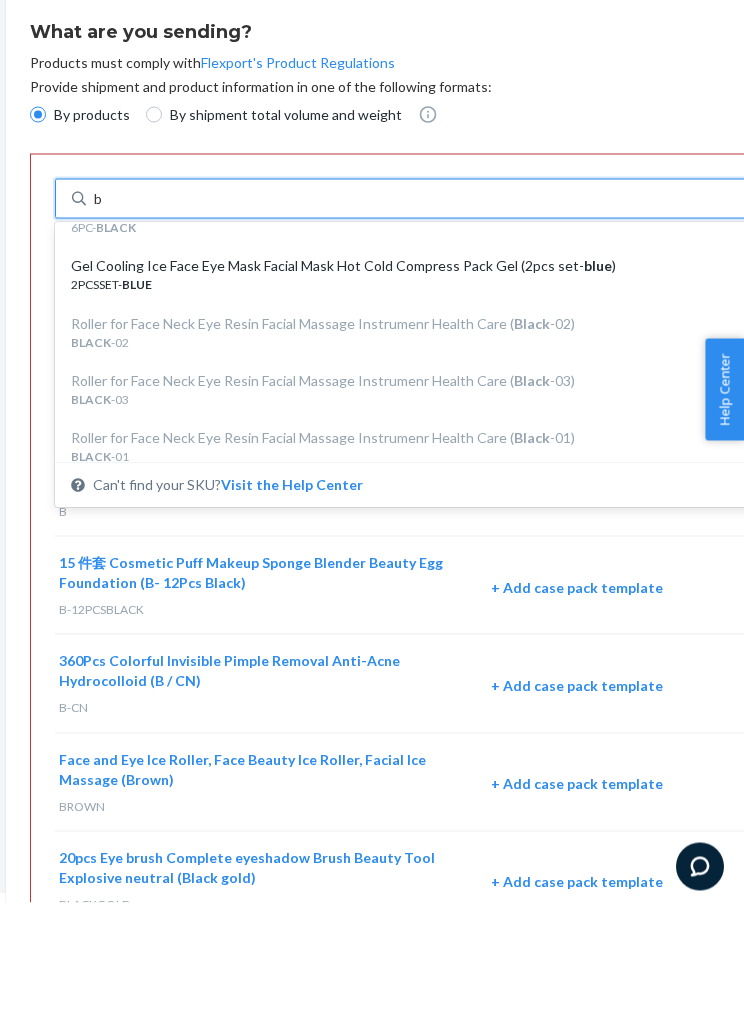 click on "Gel Cooling Ice Face Eye Mask Facial Mask Hot Cold Compress Pack Gel (2pcs set- blue ) 2PCSSET- BLUE" at bounding box center [423, 398] 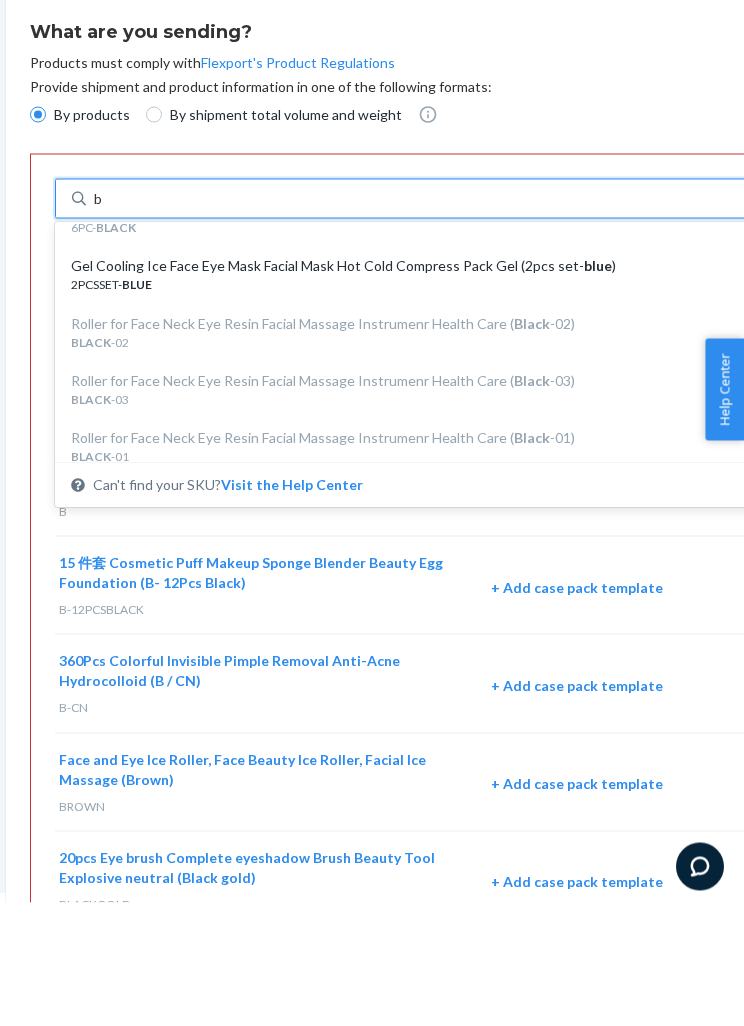 click on "b" at bounding box center (99, 322) 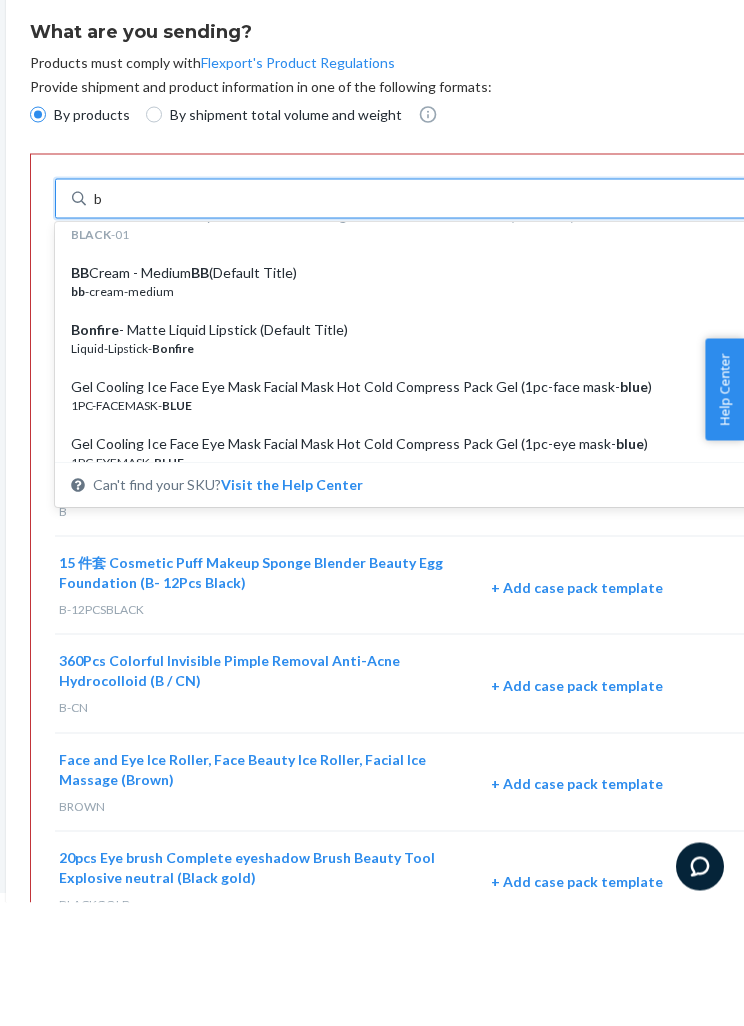 scroll, scrollTop: 753, scrollLeft: 0, axis: vertical 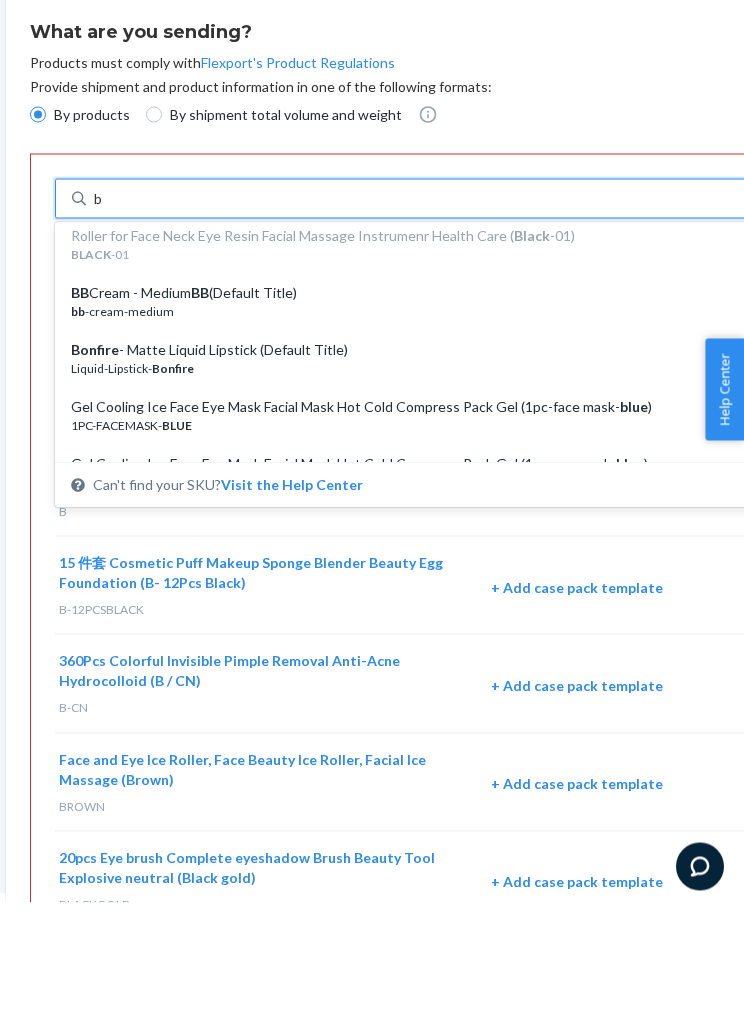 click on "BB  Cream - Medium  BB  (Default Title)" at bounding box center [415, 417] 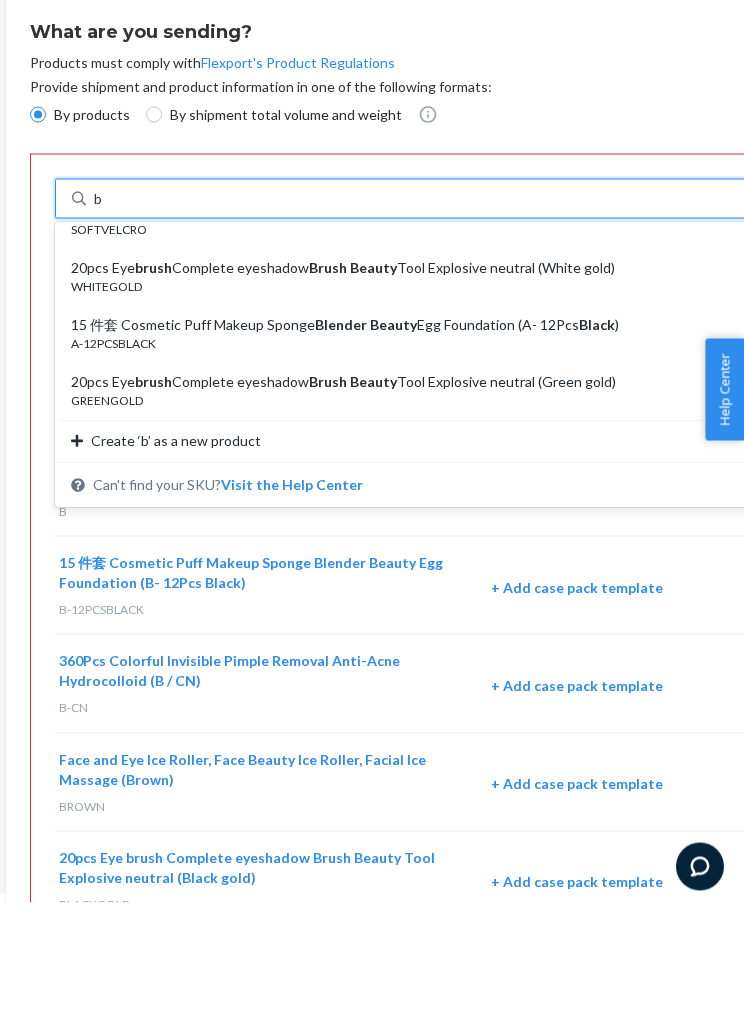 scroll, scrollTop: 1234, scrollLeft: 0, axis: vertical 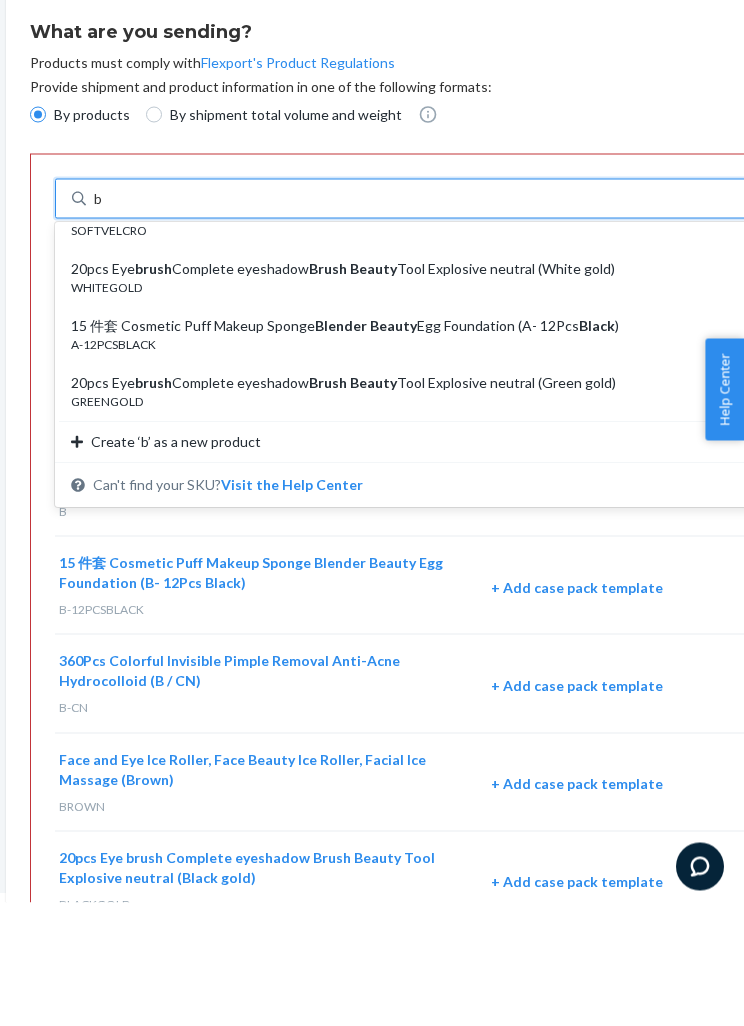 click on "GREENGOLD" at bounding box center [415, 525] 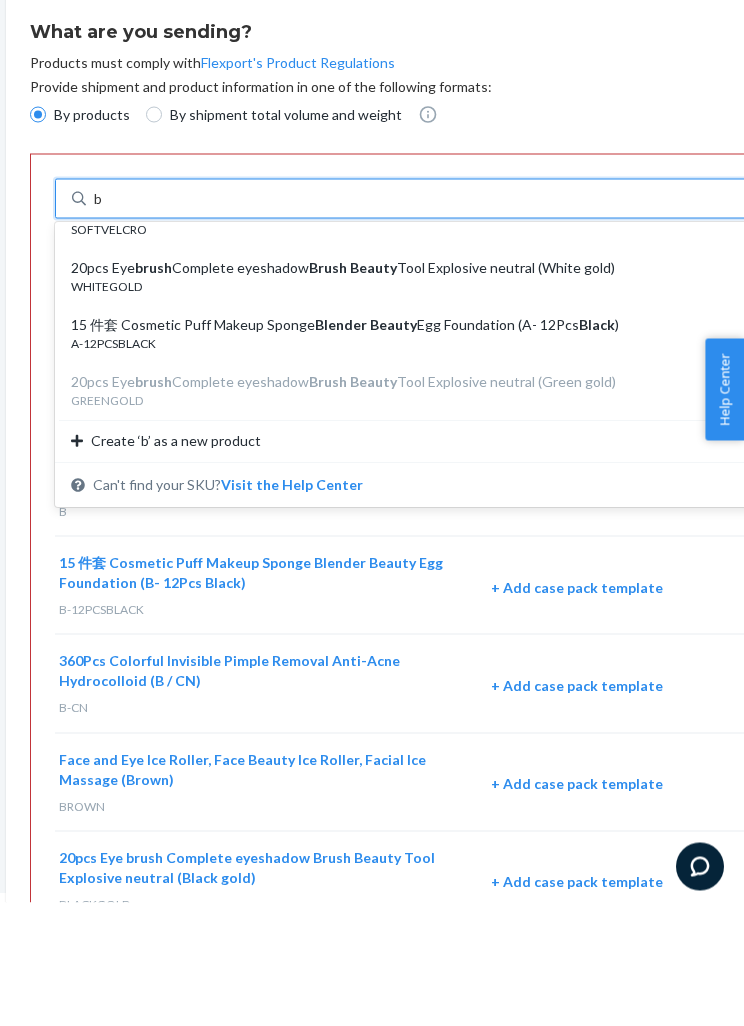 scroll, scrollTop: 1234, scrollLeft: 0, axis: vertical 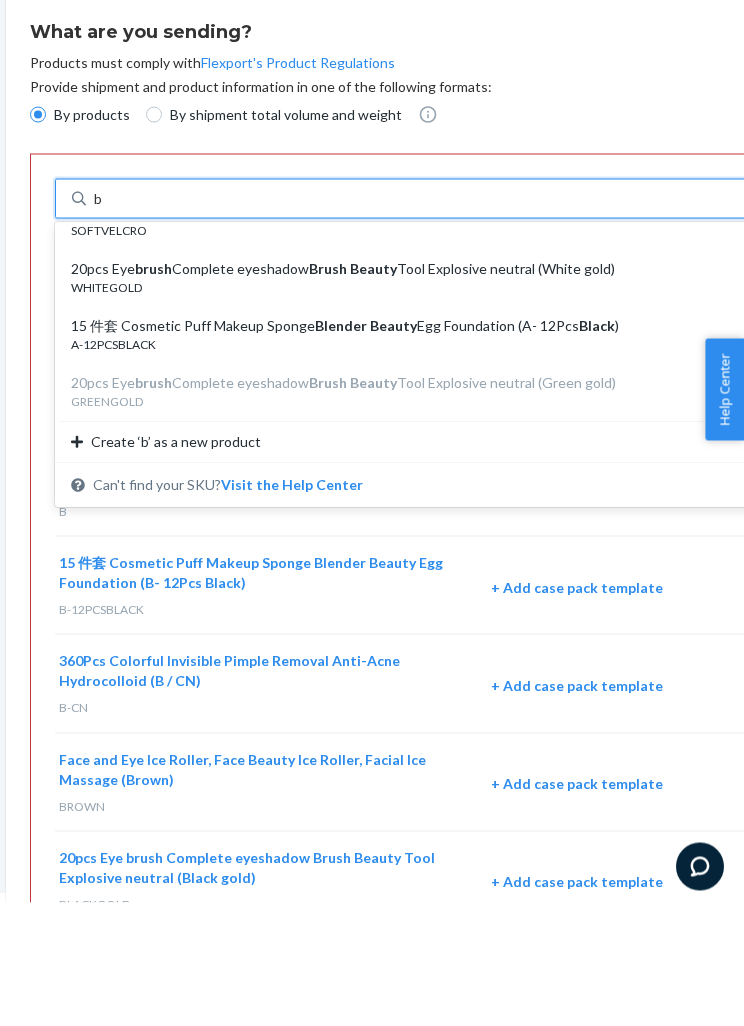 click on "15 件套 Cosmetic Puff Makeup Sponge  Blender   Beauty  Egg Foundation (A- 12Pcs  Black ) A-12PCSBLACK" at bounding box center [423, 458] 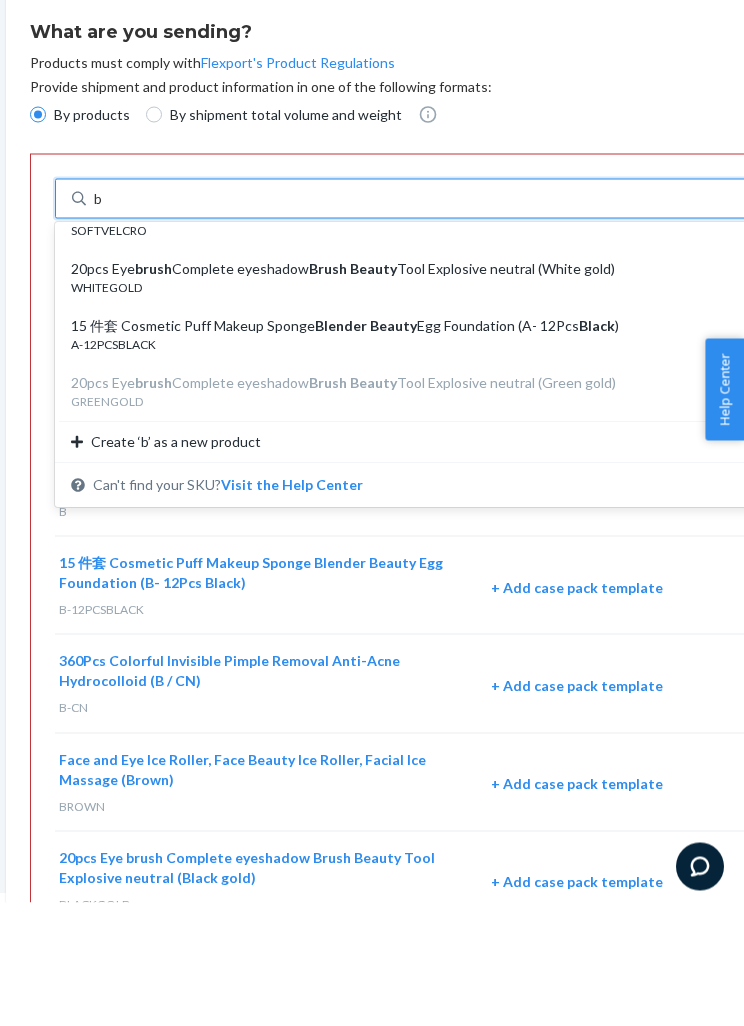 click on "b" at bounding box center (99, 322) 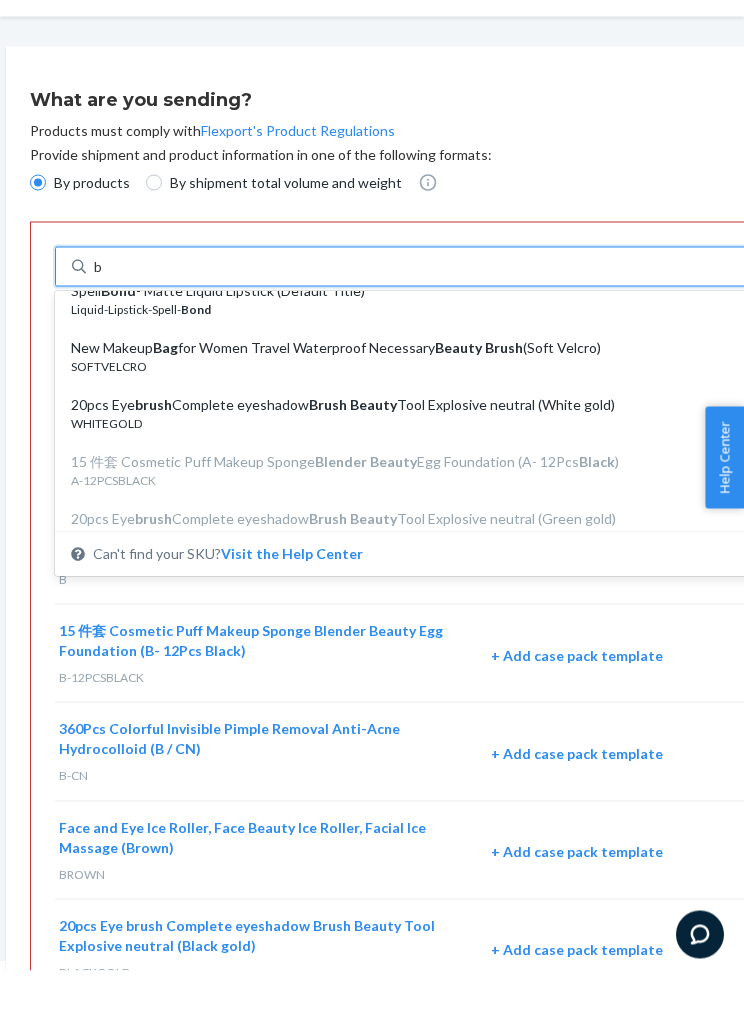 scroll, scrollTop: 1159, scrollLeft: 0, axis: vertical 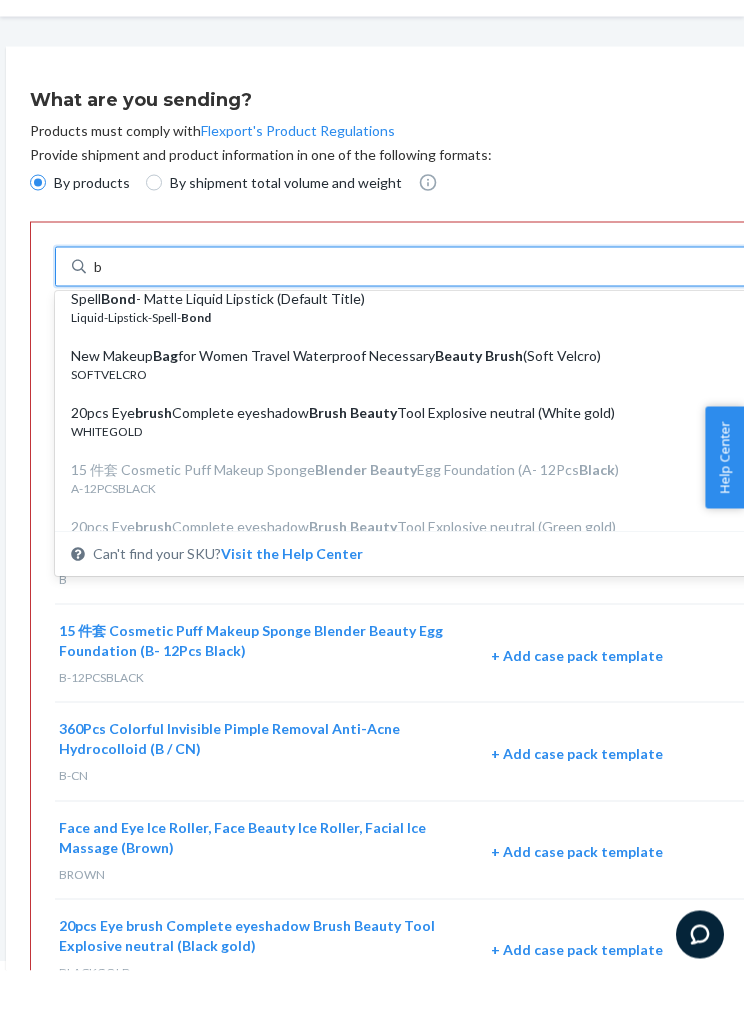 click on "WHITEGOLD" at bounding box center [415, 486] 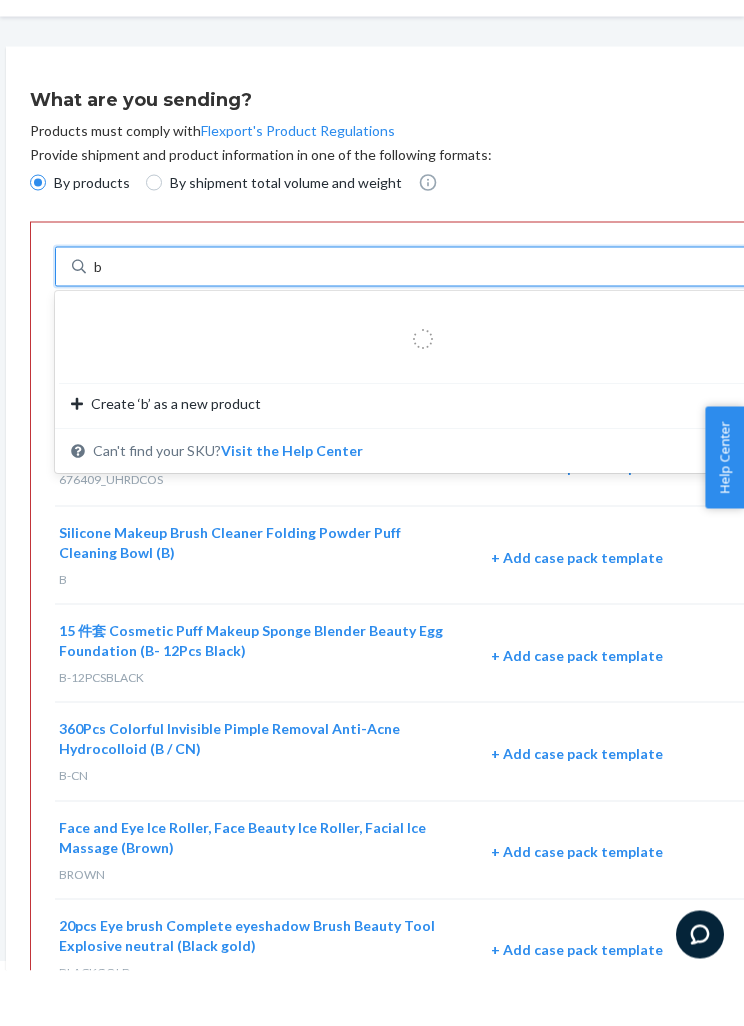 click on "b" at bounding box center [99, 322] 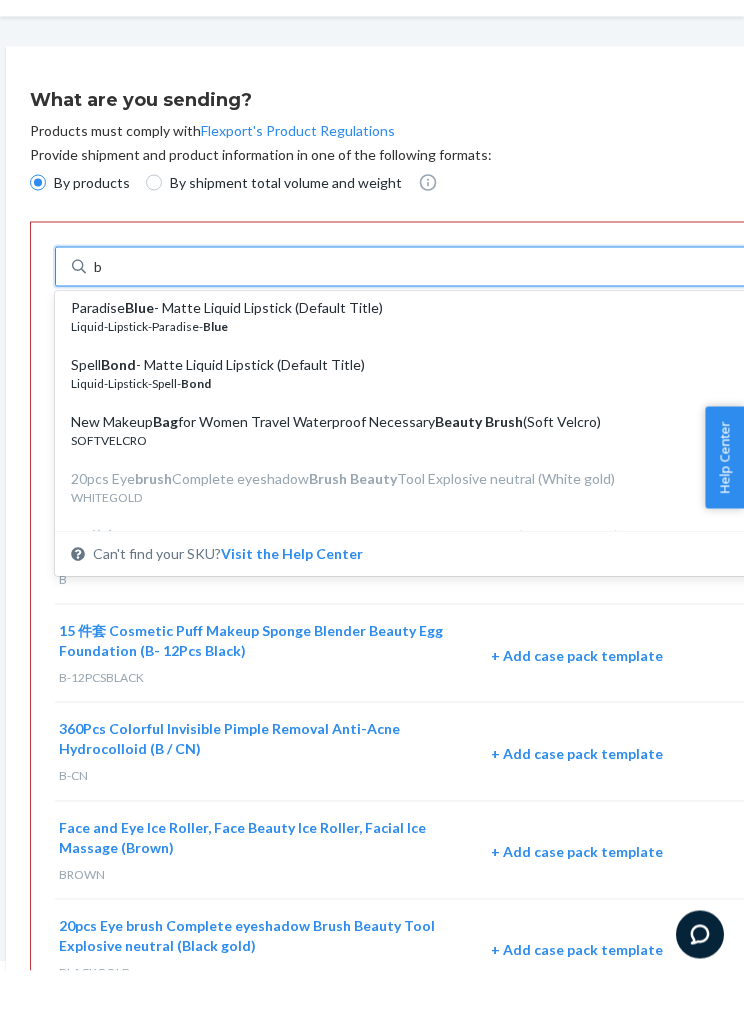 scroll, scrollTop: 1096, scrollLeft: 0, axis: vertical 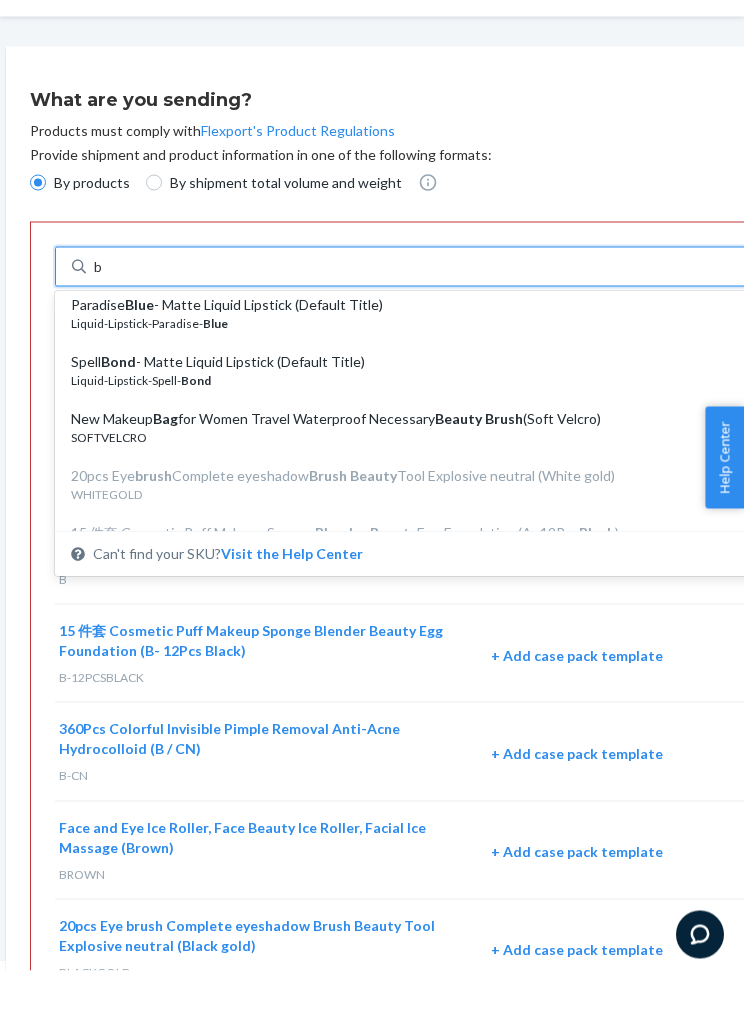 click on "SOFTVELCRO" at bounding box center (415, 492) 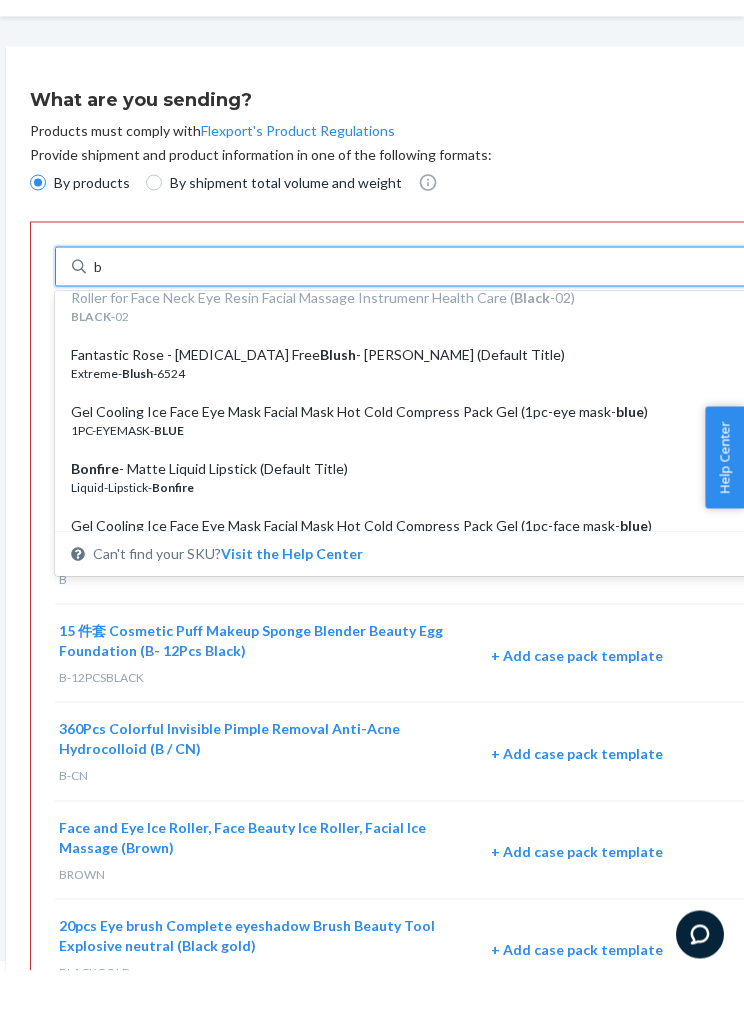 scroll, scrollTop: 751, scrollLeft: 0, axis: vertical 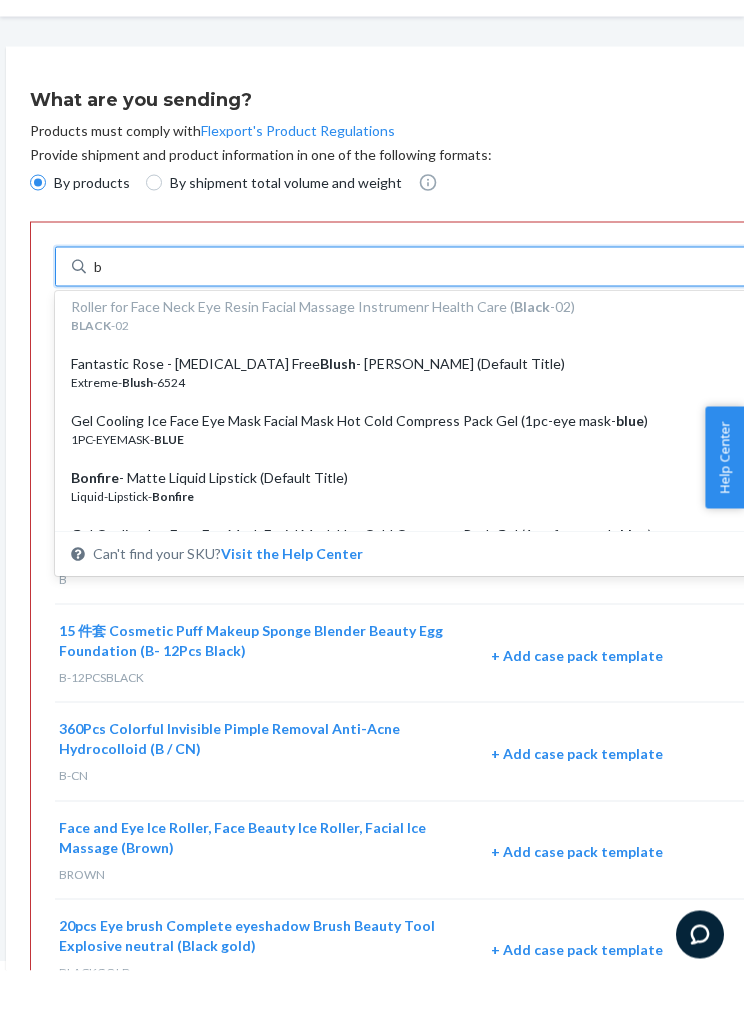 click on "Extreme- Blush -6524" at bounding box center [415, 437] 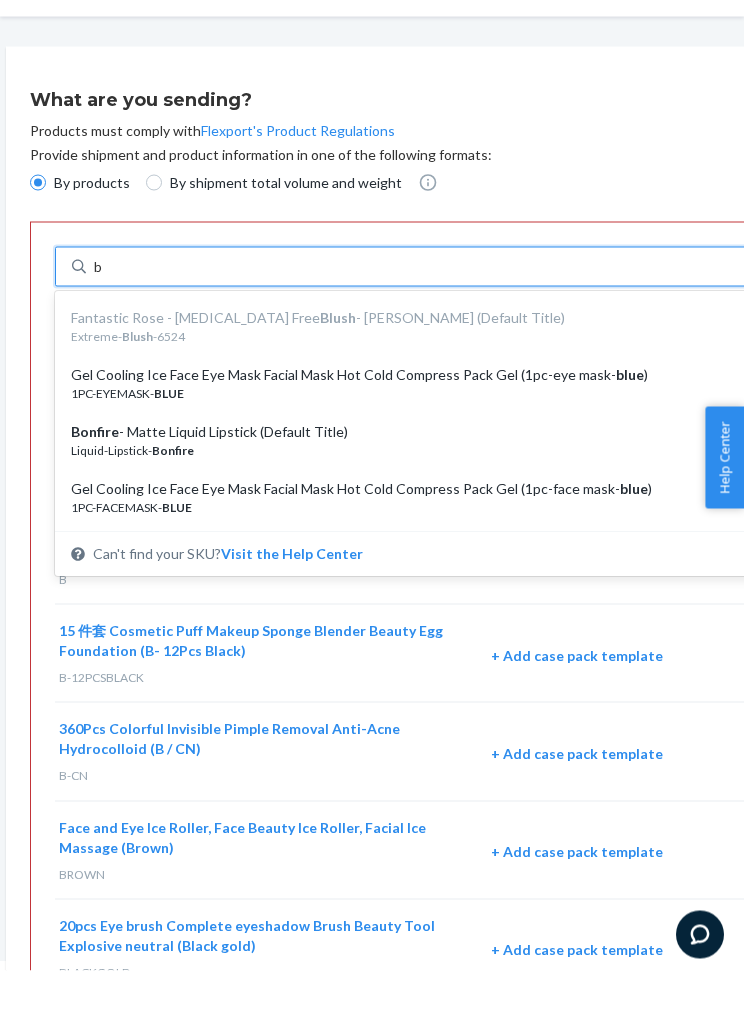 scroll, scrollTop: 832, scrollLeft: 0, axis: vertical 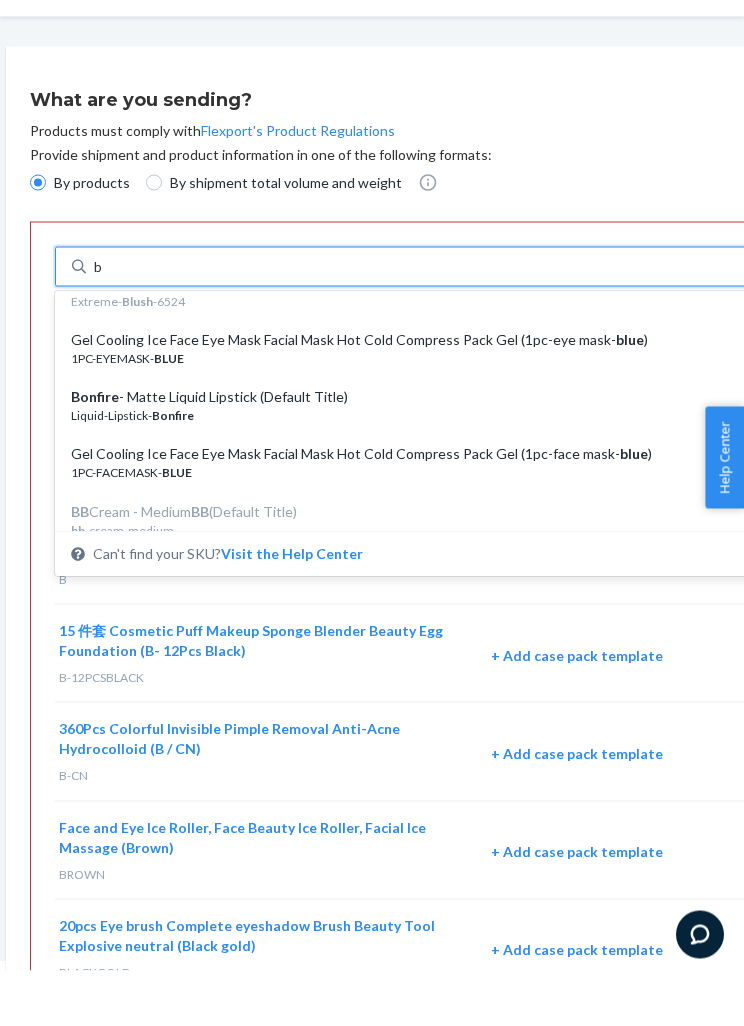 click on "1PC-EYEMASK- BLUE" at bounding box center (415, 413) 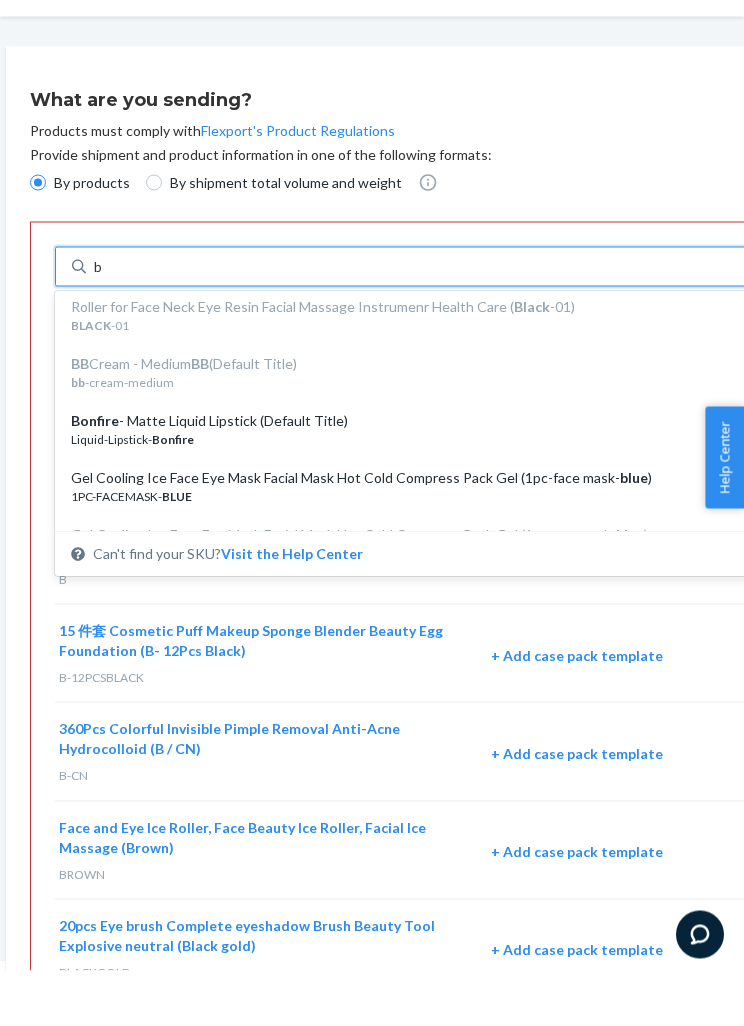 scroll, scrollTop: 789, scrollLeft: 0, axis: vertical 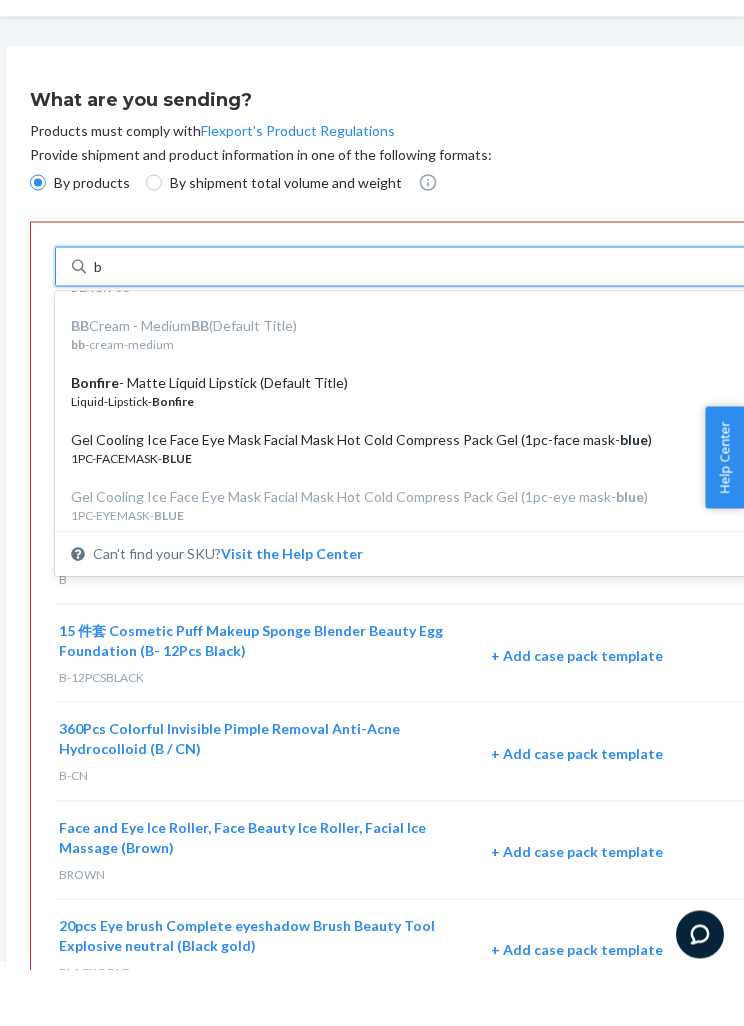 click on "Bonfire  - Matte Liquid Lipstick (Default Title)" at bounding box center [415, 438] 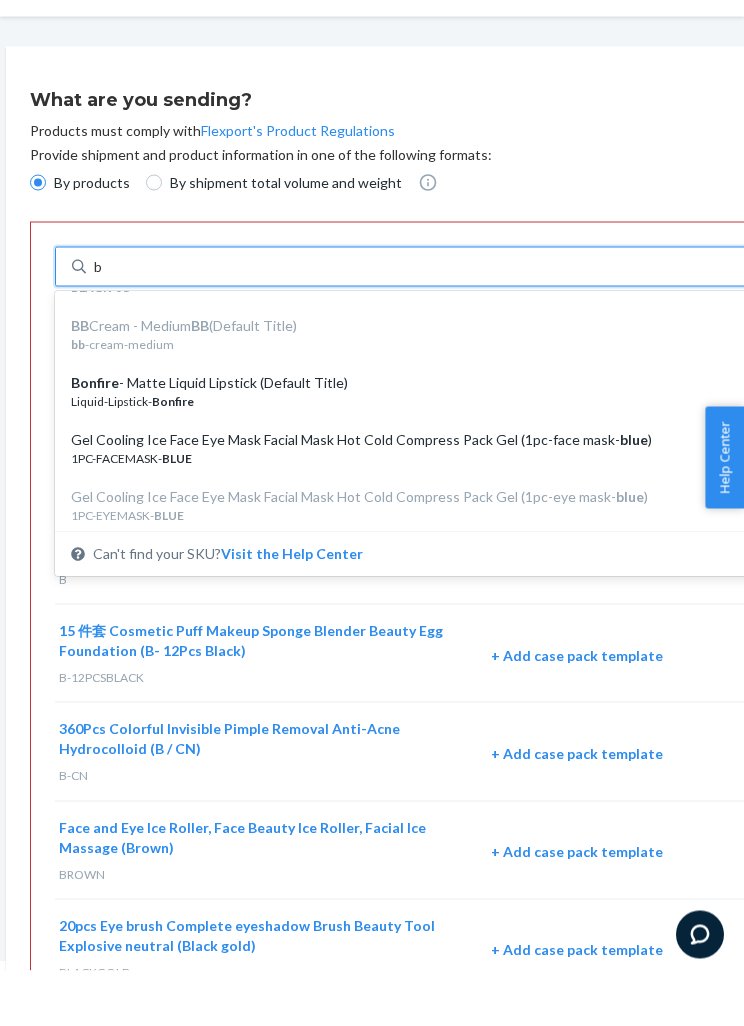type on "b" 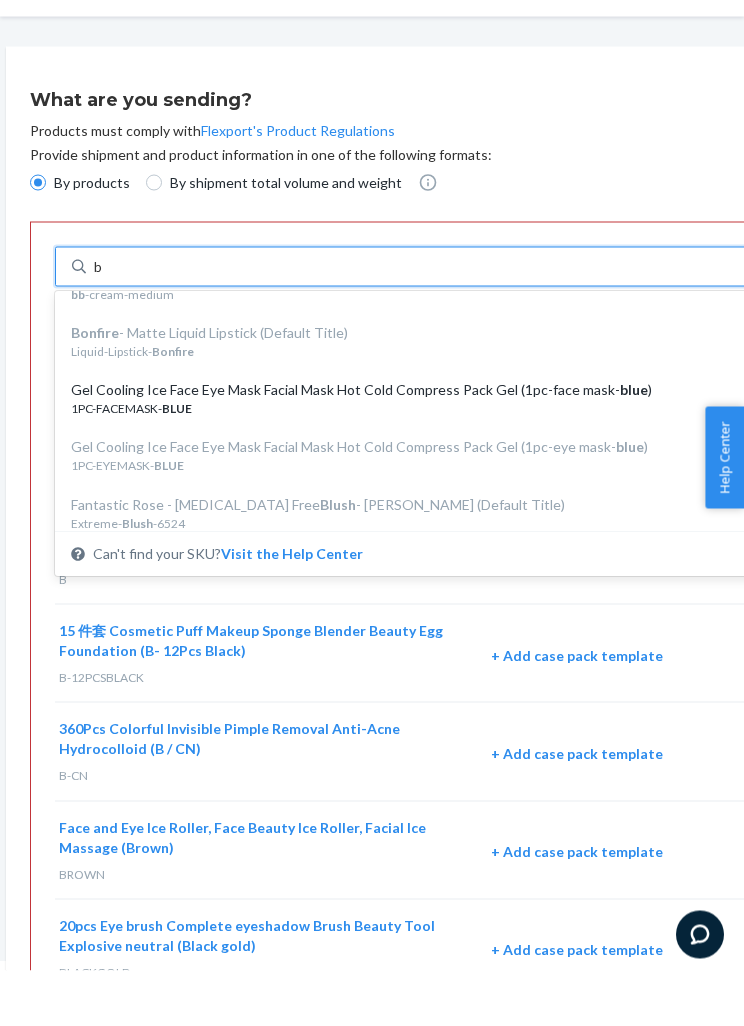 scroll, scrollTop: 841, scrollLeft: 0, axis: vertical 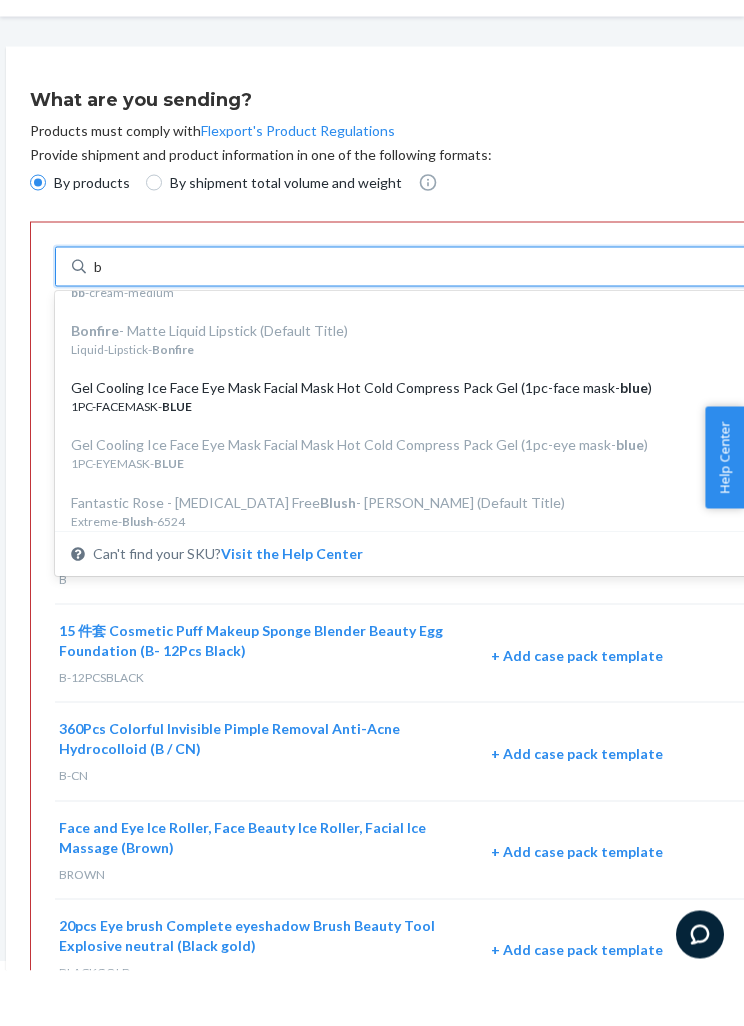click on "Gel Cooling Ice Face Eye Mask Facial Mask Hot Cold Compress Pack Gel (1pc-face mask- blue ) 1PC-FACEMASK- BLUE" at bounding box center (423, 451) 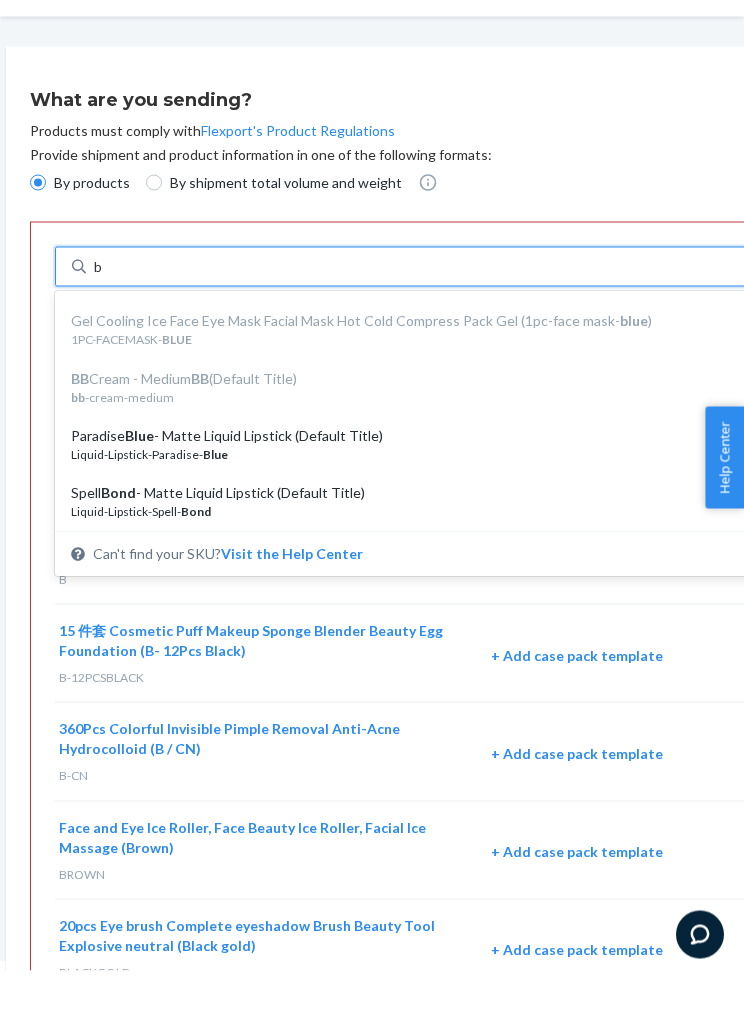 scroll, scrollTop: 929, scrollLeft: 0, axis: vertical 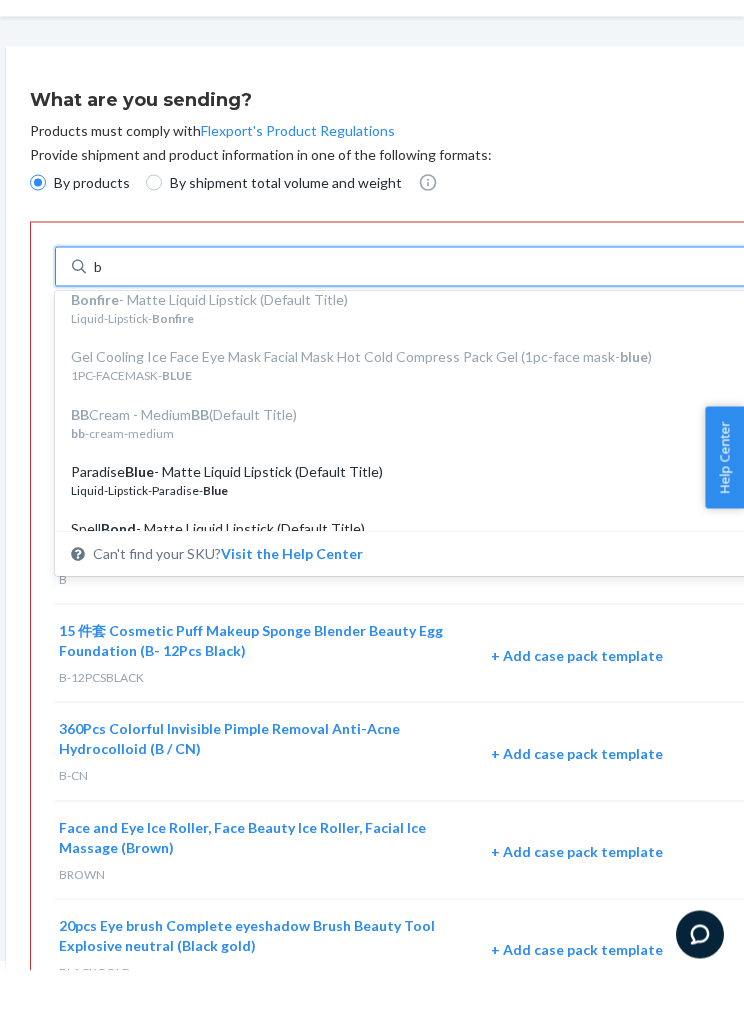 click on "Paradise  Blue  - Matte Liquid Lipstick (Default Title)" at bounding box center (415, 527) 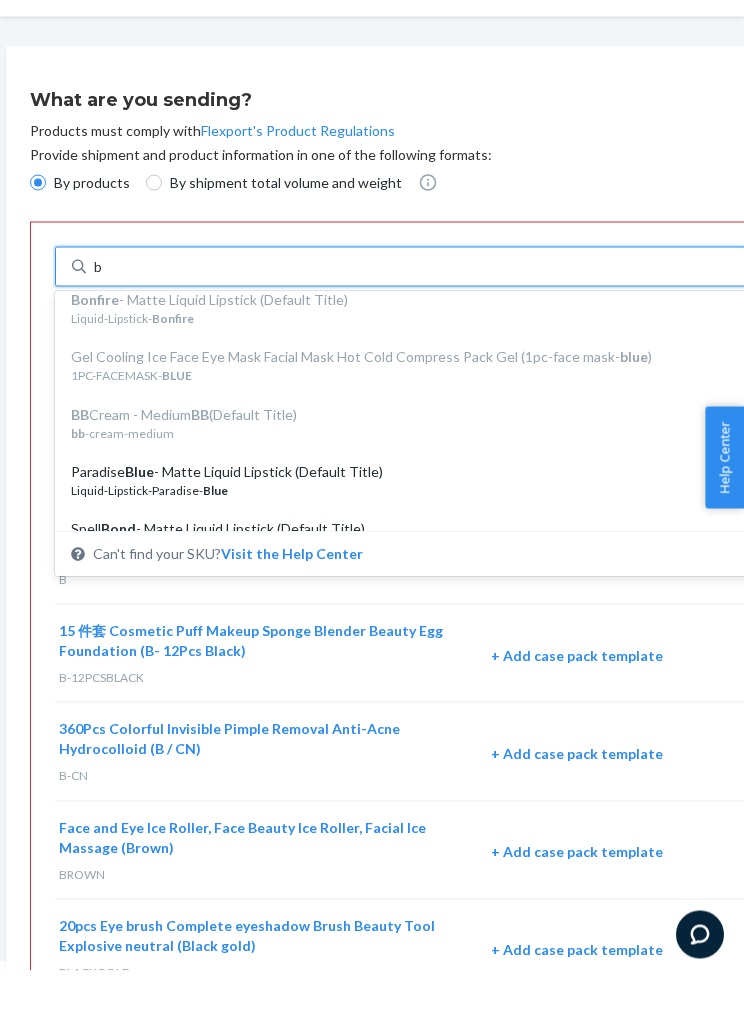 type on "b" 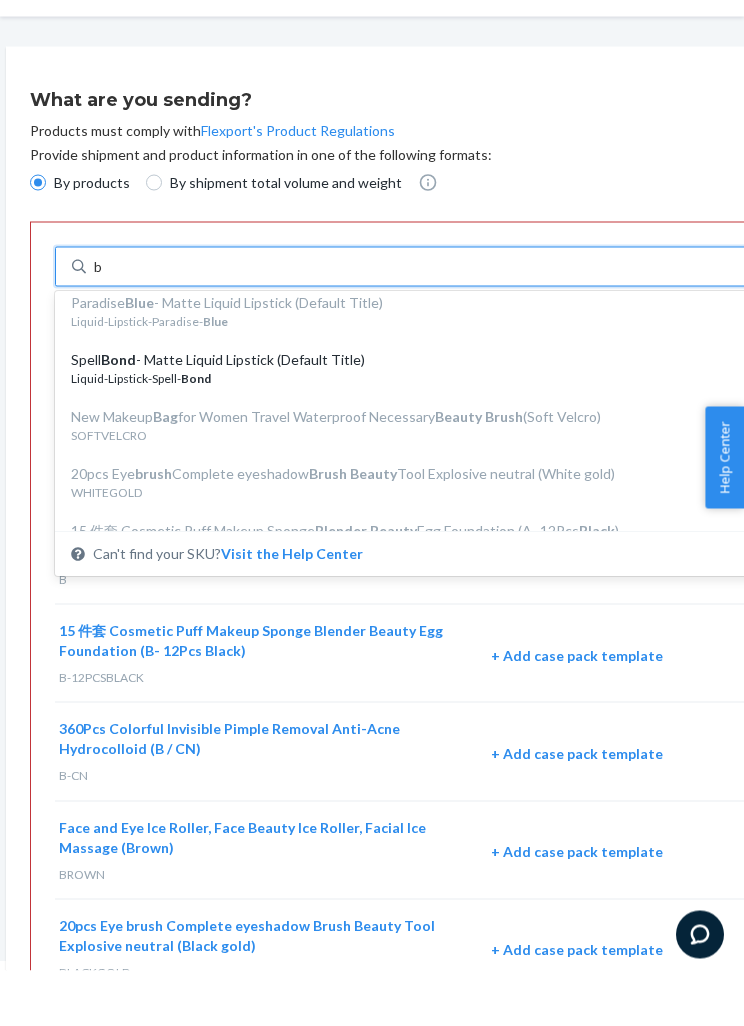 scroll, scrollTop: 1151, scrollLeft: 0, axis: vertical 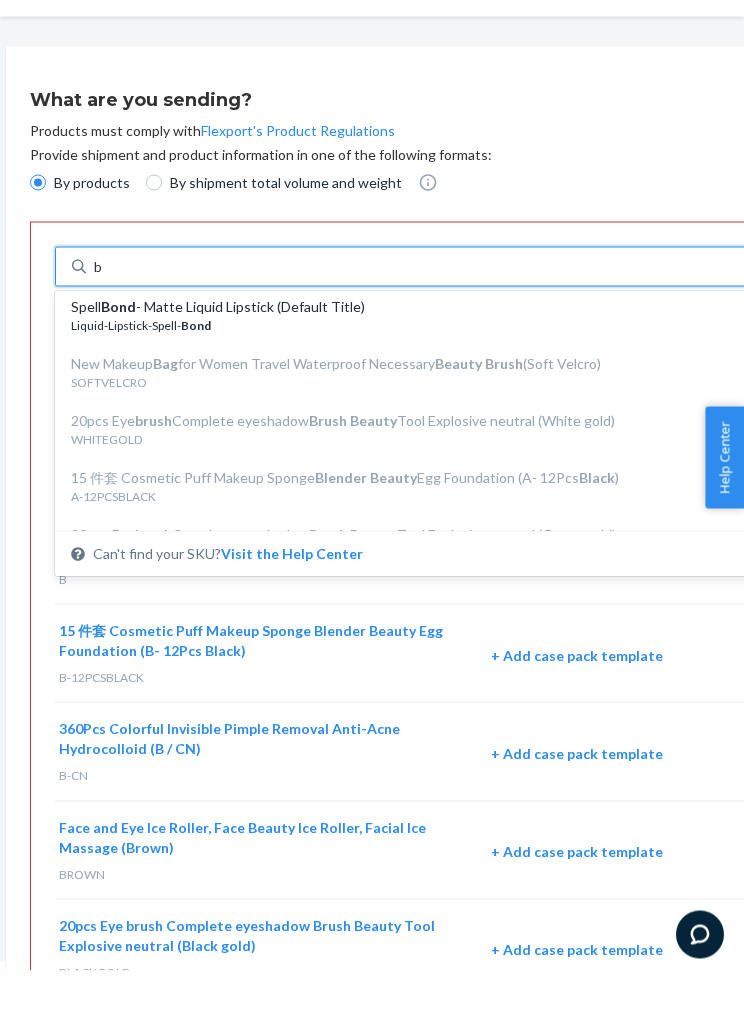 click on "Liquid-Lipstick-Spell- Bond" at bounding box center [415, 380] 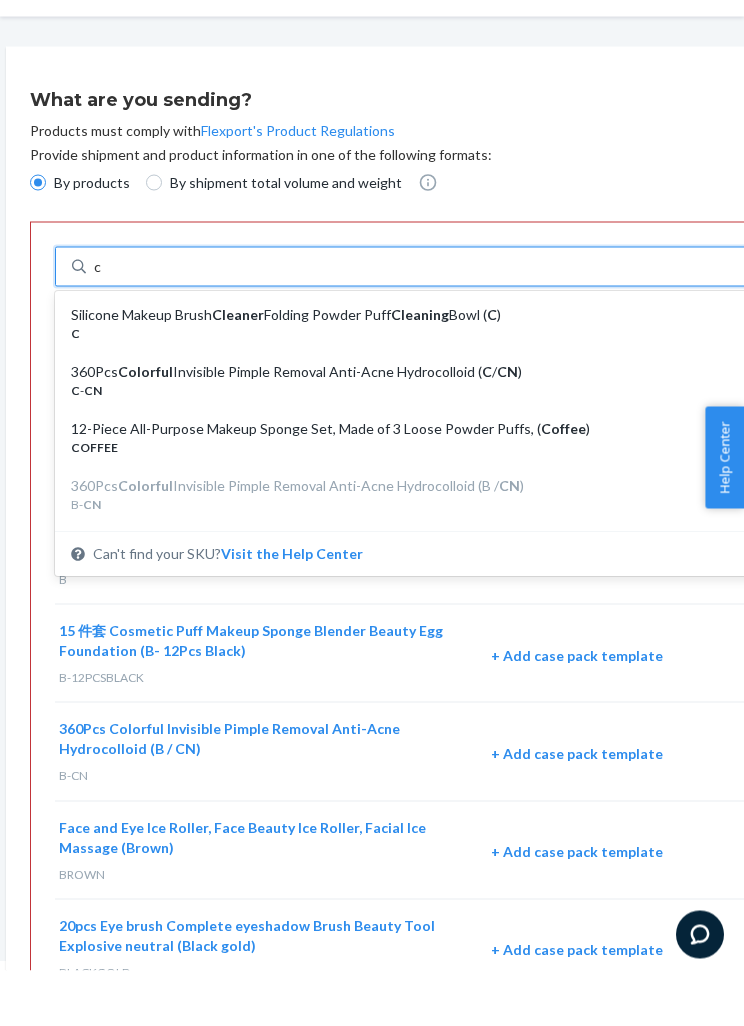 scroll, scrollTop: 0, scrollLeft: 0, axis: both 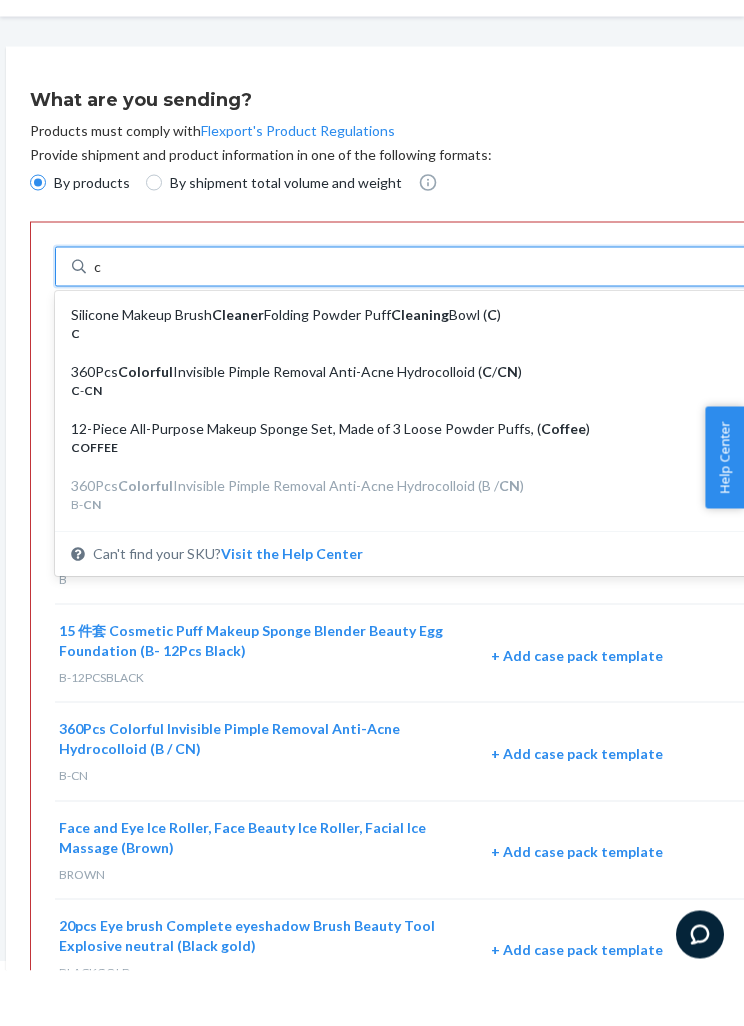 click on "C" at bounding box center (415, 388) 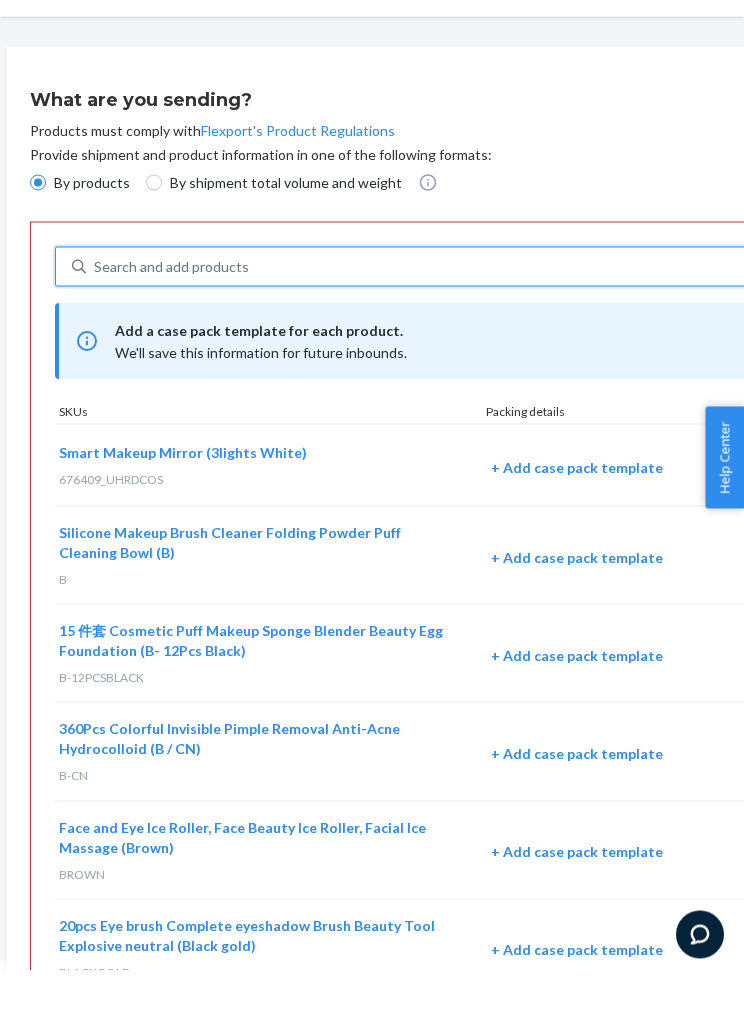 type on "x" 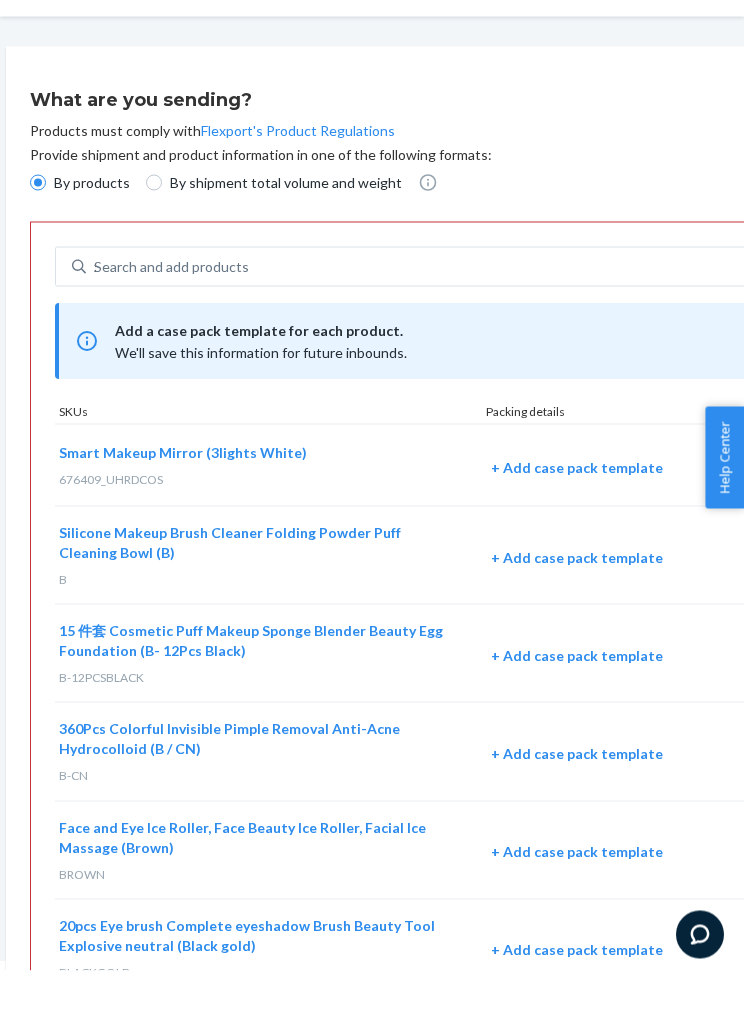 type 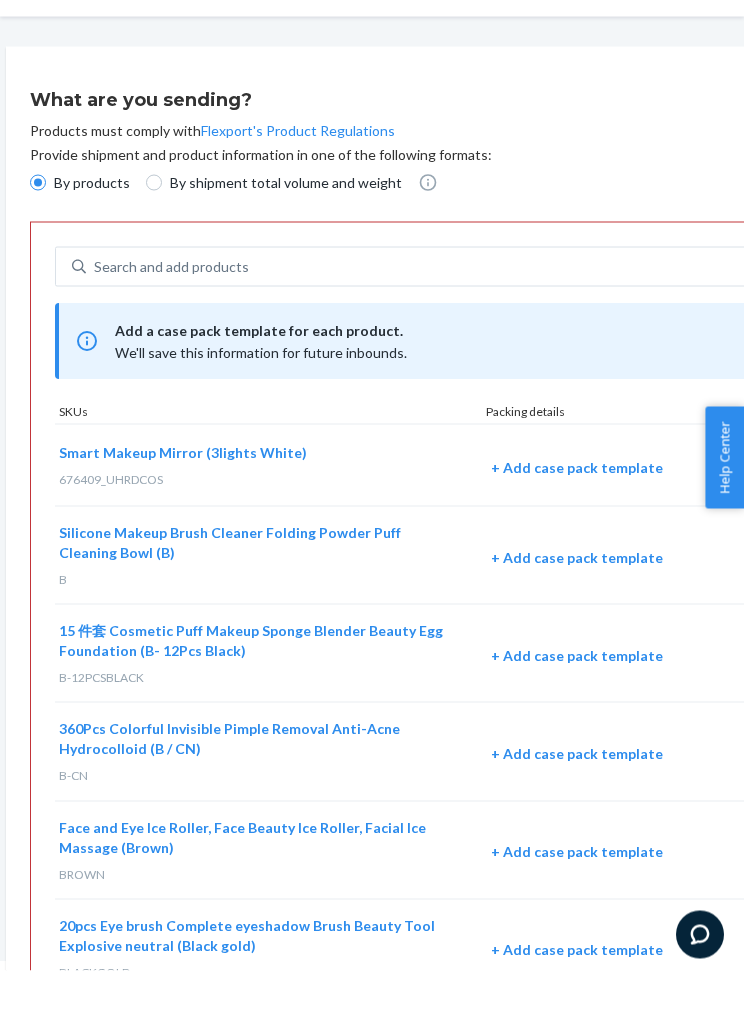 scroll, scrollTop: 65, scrollLeft: 0, axis: vertical 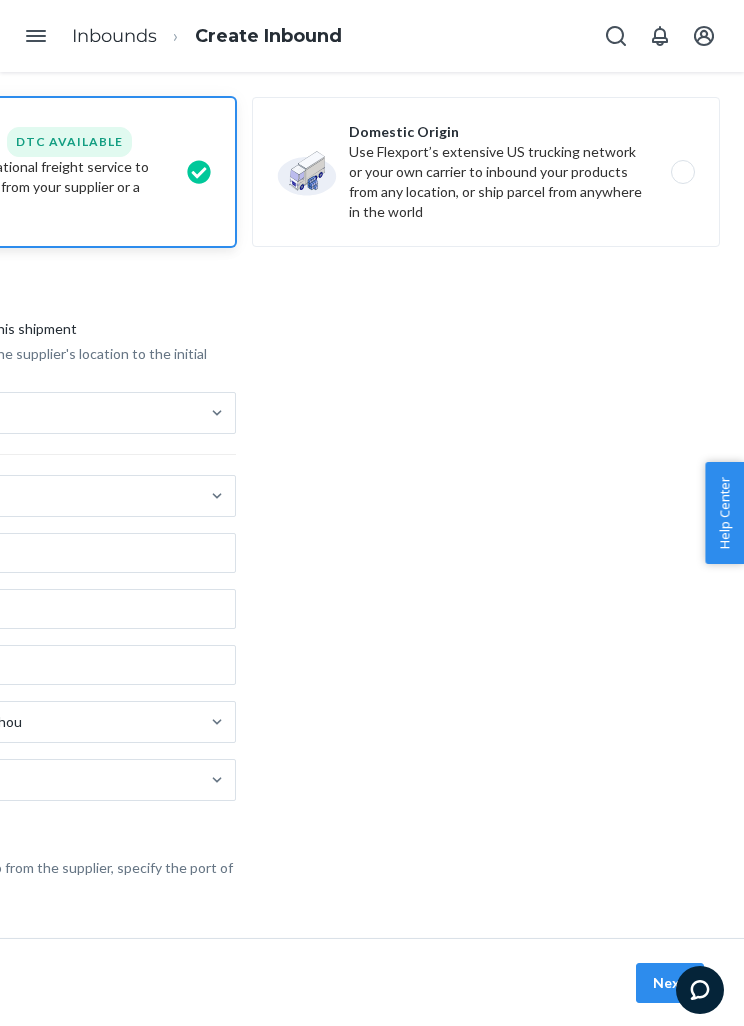 click on "Home Inbounds Shipping Plans Problems Inventory Products Replenishments Orders Ecommerce Orders Wholesale Orders Parcel Parcel orders Integrations Freight Prep Returns All Returns Get Onboarded Reporting Reports Analytics Billing Integrations Add Integration Fast Tags Add Fast Tag Settings Talk to Support Help Center Give Feedback Inbounds Create Inbound Where are you shipping your inventory from? International Origin DTC Available Use Flexport's international freight service to import goods directly from your supplier or a nearby port. Domestic Origin Use Flexport’s extensive US trucking network or your own carrier to inbound your products from any location, or ship parcel from anywhere in the world Do you need origin trucking?  Yes, I require origin trucking for this shipment Flexport will handle pickup from the supplier's location to the initial transportation hub. Select from saved addresses China AliExpress 1818-2 Wenyi W Rd, Yuhang Qu, Hangzhou, Zhejiang, China. 311121 Guizhou Hongzhou AliExpress Next" at bounding box center (372, 513) 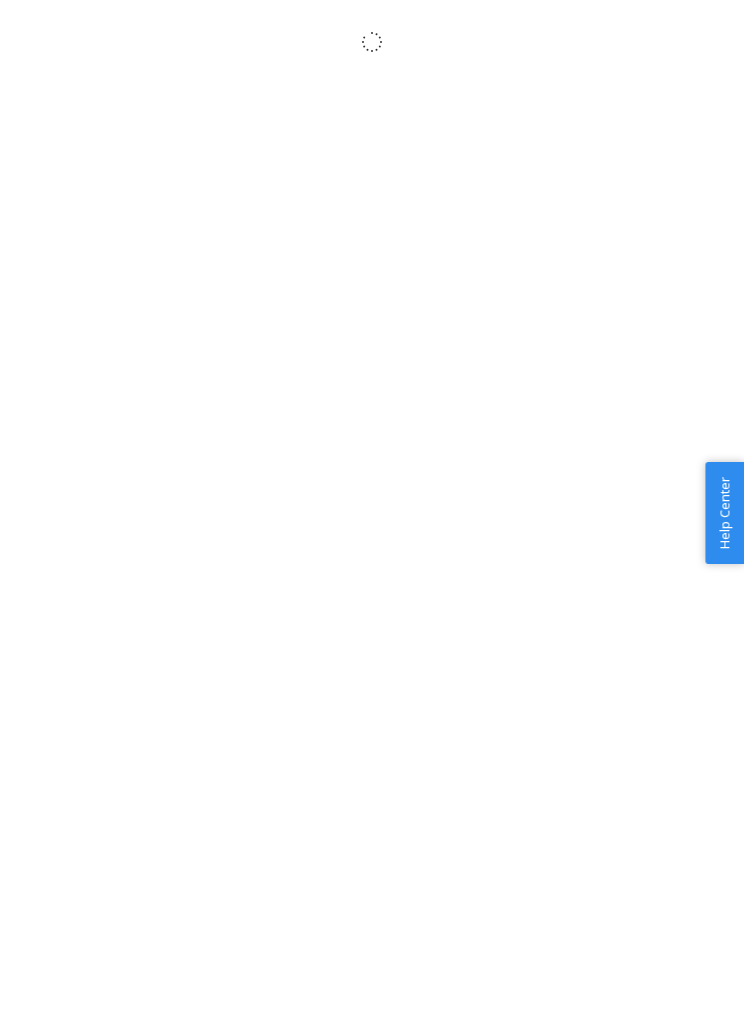 scroll, scrollTop: 0, scrollLeft: 0, axis: both 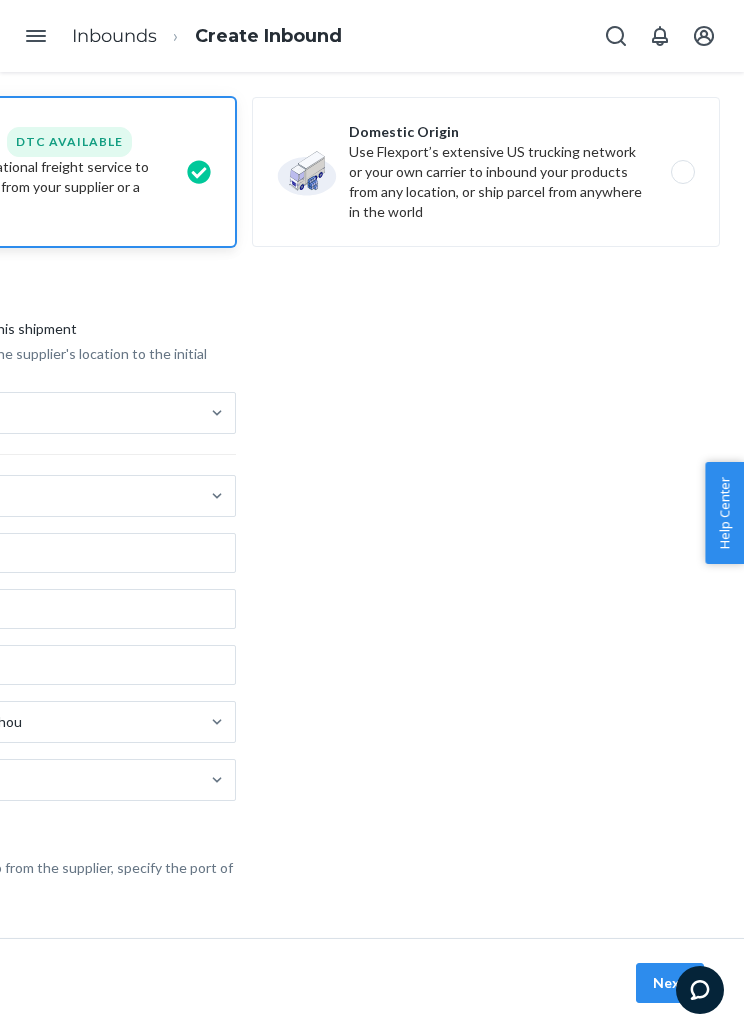 click on "Next" at bounding box center (670, 983) 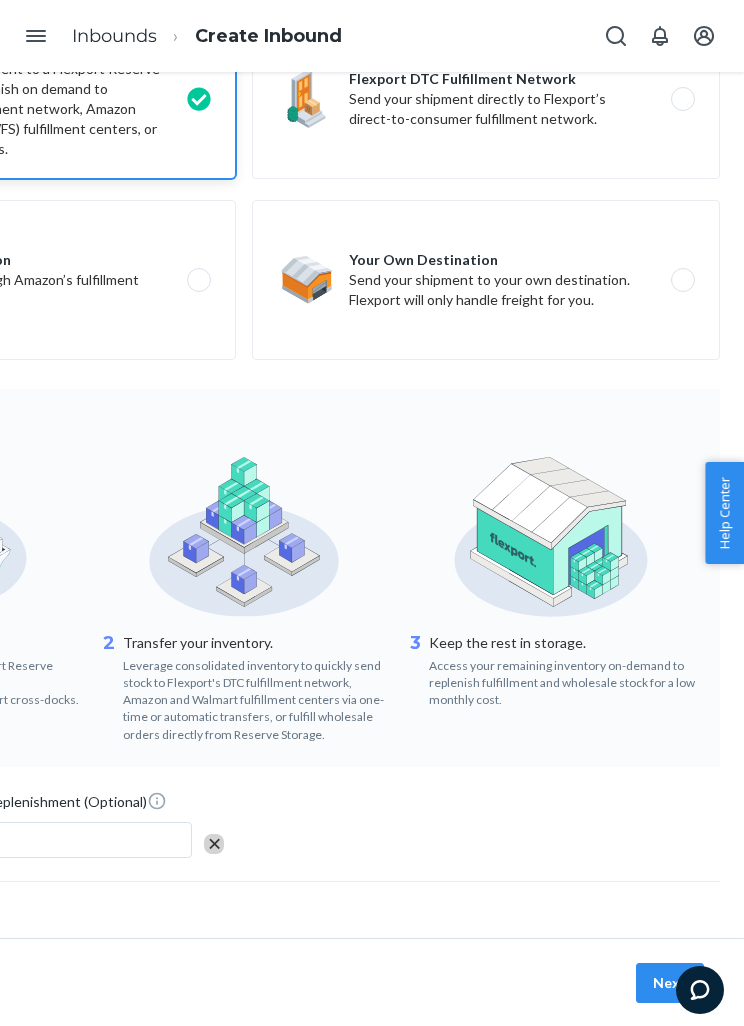 scroll, scrollTop: 189, scrollLeft: 286, axis: both 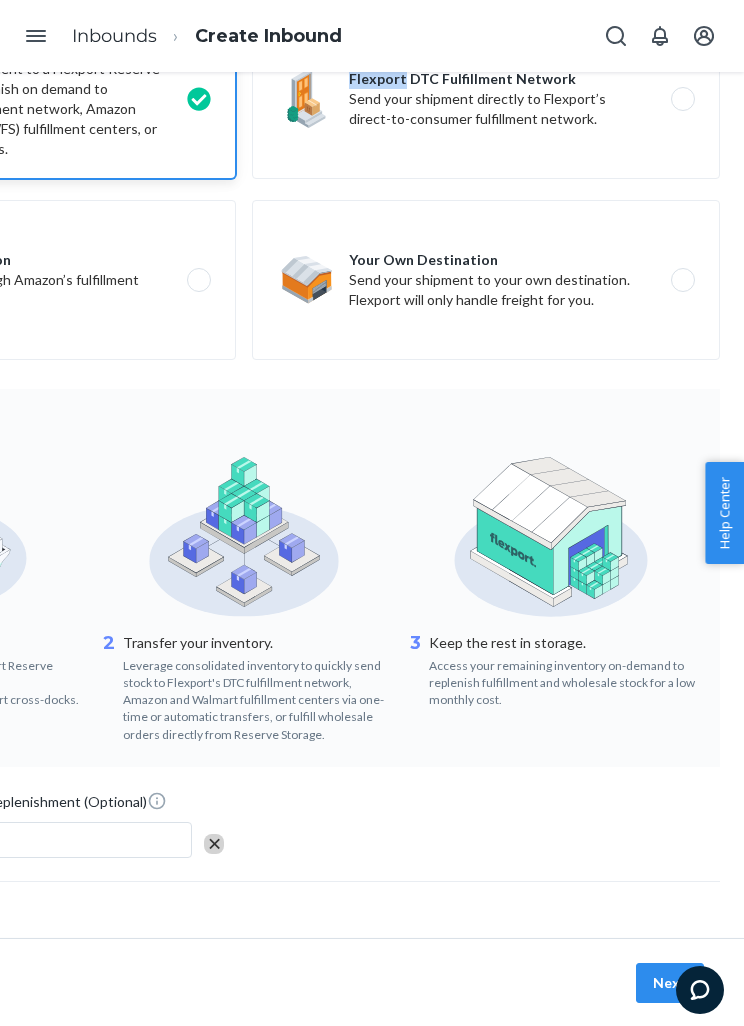 click on "Flexport DTC Fulfillment Network Send your shipment directly to Flexport’s direct-to-consumer fulfillment network." at bounding box center (486, 99) 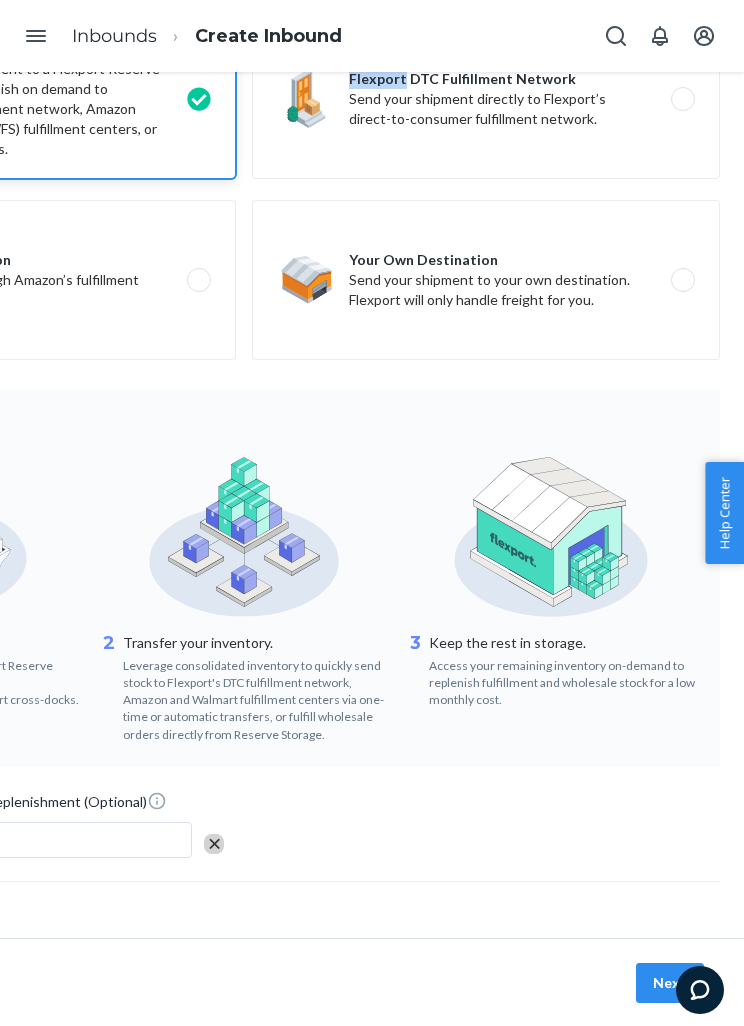 radio on "true" 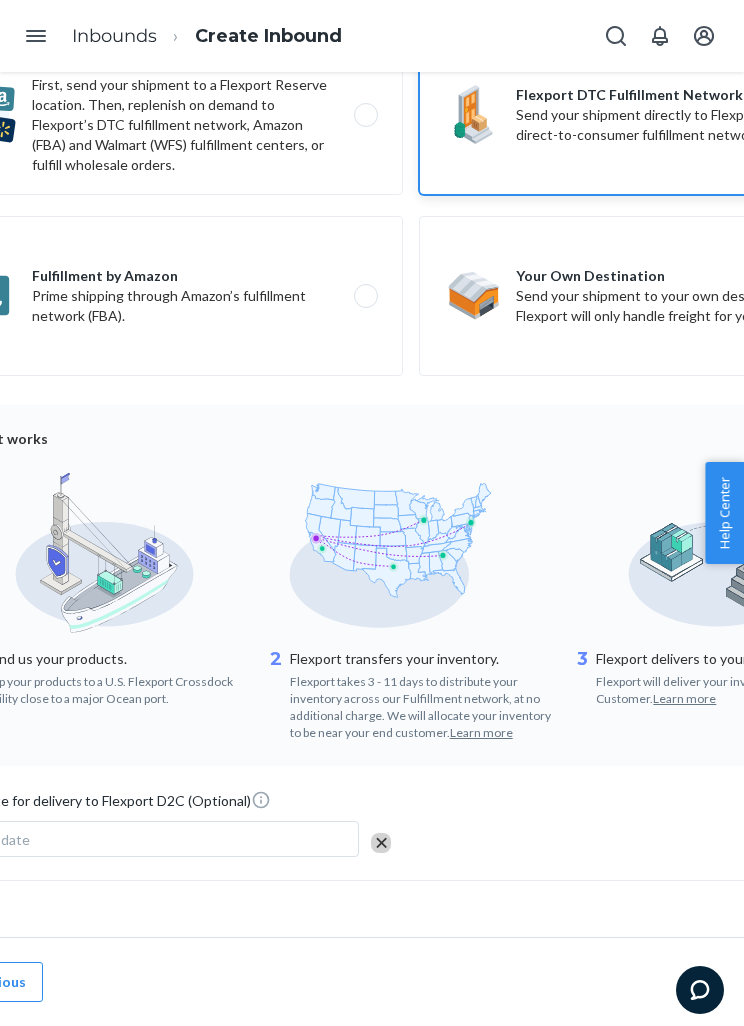 scroll, scrollTop: 172, scrollLeft: 119, axis: both 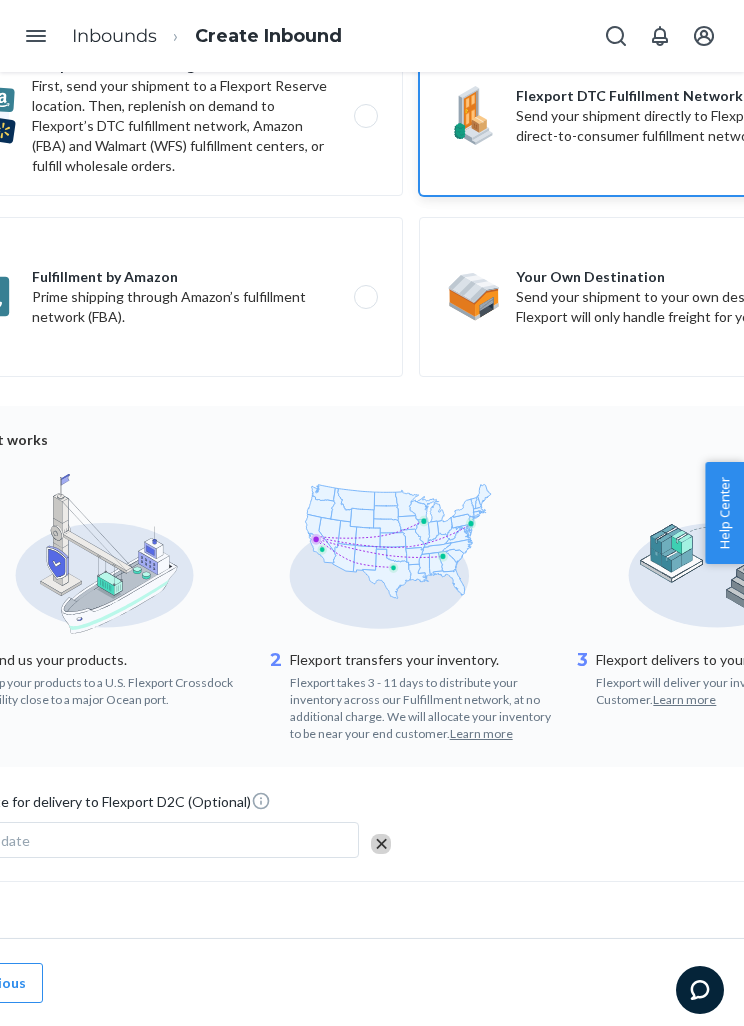 click on "Flexport Reserve Storage First, send your shipment to a Flexport Reserve location. Then, replenish on demand to Flexport’s DTC fulfillment network, Amazon (FBA) and Walmart (WFS) fulfillment centers, or fulfill wholesale orders." at bounding box center [169, 116] 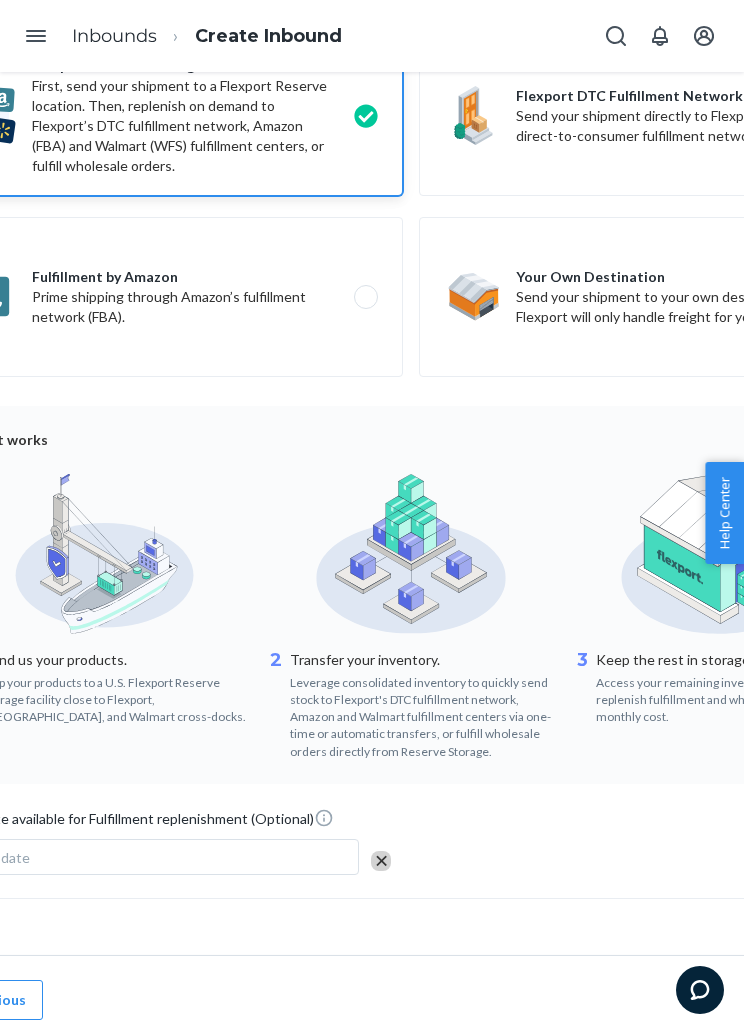 radio on "false" 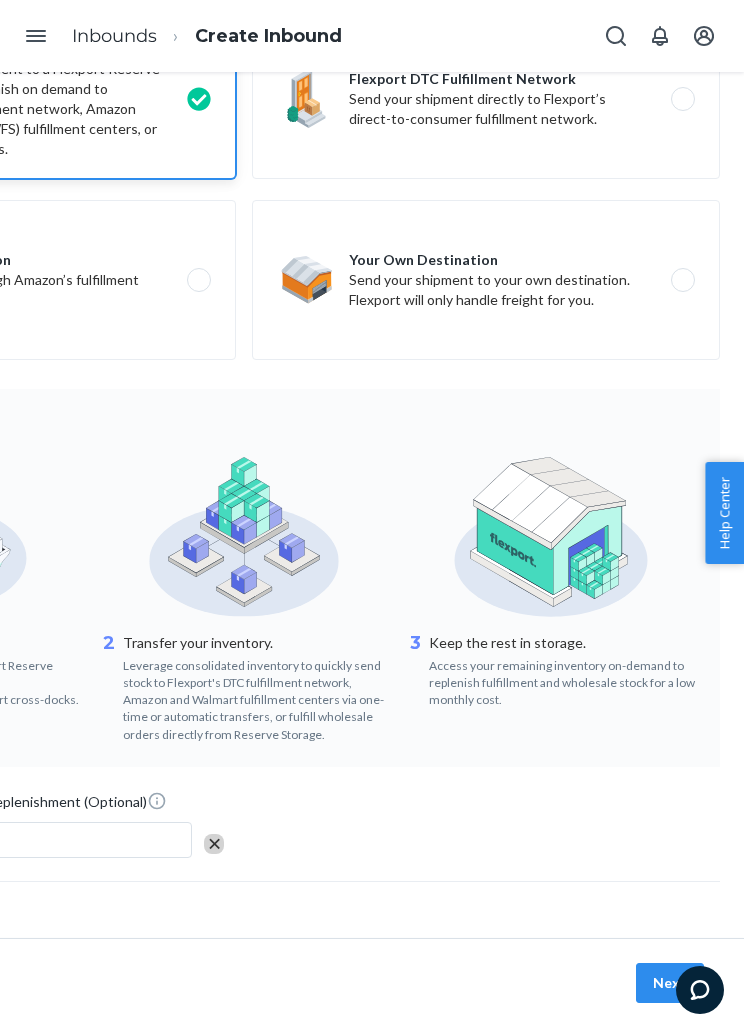 click on "Next" at bounding box center (670, 983) 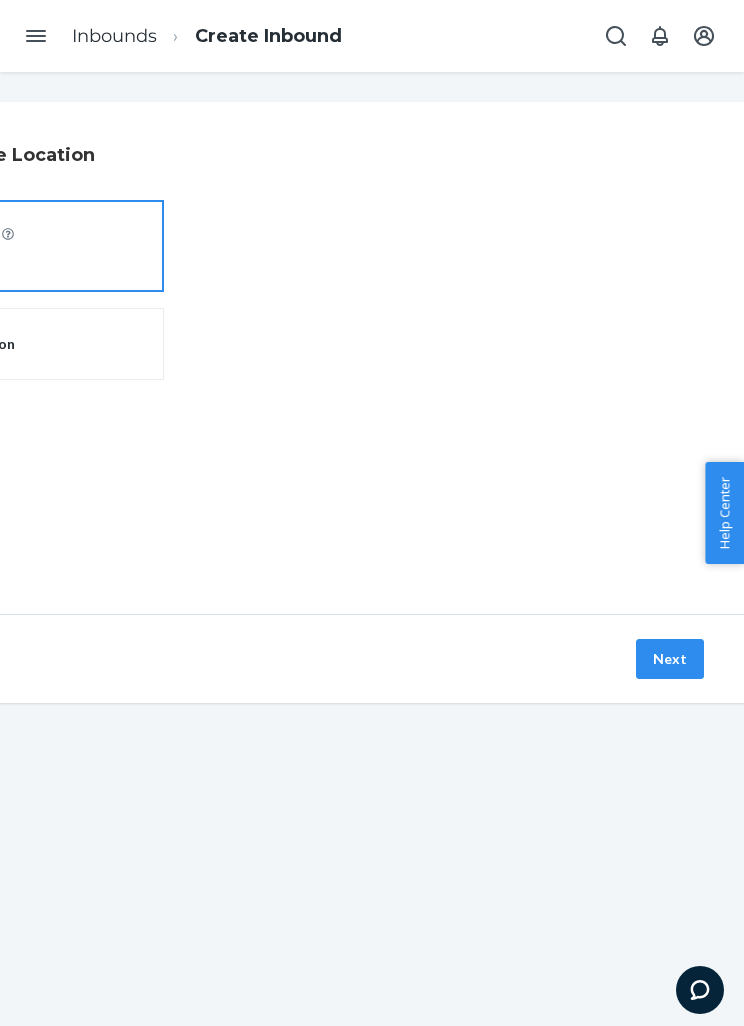 scroll, scrollTop: 0, scrollLeft: 286, axis: horizontal 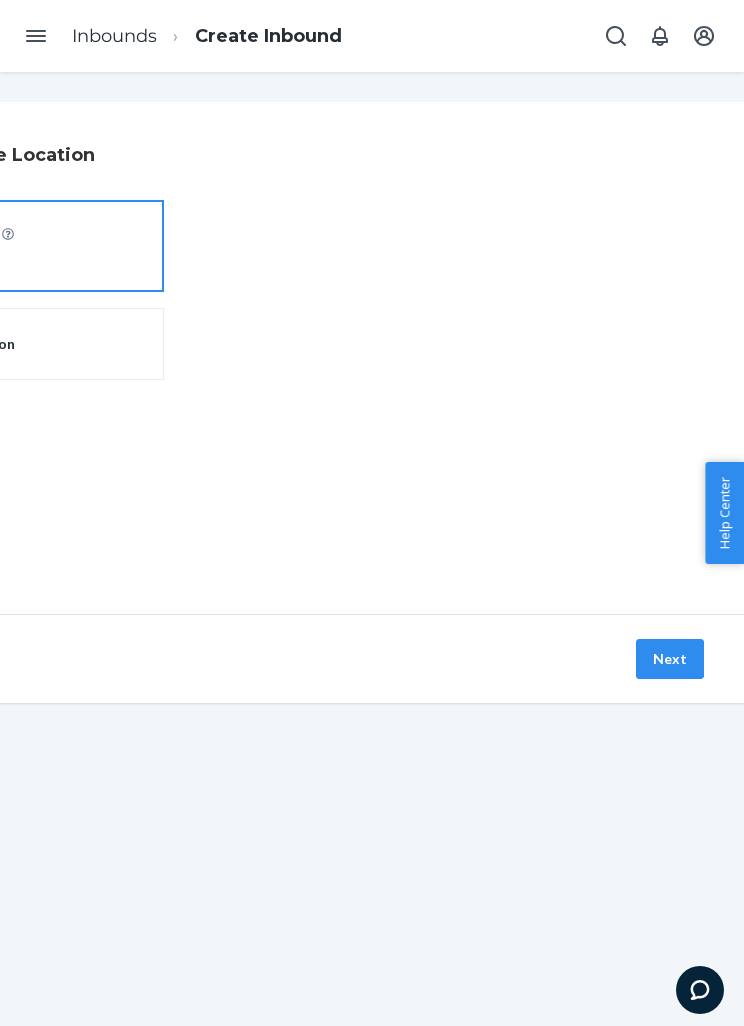 click on "Next" at bounding box center [670, 659] 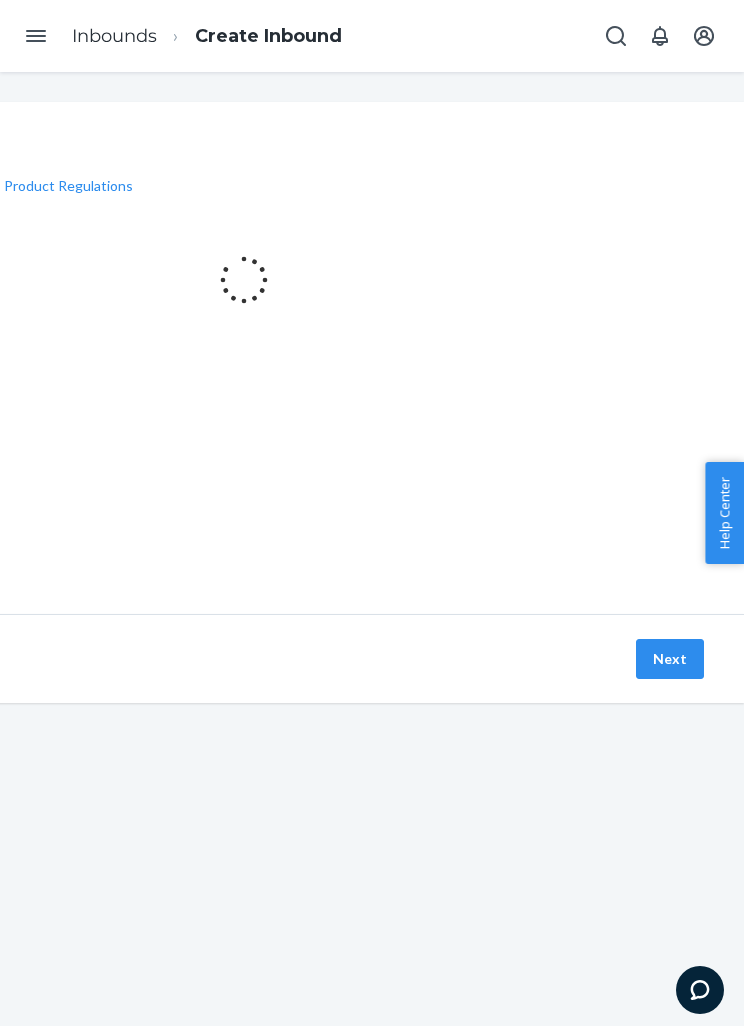 scroll, scrollTop: 0, scrollLeft: 0, axis: both 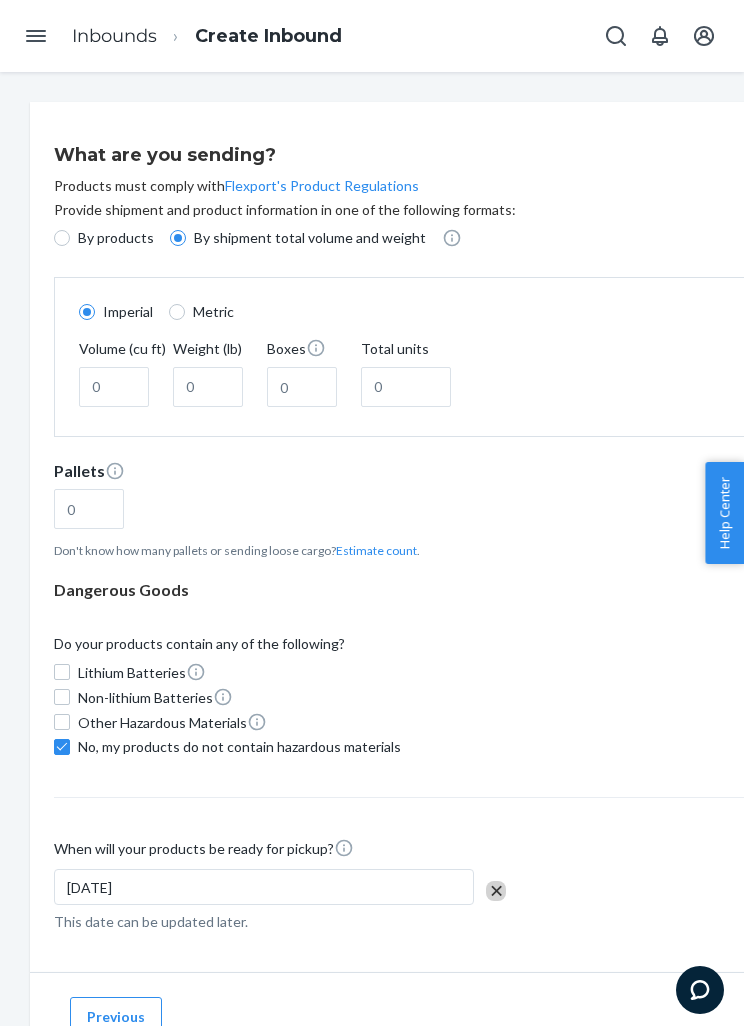 click on "By products" at bounding box center (104, 238) 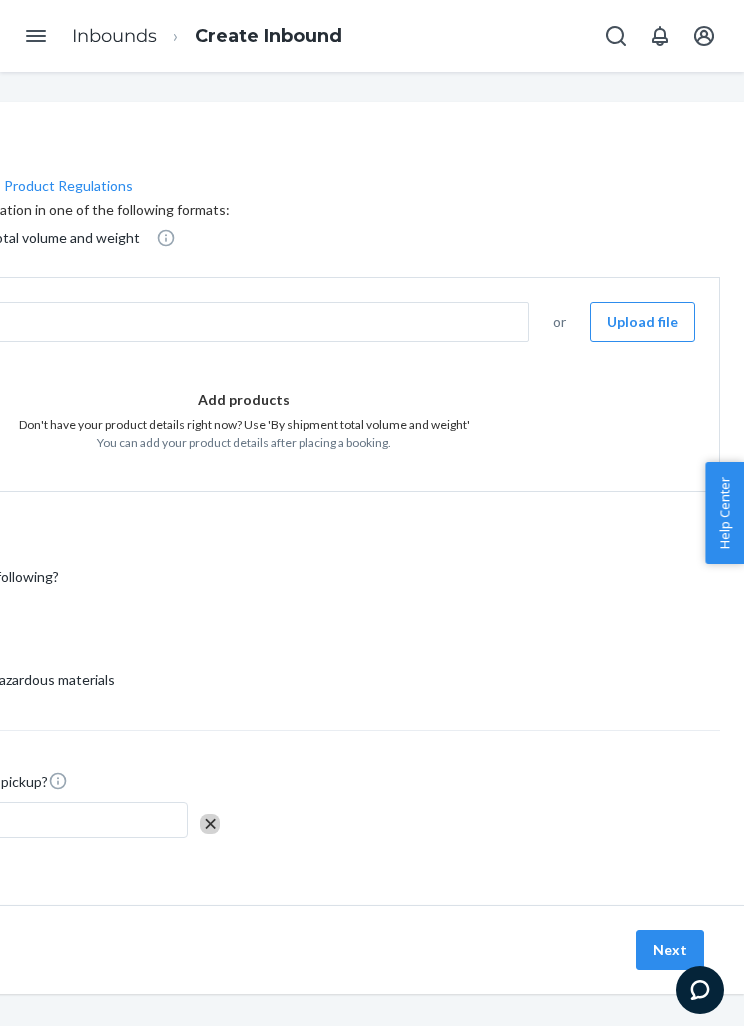 scroll, scrollTop: 0, scrollLeft: 286, axis: horizontal 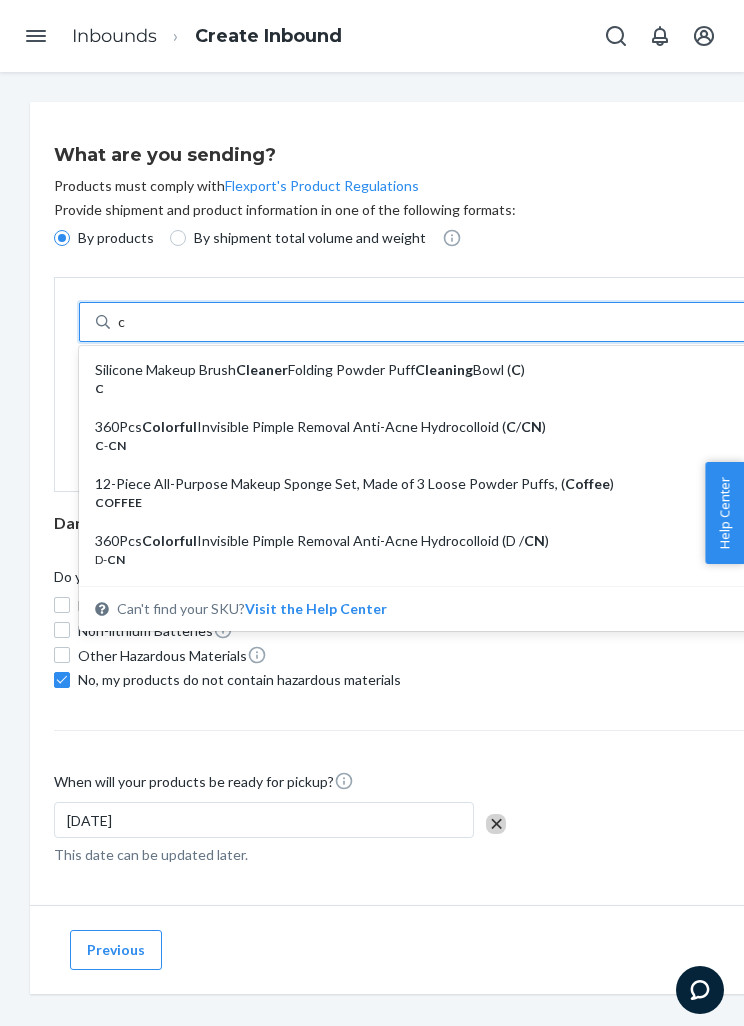 click on "Cleaning" at bounding box center [444, 369] 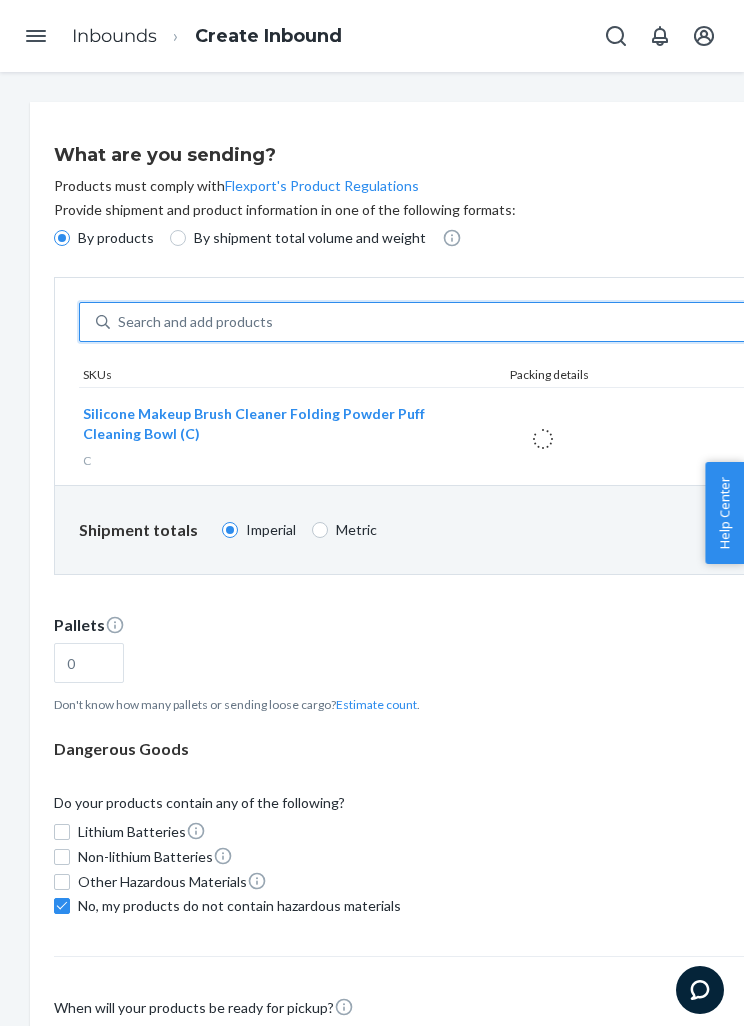 type on "x" 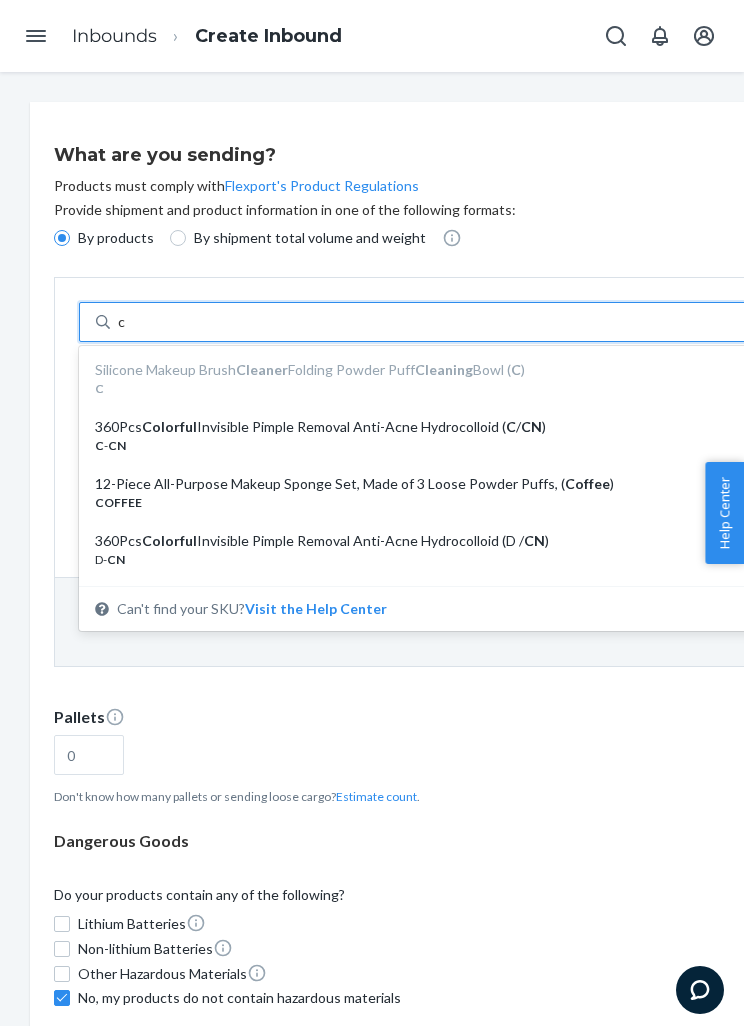 click on "360Pcs  Colorful  Invisible Pimple Removal Anti-Acne Hydrocolloid ( C  /  CN )" at bounding box center (439, 427) 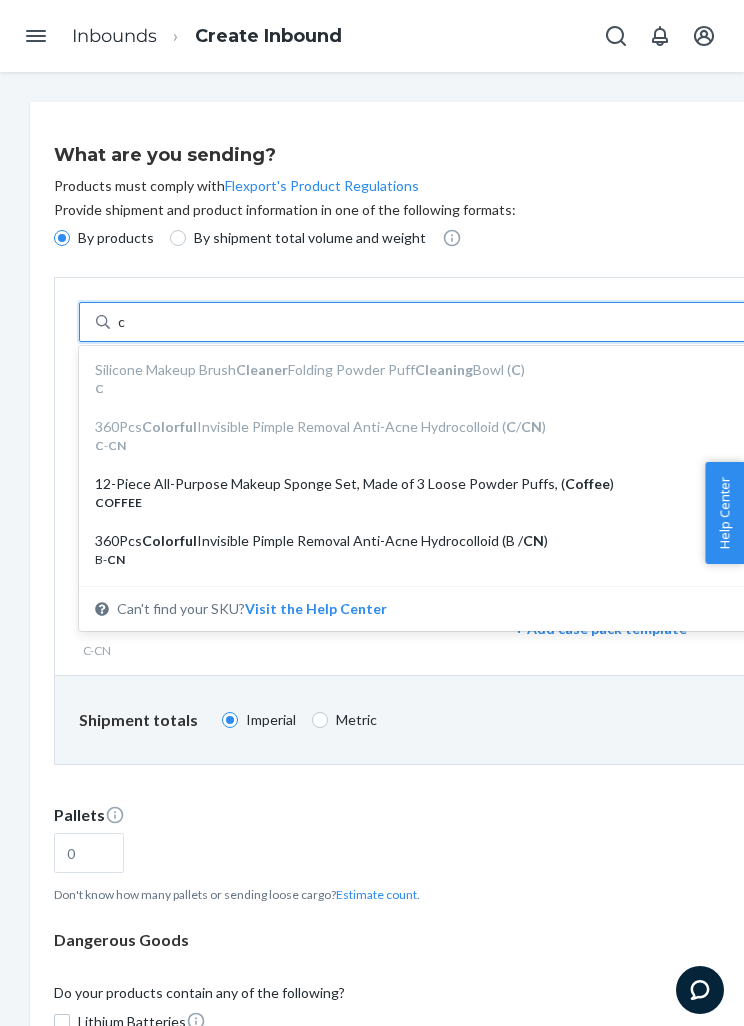 click on "COFFEE" at bounding box center [439, 502] 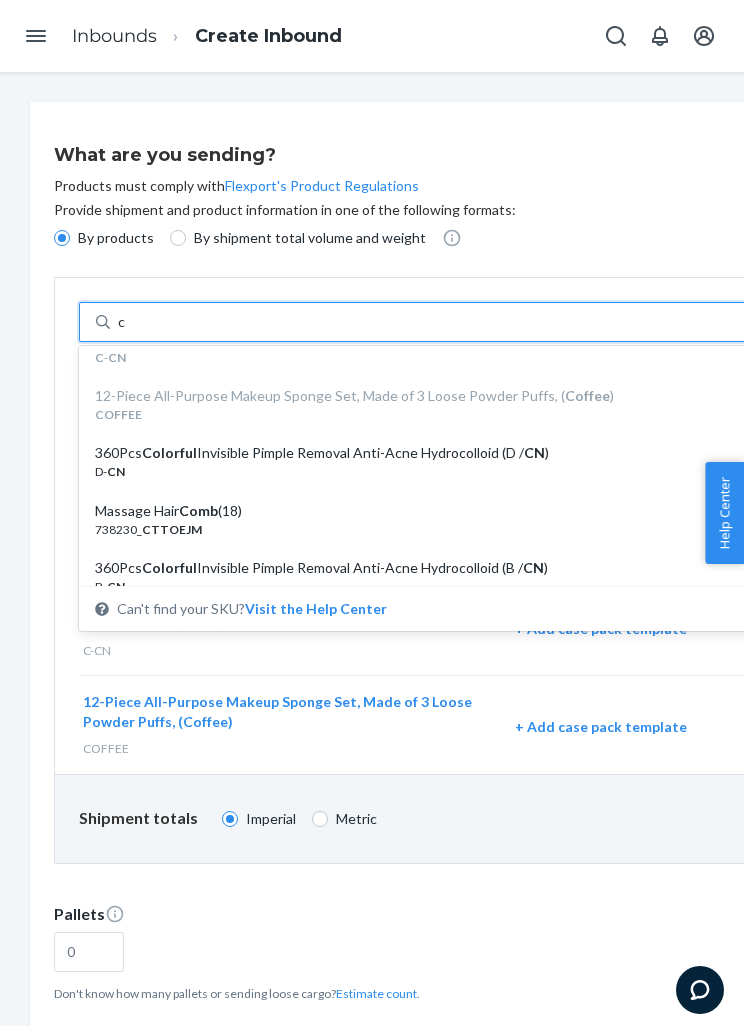 scroll, scrollTop: 96, scrollLeft: 0, axis: vertical 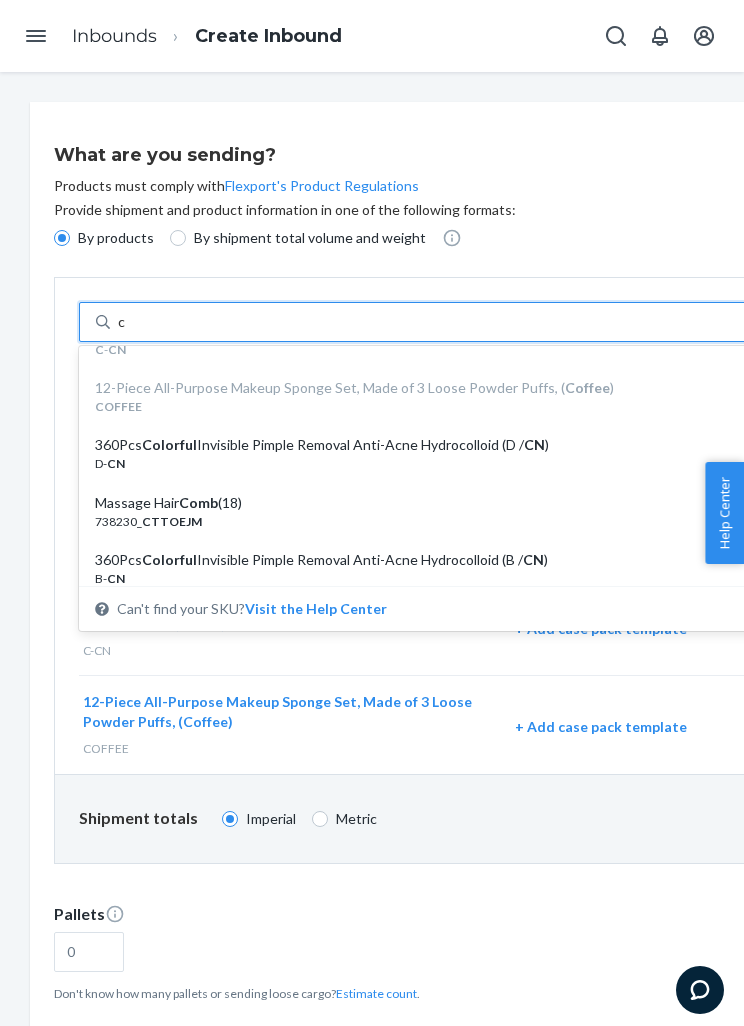 click on "360Pcs  Colorful  Invisible Pimple Removal Anti-Acne Hydrocolloid (D /  CN )" at bounding box center (439, 445) 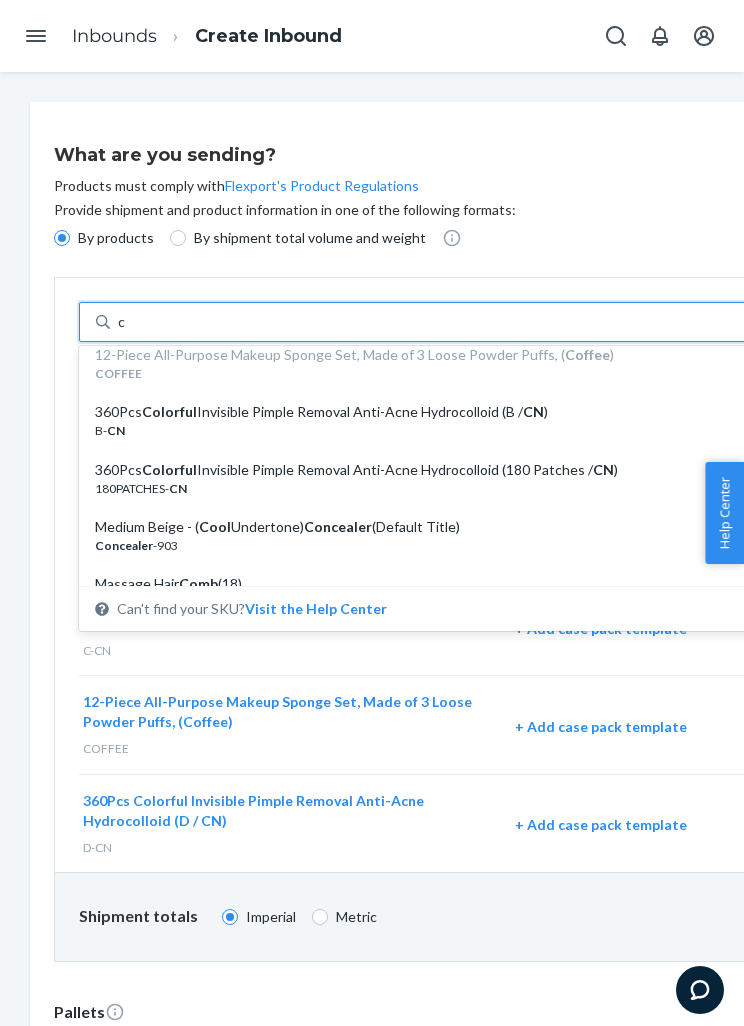 scroll, scrollTop: 134, scrollLeft: 0, axis: vertical 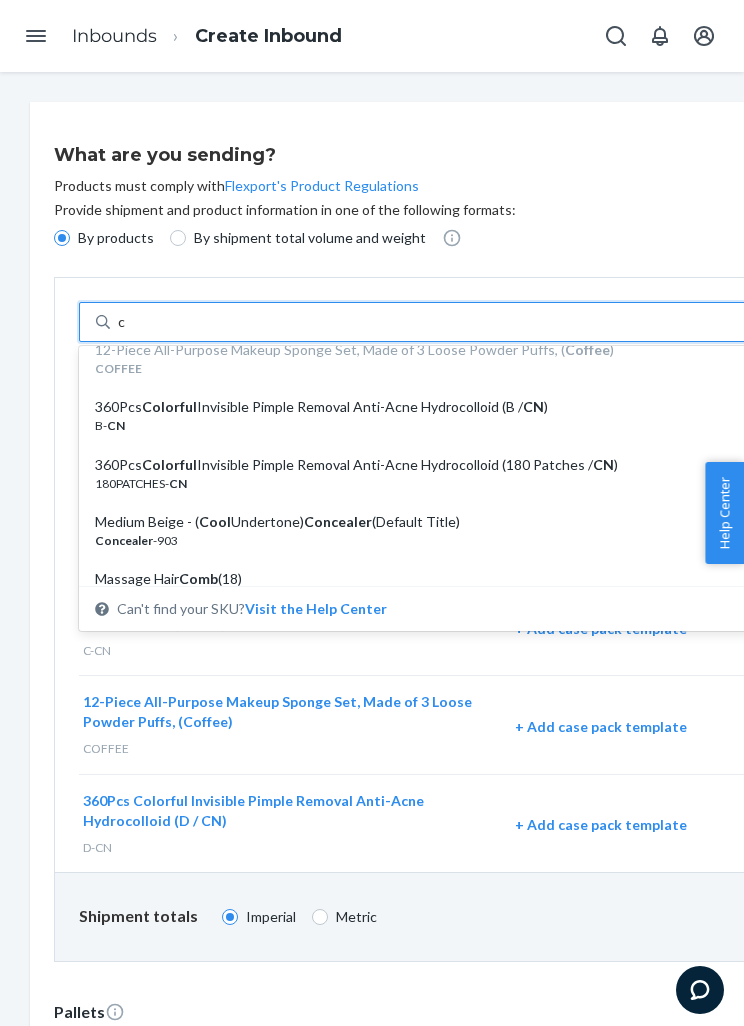 click on "360Pcs  Colorful  Invisible Pimple Removal Anti-Acne Hydrocolloid (B /  CN )" at bounding box center (439, 407) 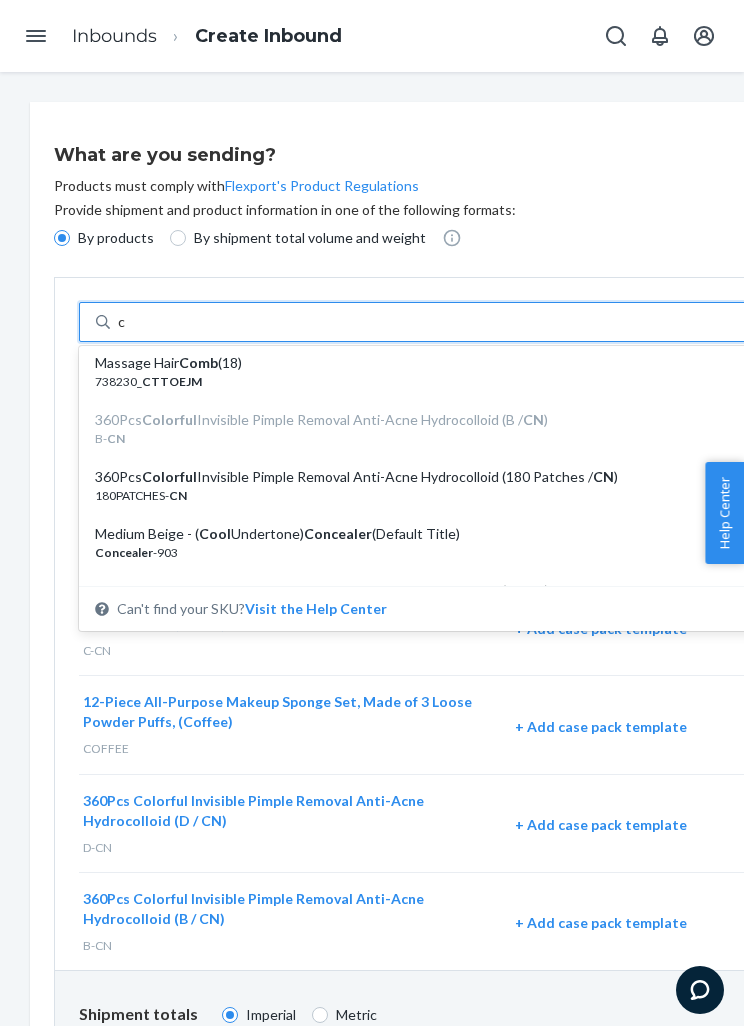scroll, scrollTop: 244, scrollLeft: 0, axis: vertical 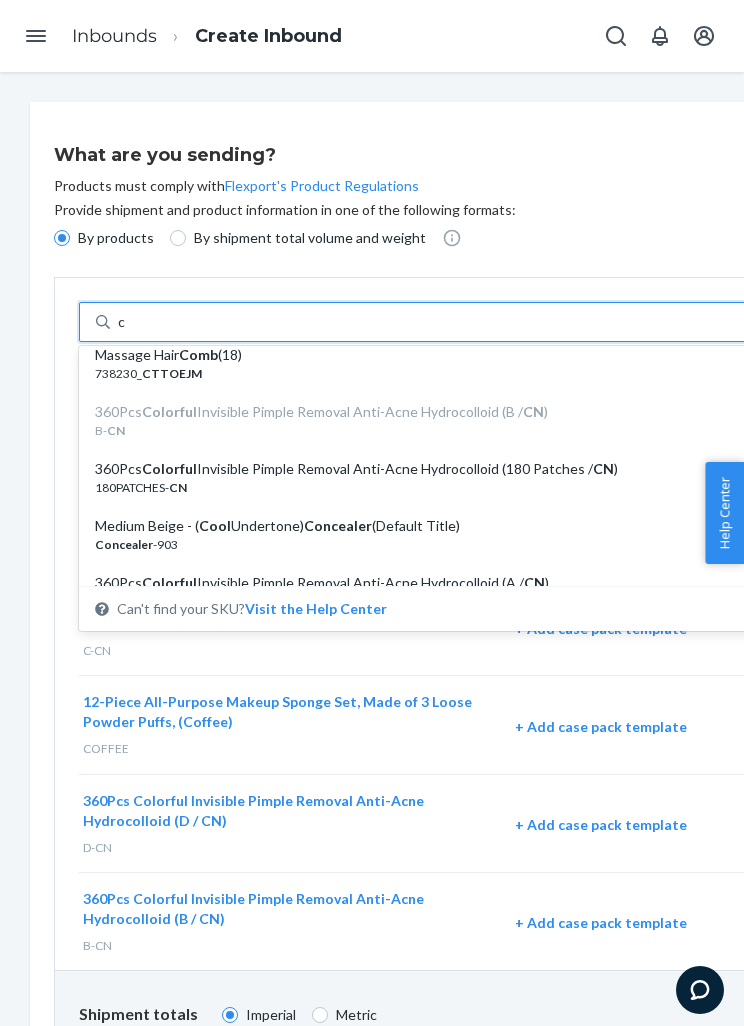 click on "Massage Hair  Comb  (18) 738230_ CTTOEJM" at bounding box center [447, 363] 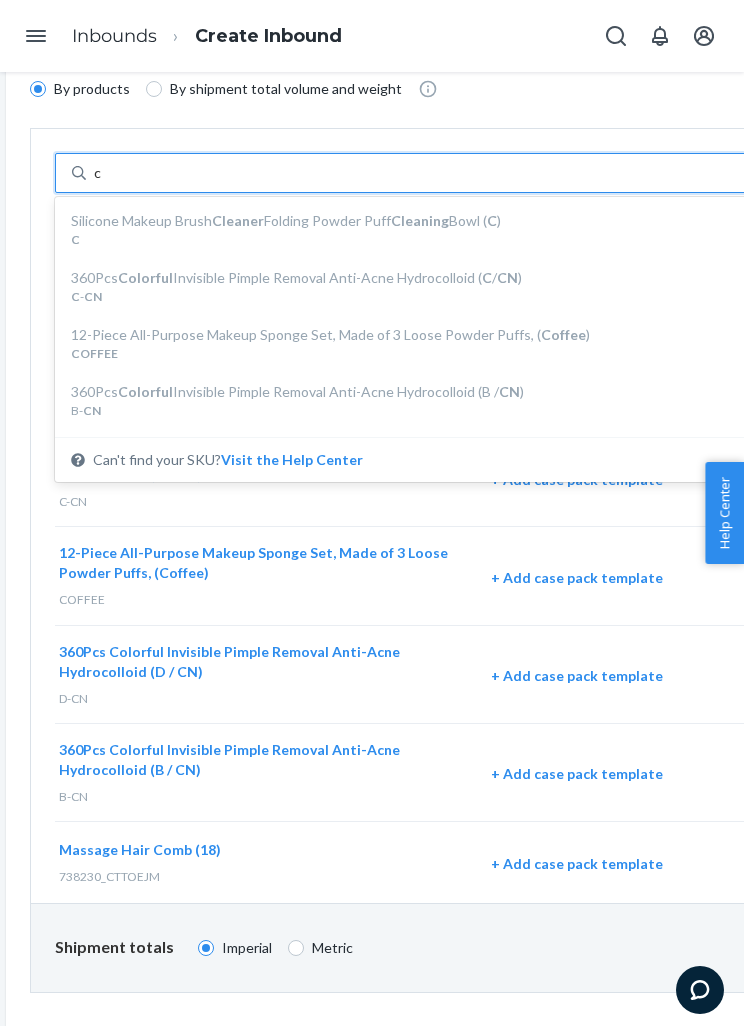 scroll, scrollTop: 147, scrollLeft: 25, axis: both 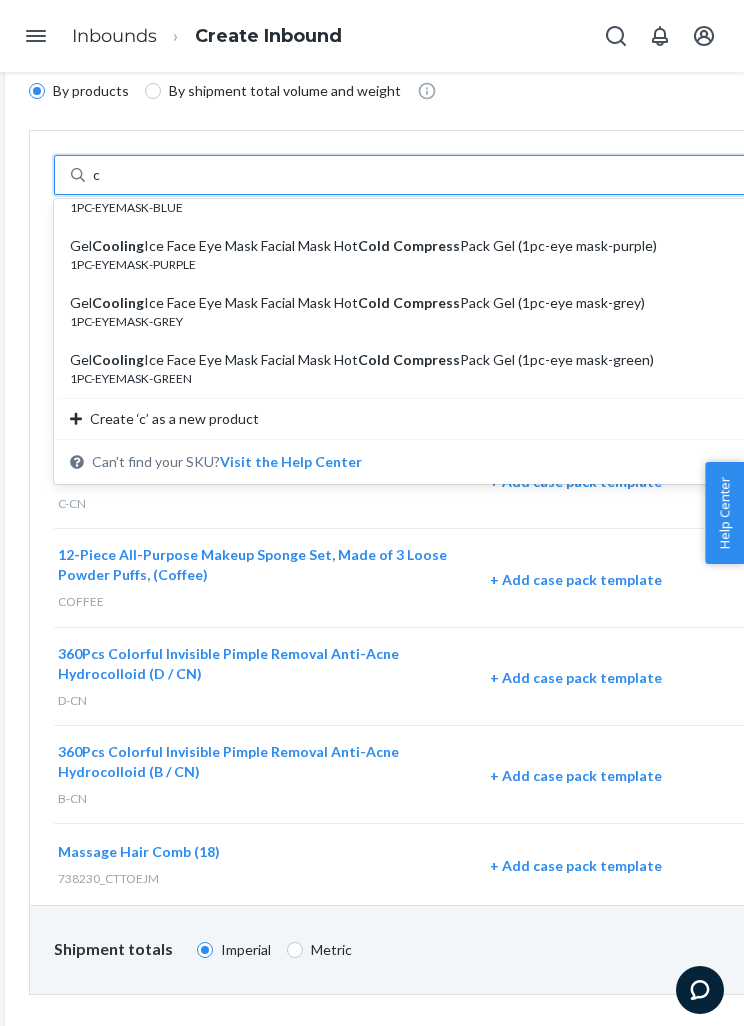 click on "Gel  Cooling  Ice Face Eye Mask Facial Mask Hot  Cold   Compress  Pack Gel (1pc-eye mask-green)" at bounding box center [414, 360] 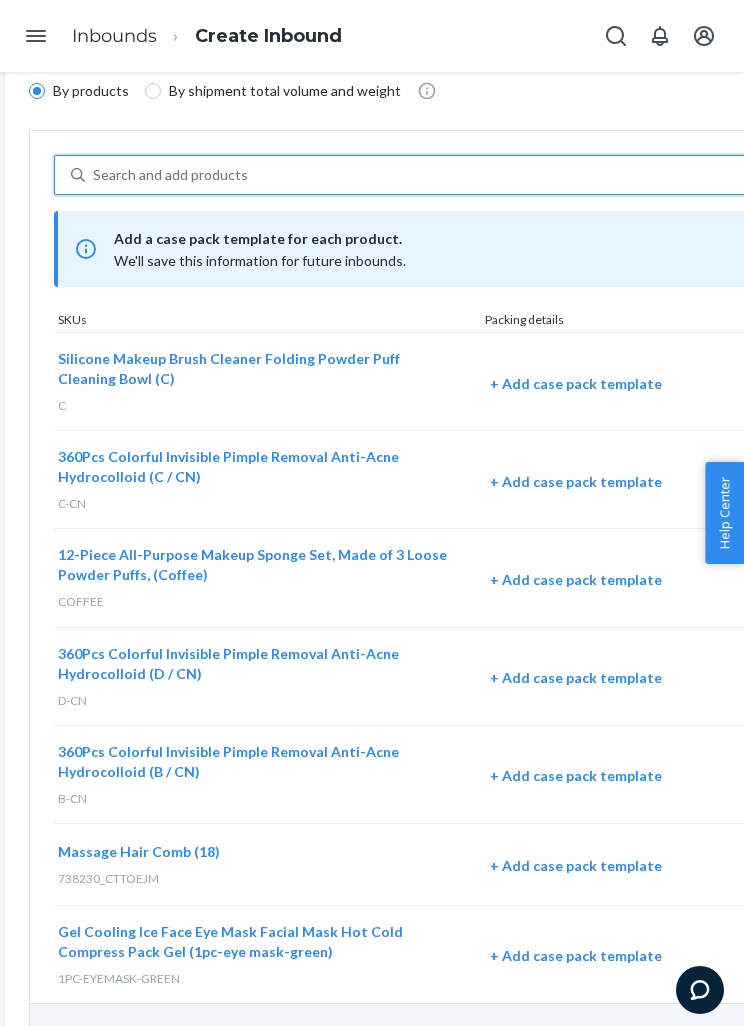 type on "x" 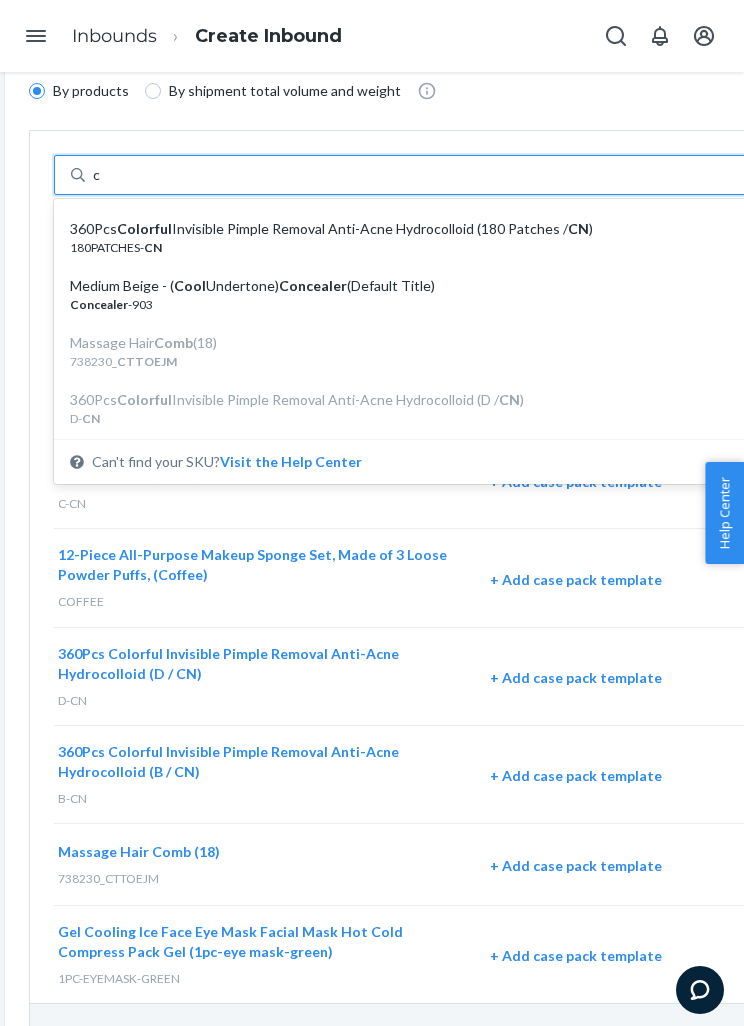 scroll, scrollTop: 190, scrollLeft: 0, axis: vertical 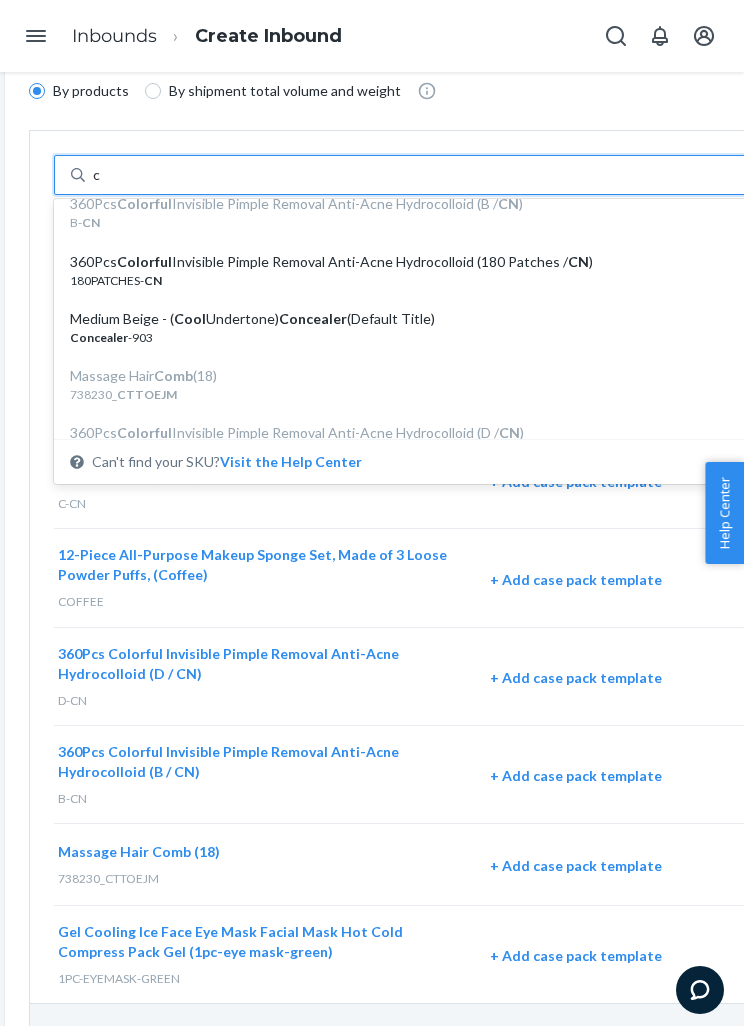 click on "360Pcs  Colorful  Invisible Pimple Removal Anti-Acne Hydrocolloid (180 Patches /  CN )" at bounding box center (414, 262) 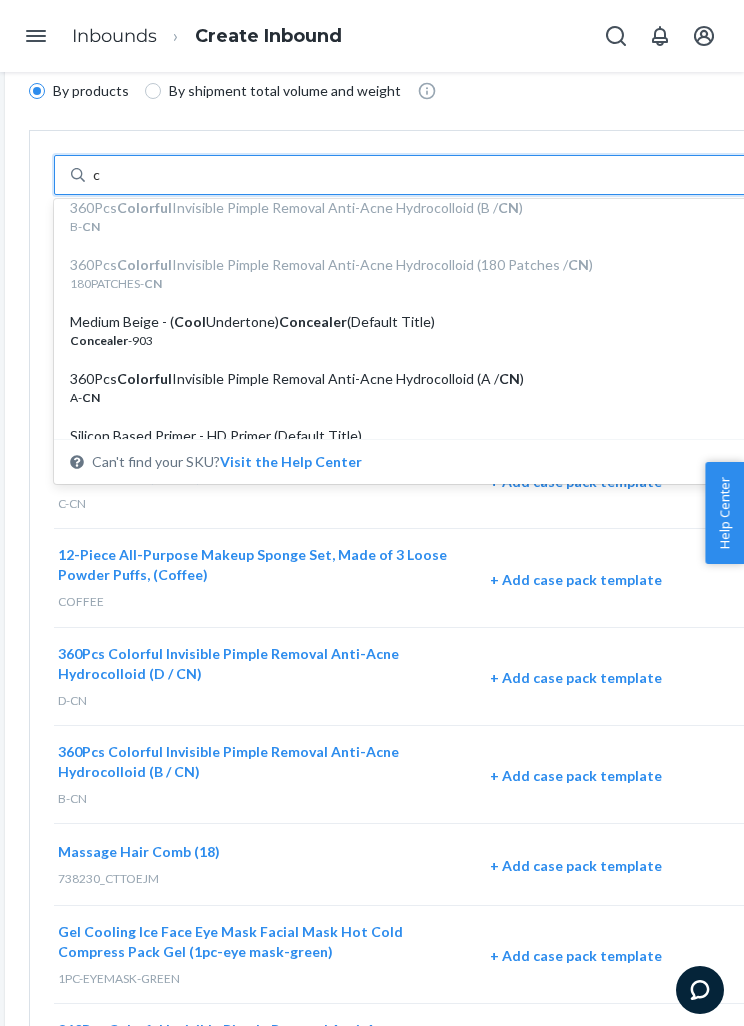 scroll, scrollTop: 312, scrollLeft: 0, axis: vertical 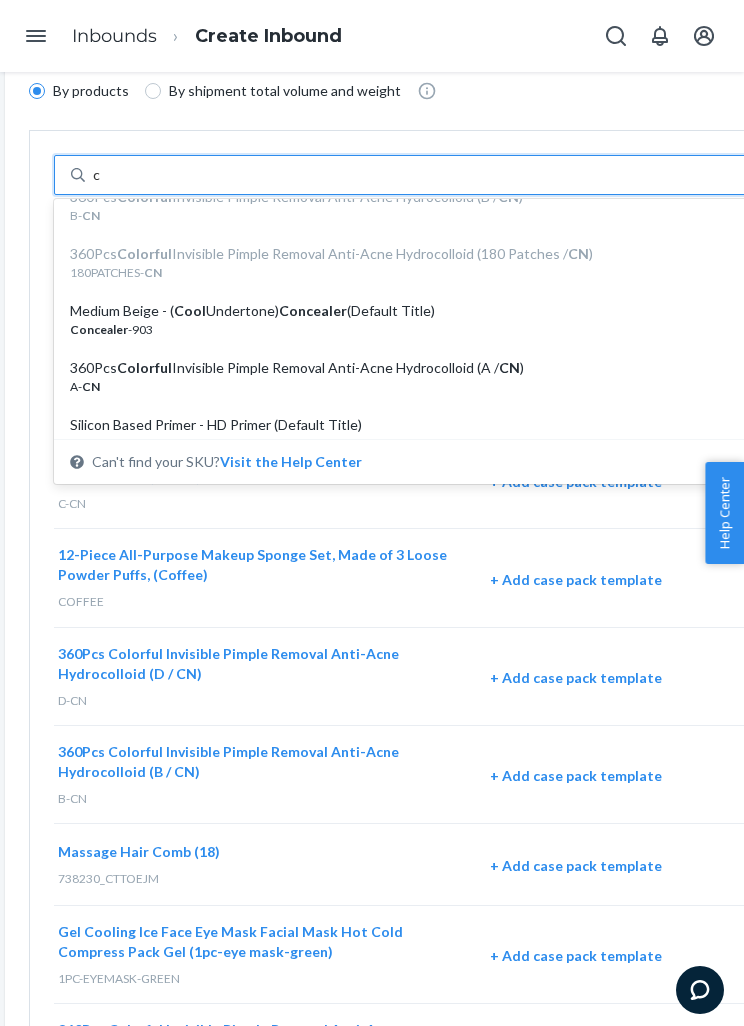 click on "Medium Beige - ( Cool  Undertone)  Concealer  (Default Title)" at bounding box center (414, 311) 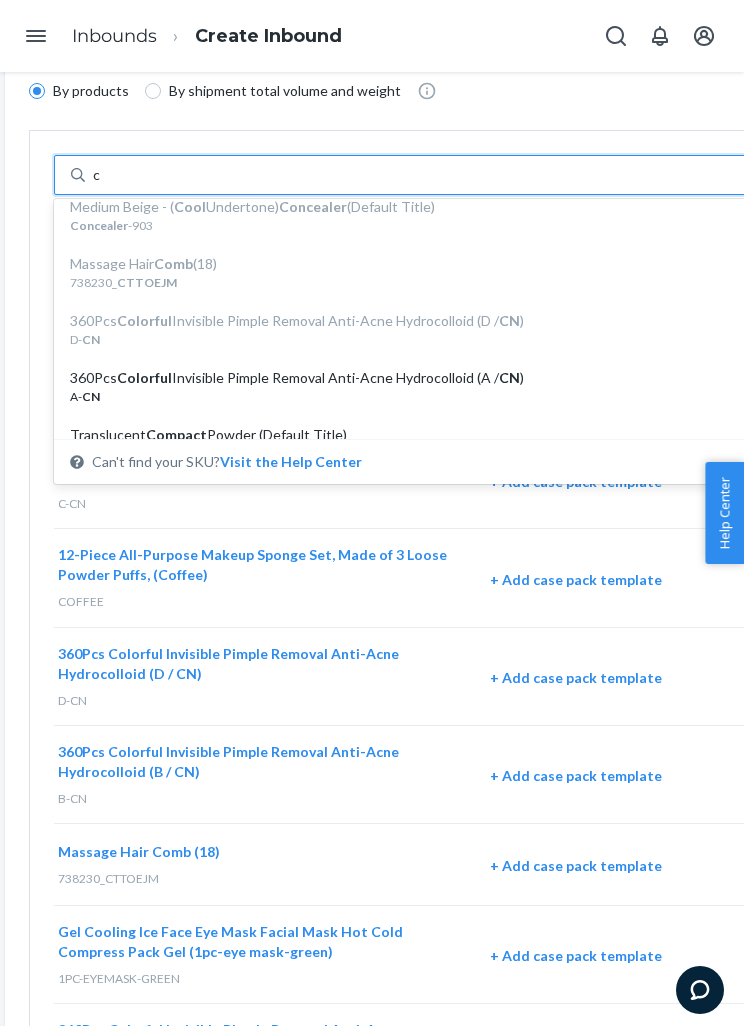 scroll, scrollTop: 306, scrollLeft: 0, axis: vertical 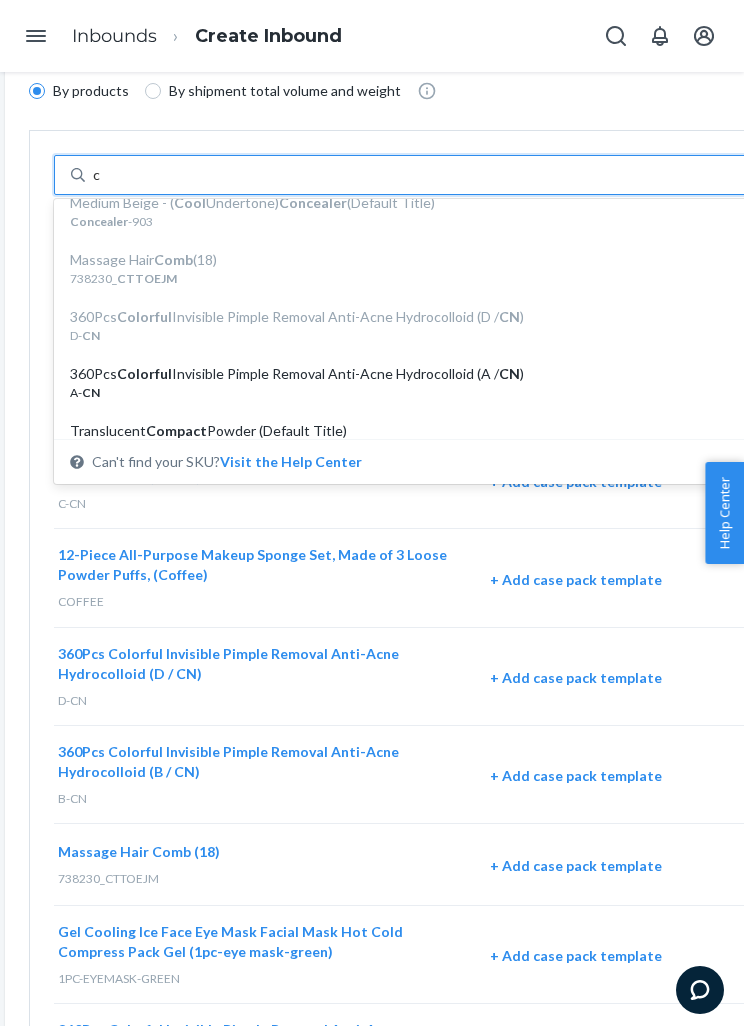 click on "360Pcs  Colorful  Invisible Pimple Removal Anti-Acne Hydrocolloid (A /  CN )" at bounding box center [414, 374] 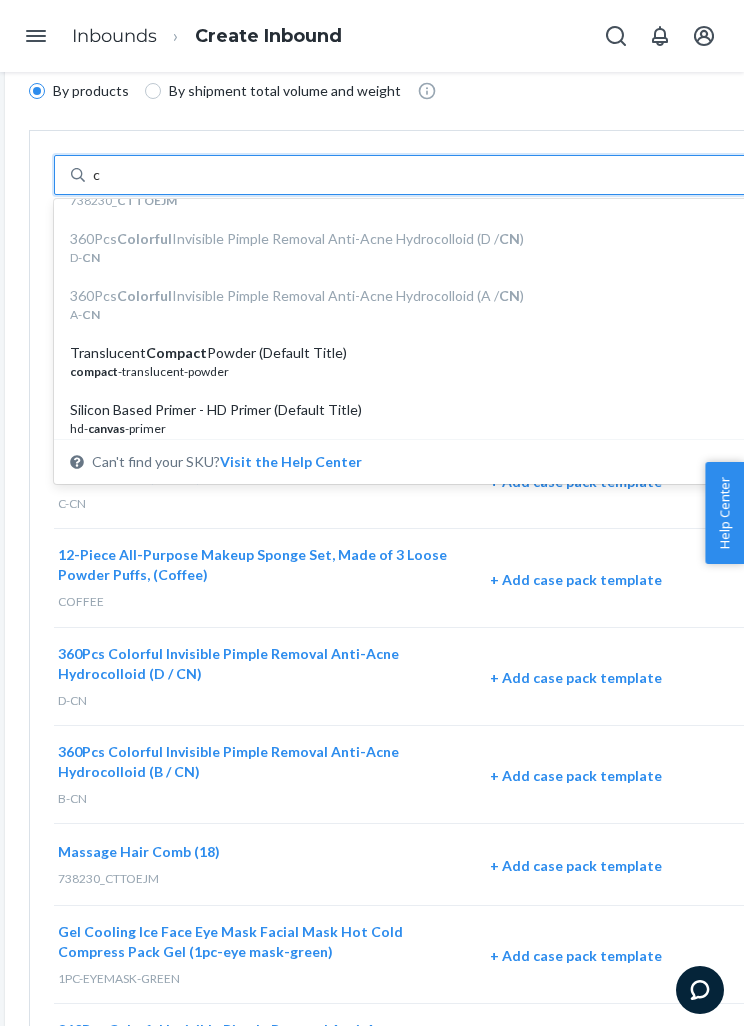 scroll, scrollTop: 419, scrollLeft: 0, axis: vertical 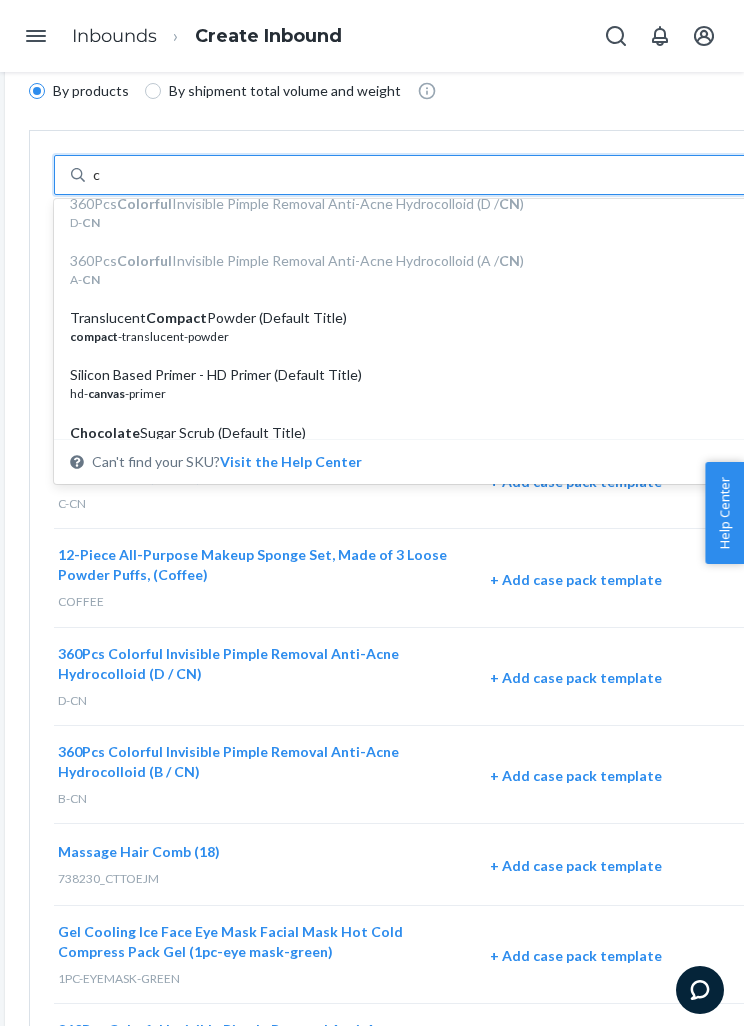 click on "compact -translucent-powder" at bounding box center [414, 336] 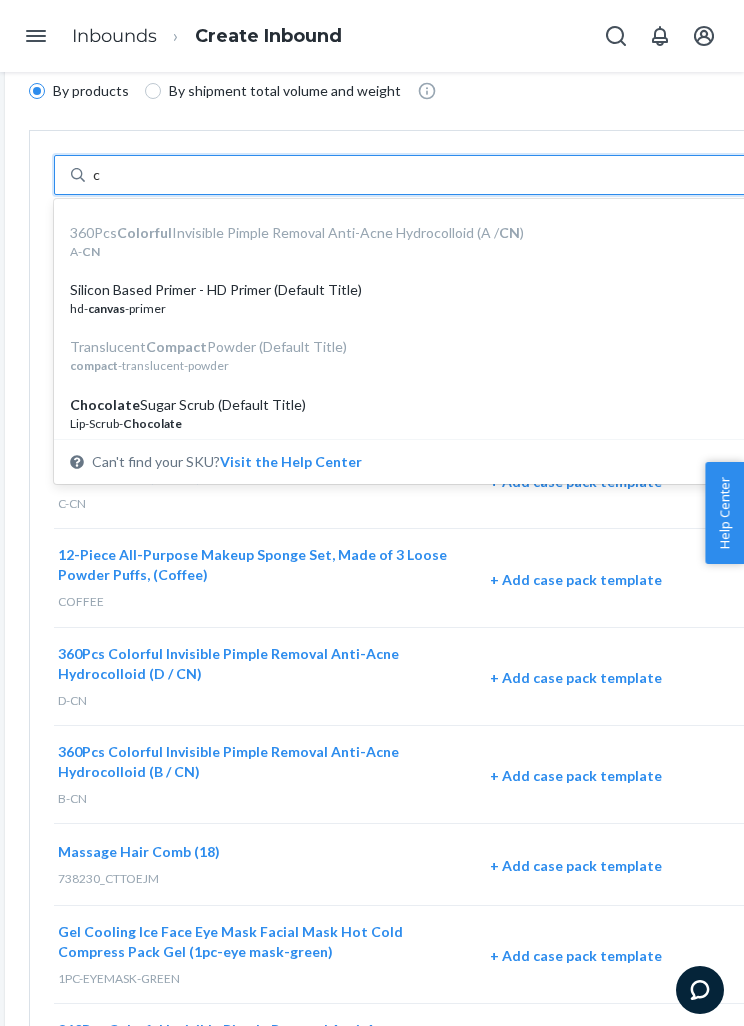 scroll, scrollTop: 468, scrollLeft: 0, axis: vertical 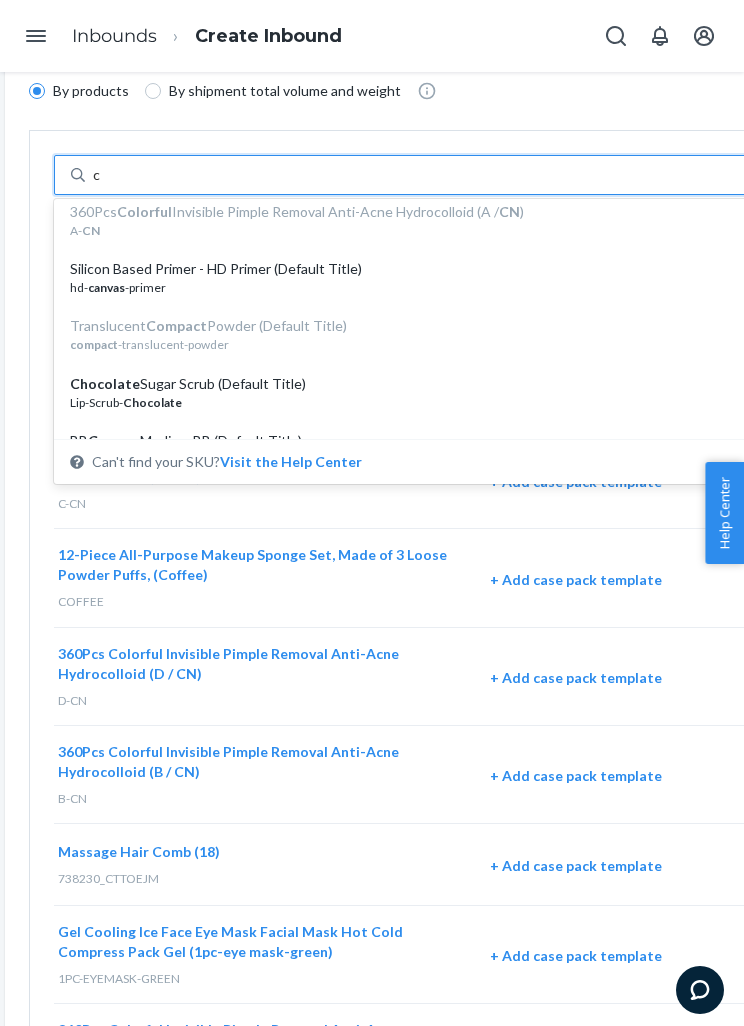 click on "hd- canvas -primer" at bounding box center [414, 287] 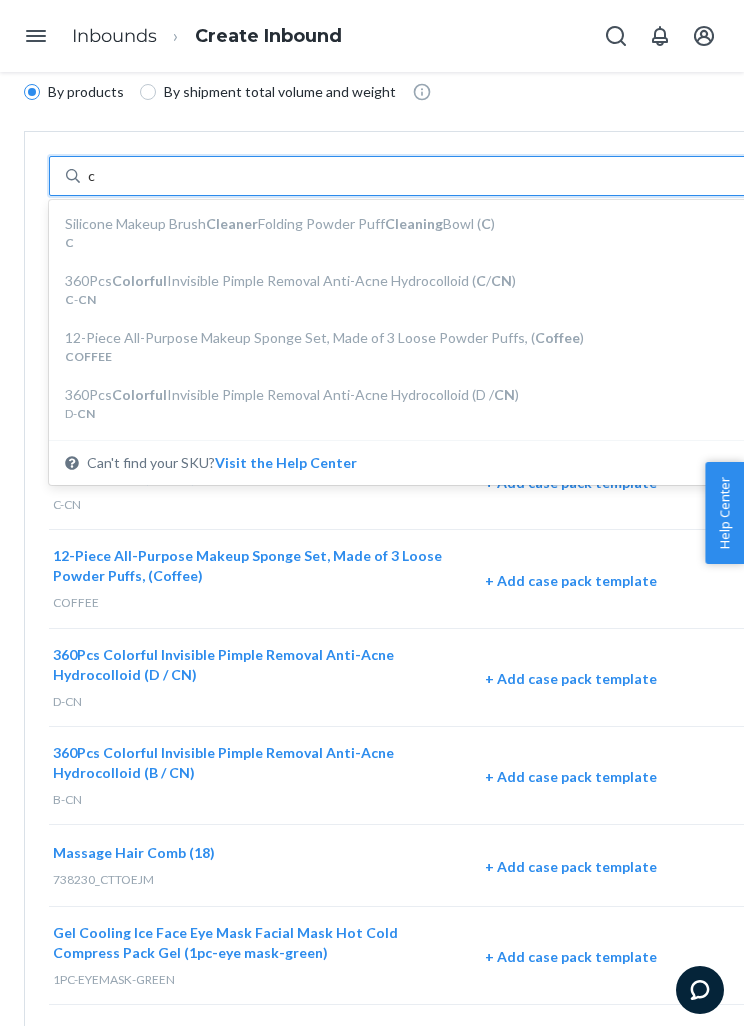 scroll, scrollTop: 145, scrollLeft: 31, axis: both 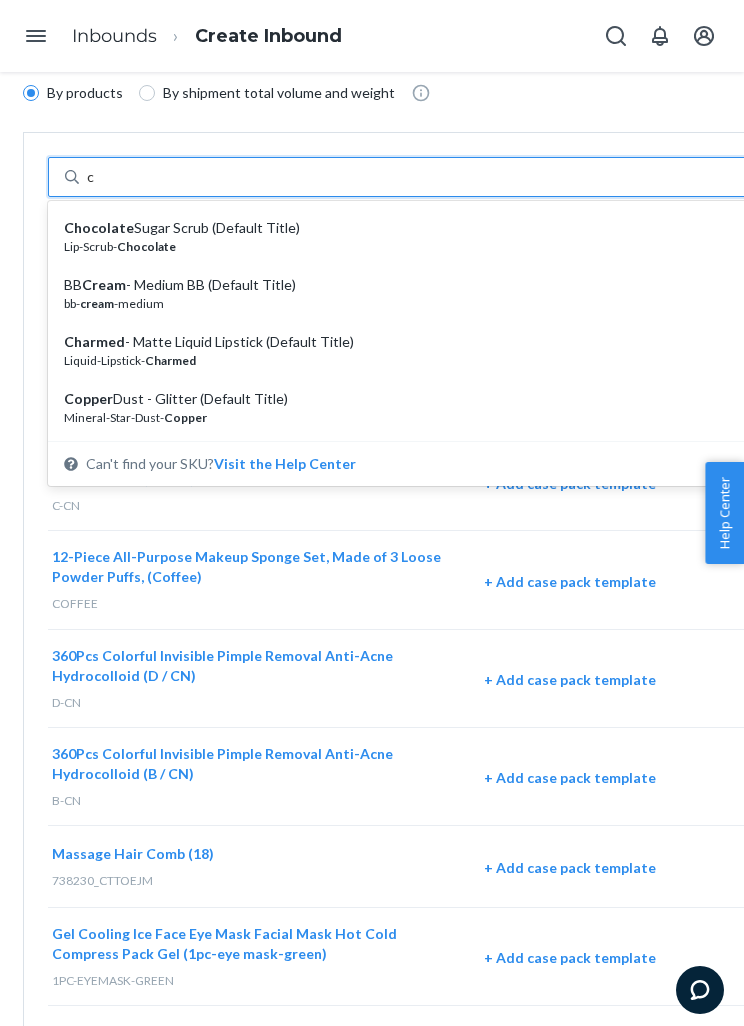 click on "Chocolate  Sugar Scrub (Default Title)" at bounding box center (408, 228) 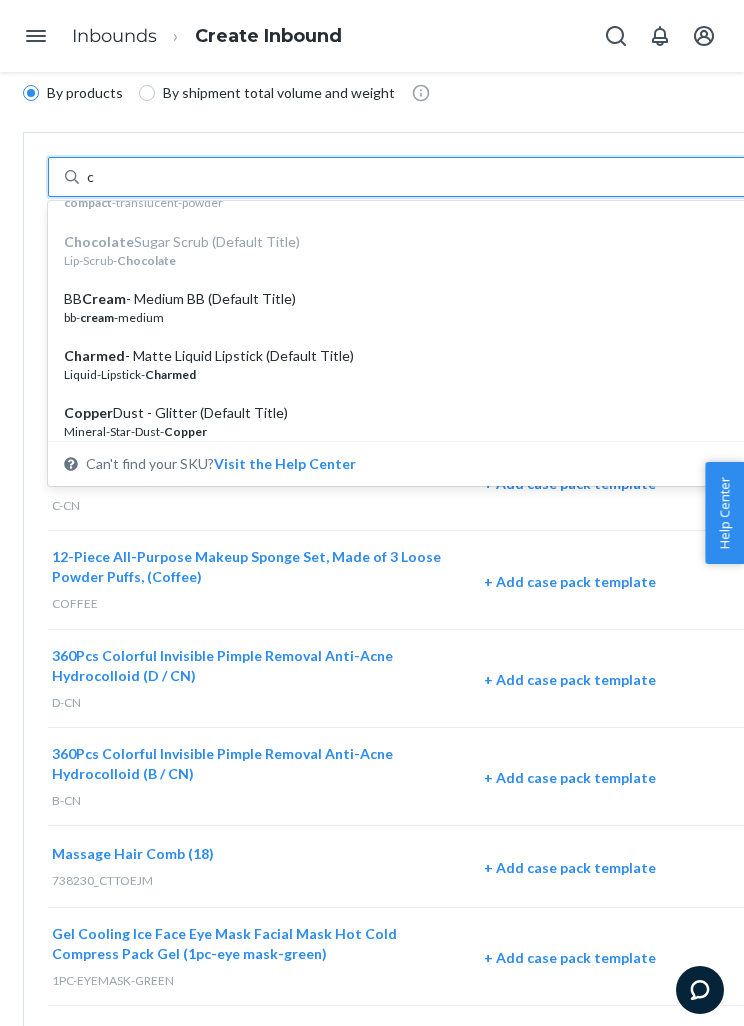 scroll, scrollTop: 613, scrollLeft: 0, axis: vertical 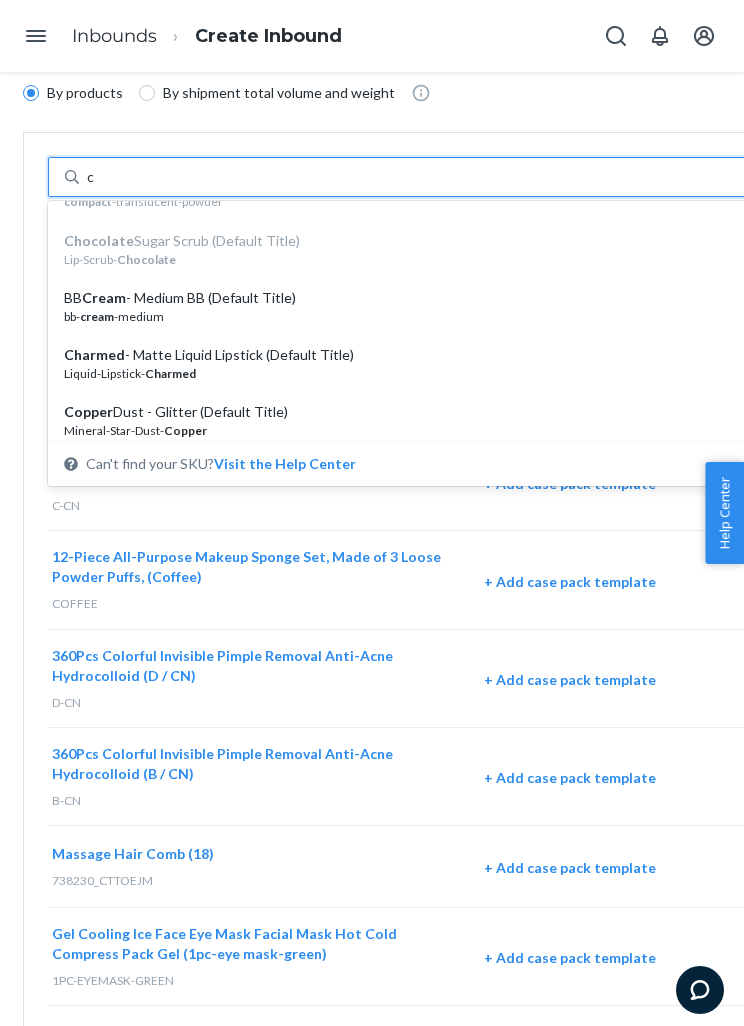 click on "bb- cream -medium" at bounding box center [408, 316] 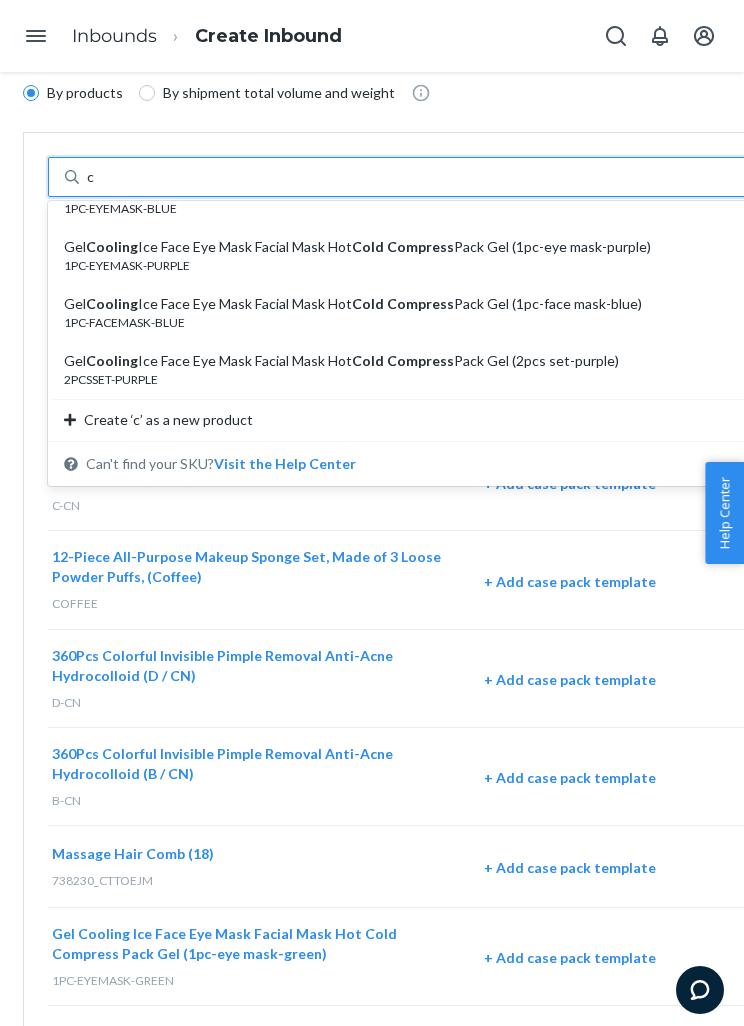 scroll, scrollTop: 1234, scrollLeft: 0, axis: vertical 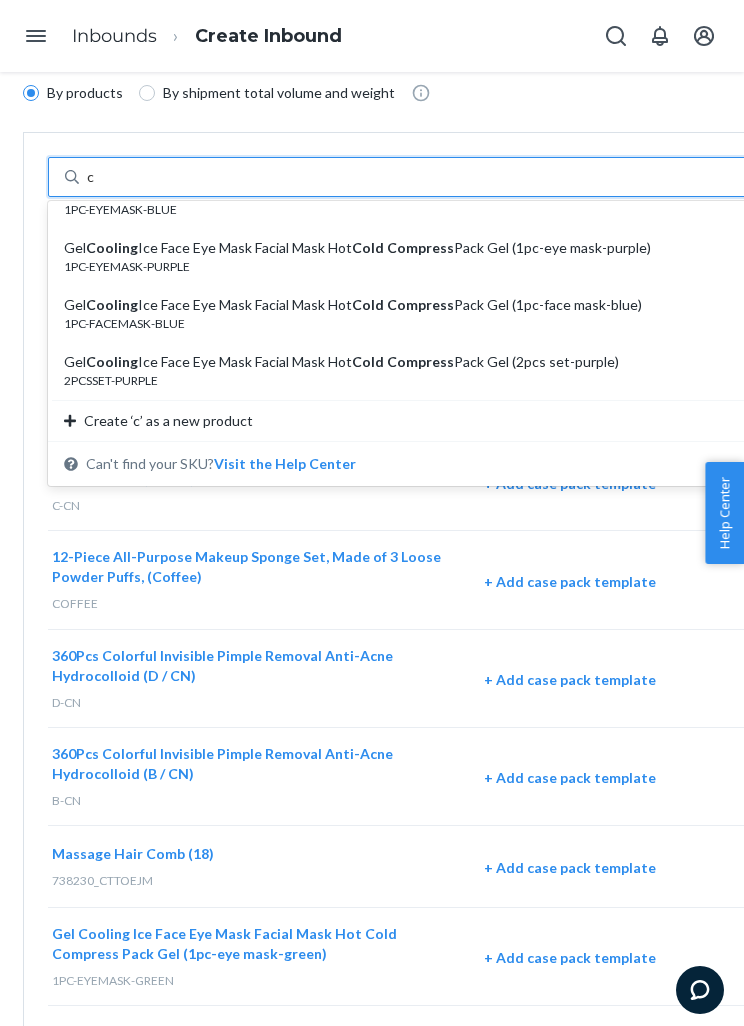 click on "Gel  Cooling  Ice Face Eye Mask Facial Mask Hot  Cold   Compress  Pack Gel (1pc-face mask-blue) 1PC-FACEMASK-BLUE" at bounding box center [416, 313] 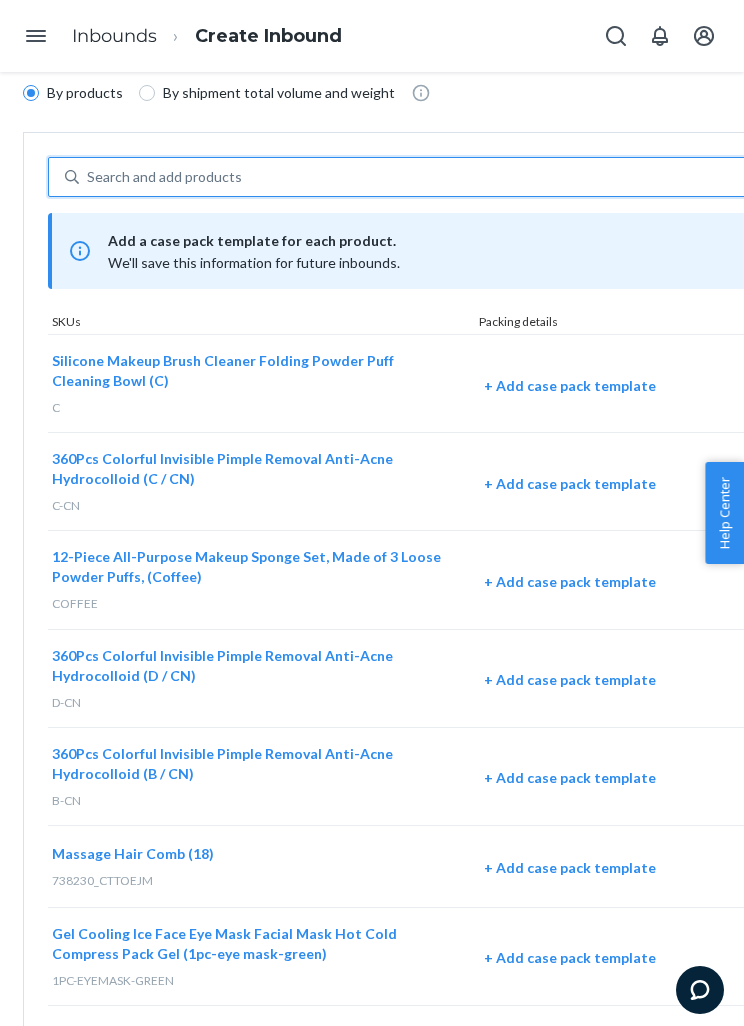 type on "x" 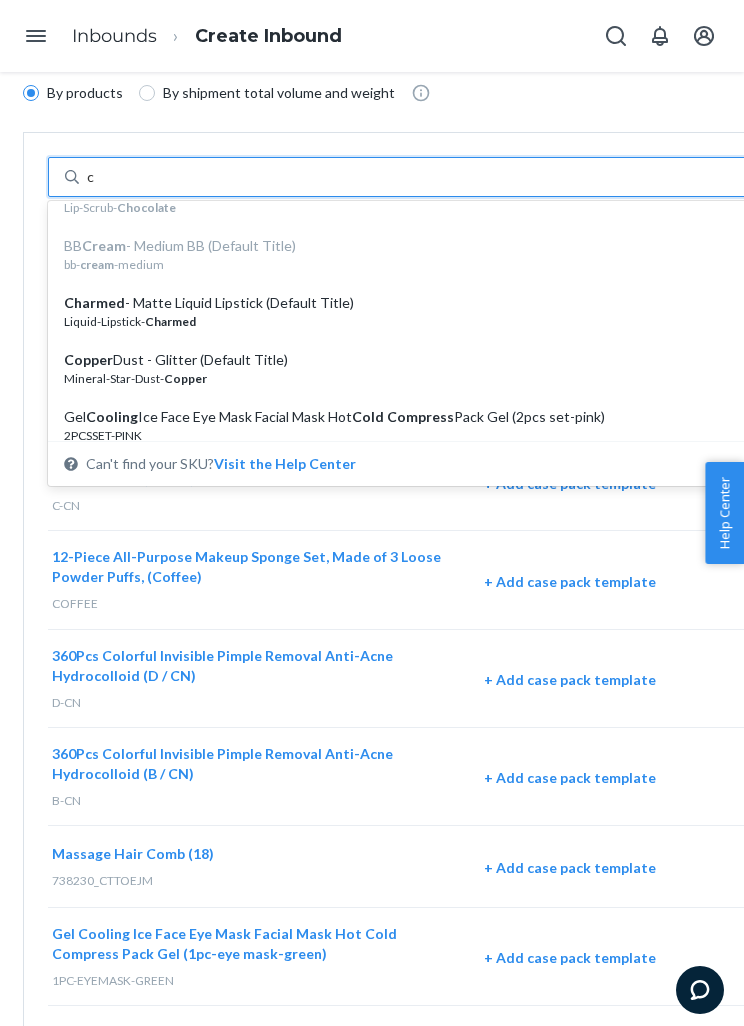 scroll, scrollTop: 662, scrollLeft: 0, axis: vertical 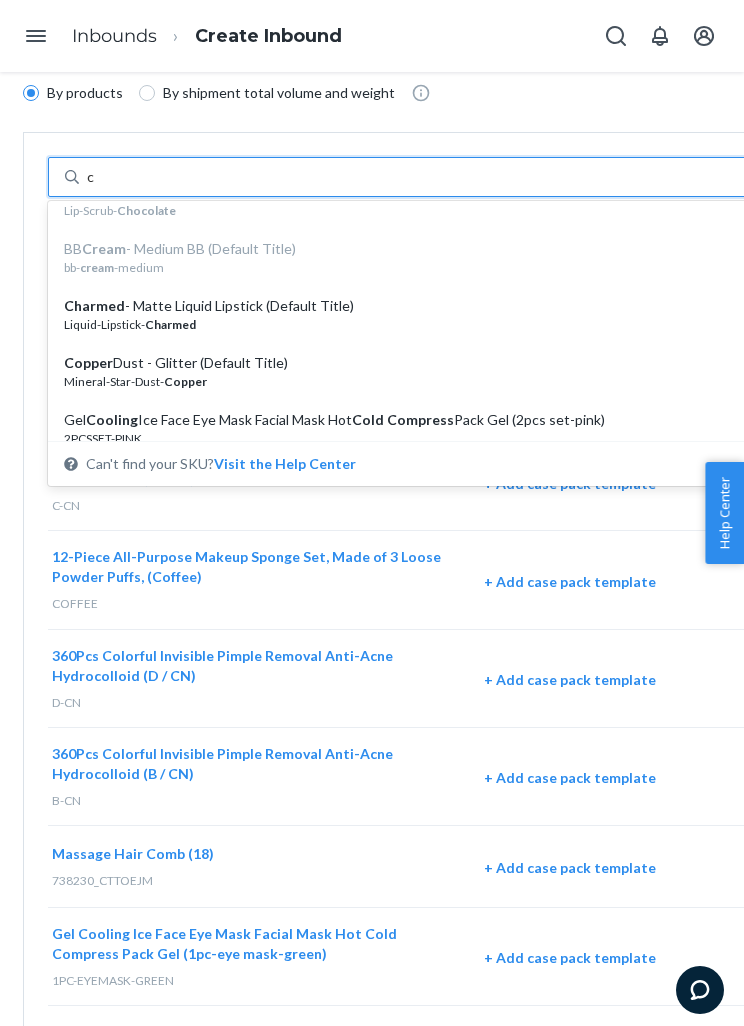 click on "Charmed  - Matte Liquid Lipstick (Default Title)" at bounding box center [408, 306] 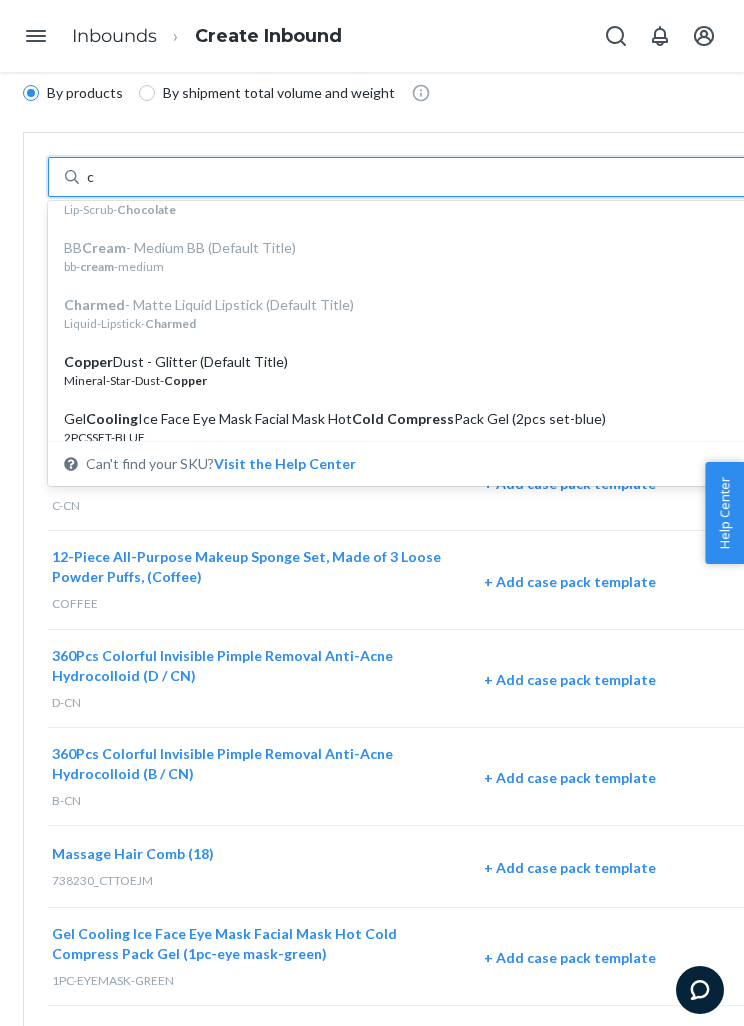 scroll, scrollTop: 669, scrollLeft: 0, axis: vertical 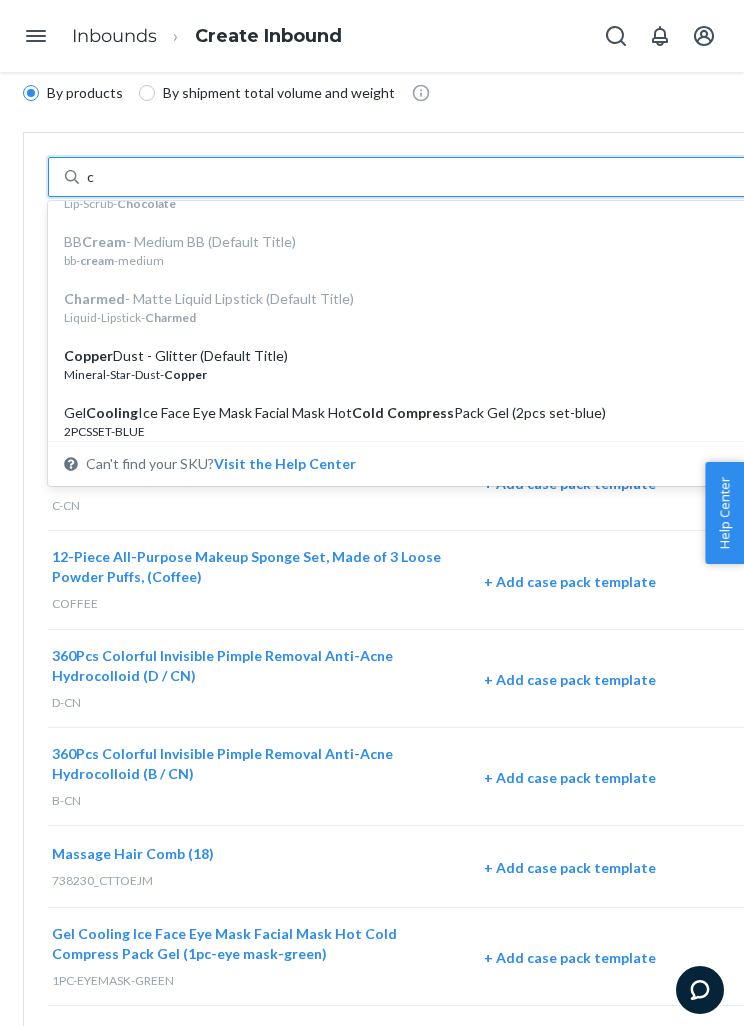 click on "Mineral-Star-Dust- Copper" at bounding box center (408, 374) 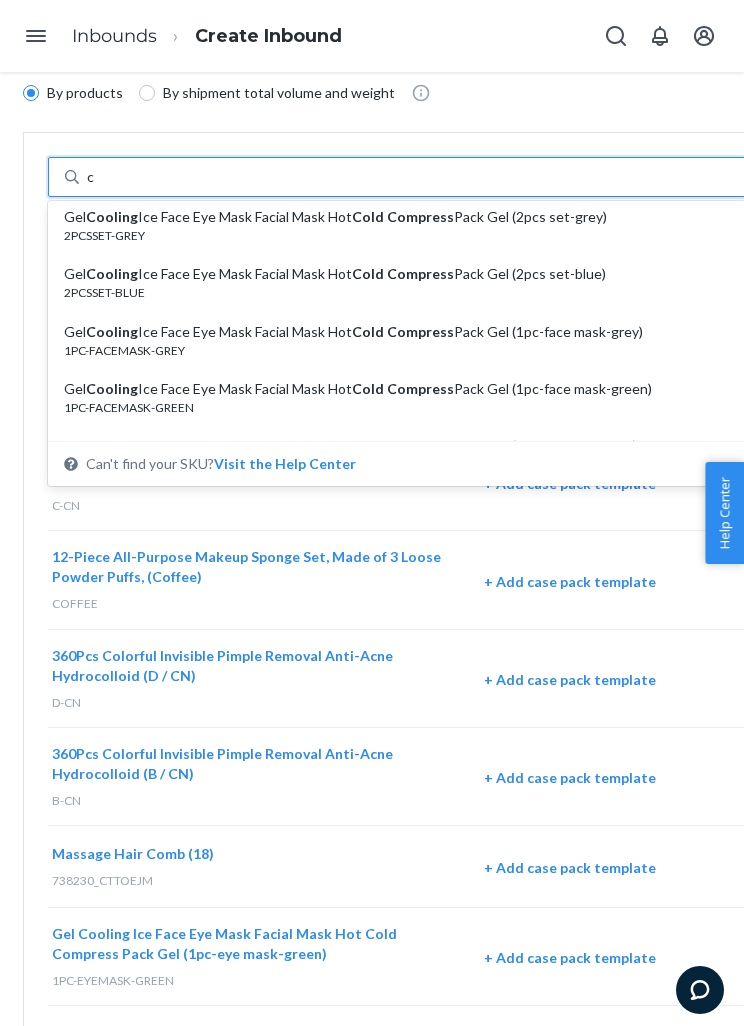 scroll, scrollTop: 882, scrollLeft: 0, axis: vertical 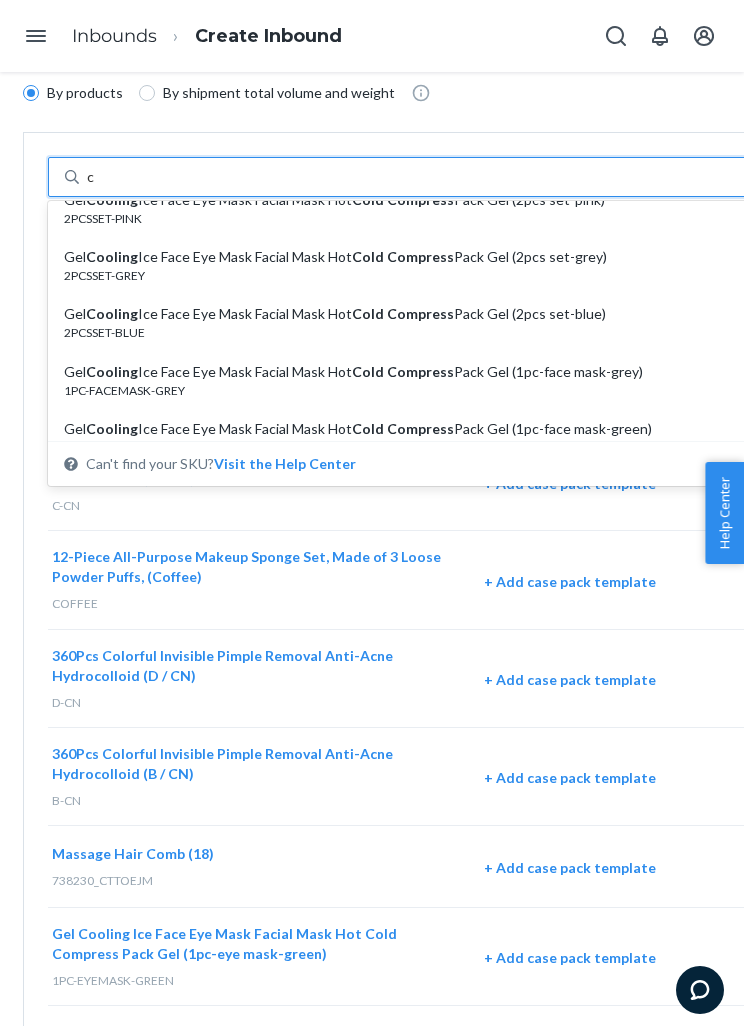 click on "2PCSSET-PINK" at bounding box center [408, 218] 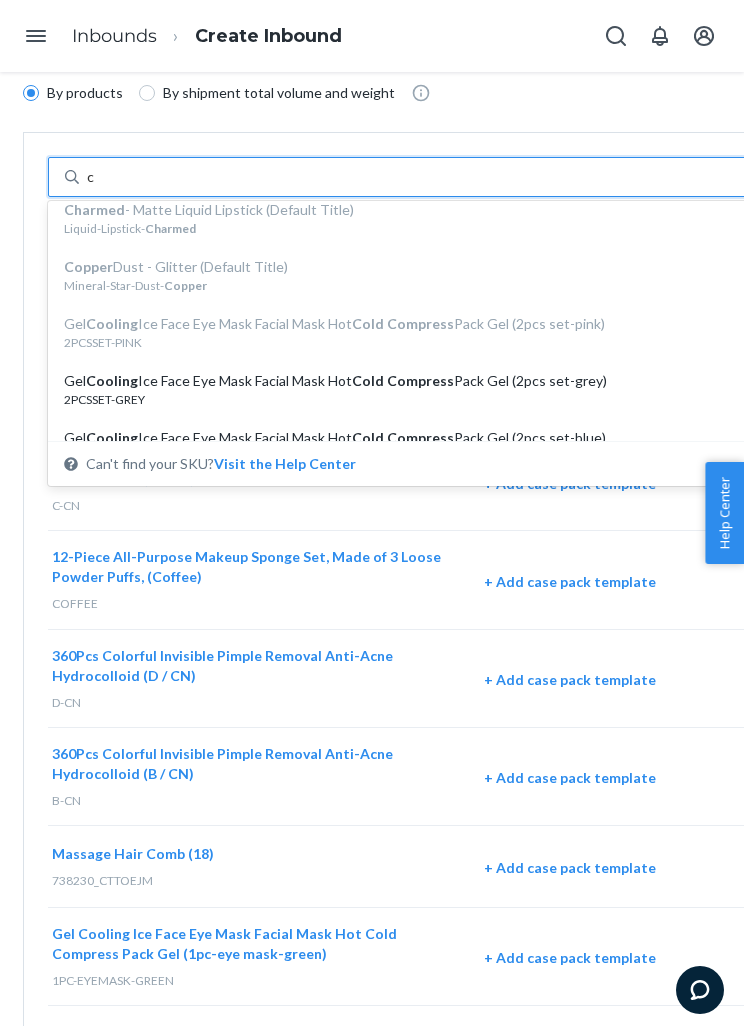 scroll, scrollTop: 922, scrollLeft: 0, axis: vertical 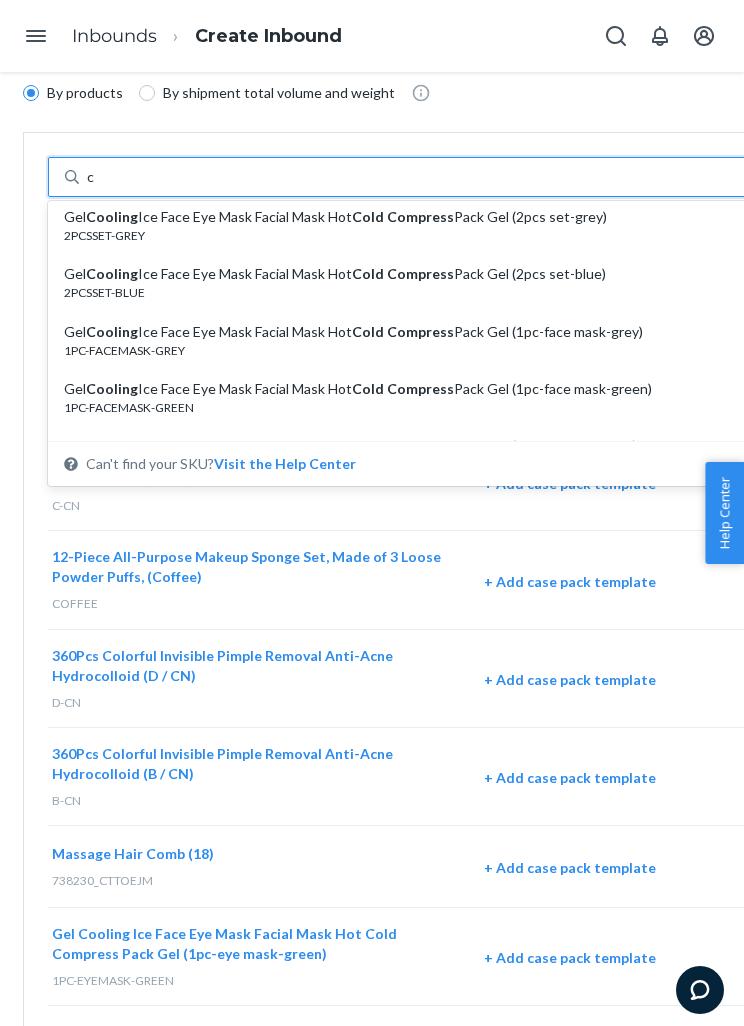 click on "2PCSSET-GREY" at bounding box center [408, 235] 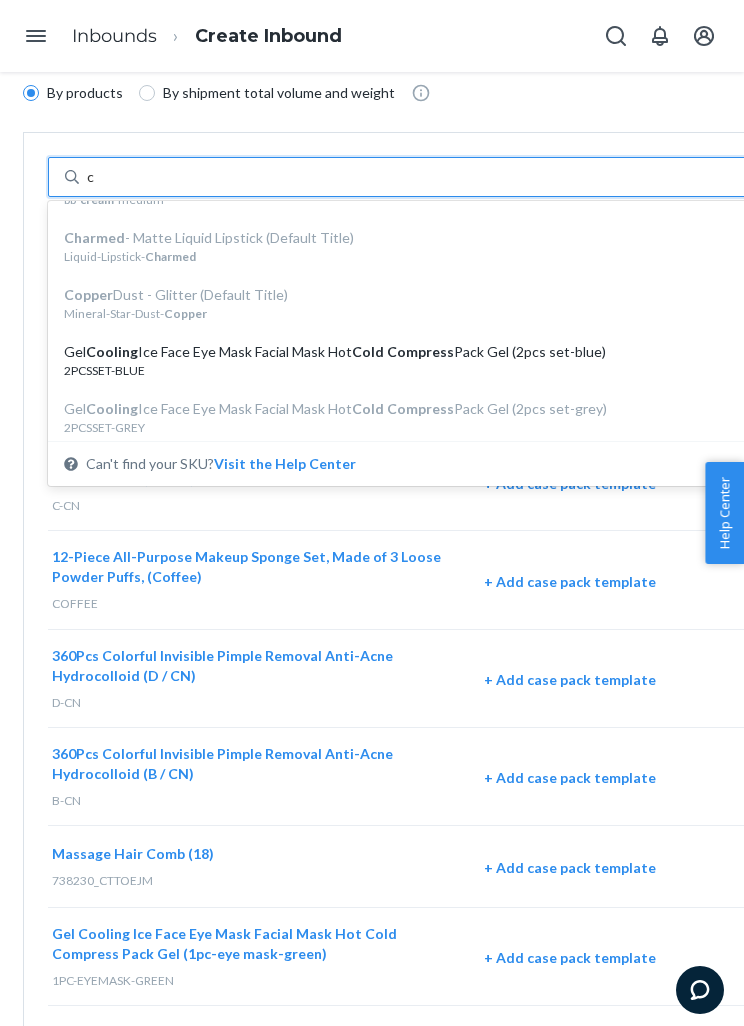 scroll, scrollTop: 735, scrollLeft: 0, axis: vertical 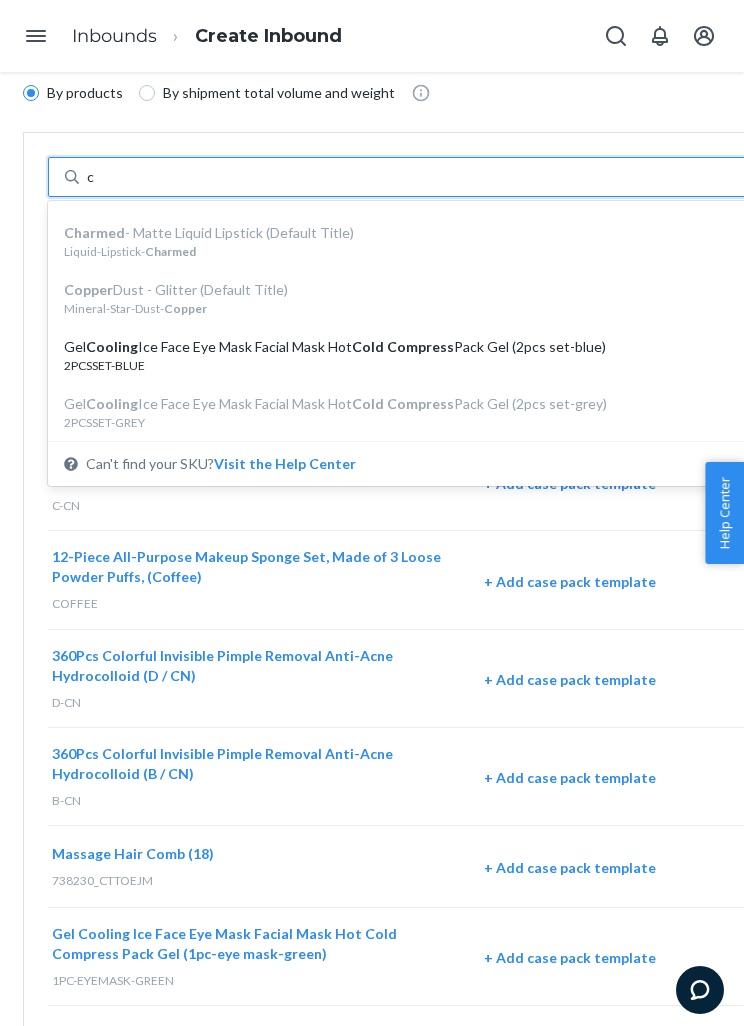click on "Gel  Cooling  Ice Face Eye Mask Facial Mask Hot  Cold   Compress  Pack Gel (2pcs set-blue)" at bounding box center [408, 347] 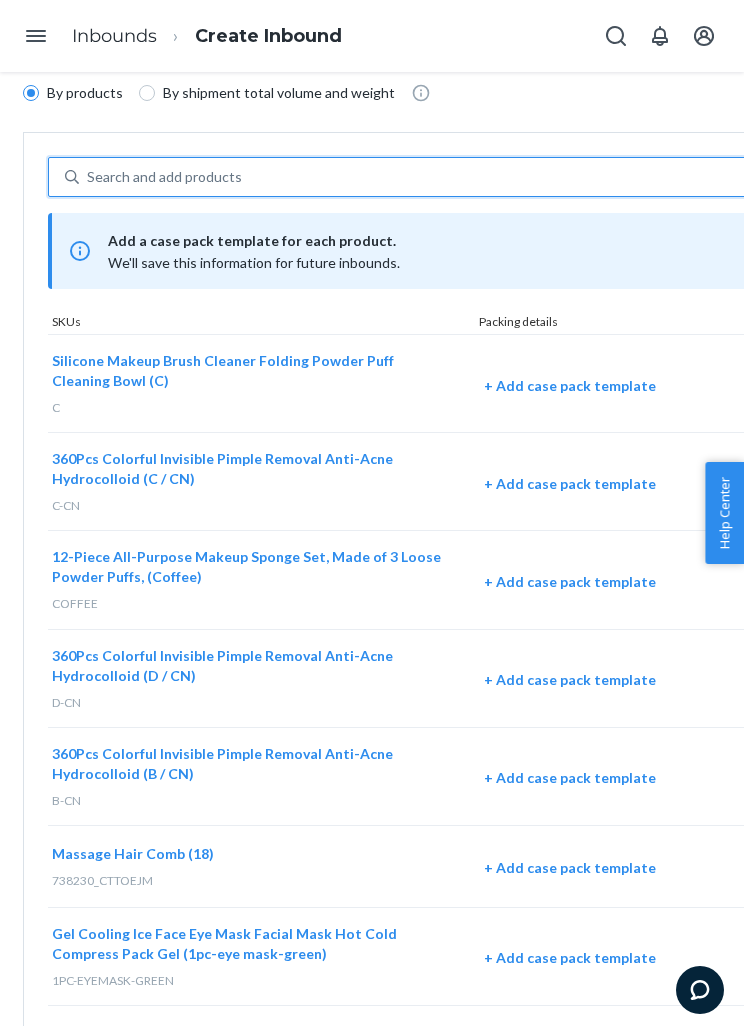 type on "x" 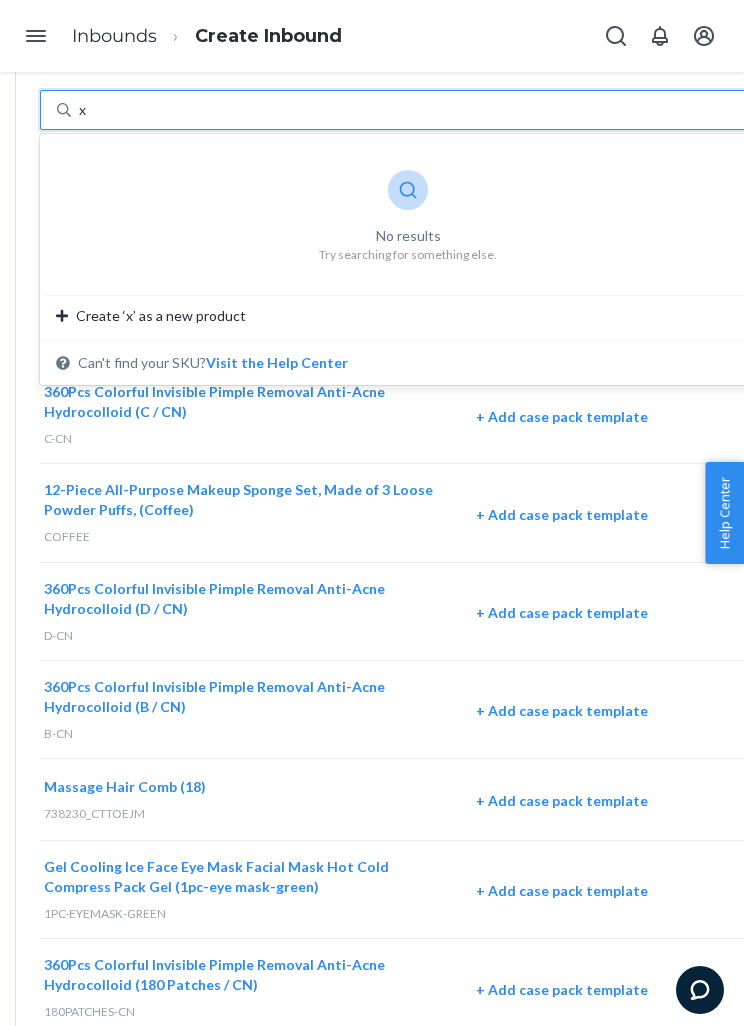 scroll, scrollTop: 207, scrollLeft: 38, axis: both 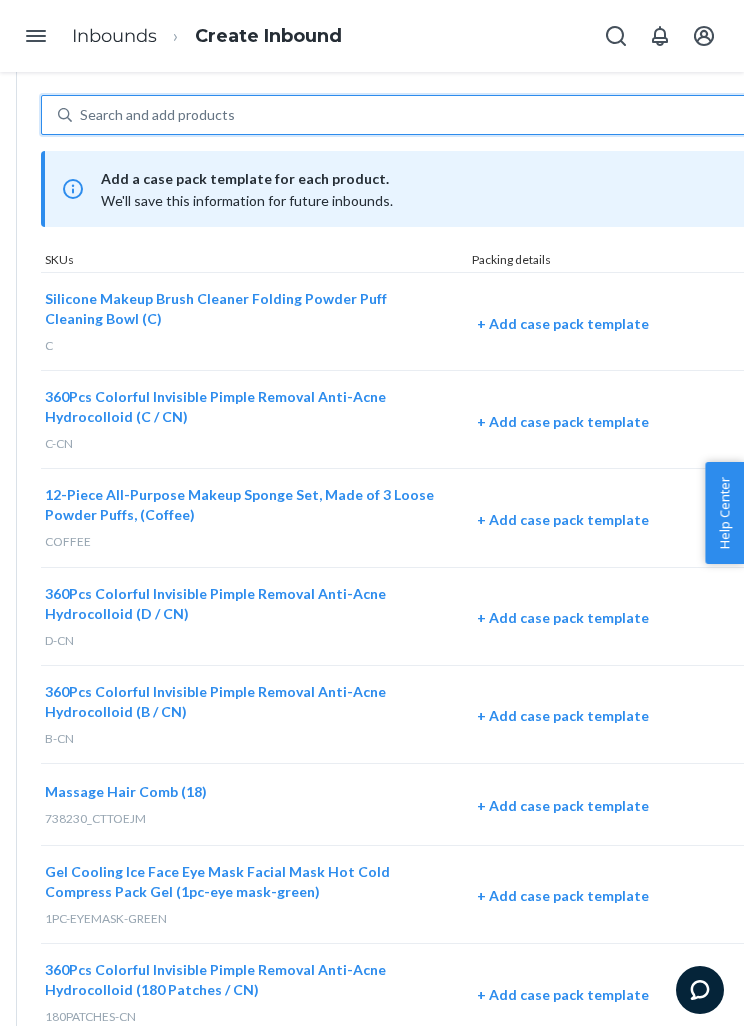 type on "x" 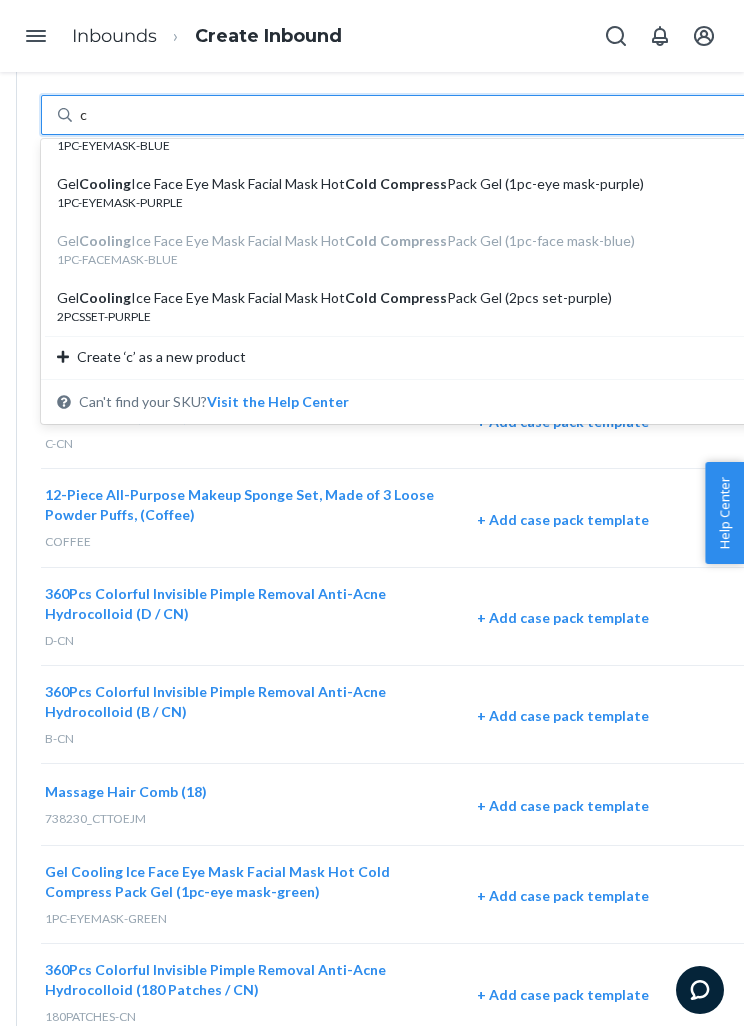scroll, scrollTop: 1234, scrollLeft: 0, axis: vertical 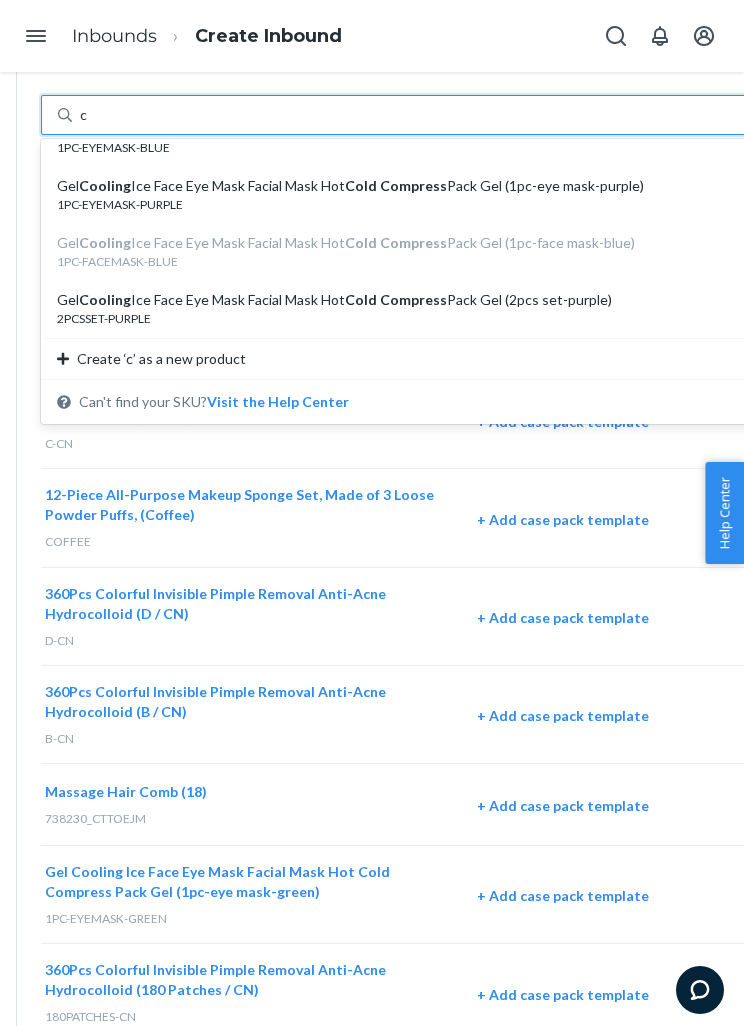 click on "Gel  Cooling  Ice Face Eye Mask Facial Mask Hot  Cold   Compress  Pack Gel (2pcs set-purple)" at bounding box center [401, 300] 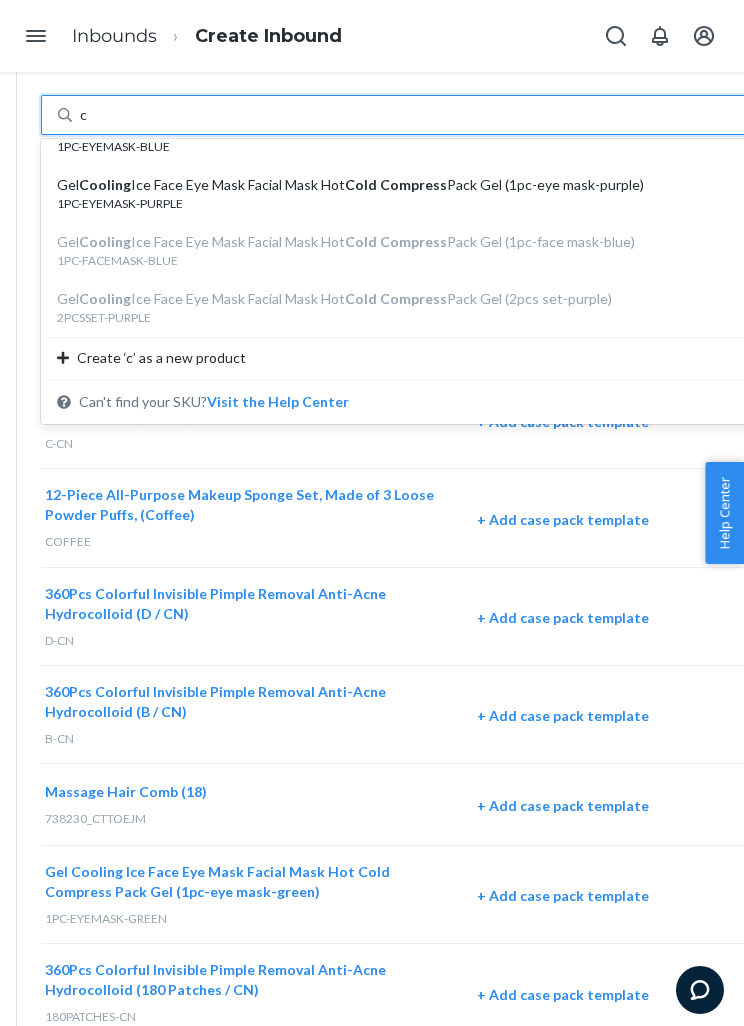 scroll, scrollTop: 1234, scrollLeft: 0, axis: vertical 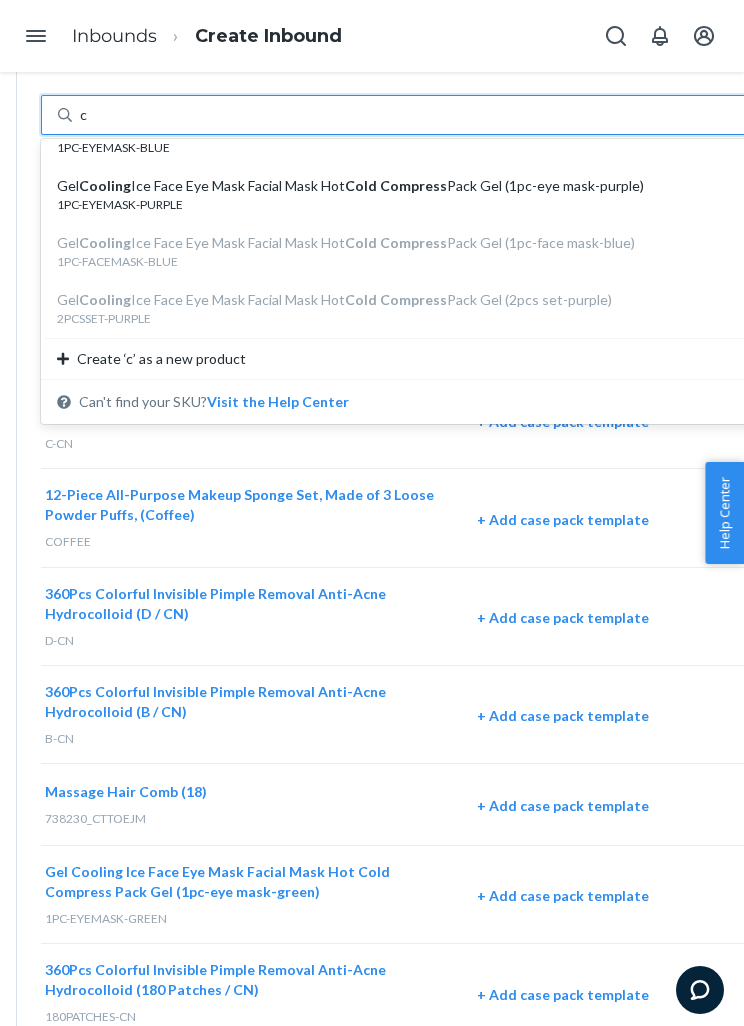 click on "Gel  Cooling  Ice Face Eye Mask Facial Mask Hot  Cold   Compress  Pack Gel (1pc-eye mask-purple)" at bounding box center [401, 186] 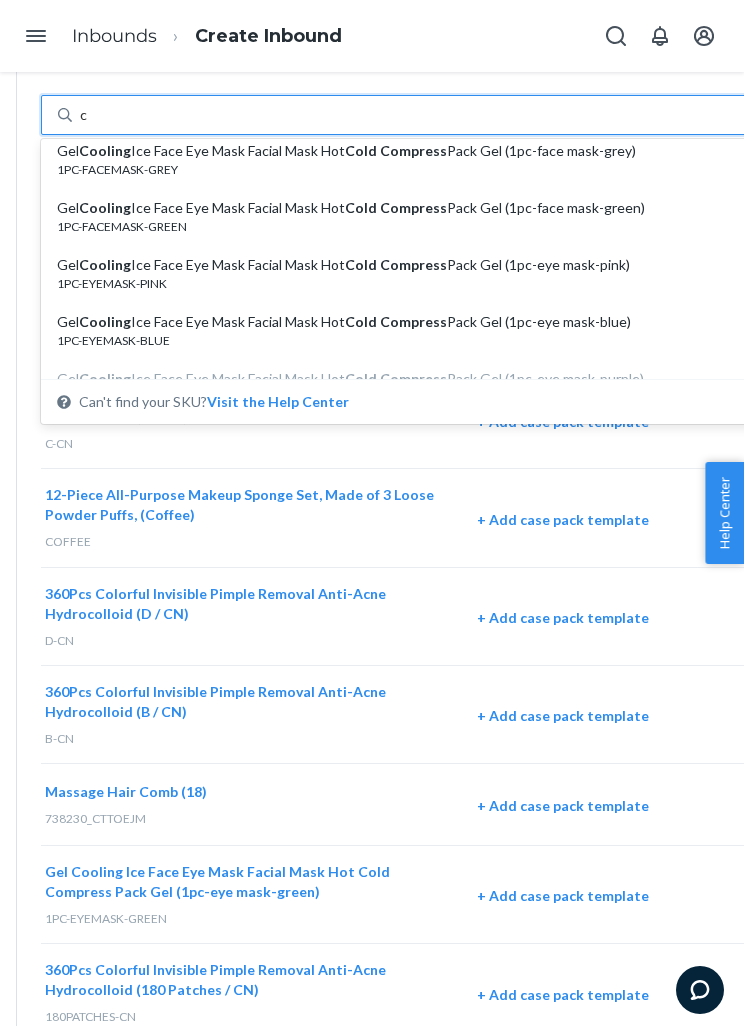 scroll, scrollTop: 969, scrollLeft: 0, axis: vertical 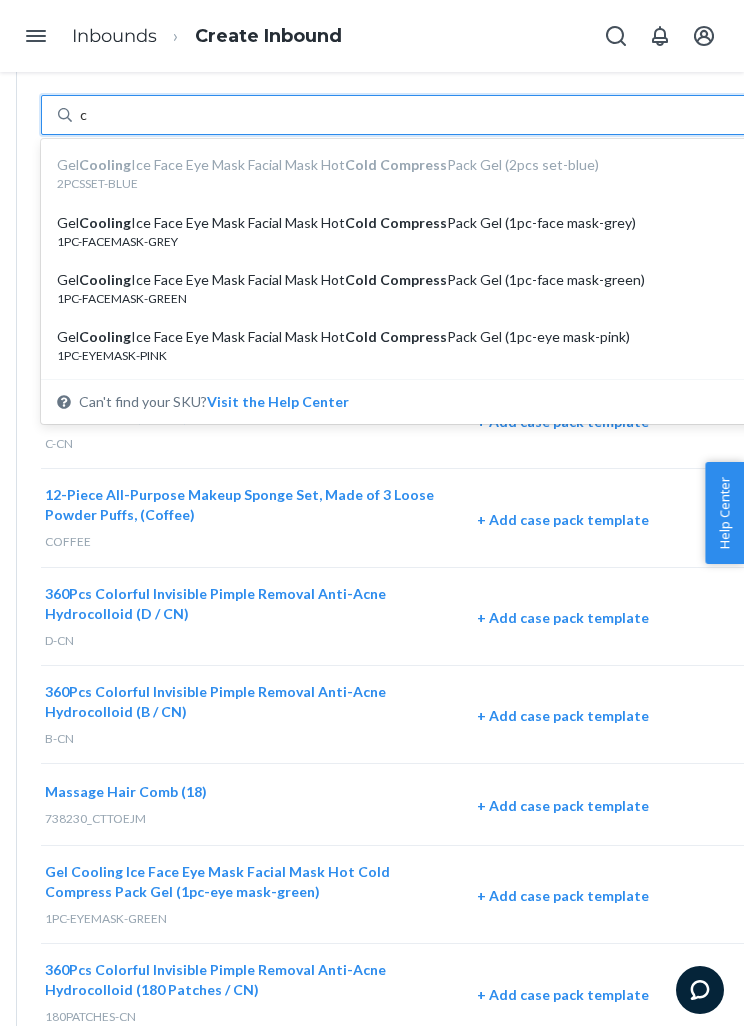 click on "1PC-FACEMASK-GREY" at bounding box center [401, 241] 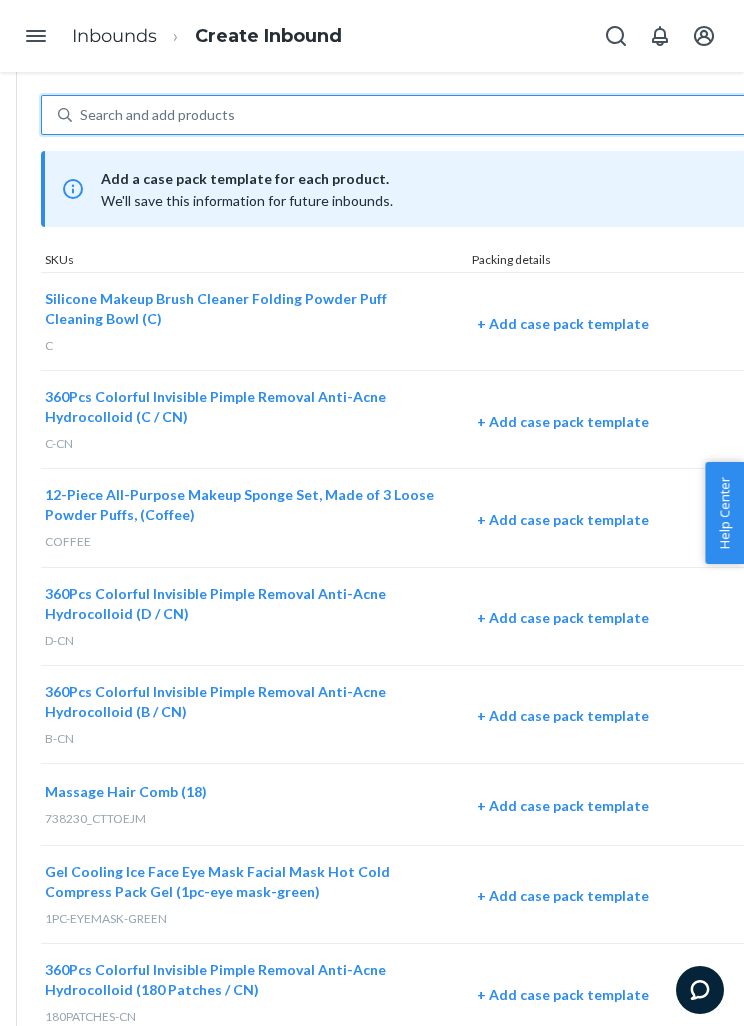 type on "x" 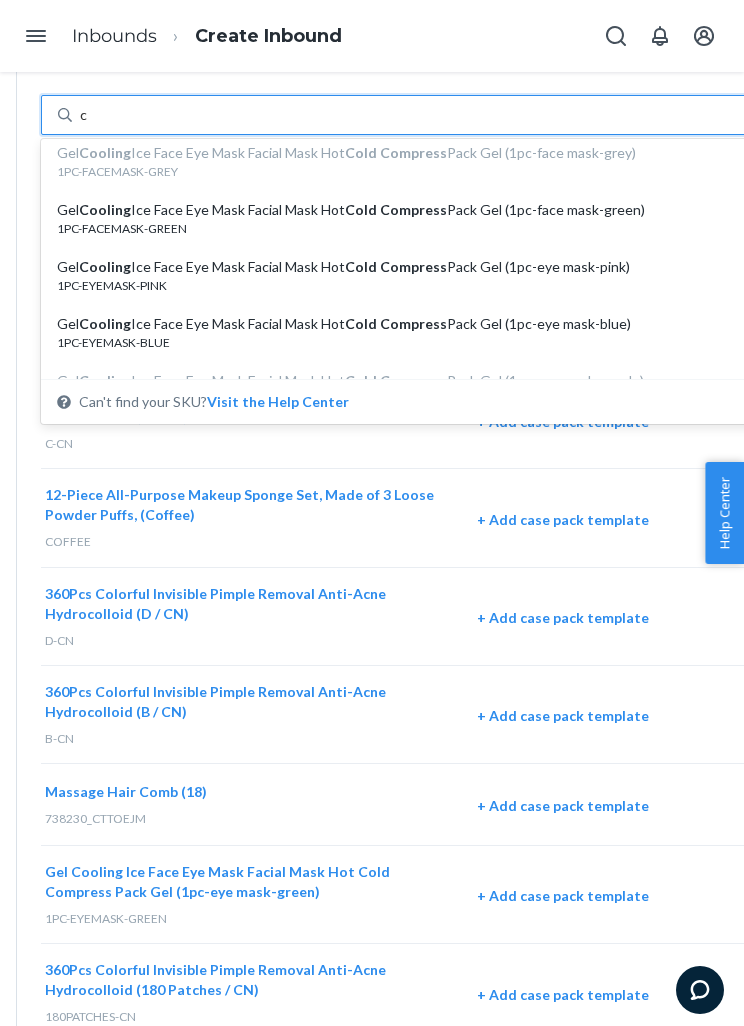 scroll, scrollTop: 1037, scrollLeft: 0, axis: vertical 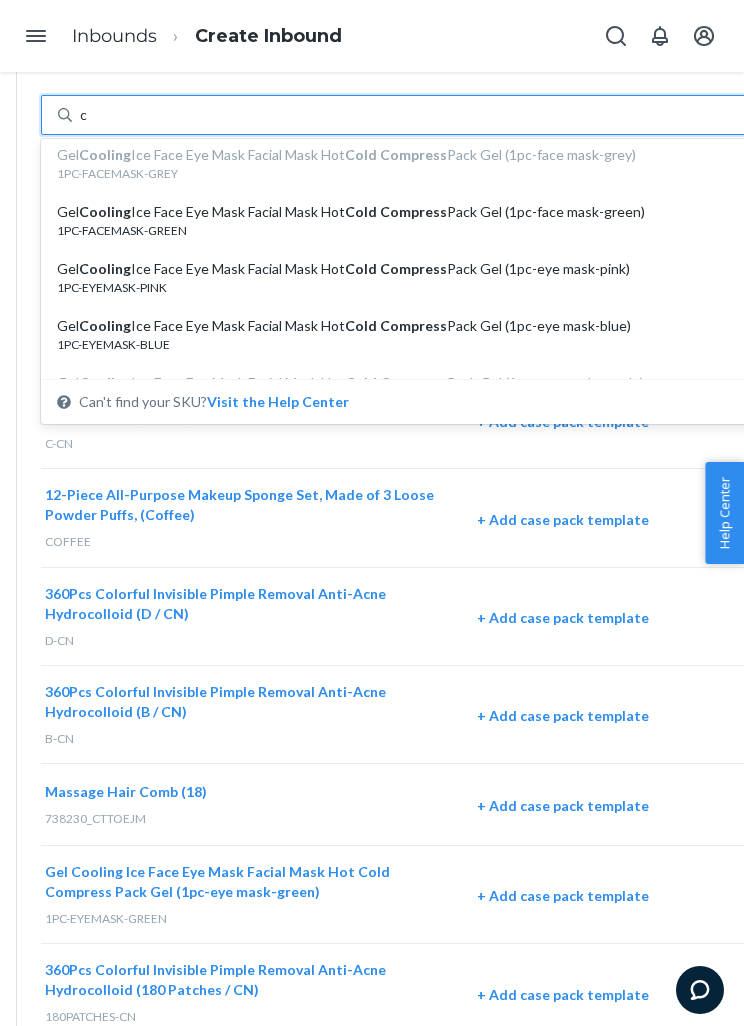 click on "Gel  Cooling  Ice Face Eye Mask Facial Mask Hot  Cold   Compress  Pack Gel (1pc-face mask-green)" at bounding box center (401, 212) 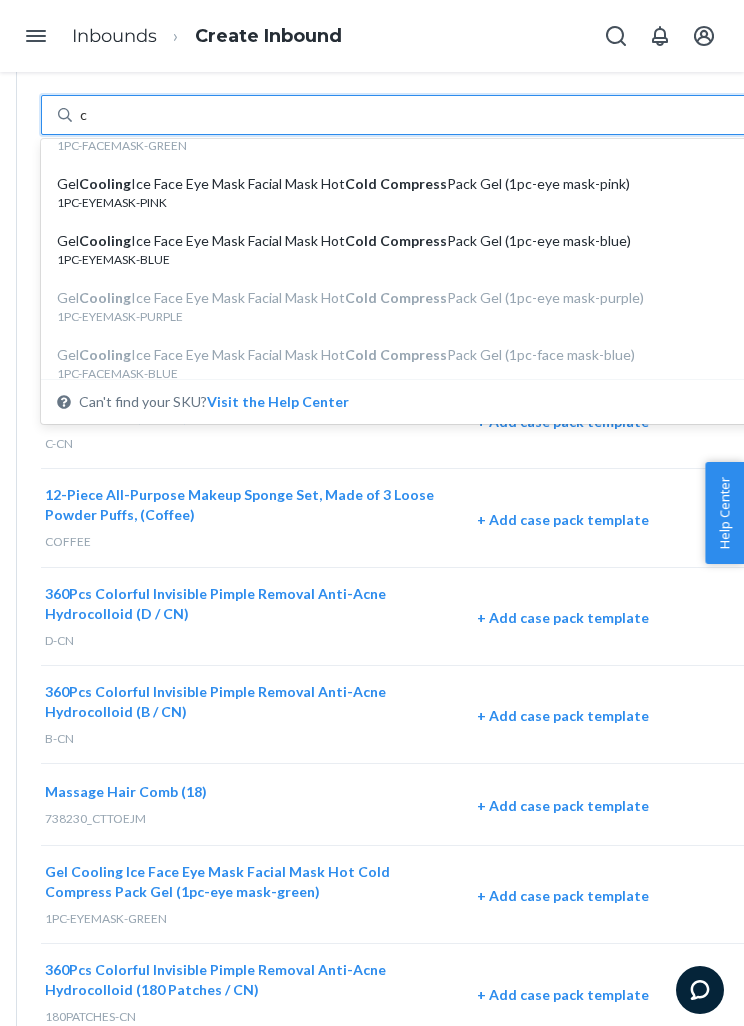 scroll, scrollTop: 1120, scrollLeft: 0, axis: vertical 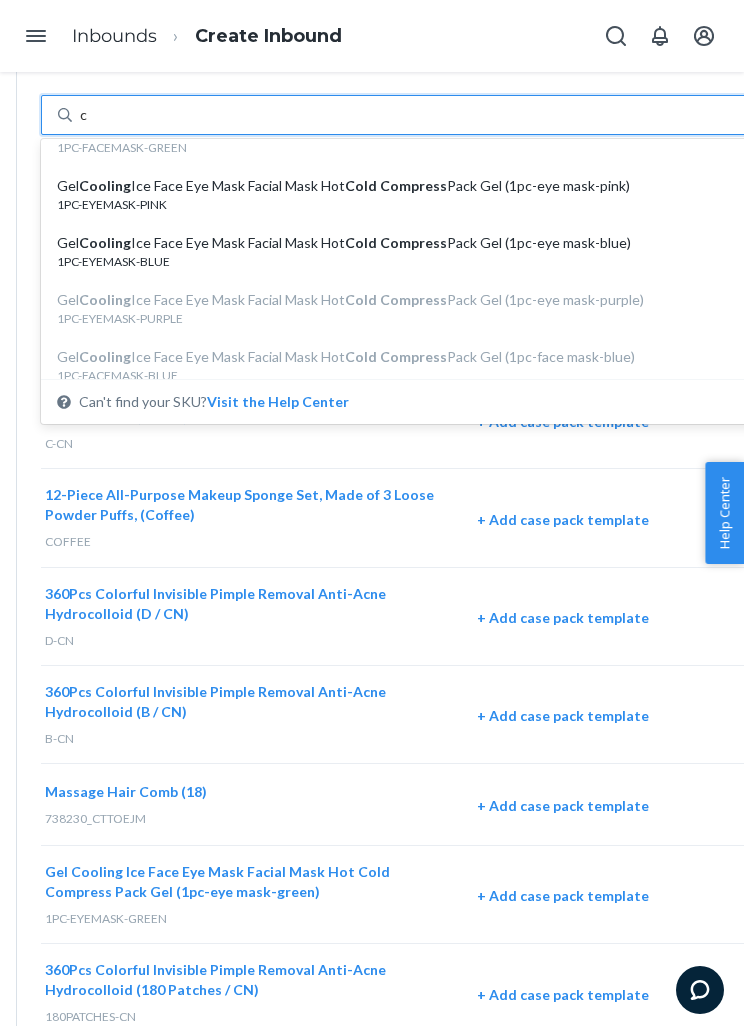 click on "Gel  Cooling  Ice Face Eye Mask Facial Mask Hot  Cold   Compress  Pack Gel (1pc-eye mask-pink)" at bounding box center (401, 186) 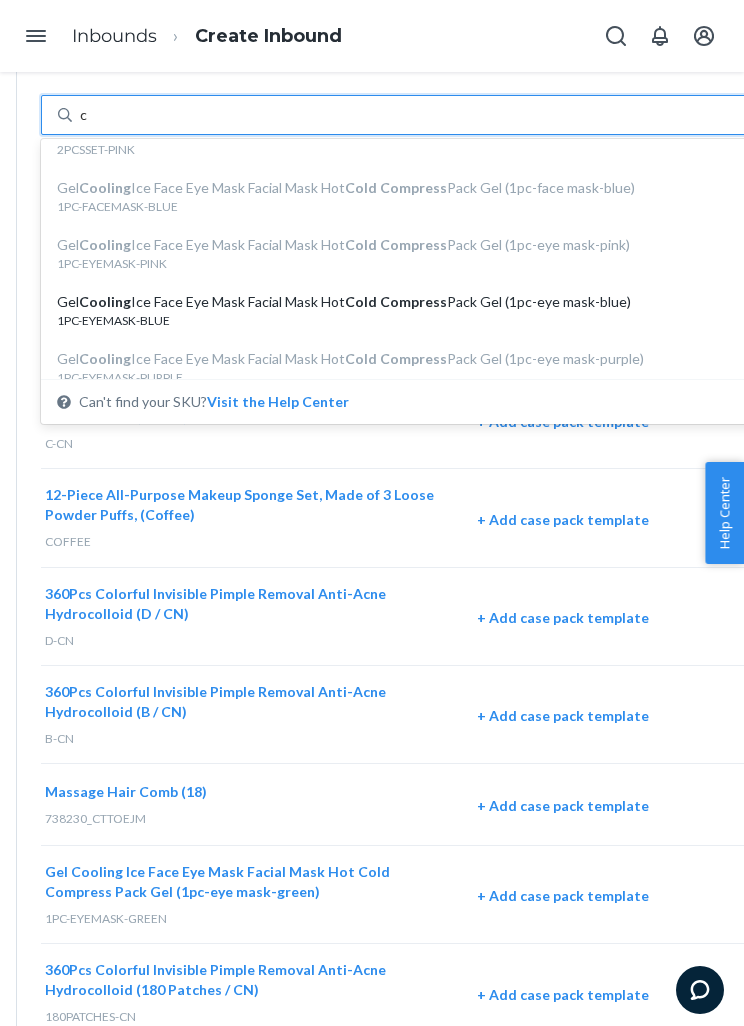 scroll, scrollTop: 1068, scrollLeft: 0, axis: vertical 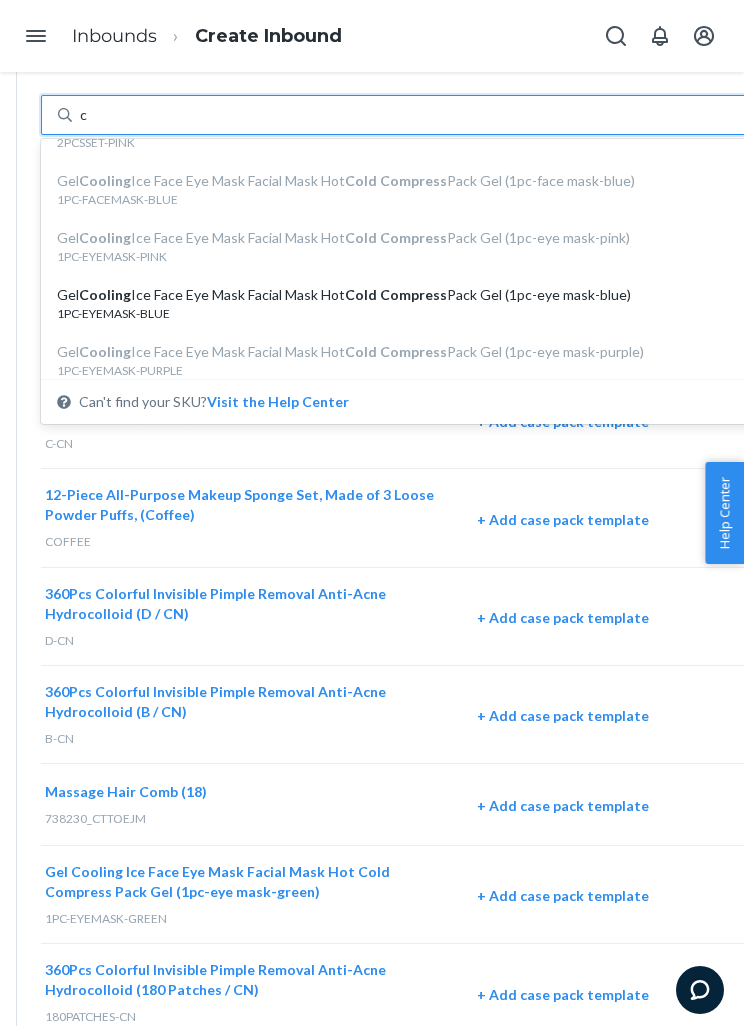 click on "1PC-EYEMASK-BLUE" at bounding box center [401, 313] 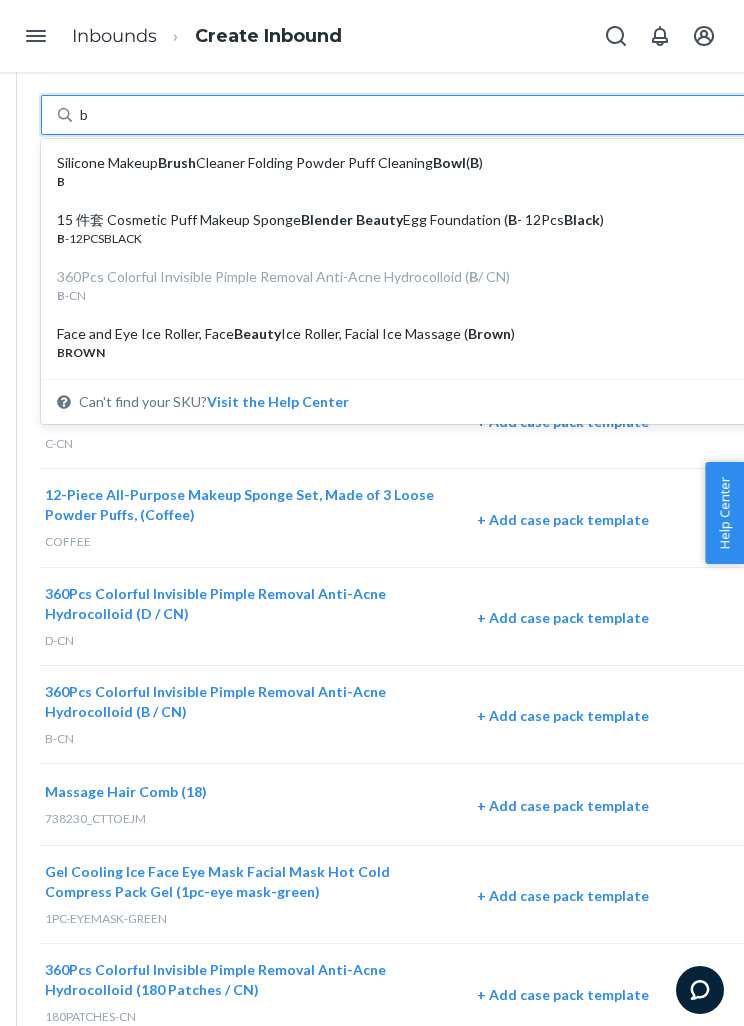 click on "Silicone Makeup  Brush  Cleaner Folding Powder Puff Cleaning  Bowl  ( B )" at bounding box center [401, 163] 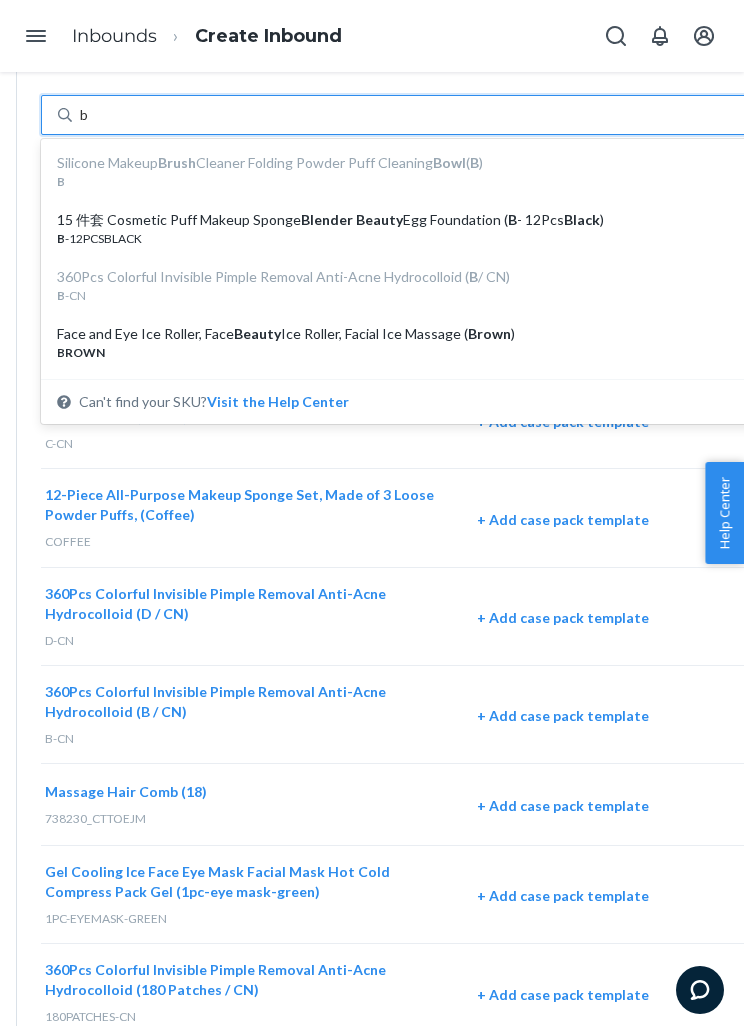 click on "15 件套 Cosmetic Puff Makeup Sponge  Blender   Beauty  Egg Foundation ( B - 12Pcs  Black )" at bounding box center [401, 220] 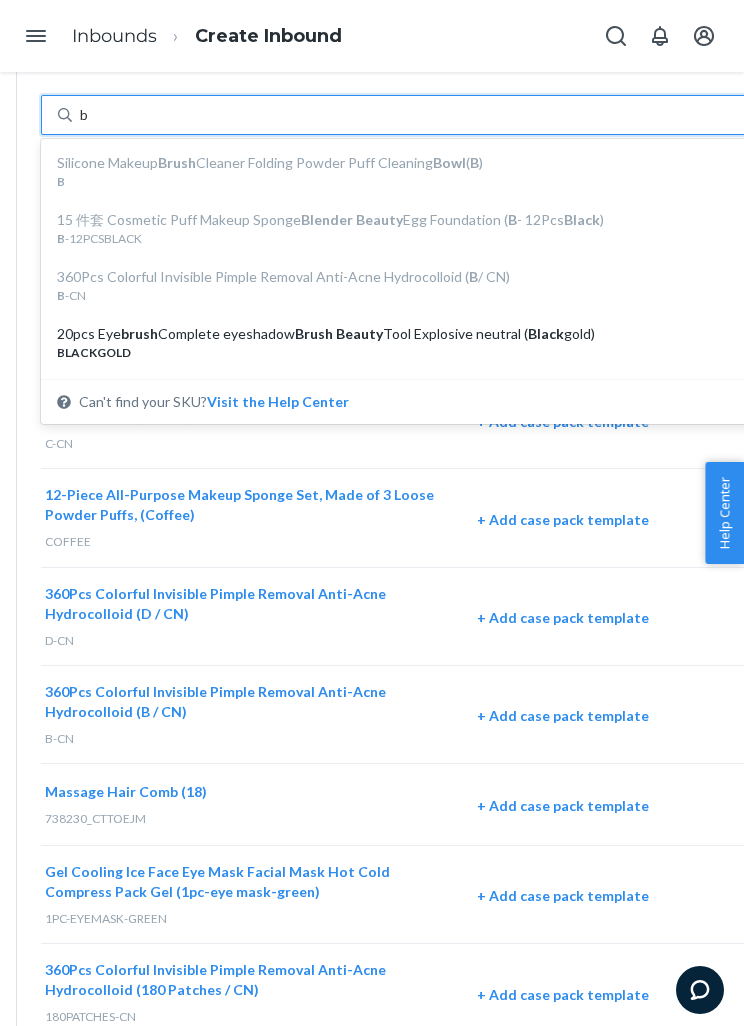 click on "20pcs Eye  brush  Complete eyeshadow  Brush   Beauty  Tool Explosive neutral ( Black  gold)" at bounding box center [401, 334] 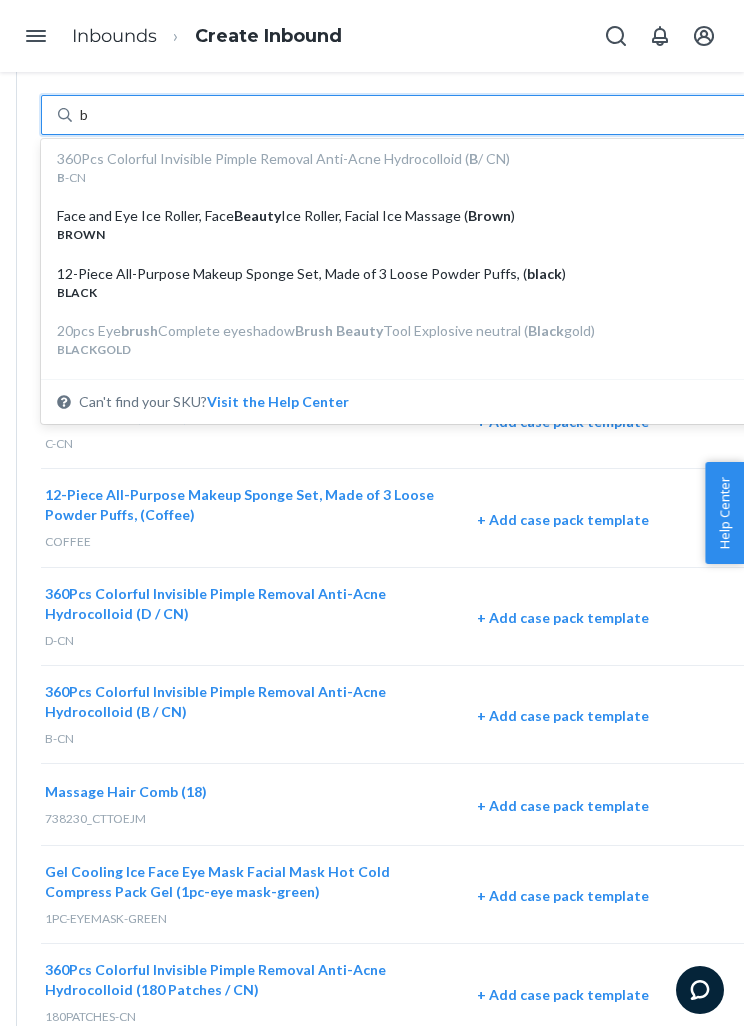 scroll, scrollTop: 179, scrollLeft: 0, axis: vertical 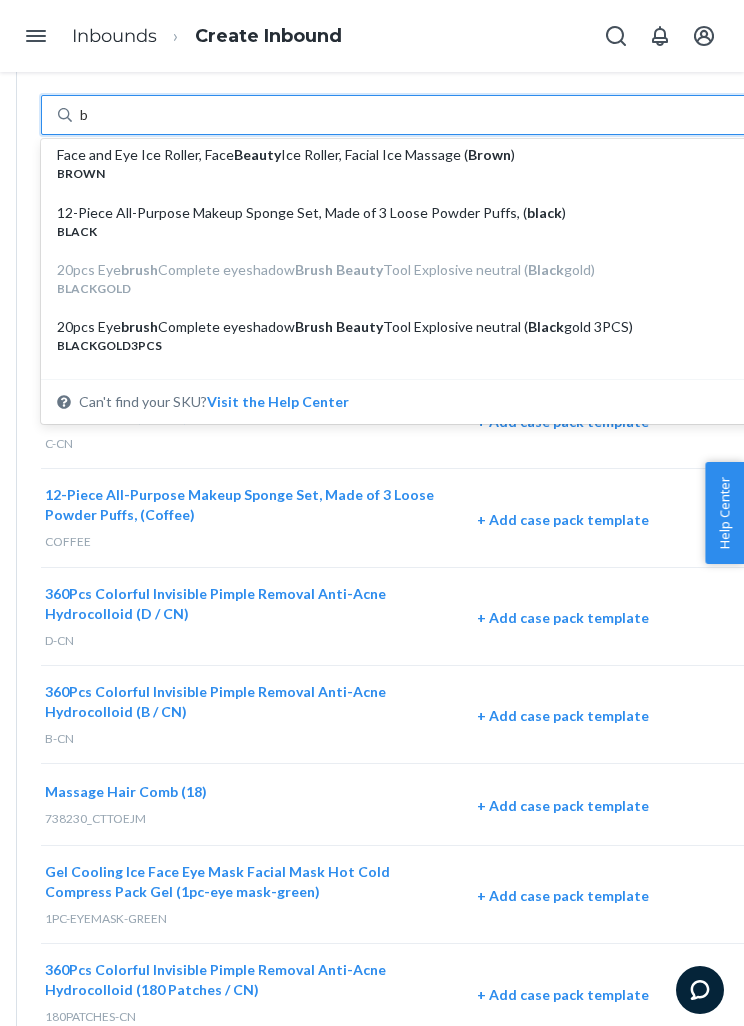 click on "BROWN" at bounding box center (401, 173) 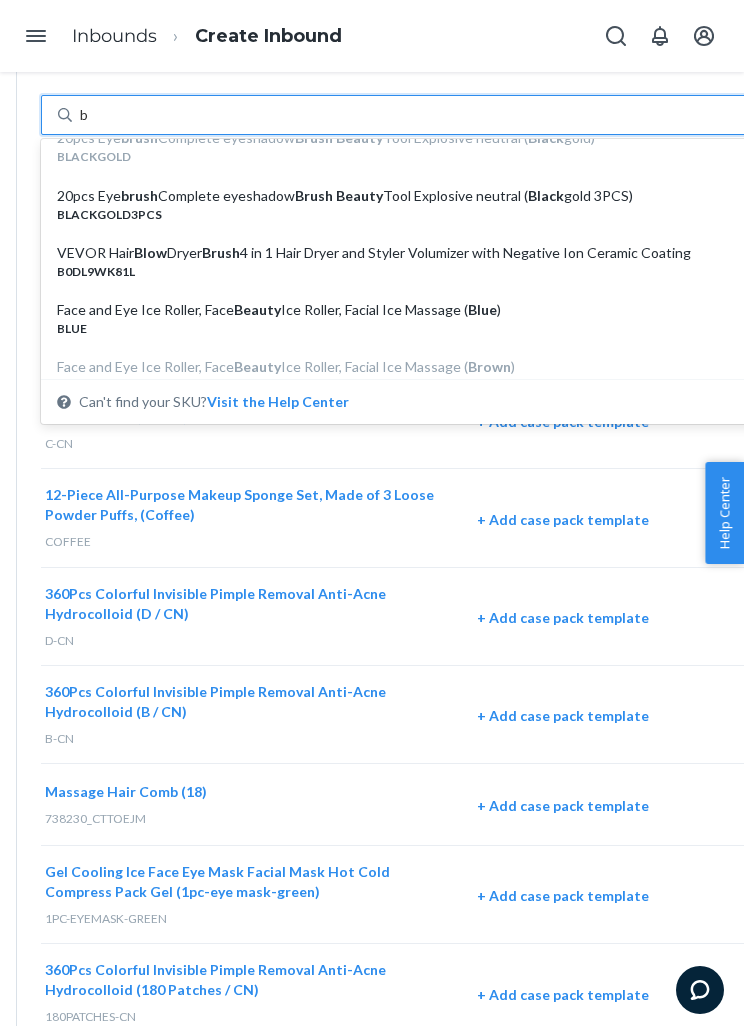 scroll, scrollTop: 198, scrollLeft: 0, axis: vertical 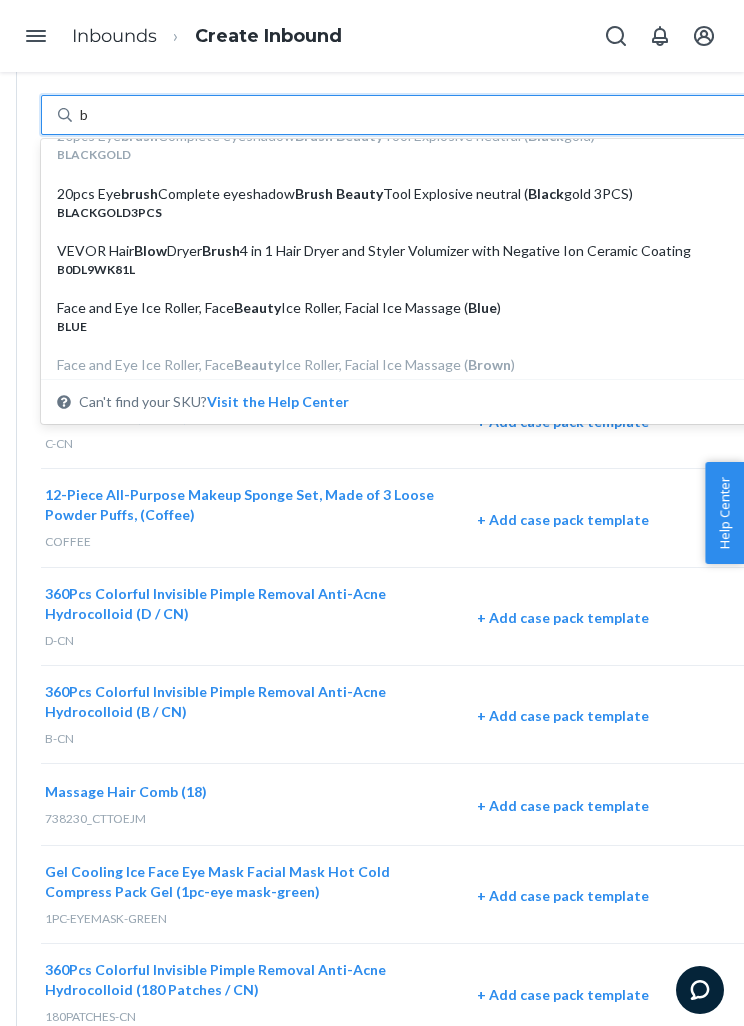 click on "20pcs Eye  brush  Complete eyeshadow  Brush   Beauty  Tool Explosive neutral ( Black  gold 3PCS)" at bounding box center (401, 194) 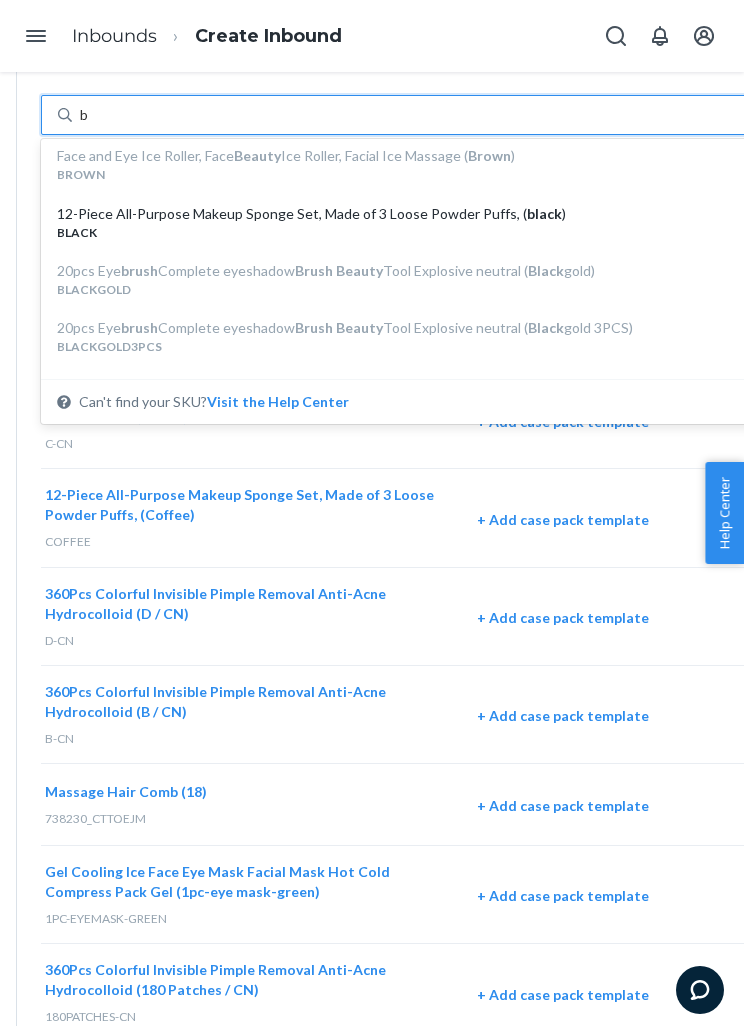 scroll, scrollTop: 170, scrollLeft: 0, axis: vertical 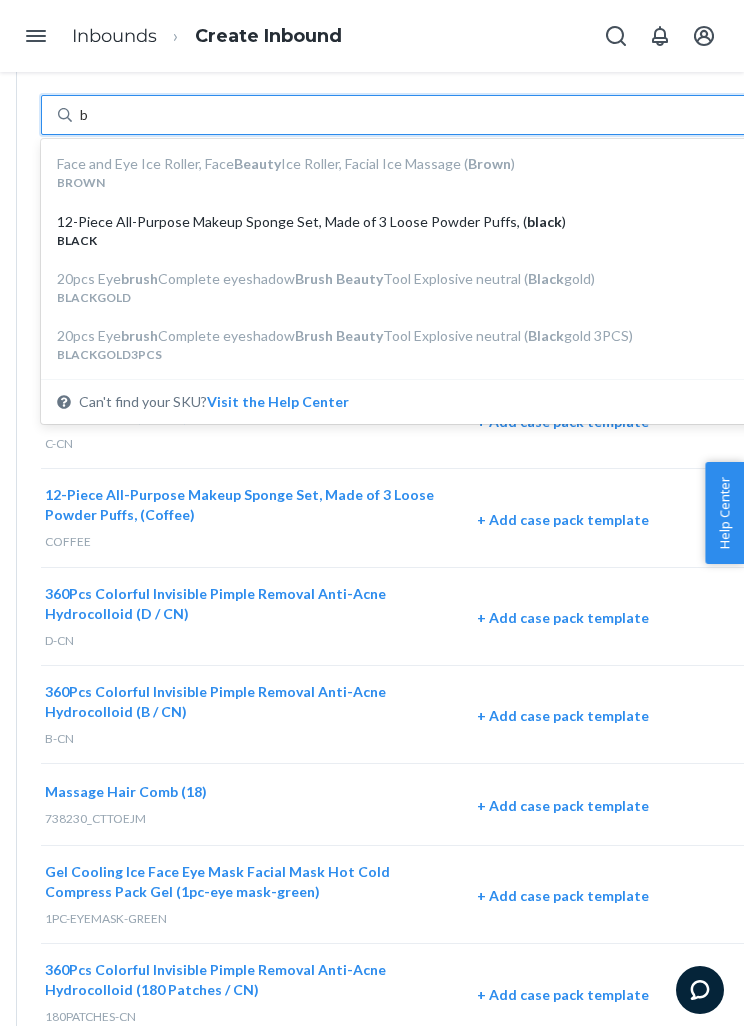 click on "BLACK" at bounding box center (401, 240) 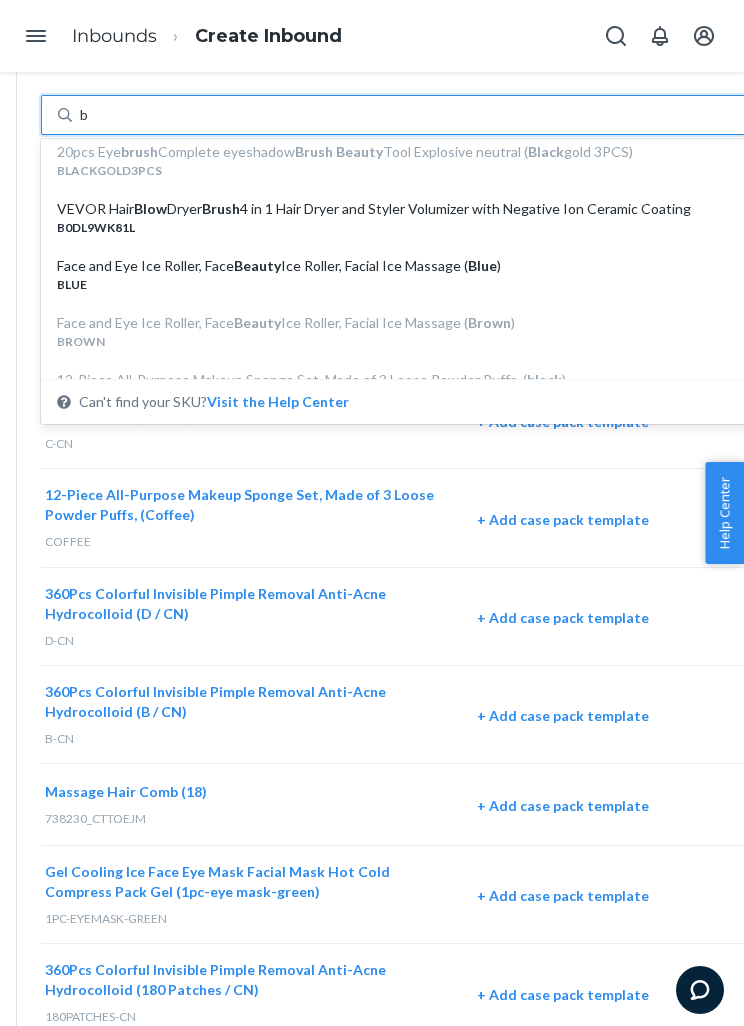 scroll, scrollTop: 253, scrollLeft: 0, axis: vertical 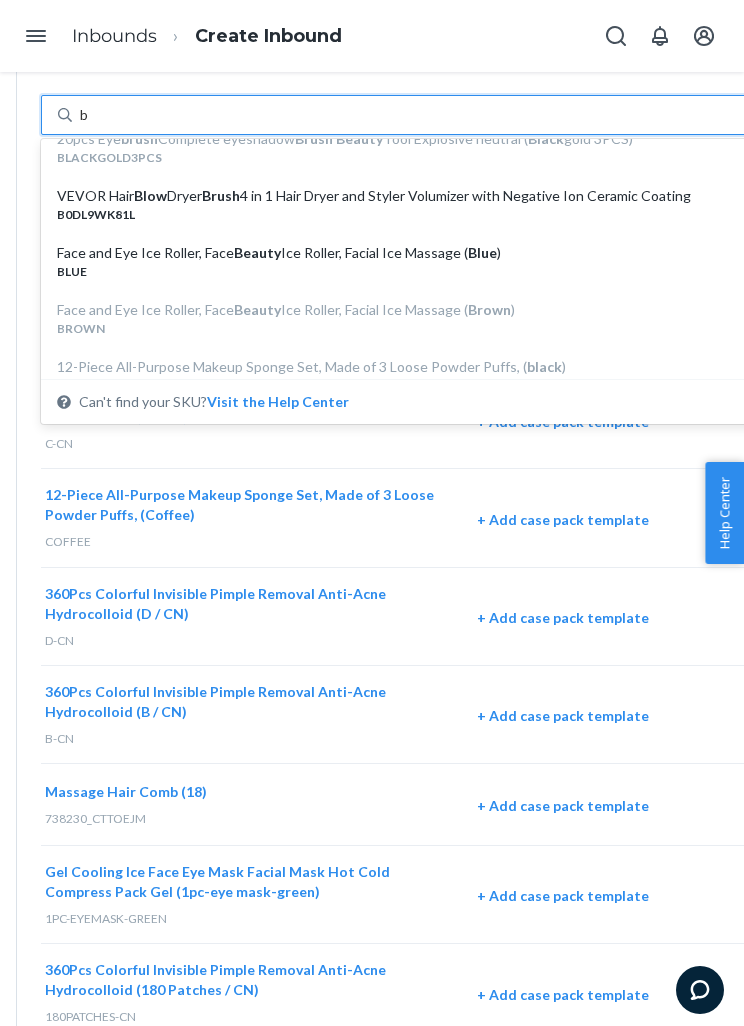click on "B0DL9WK81L" at bounding box center (401, 214) 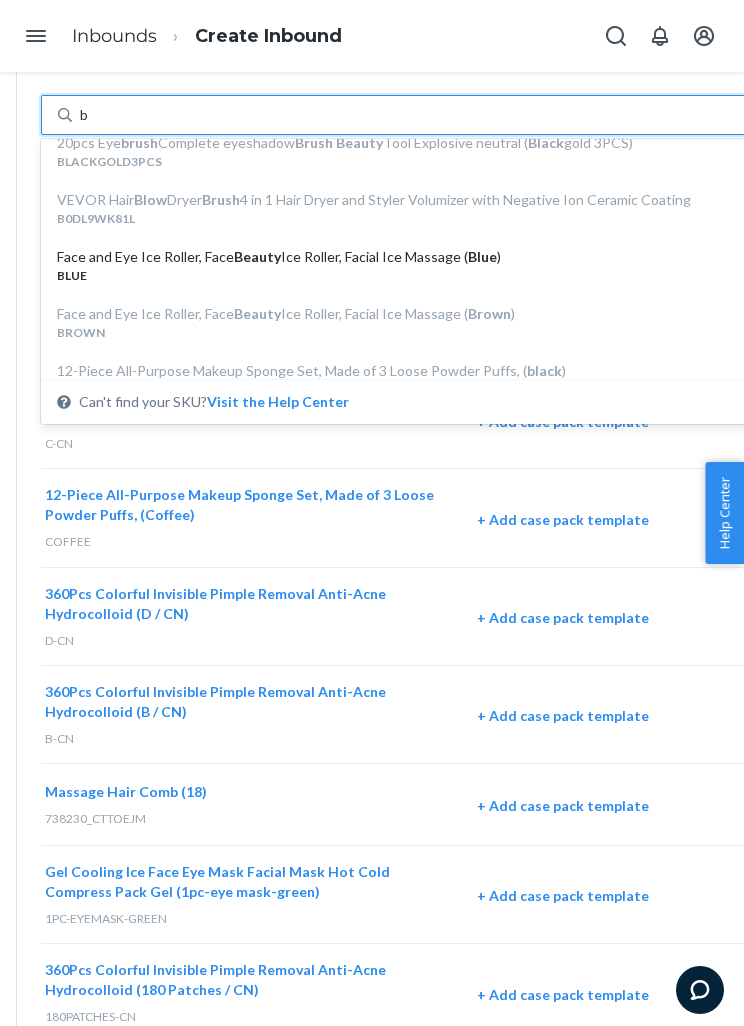 scroll, scrollTop: 258, scrollLeft: 0, axis: vertical 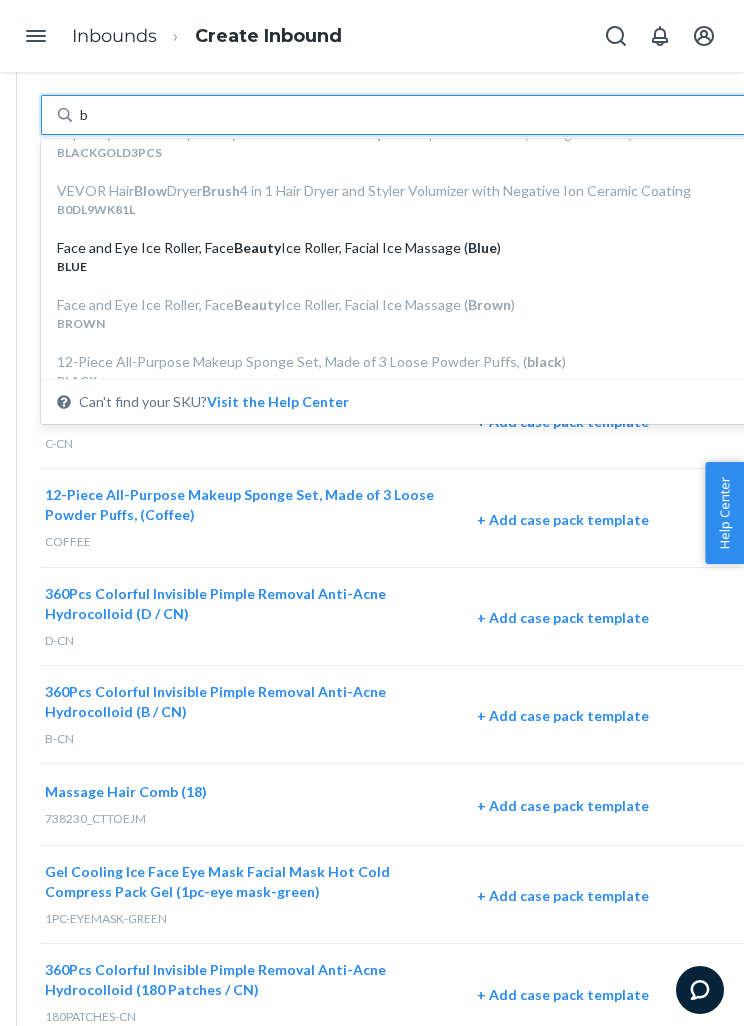 click on "Face and Eye Ice Roller, Face  Beauty  Ice Roller, Facial Ice Massage ( Blue )" at bounding box center (401, 248) 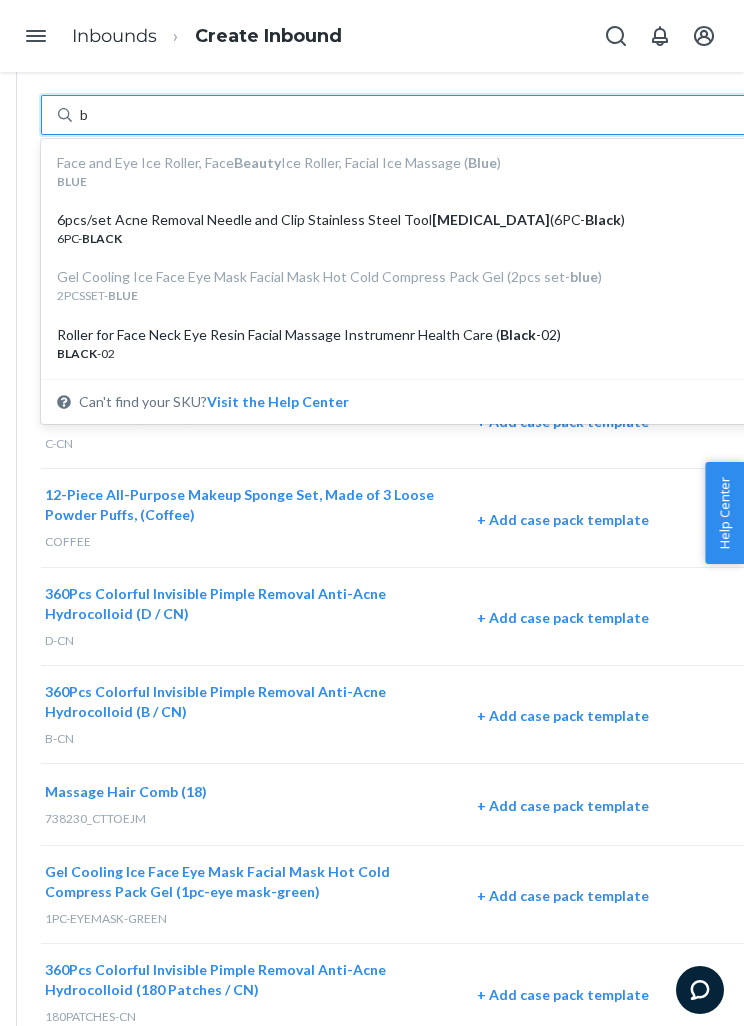 scroll, scrollTop: 461, scrollLeft: 0, axis: vertical 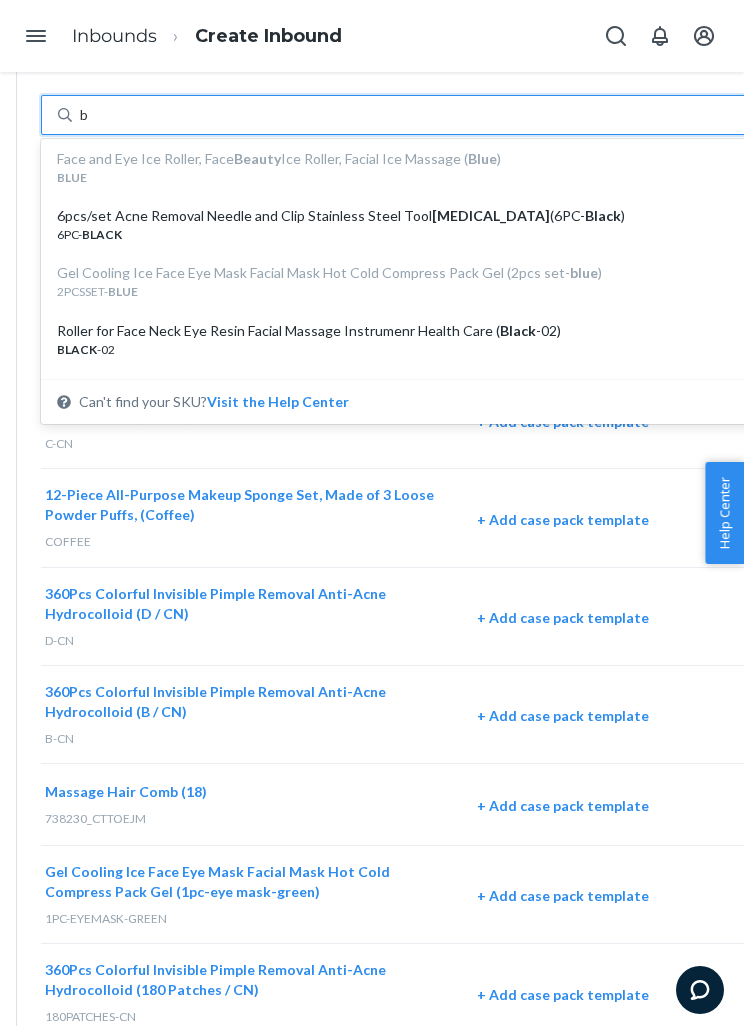 click on "6pcs/set Acne Removal Needle and Clip Stainless Steel Tool  Blackhead  (6PC- Black )" at bounding box center (401, 216) 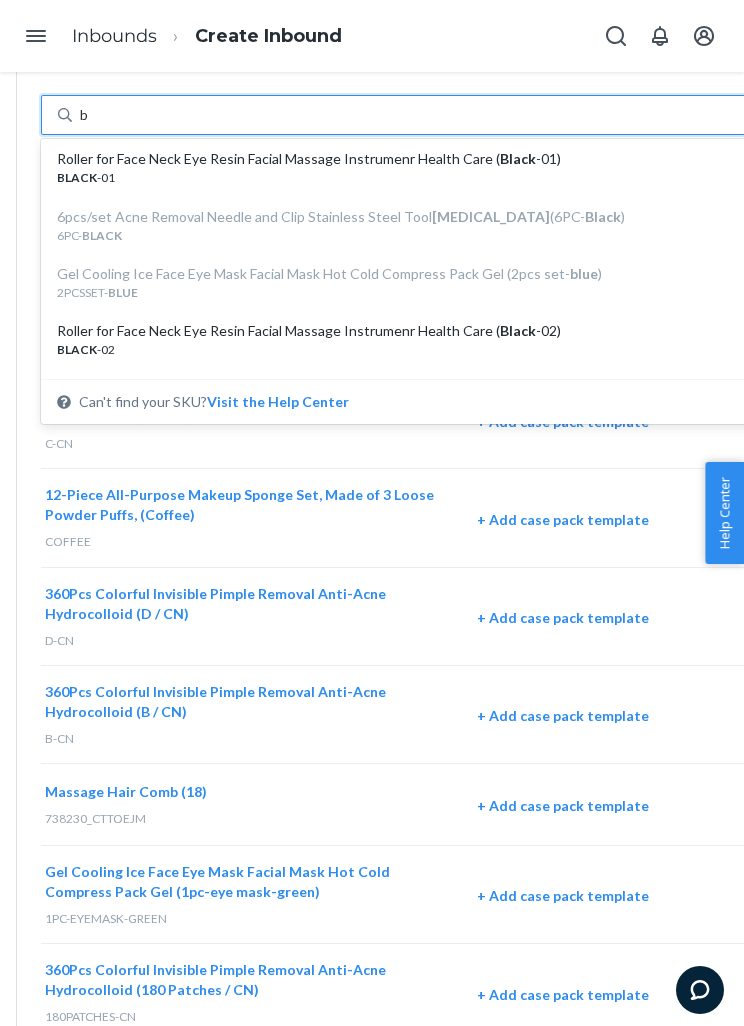 scroll, scrollTop: 528, scrollLeft: 0, axis: vertical 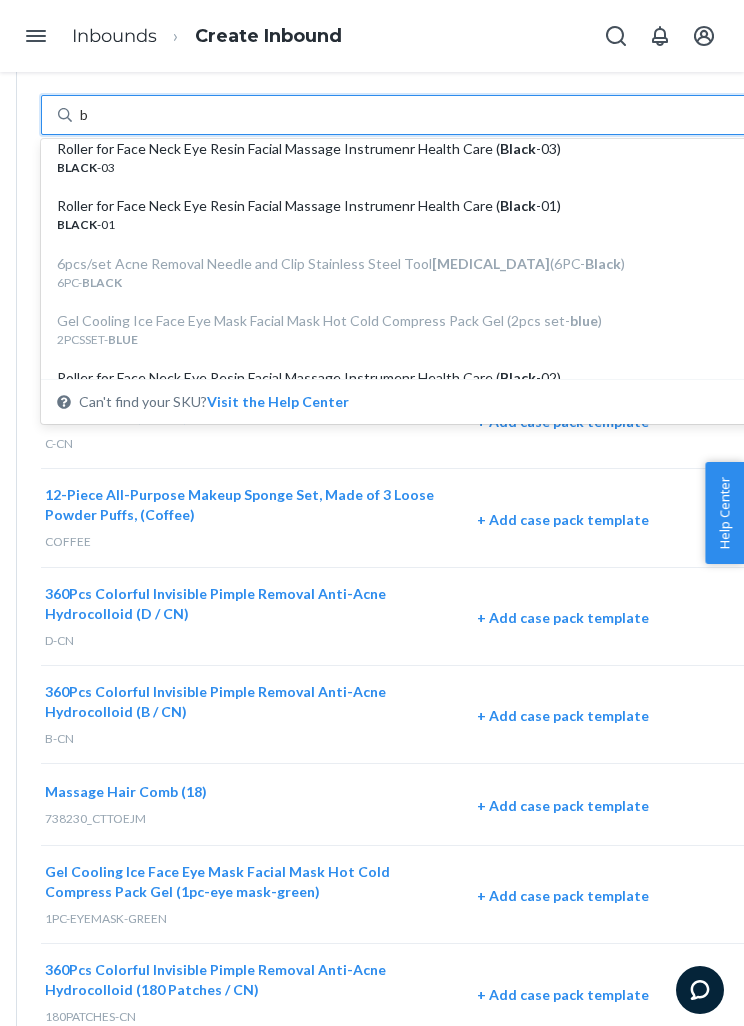 click on "Roller for Face Neck Eye Resin Facial Massage Instrumenr Health Care ( Black -01)" at bounding box center [401, 206] 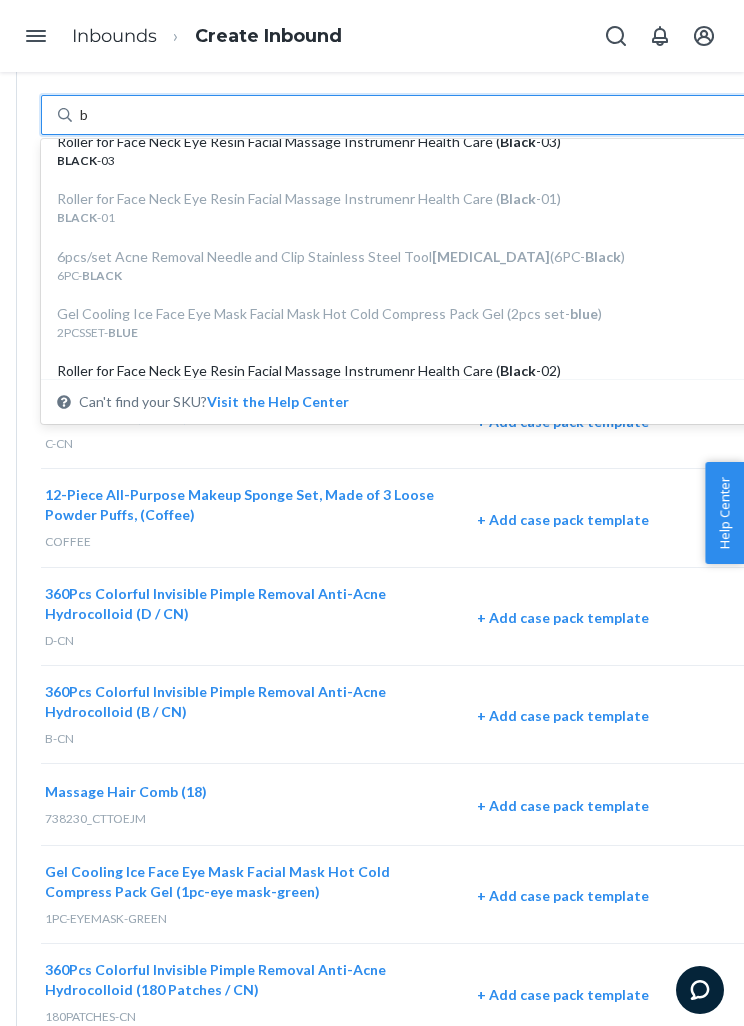 scroll, scrollTop: 492, scrollLeft: 0, axis: vertical 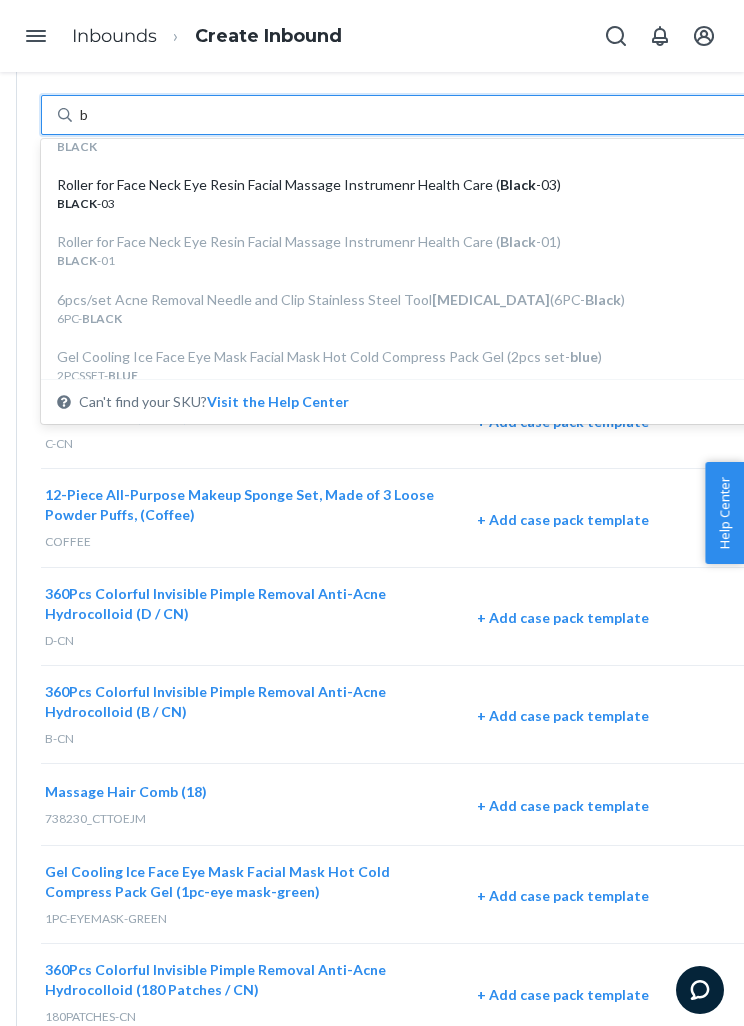 click on "Roller for Face Neck Eye Resin Facial Massage Instrumenr Health Care ( Black -03)" at bounding box center (401, 185) 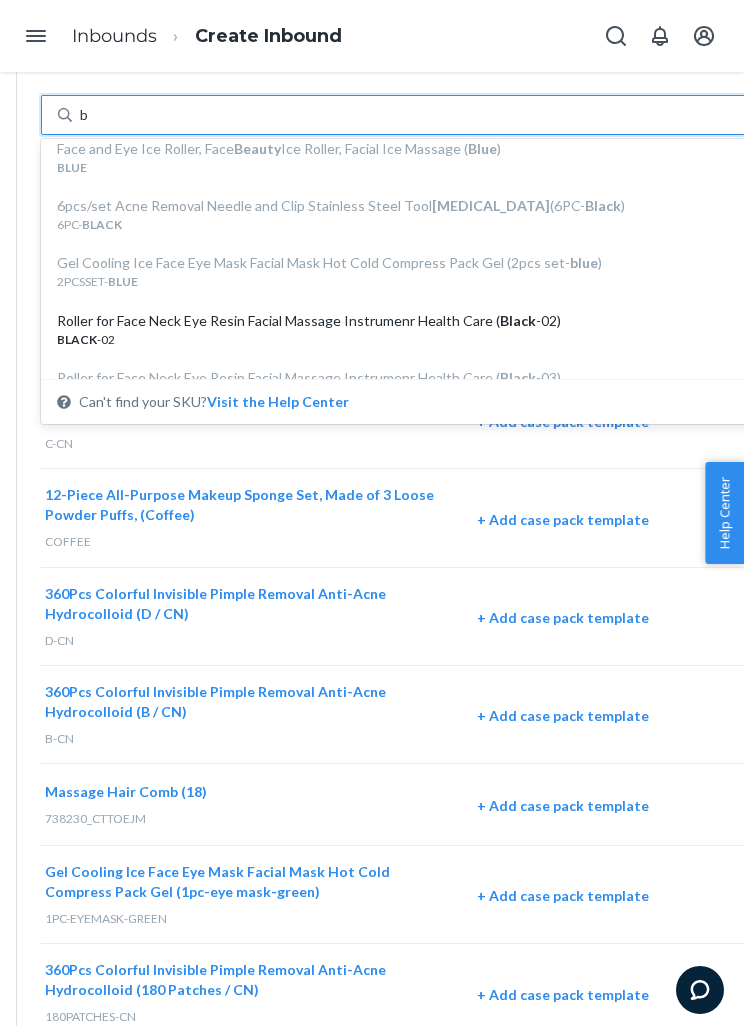 scroll, scrollTop: 611, scrollLeft: 0, axis: vertical 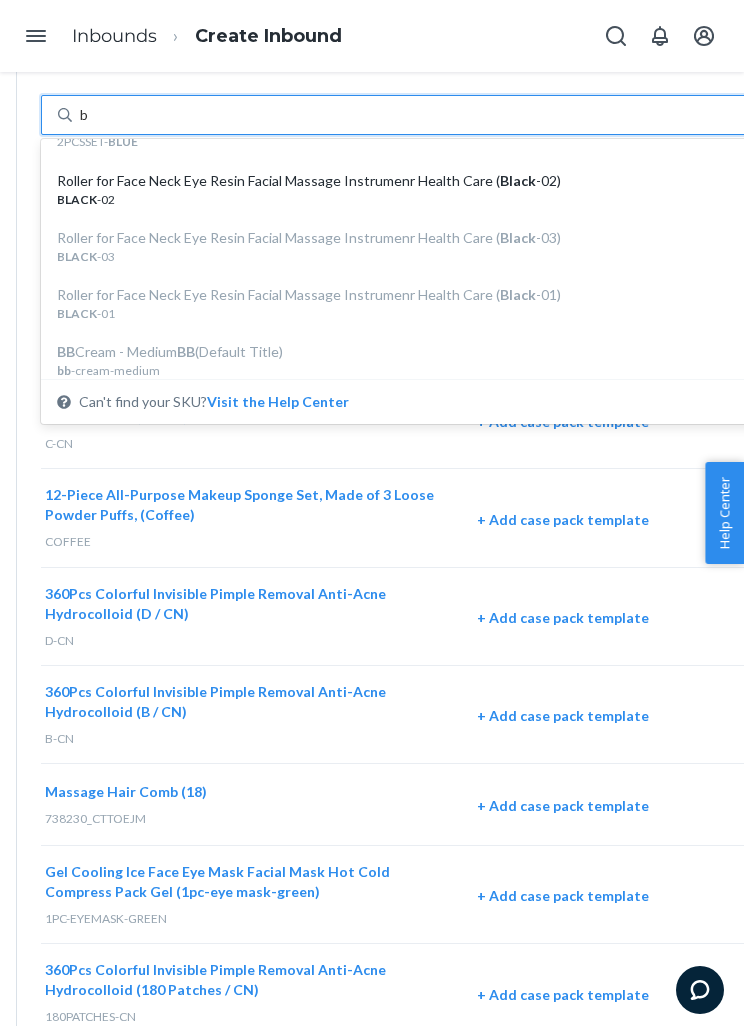 click on "Roller for Face Neck Eye Resin Facial Massage Instrumenr Health Care ( Black -02)" at bounding box center (401, 181) 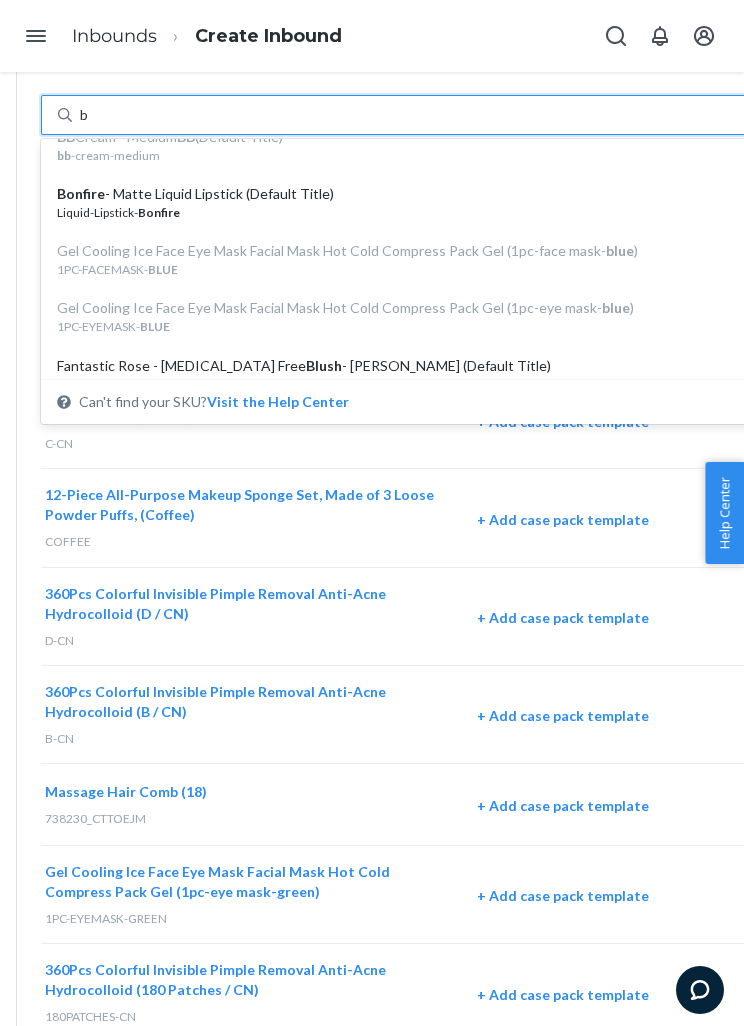 scroll, scrollTop: 813, scrollLeft: 0, axis: vertical 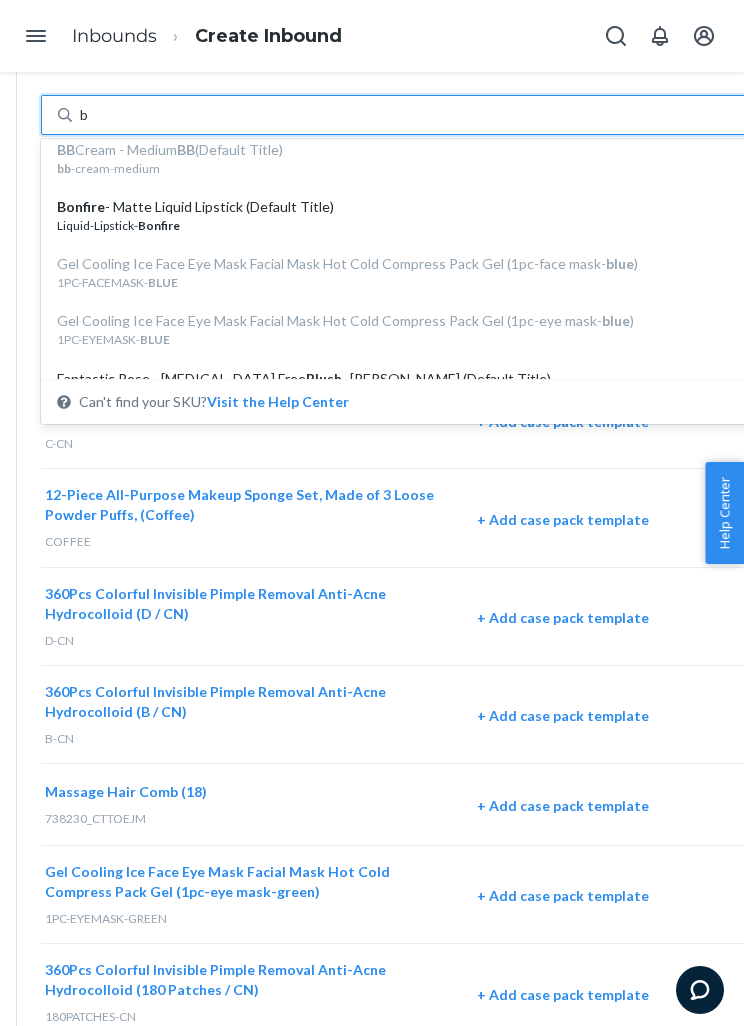 click on "Bonfire  - Matte Liquid Lipstick (Default Title)" at bounding box center (401, 207) 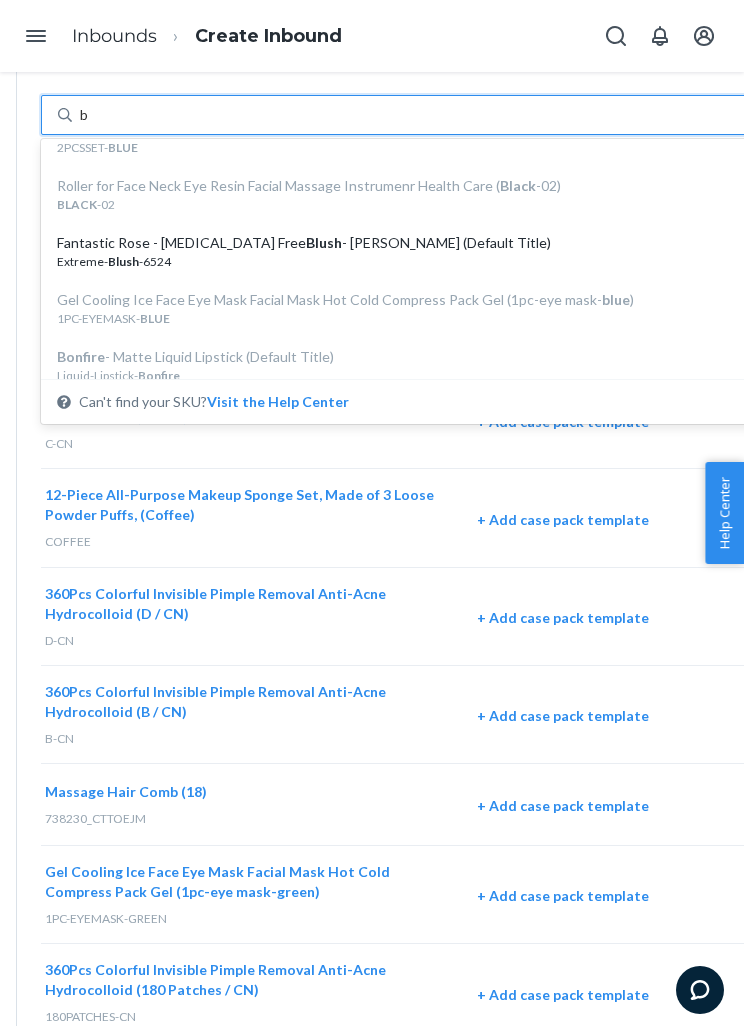 scroll, scrollTop: 790, scrollLeft: 0, axis: vertical 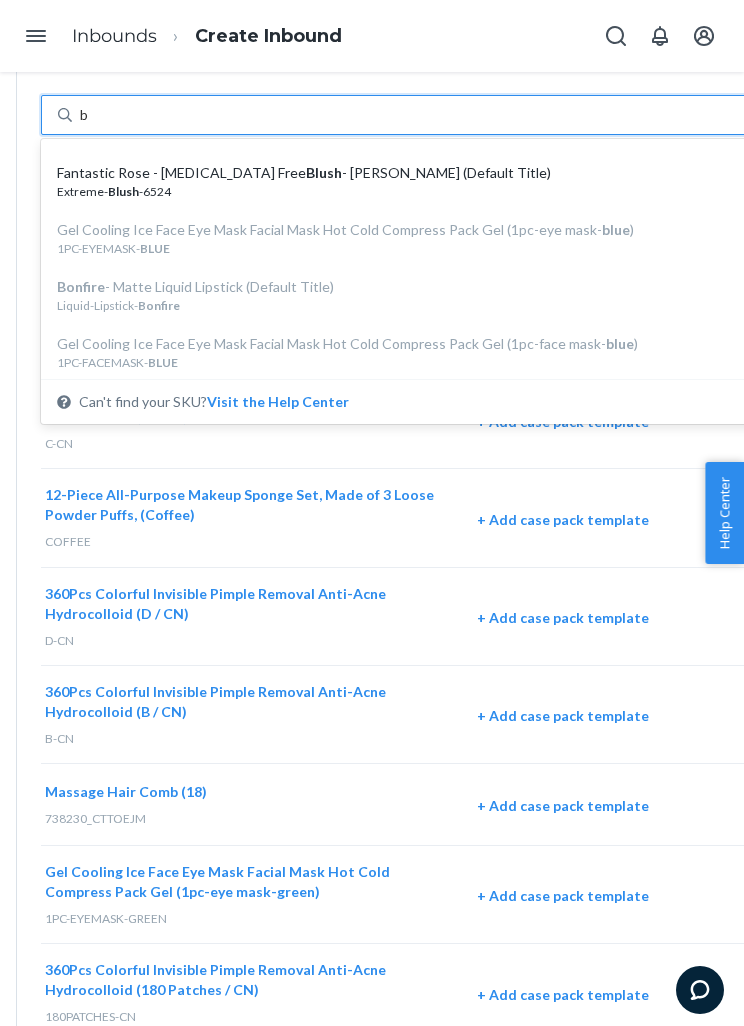 click on "Fantastic Rose - Talc Free  Blush  - Matte (Default Title)" at bounding box center [401, 173] 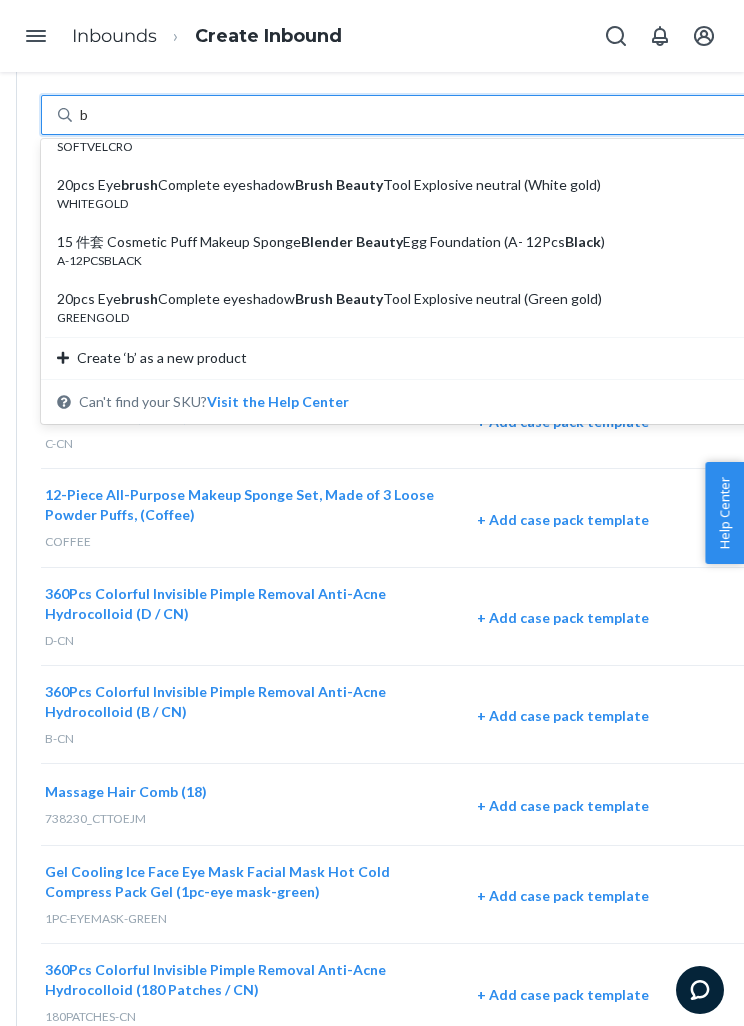 scroll, scrollTop: 1234, scrollLeft: 0, axis: vertical 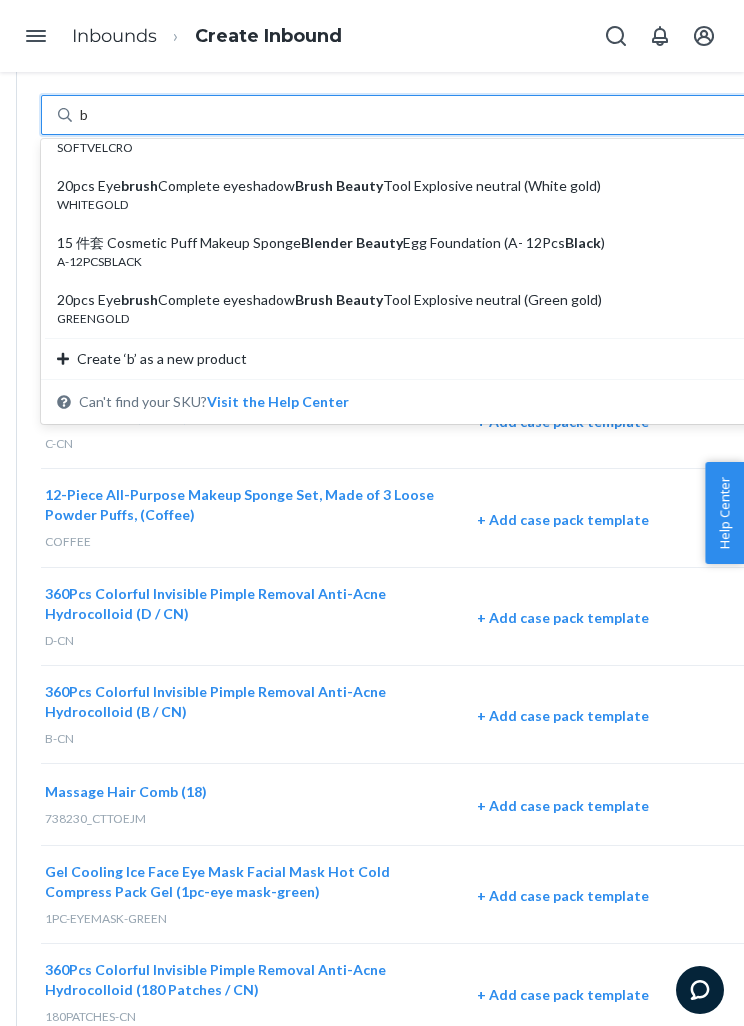 click on "20pcs Eye  brush  Complete eyeshadow  Brush   Beauty  Tool Explosive neutral (Green gold)" at bounding box center [401, 300] 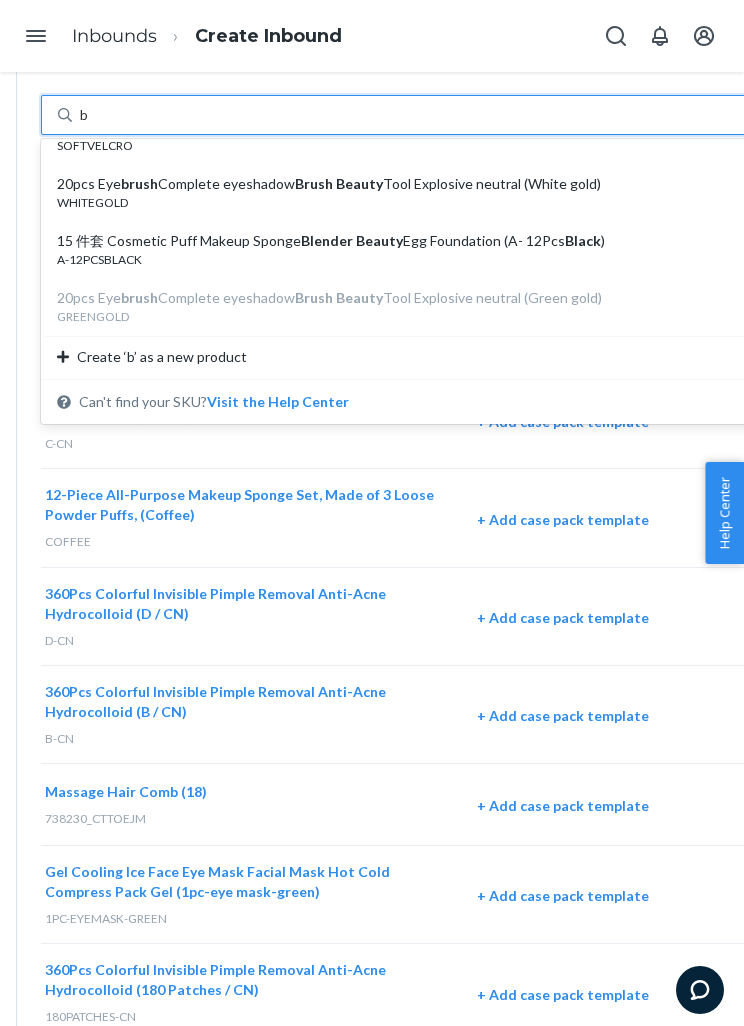 scroll, scrollTop: 1234, scrollLeft: 0, axis: vertical 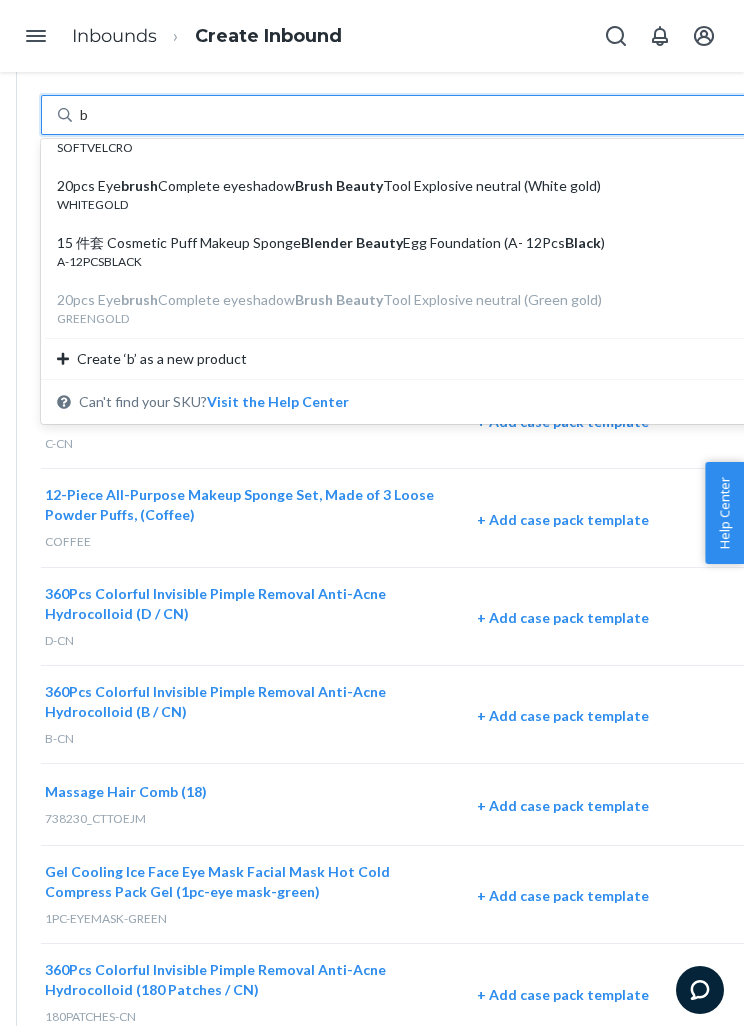 click on "15 件套 Cosmetic Puff Makeup Sponge  Blender   Beauty  Egg Foundation (A- 12Pcs  Black )" at bounding box center (401, 243) 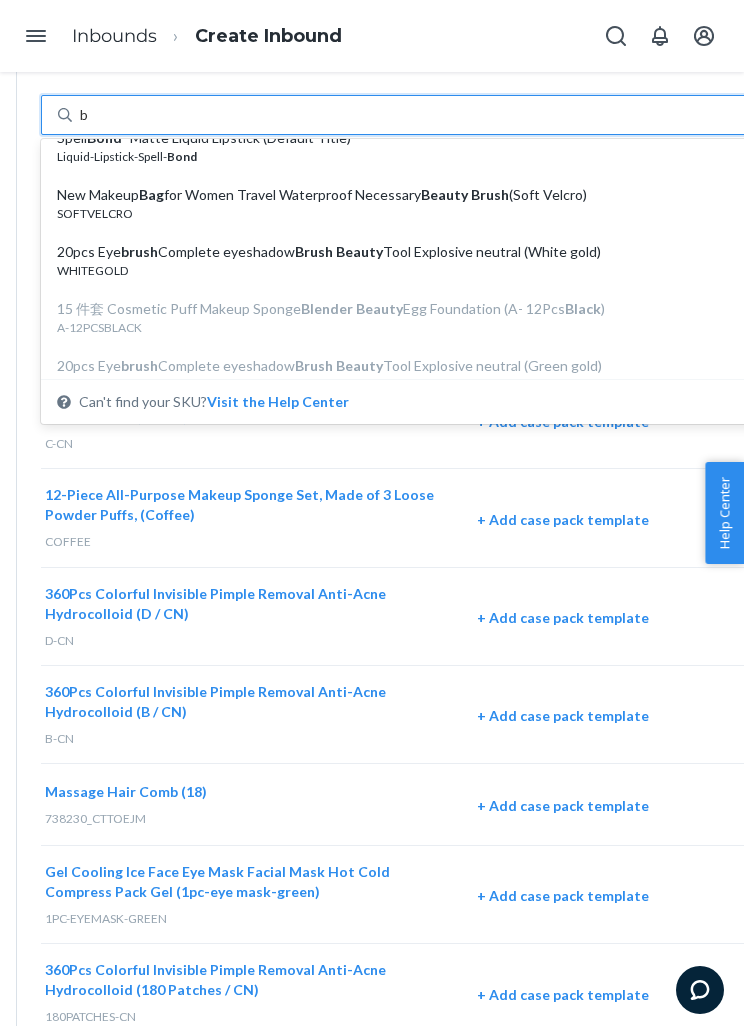 scroll, scrollTop: 1140, scrollLeft: 0, axis: vertical 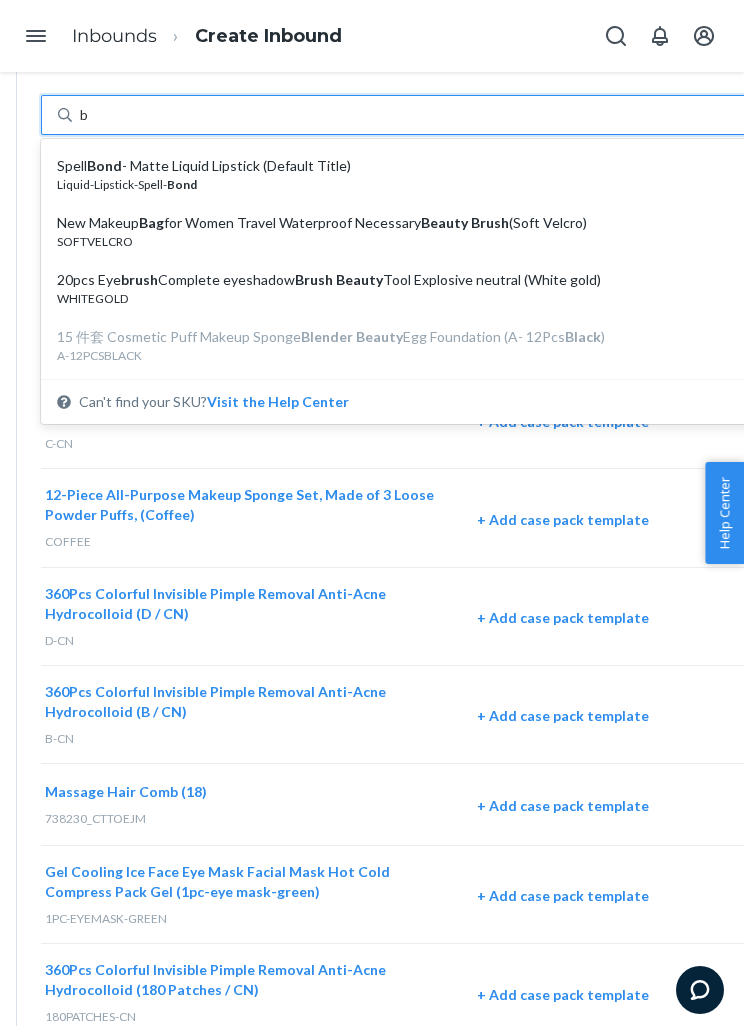 click on "Spell  Bond  - Matte Liquid Lipstick (Default Title)" at bounding box center (401, 166) 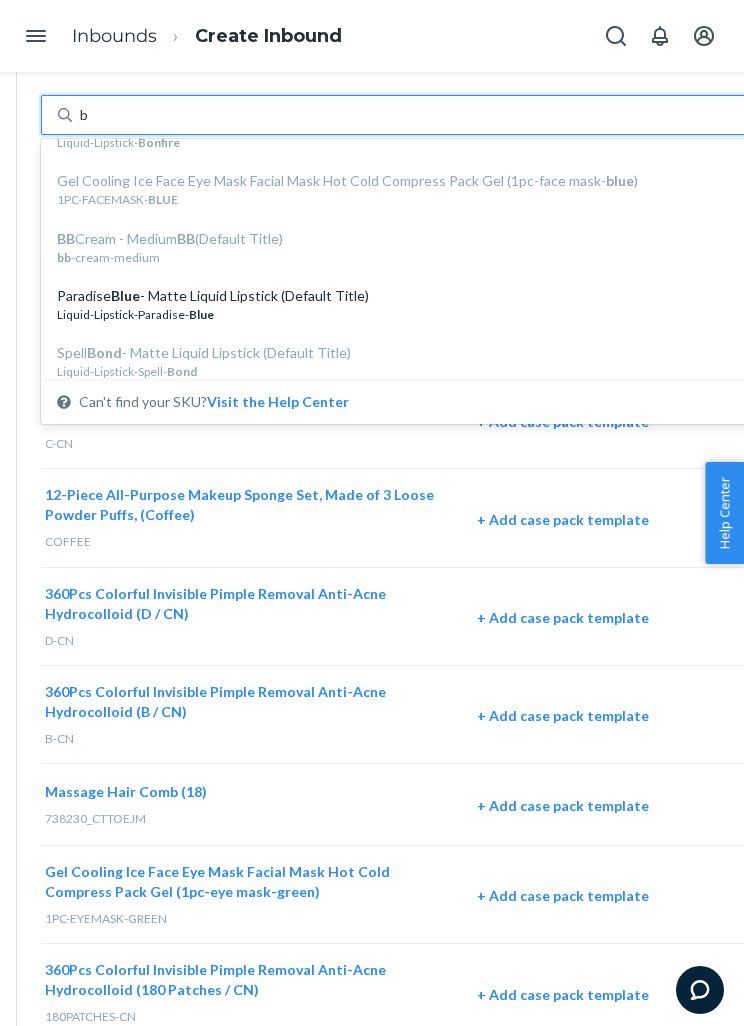 scroll, scrollTop: 1013, scrollLeft: 0, axis: vertical 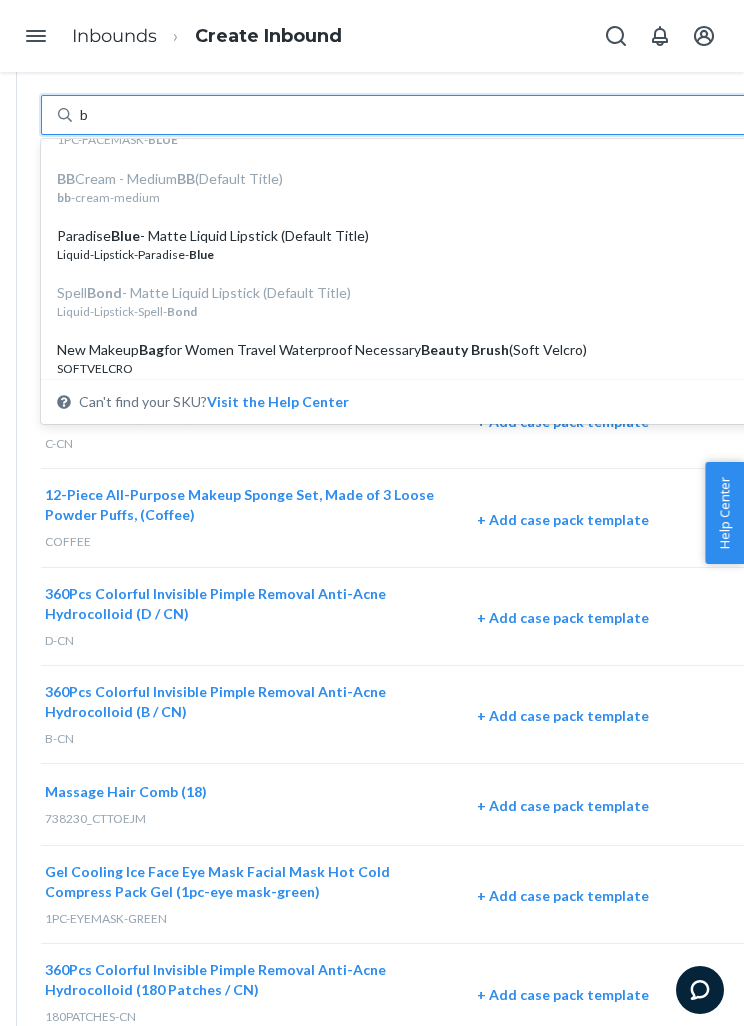 click on "Paradise  Blue  - Matte Liquid Lipstick (Default Title)" at bounding box center (401, 236) 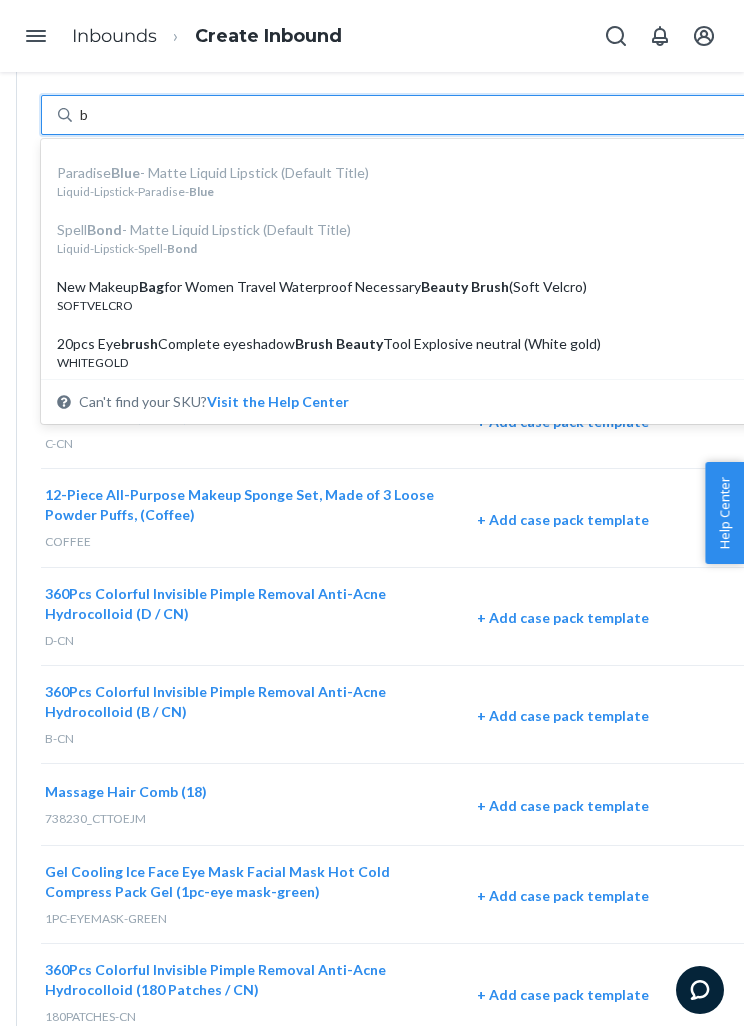 scroll, scrollTop: 1090, scrollLeft: 0, axis: vertical 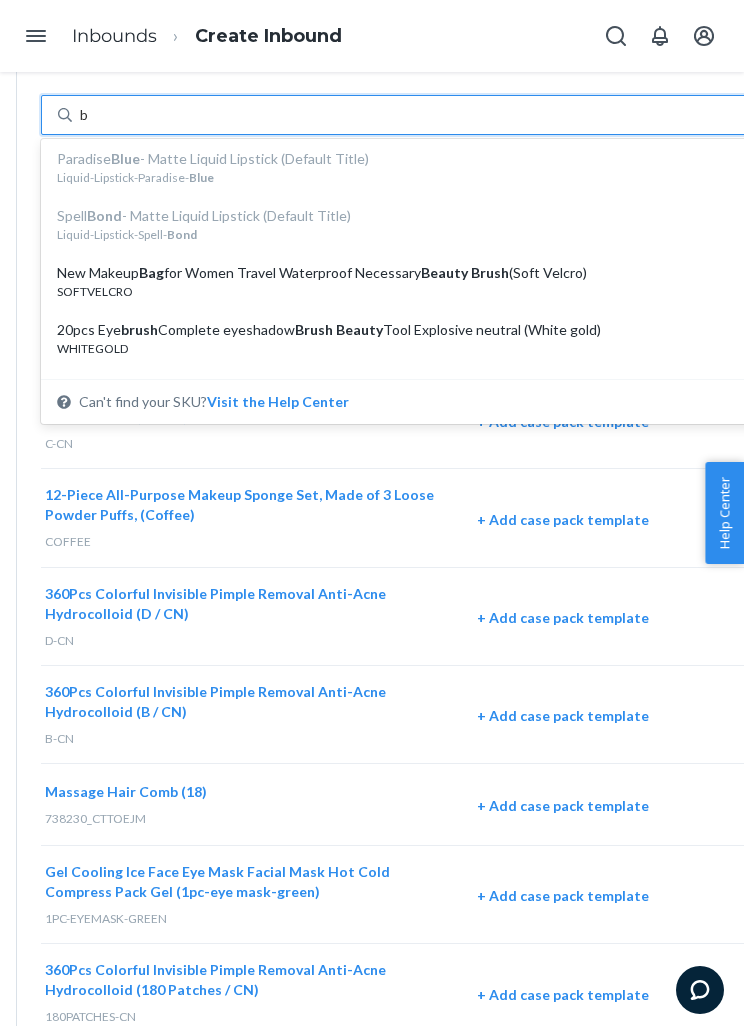 click on "New Makeup  Bag  for Women Travel Waterproof Necessary  Beauty   Brush  (Soft Velcro)" at bounding box center [401, 273] 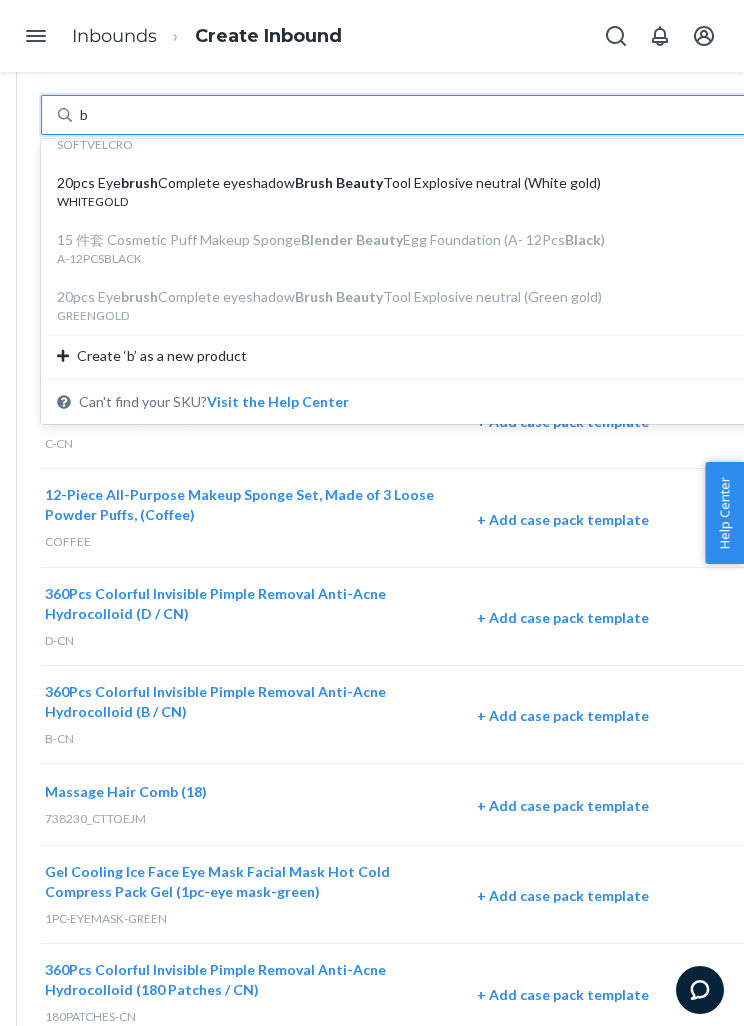 scroll, scrollTop: 1234, scrollLeft: 0, axis: vertical 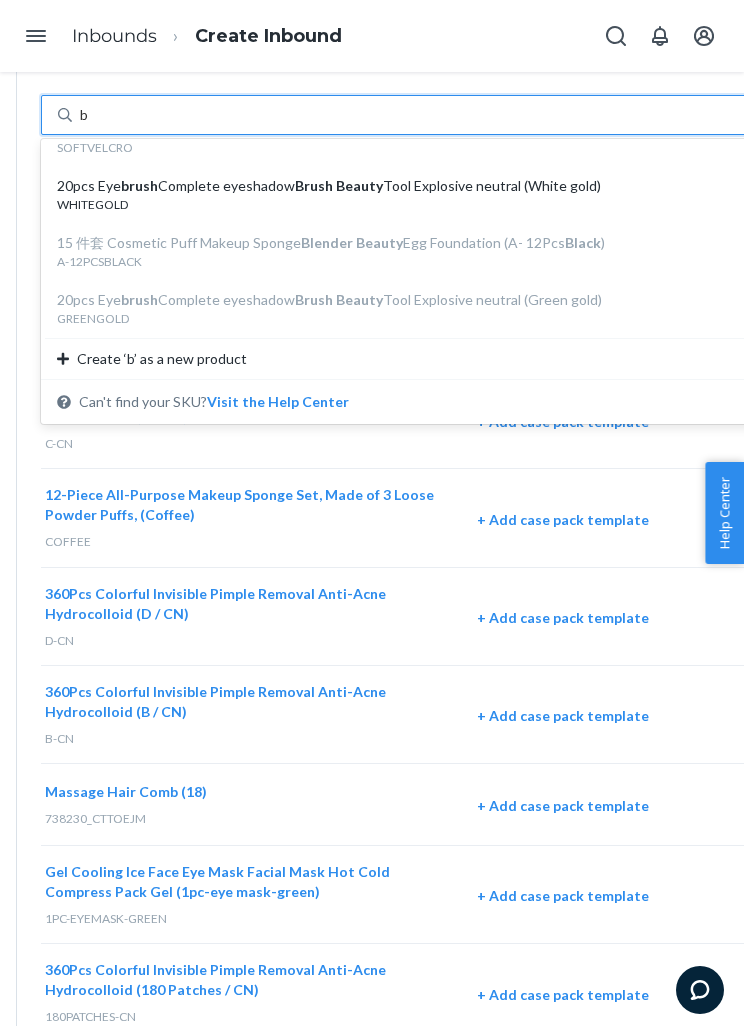 click on "20pcs Eye  brush  Complete eyeshadow  Brush   Beauty  Tool Explosive neutral (White gold)" at bounding box center [401, 186] 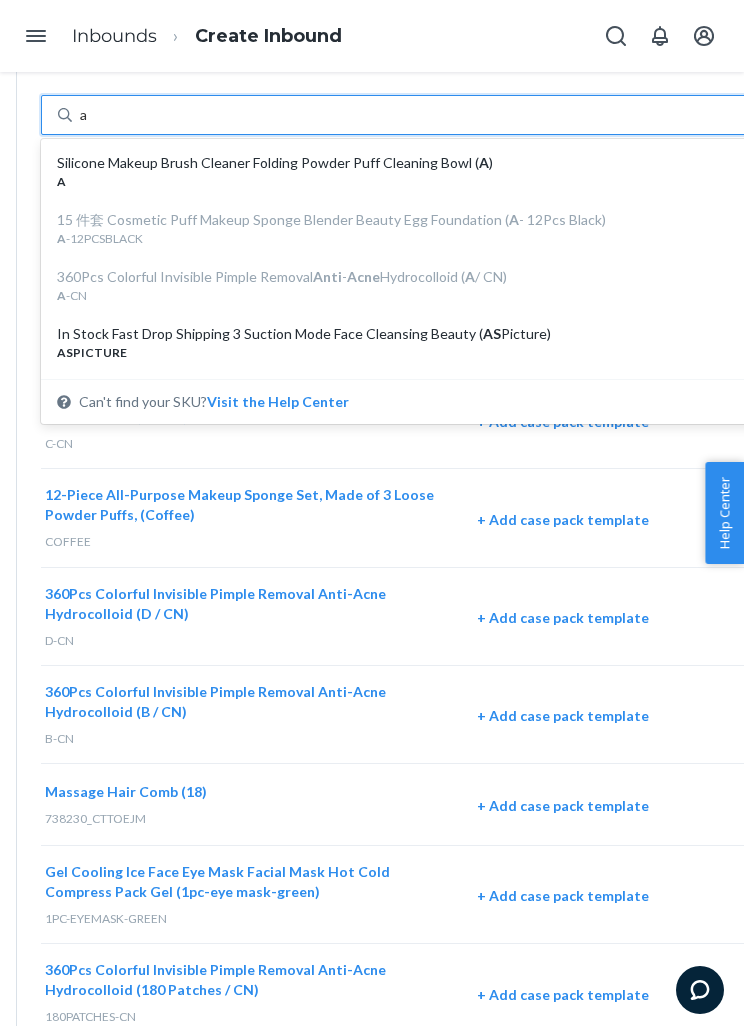 click on "Silicone Makeup Brush Cleaner Folding Powder Puff Cleaning Bowl ( A )" at bounding box center [401, 163] 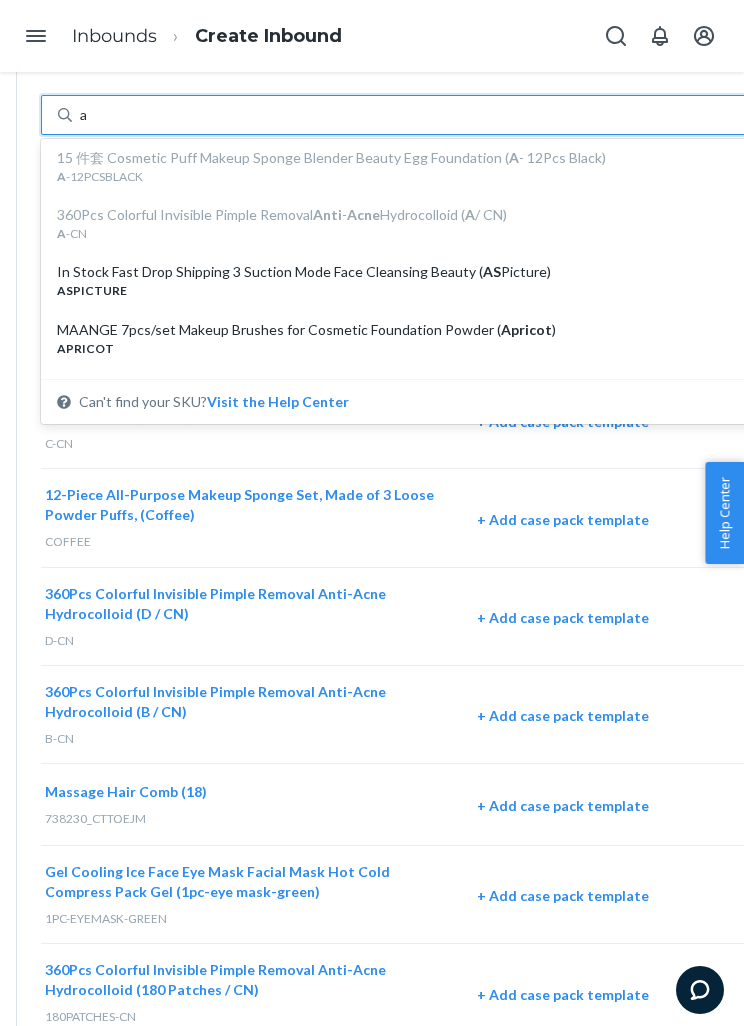 scroll, scrollTop: 144, scrollLeft: 0, axis: vertical 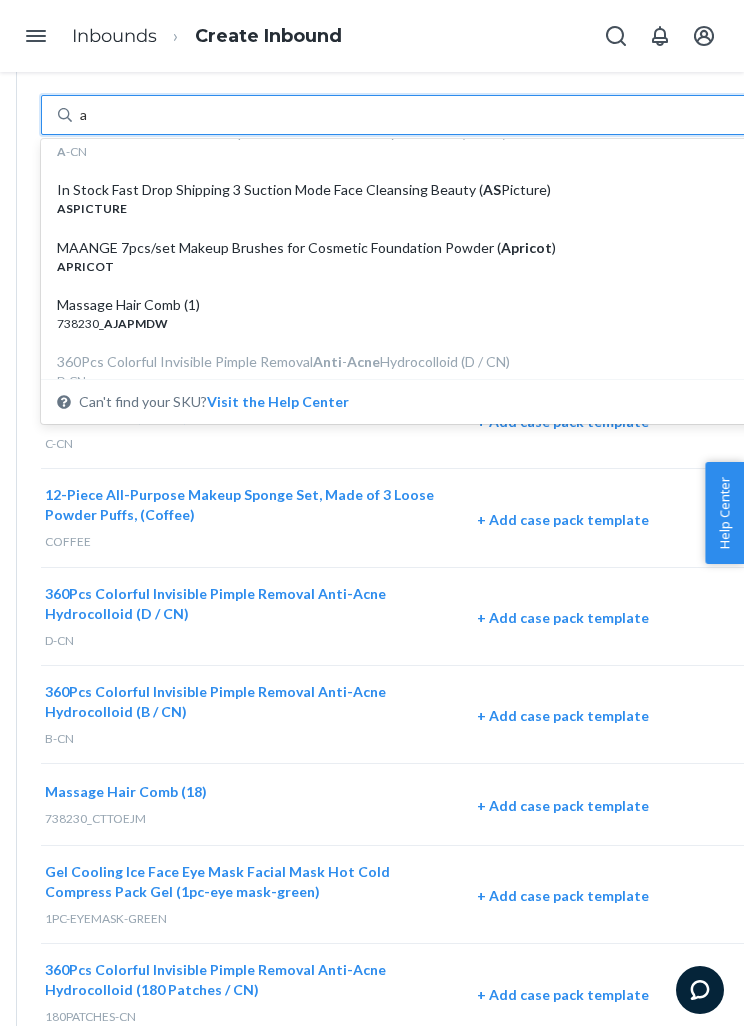 click on "In Stock Fast Drop Shipping 3 Suction Mode Face Cleansing Beauty ( AS  Picture)" at bounding box center [401, 190] 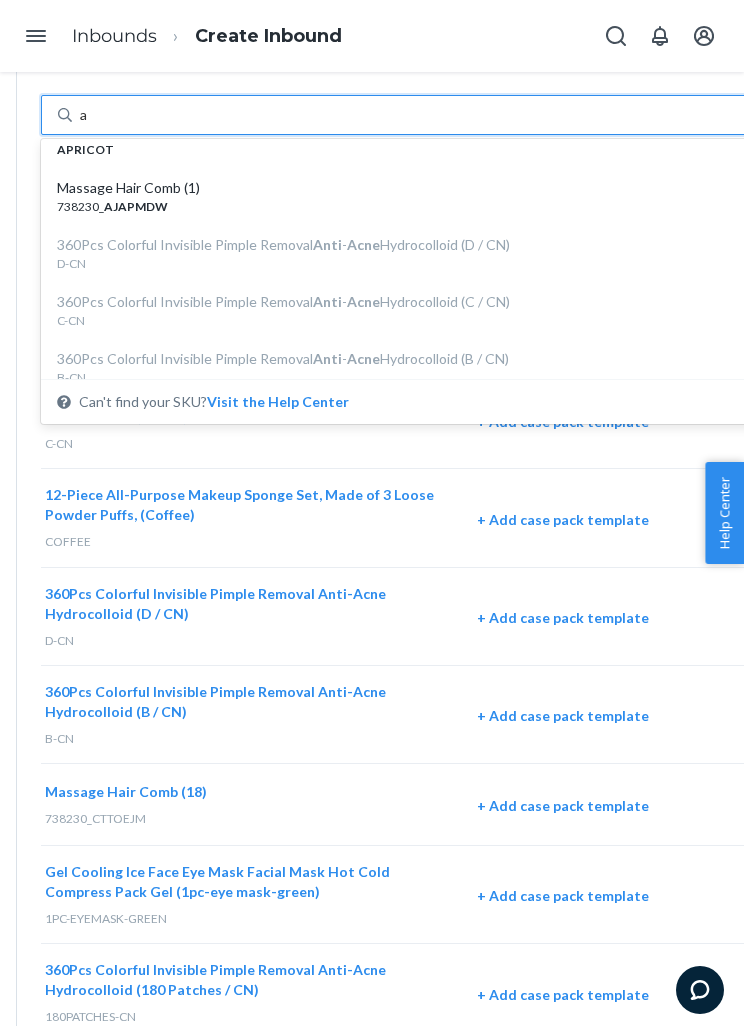 scroll, scrollTop: 264, scrollLeft: 0, axis: vertical 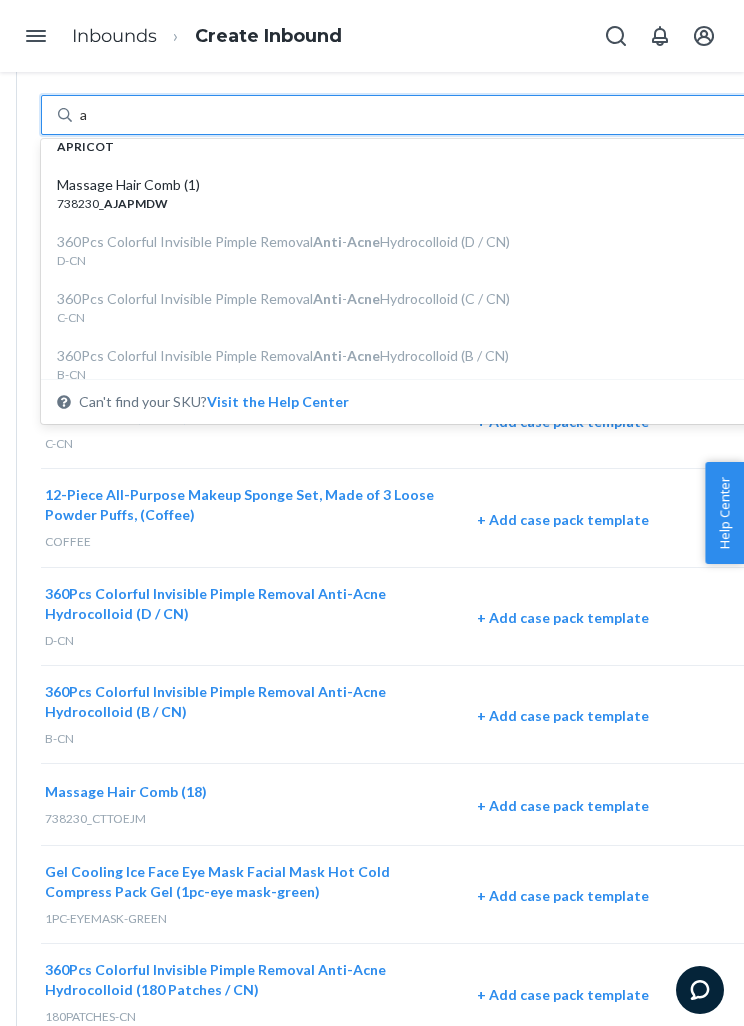 click on "738230_ AJAPMDW" at bounding box center [401, 203] 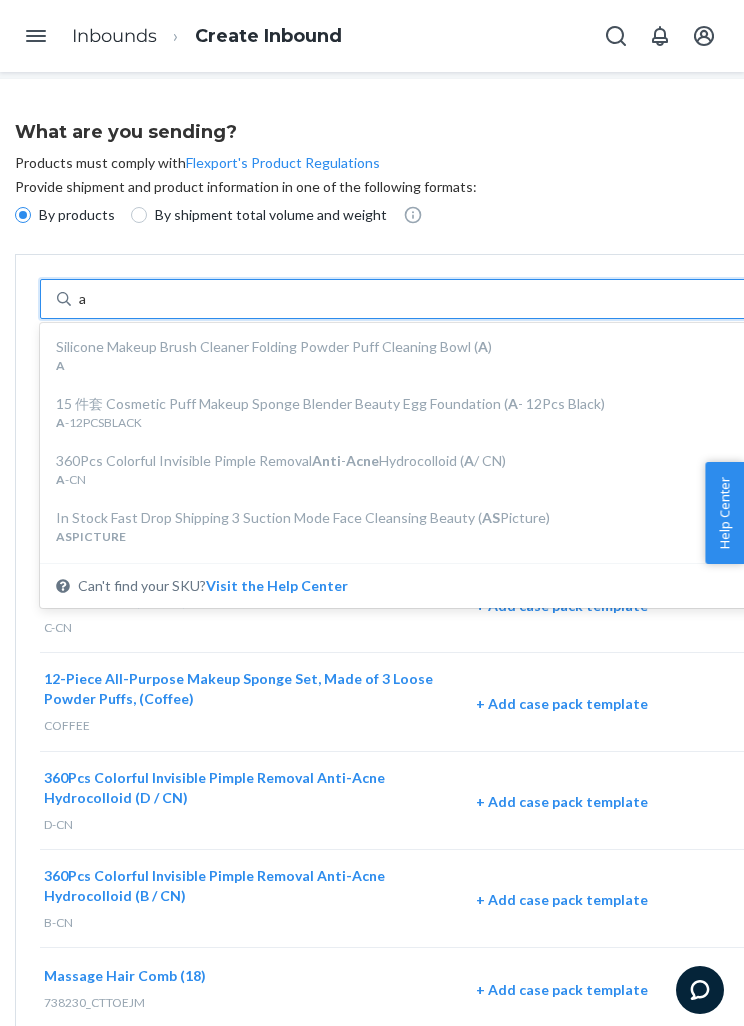scroll, scrollTop: 36, scrollLeft: 24, axis: both 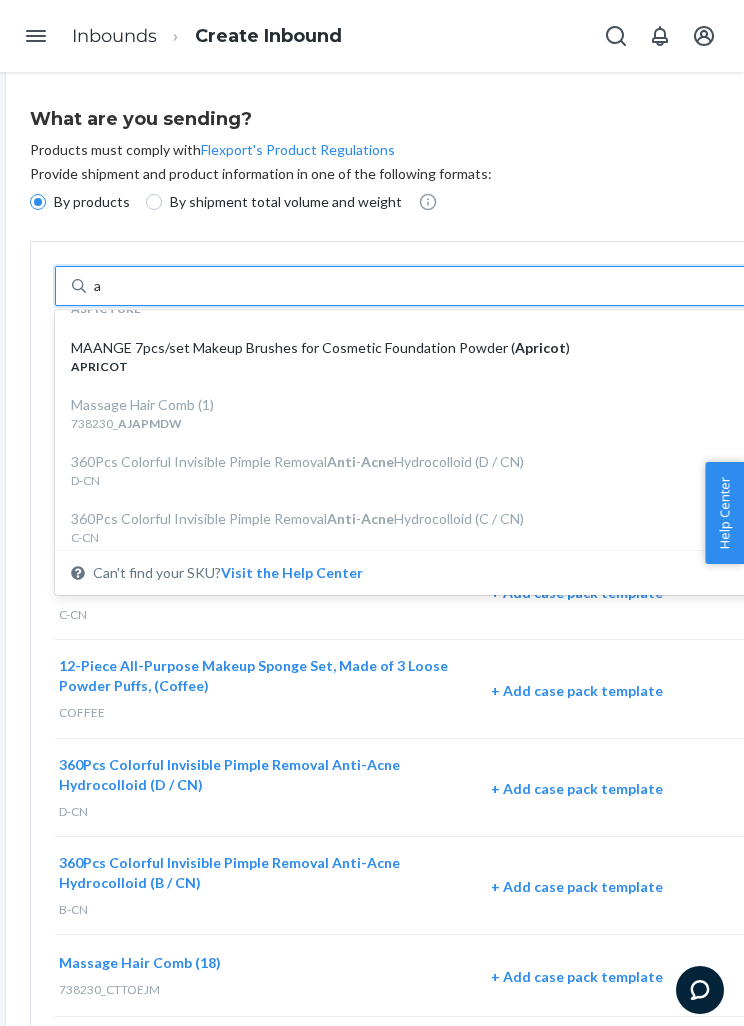 click on "APRICOT" at bounding box center (415, 366) 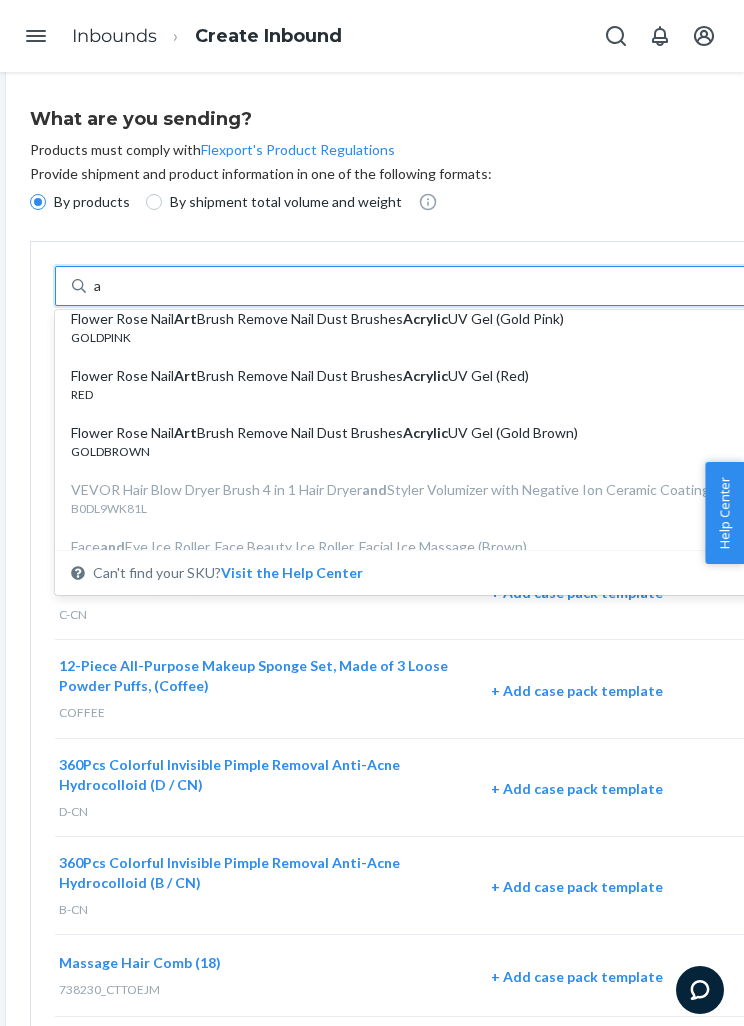 scroll, scrollTop: 611, scrollLeft: 0, axis: vertical 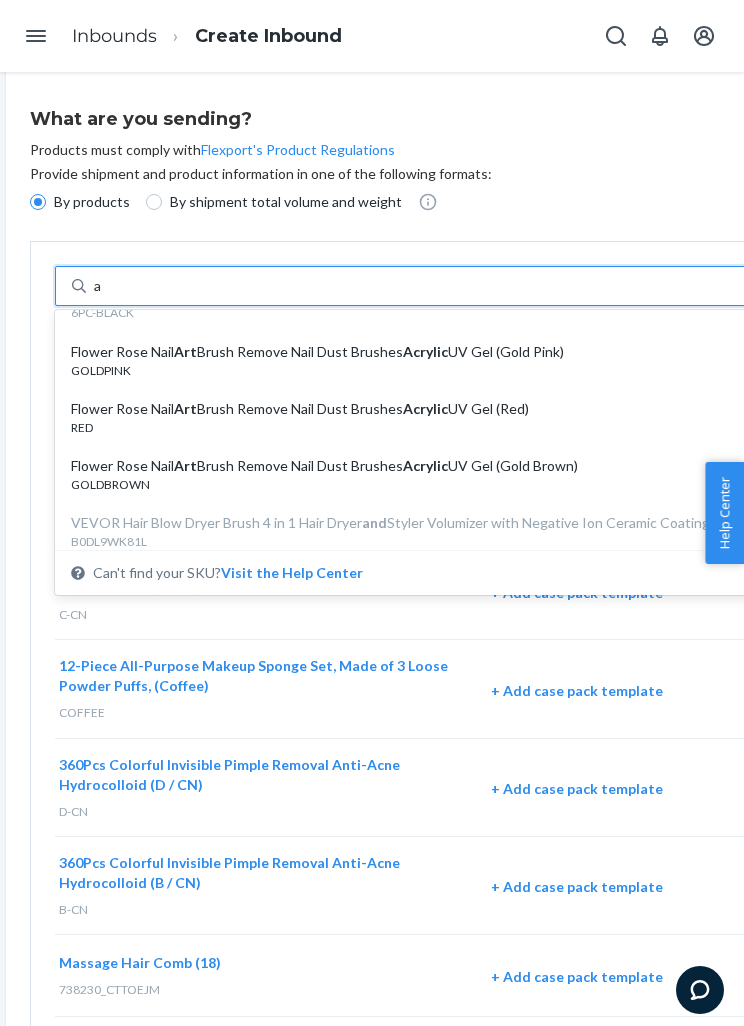 click on "GOLDPINK" at bounding box center (415, 370) 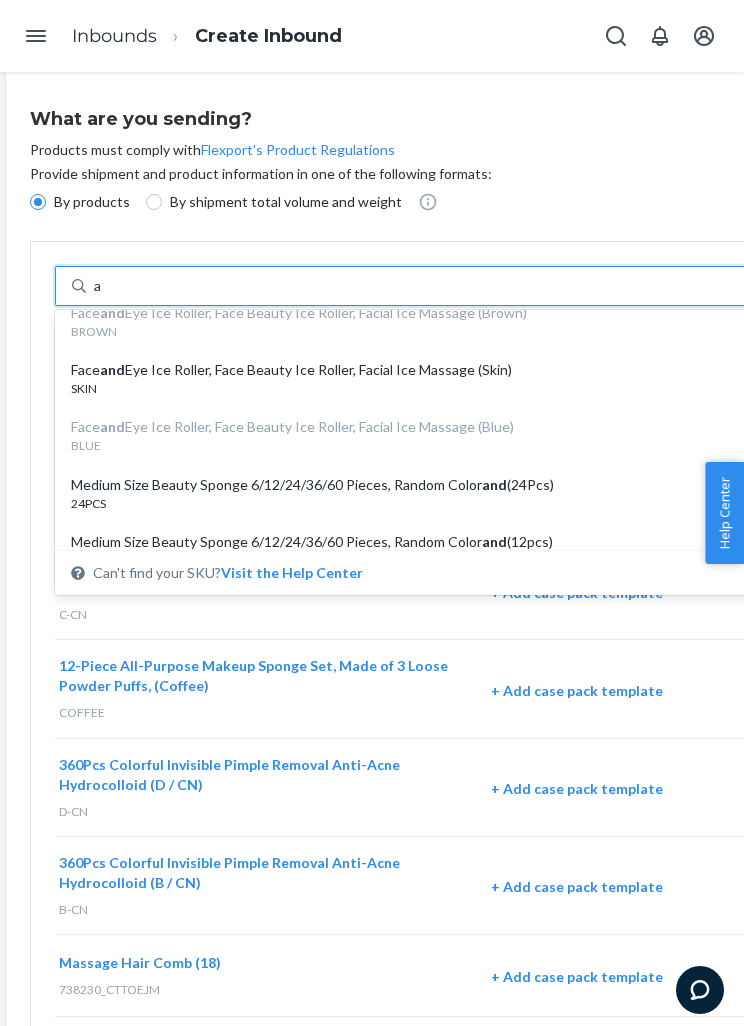 scroll, scrollTop: 887, scrollLeft: 0, axis: vertical 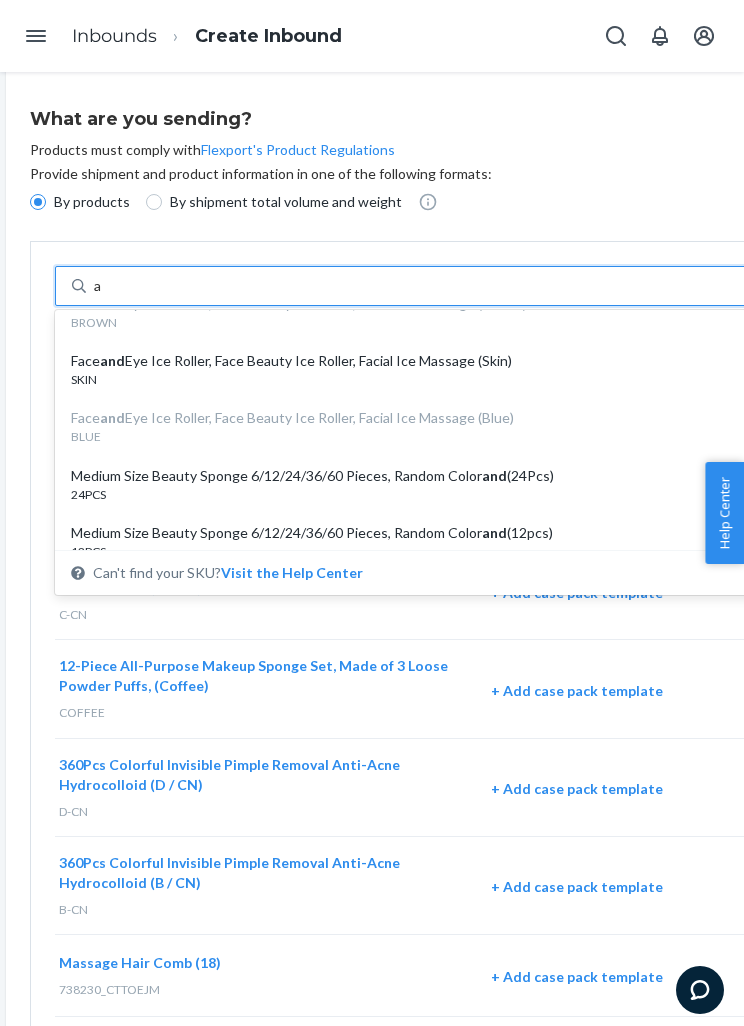 click on "SKIN" at bounding box center [415, 379] 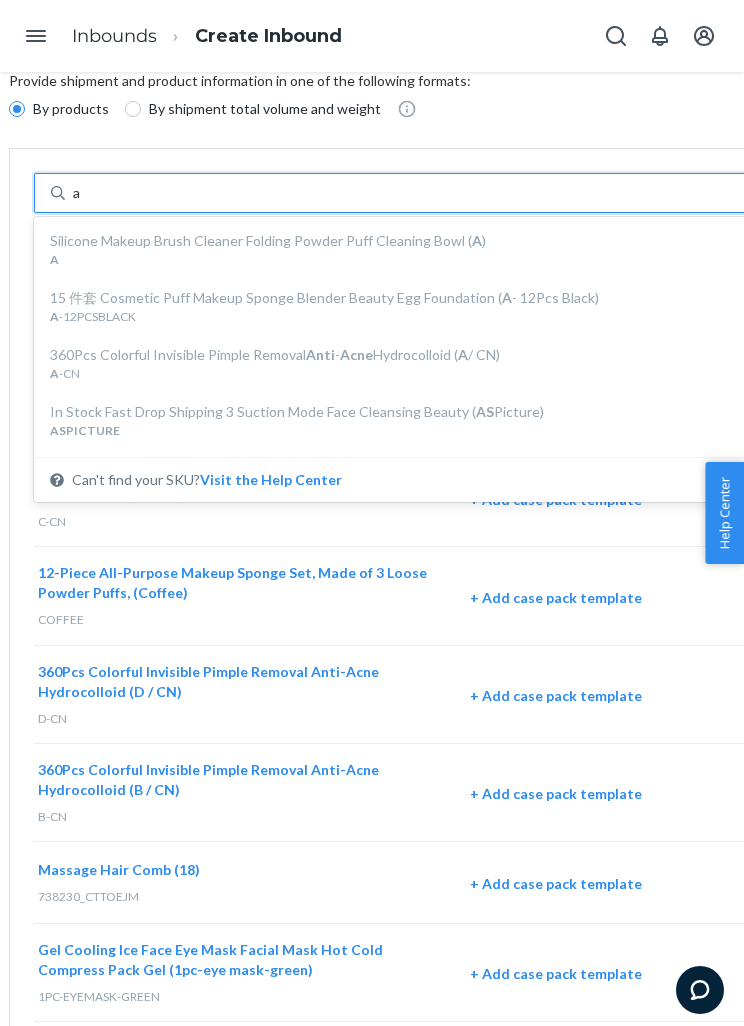 scroll, scrollTop: 126, scrollLeft: 45, axis: both 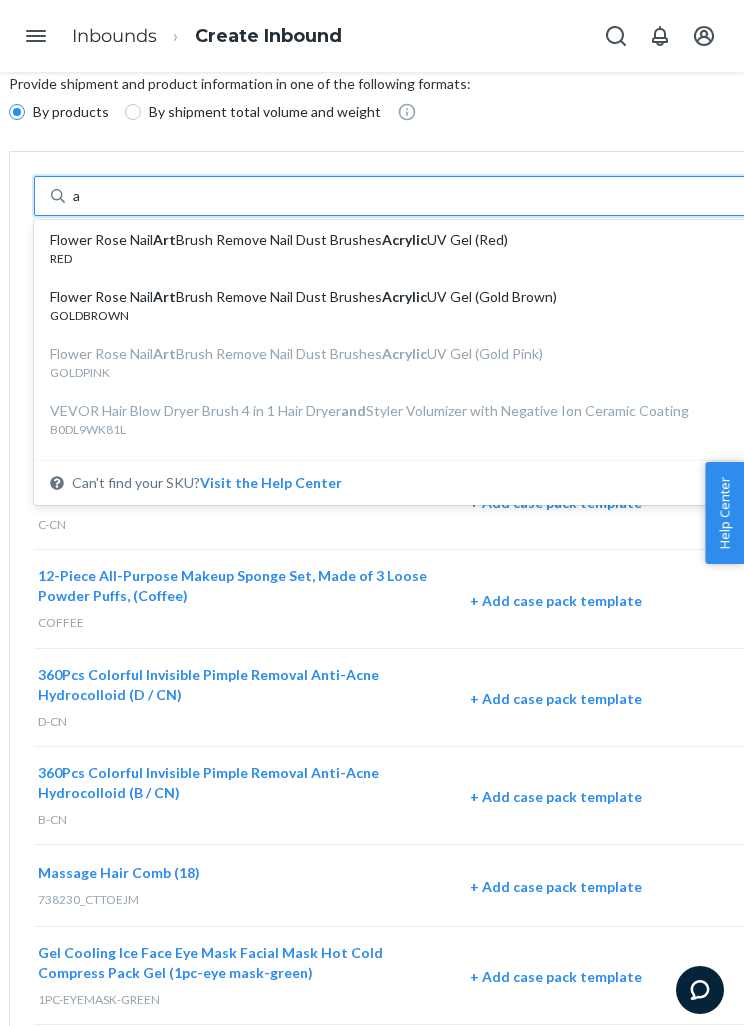 click on "RED" at bounding box center [394, 258] 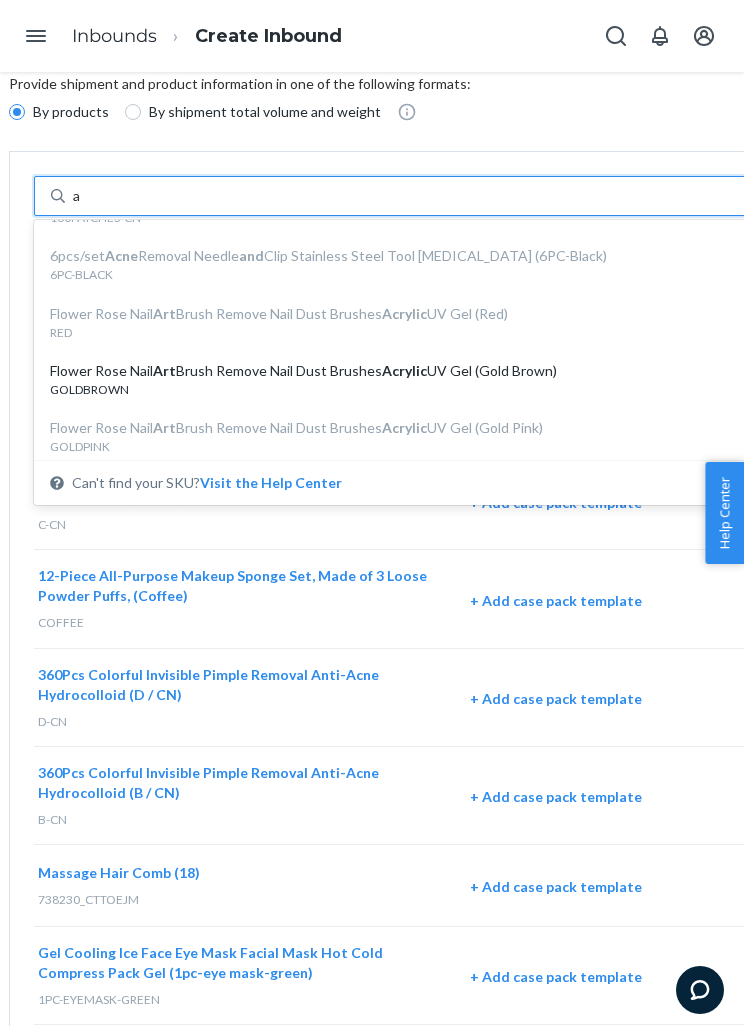 scroll, scrollTop: 571, scrollLeft: 0, axis: vertical 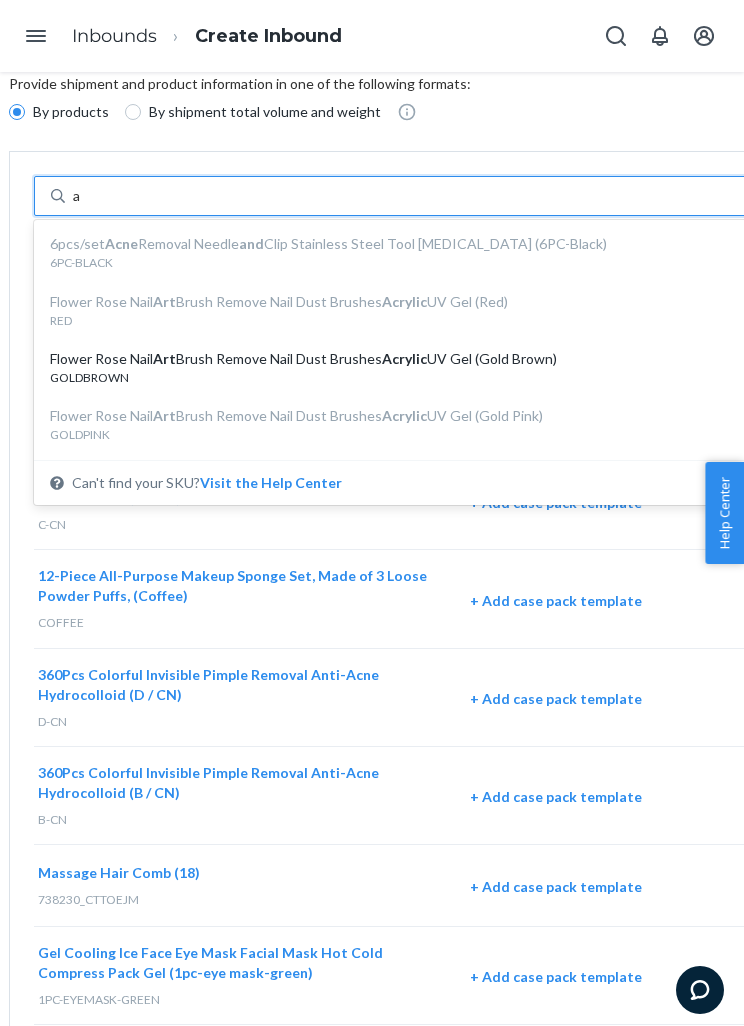 click on "Flower Rose Nail  Art  Brush Remove Nail Dust Brushes  Acrylic  UV Gel (Gold Brown)" at bounding box center (394, 359) 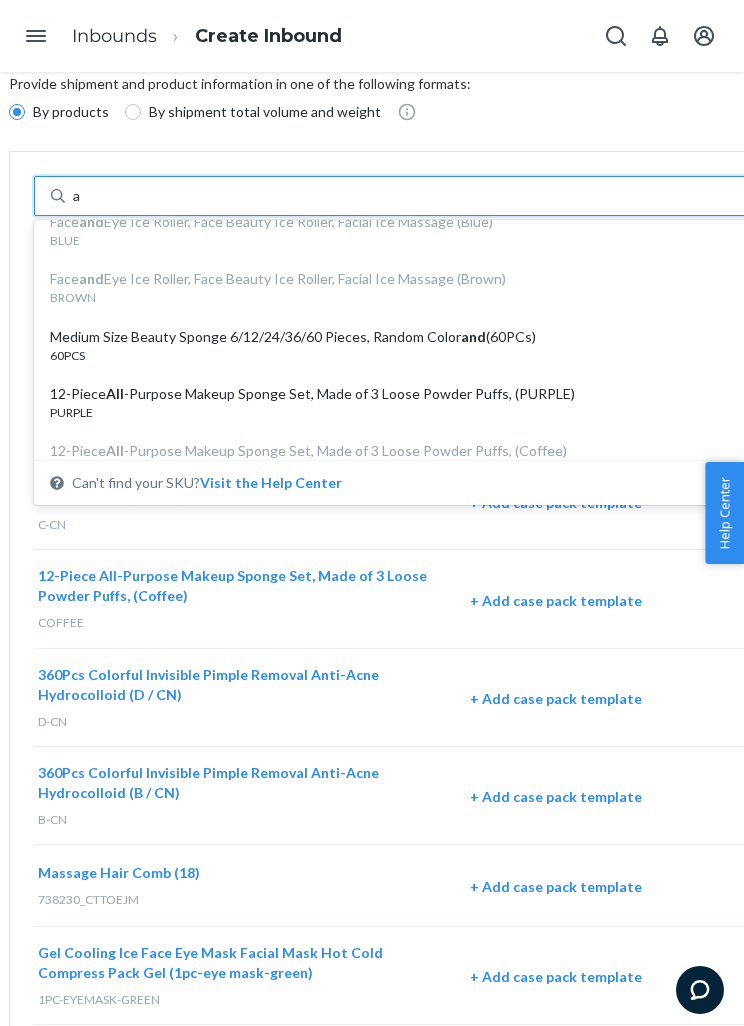 scroll, scrollTop: 981, scrollLeft: 0, axis: vertical 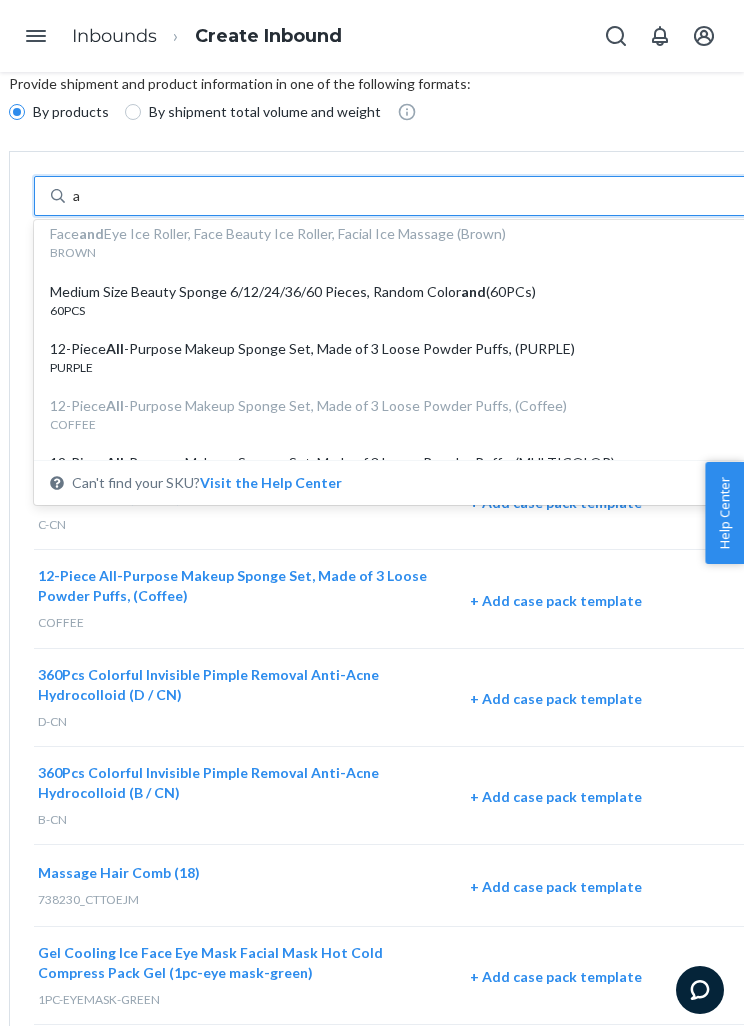 click on "Medium Size Beauty Sponge 6/12/24/36/60 Pieces, Random Color  and  (60PCs)" at bounding box center [394, 292] 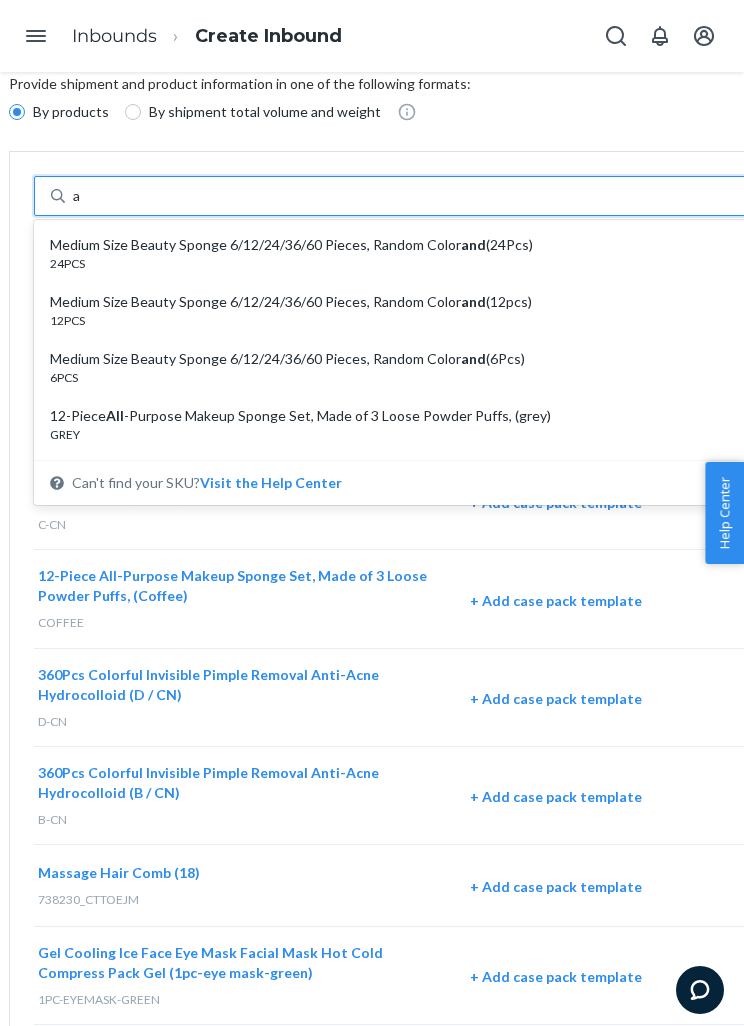 scroll, scrollTop: 1029, scrollLeft: 0, axis: vertical 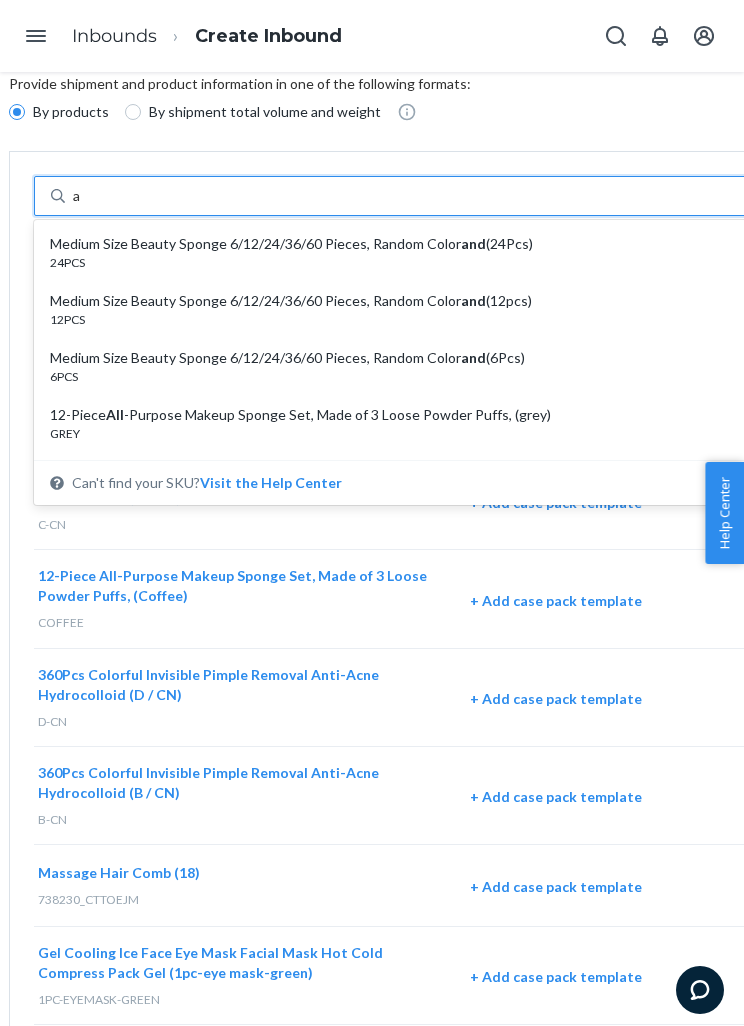 click on "Medium Size Beauty Sponge 6/12/24/36/60 Pieces, Random Color  and  (24Pcs)" at bounding box center (394, 244) 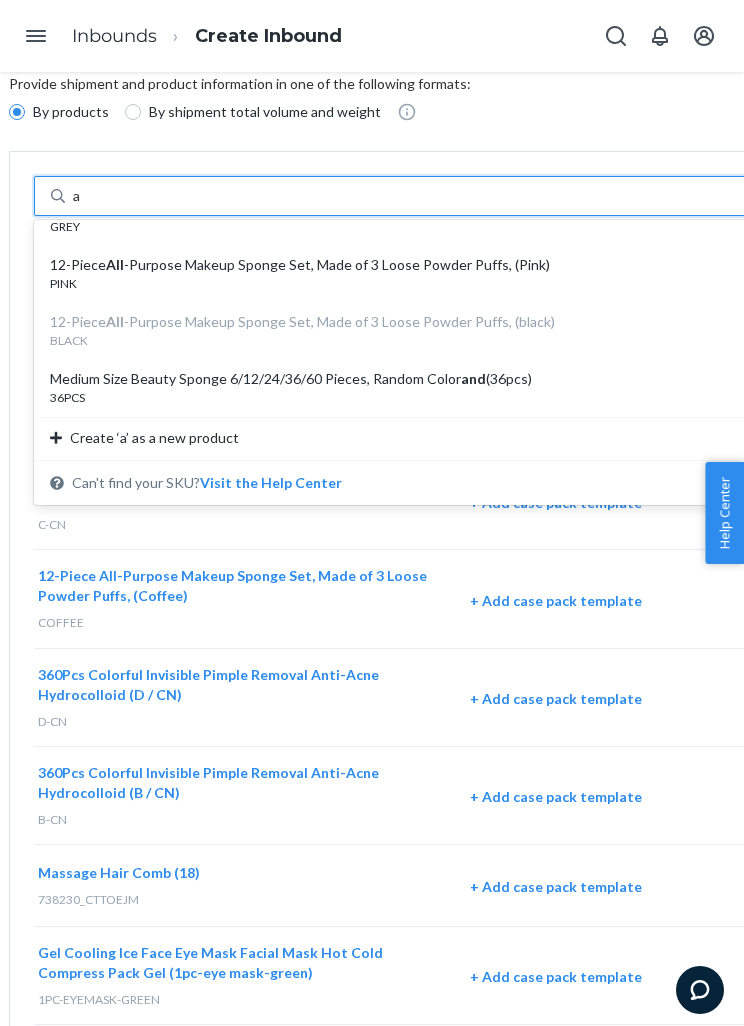 scroll, scrollTop: 1234, scrollLeft: 0, axis: vertical 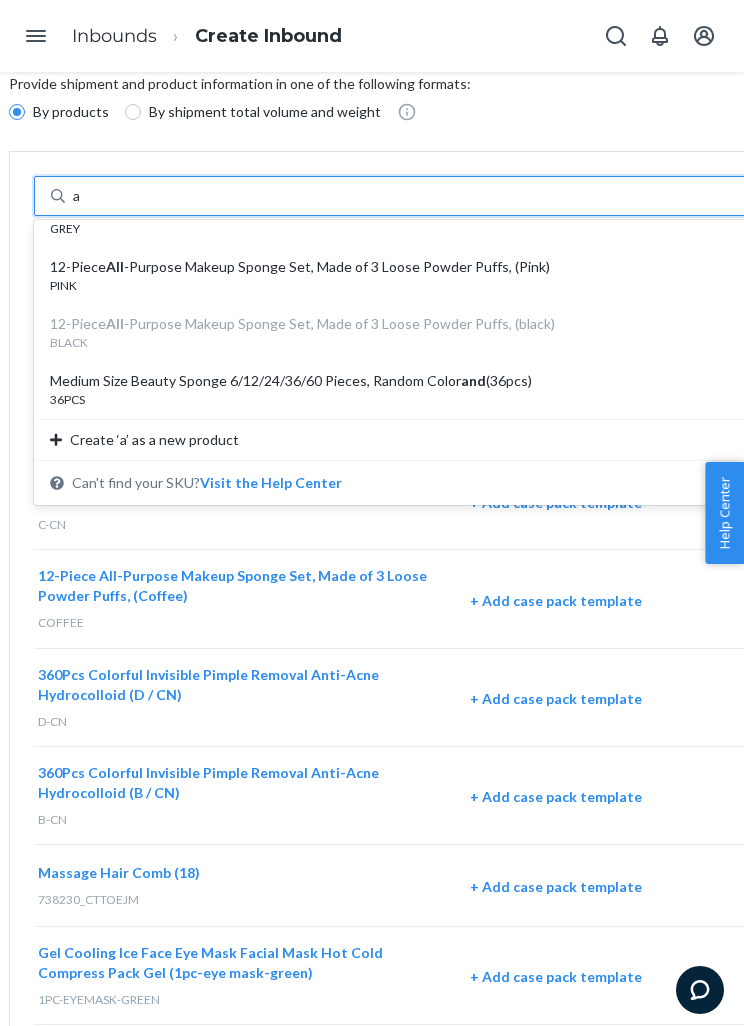 click on "Medium Size Beauty Sponge 6/12/24/36/60 Pieces, Random Color  and  (36pcs)" at bounding box center [394, 381] 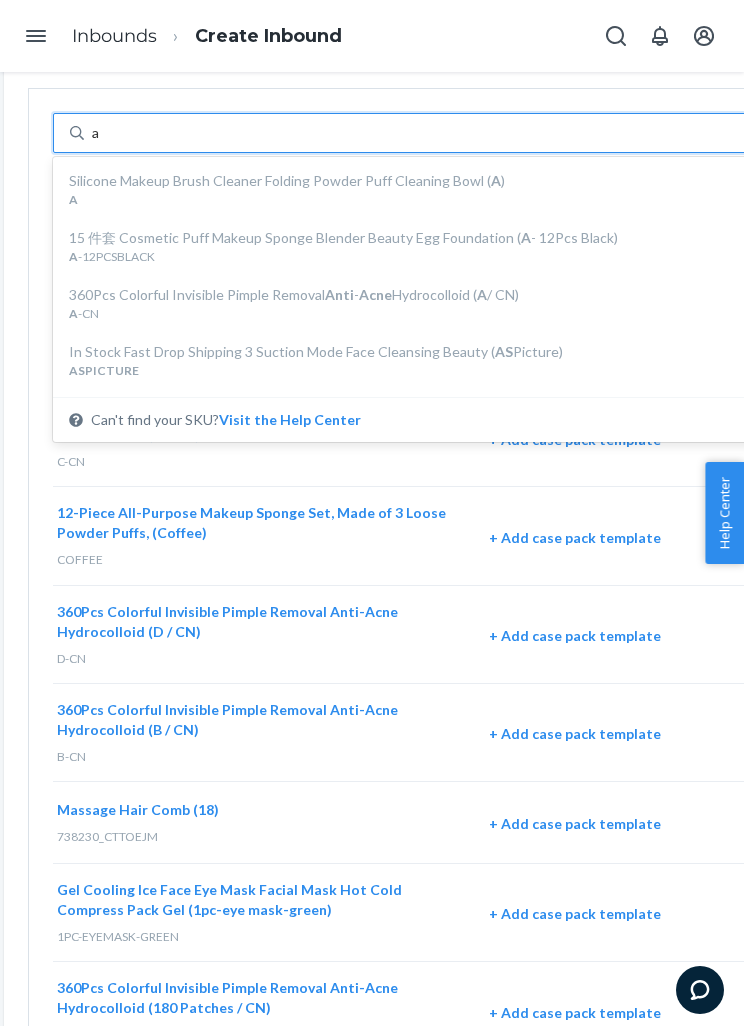 scroll, scrollTop: 188, scrollLeft: 26, axis: both 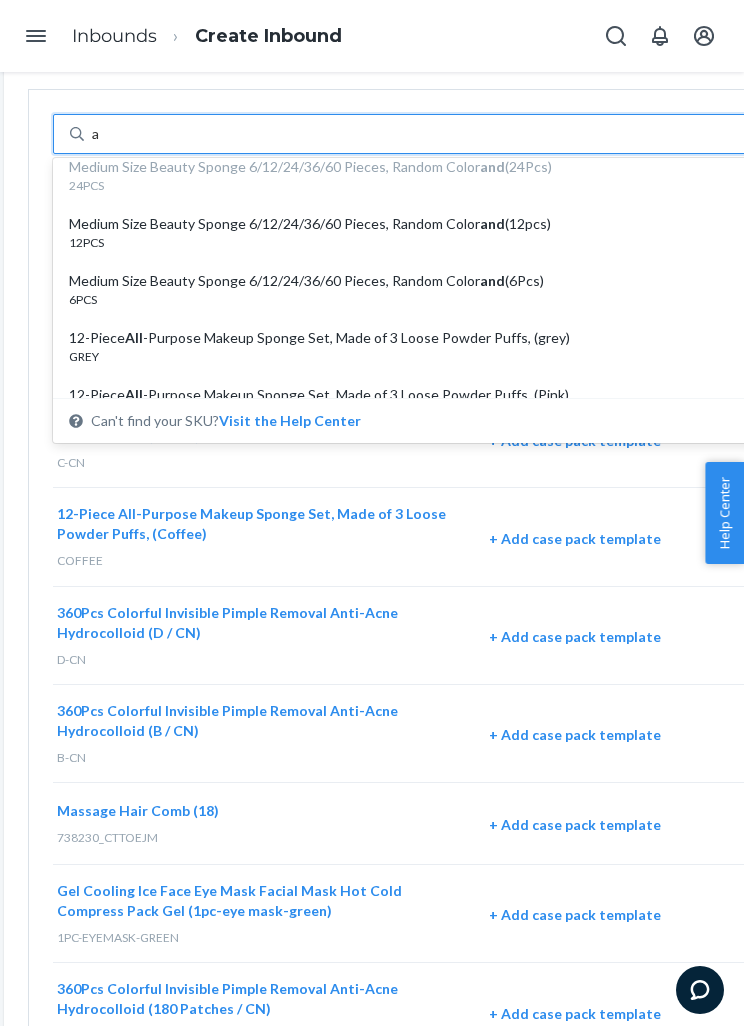 click on "Medium Size Beauty Sponge 6/12/24/36/60 Pieces, Random Color  and  (12pcs)" at bounding box center [413, 224] 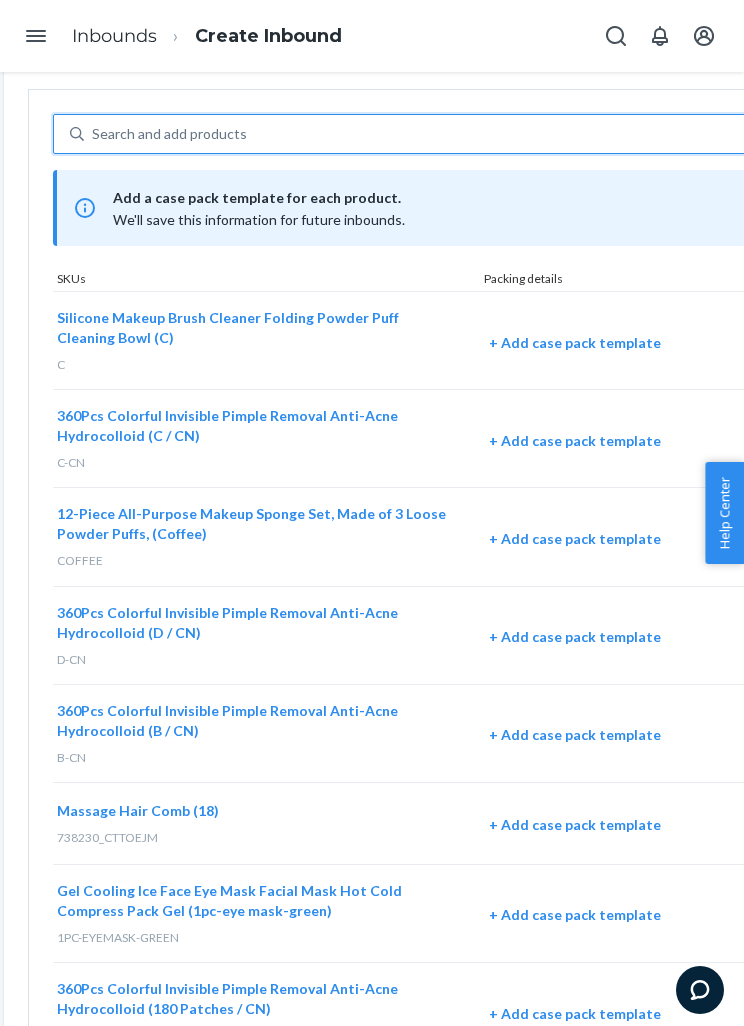 type on "q" 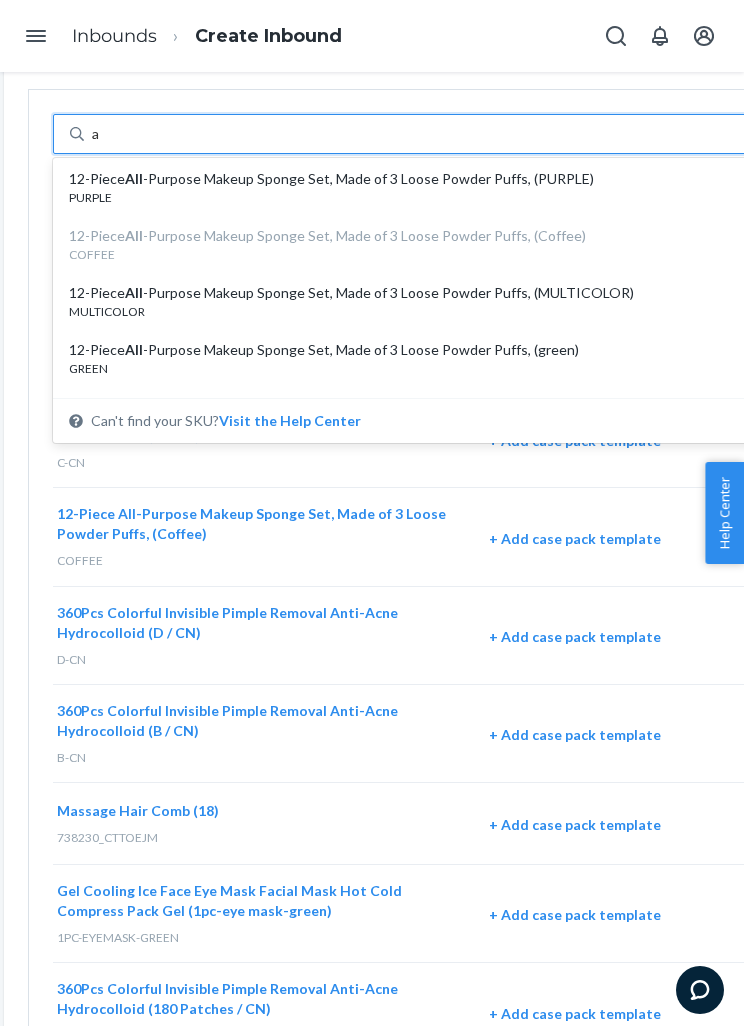 scroll, scrollTop: 1077, scrollLeft: 0, axis: vertical 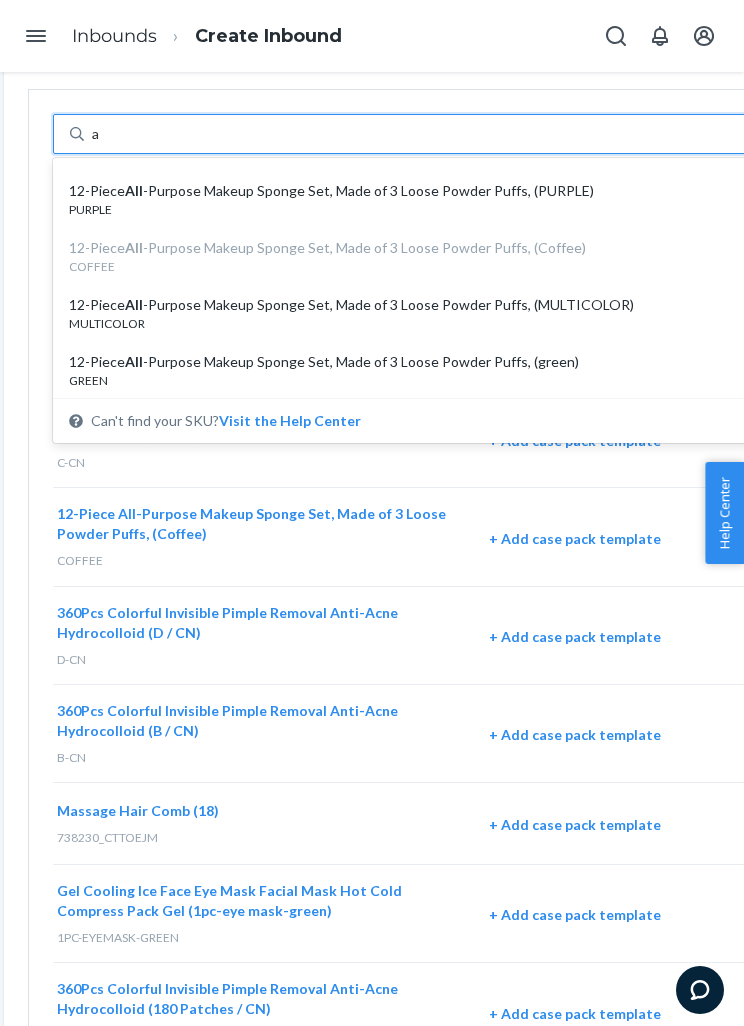 click on "12-Piece  All -Purpose Makeup Sponge Set, Made of 3 Loose Powder Puffs, (PURPLE)" at bounding box center (413, 191) 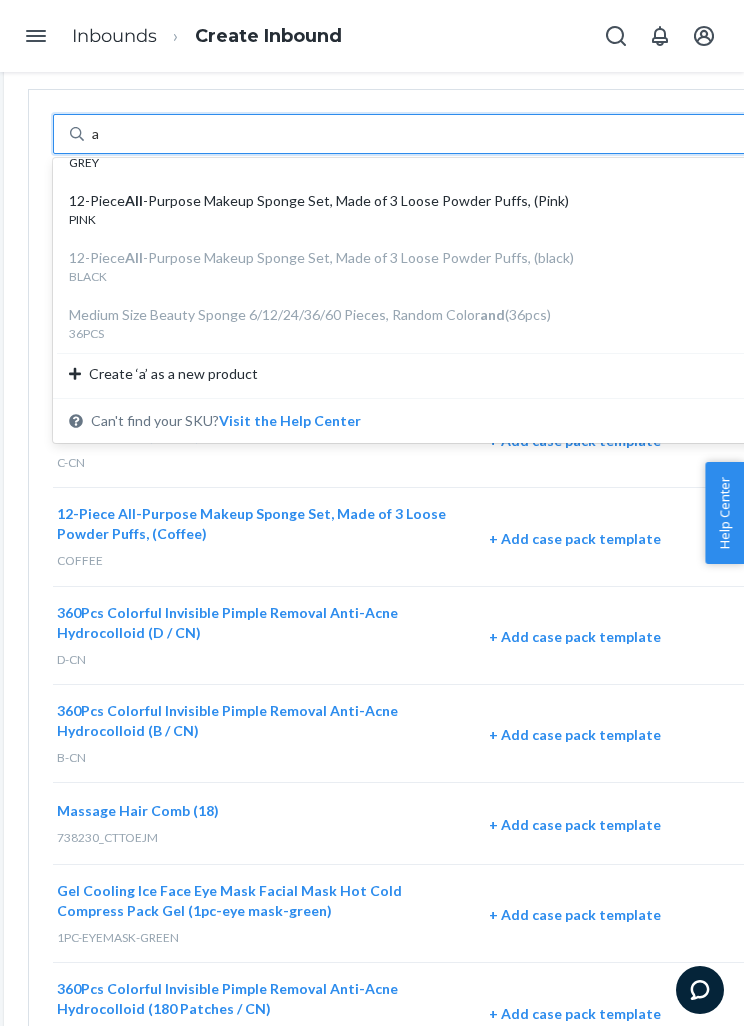 scroll, scrollTop: 1226, scrollLeft: 0, axis: vertical 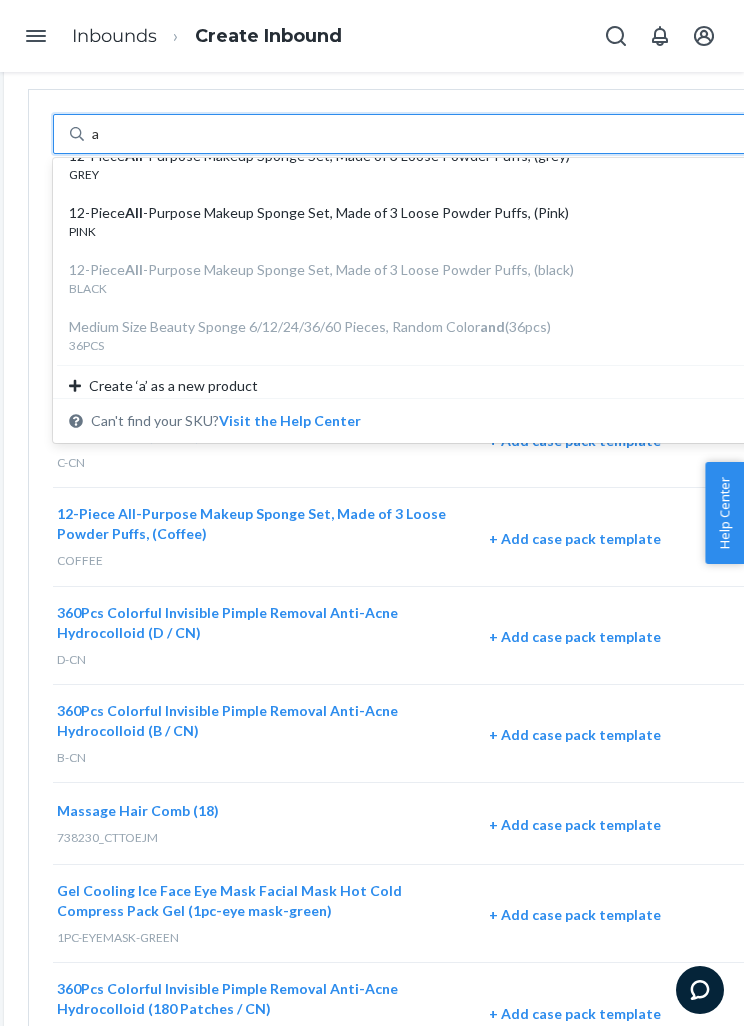 click on "PINK" at bounding box center [413, 231] 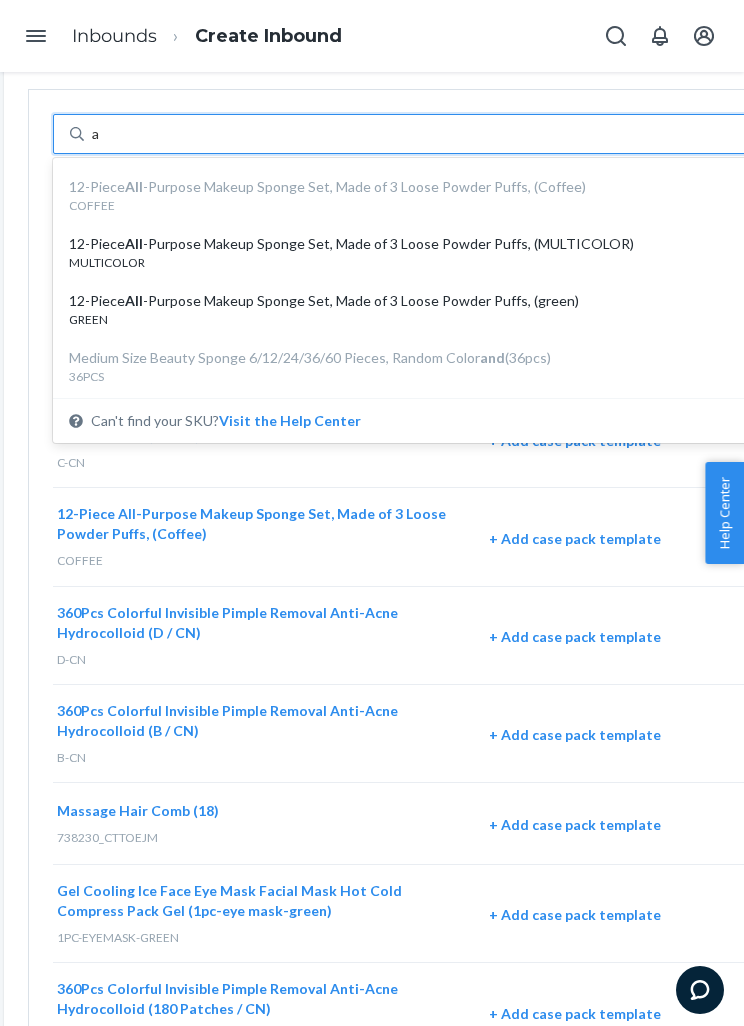 scroll, scrollTop: 1130, scrollLeft: 0, axis: vertical 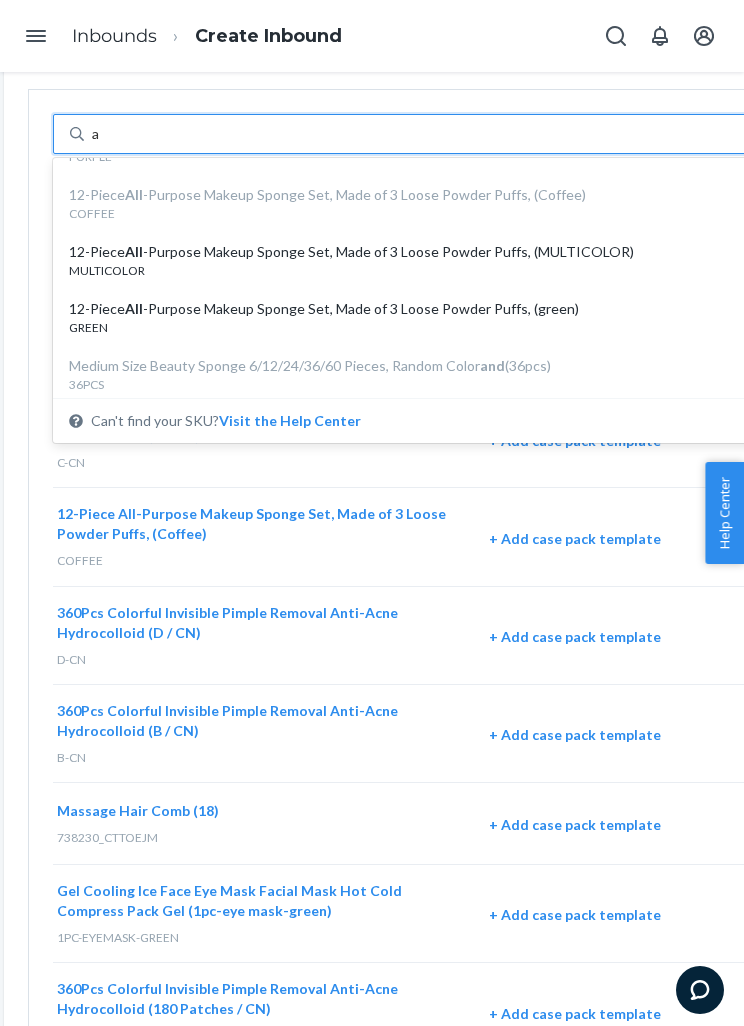 click on "MULTICOLOR" at bounding box center (413, 270) 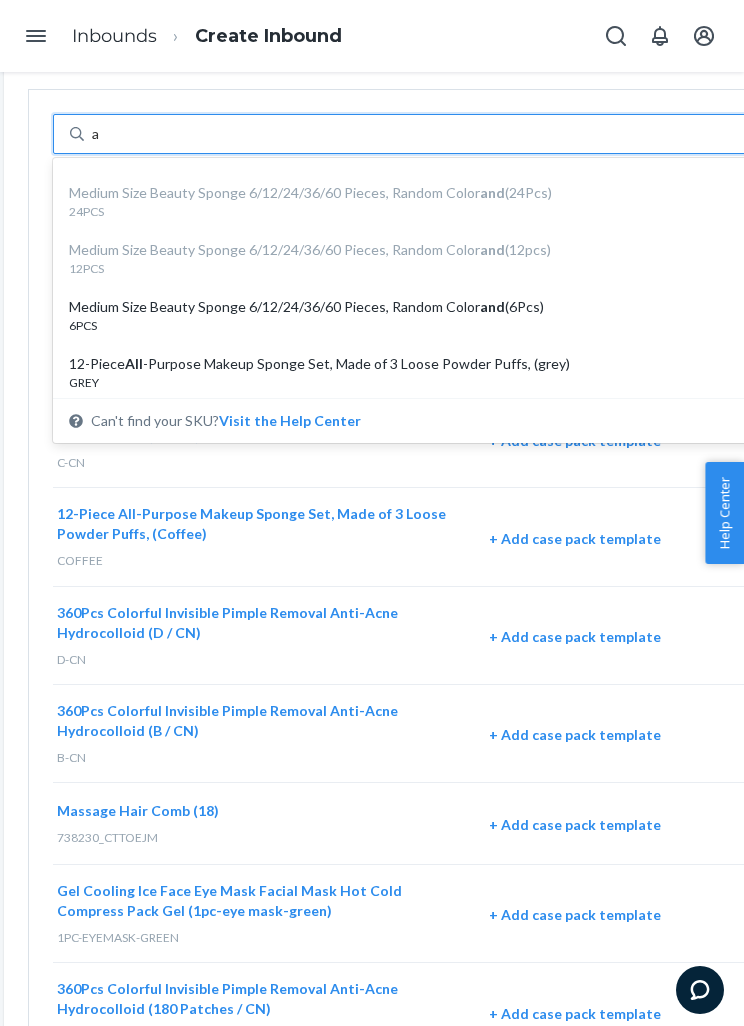 scroll, scrollTop: 1017, scrollLeft: 0, axis: vertical 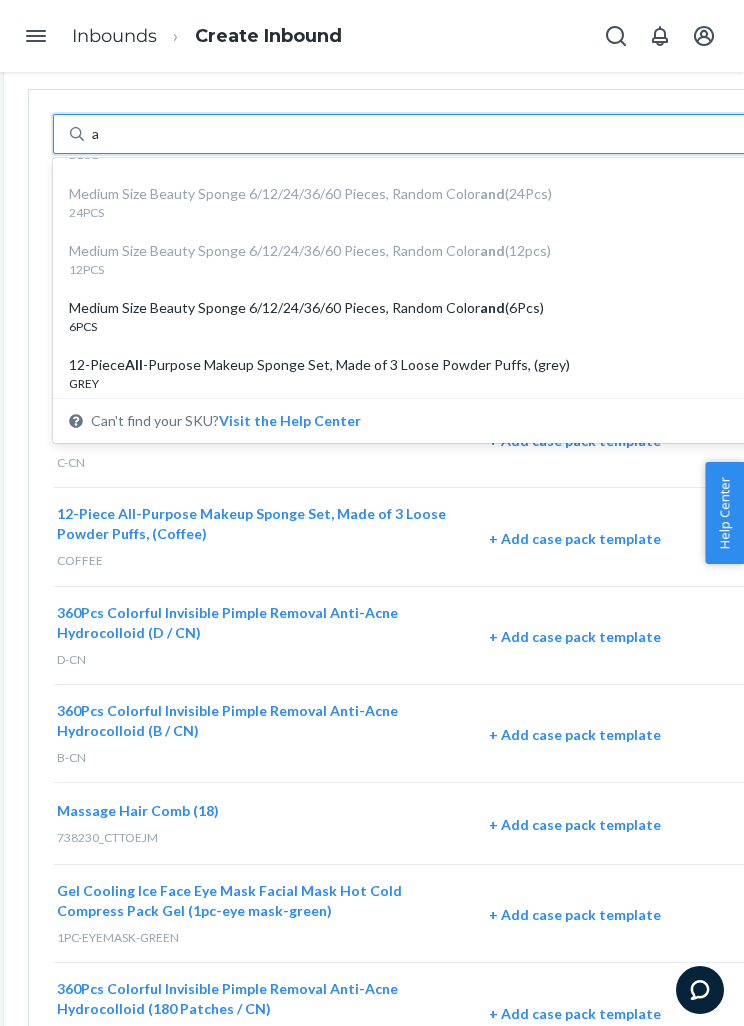 click on "Medium Size Beauty Sponge 6/12/24/36/60 Pieces, Random Color  and  (6Pcs)" at bounding box center [413, 308] 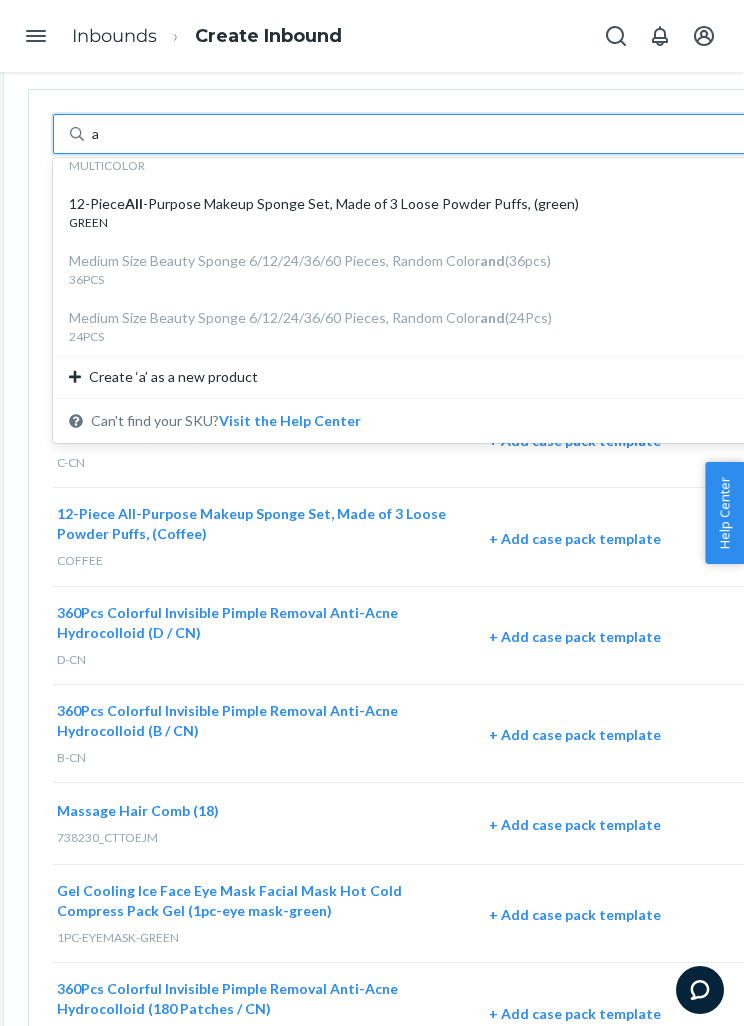 scroll, scrollTop: 1234, scrollLeft: 0, axis: vertical 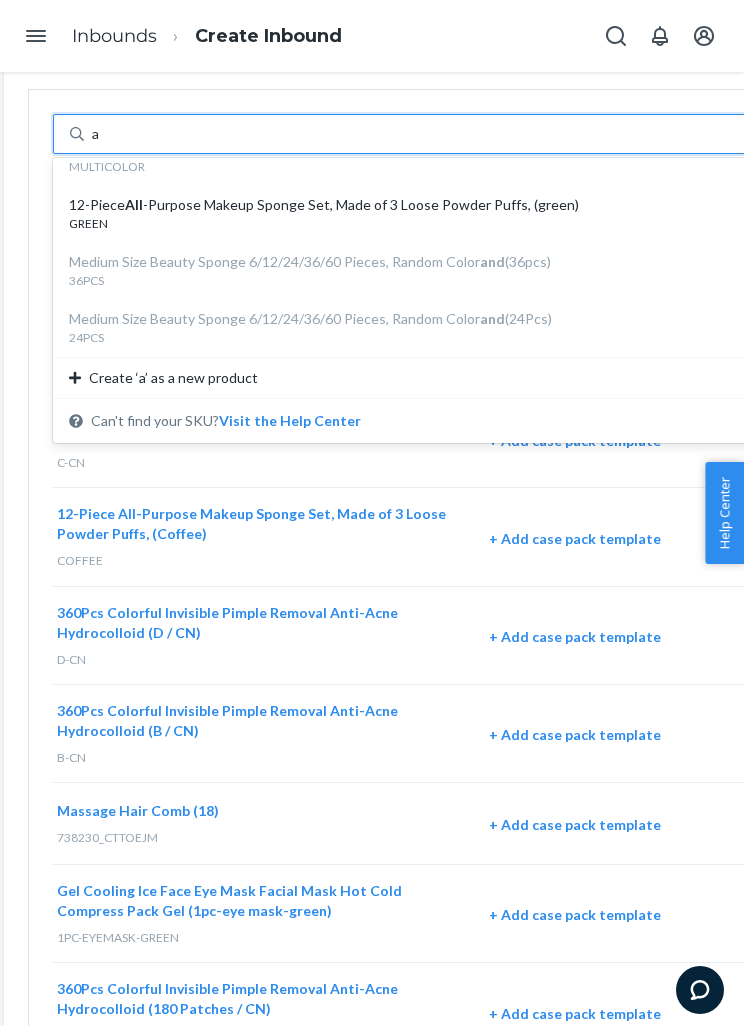 click on "GREEN" at bounding box center [413, 223] 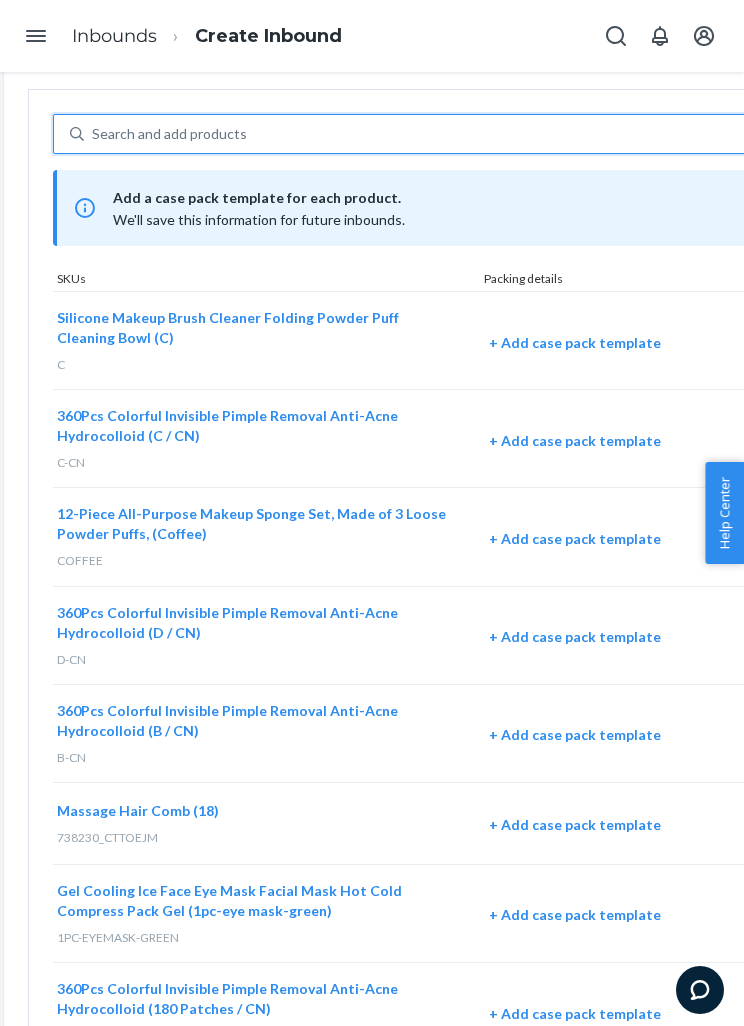 type on "d" 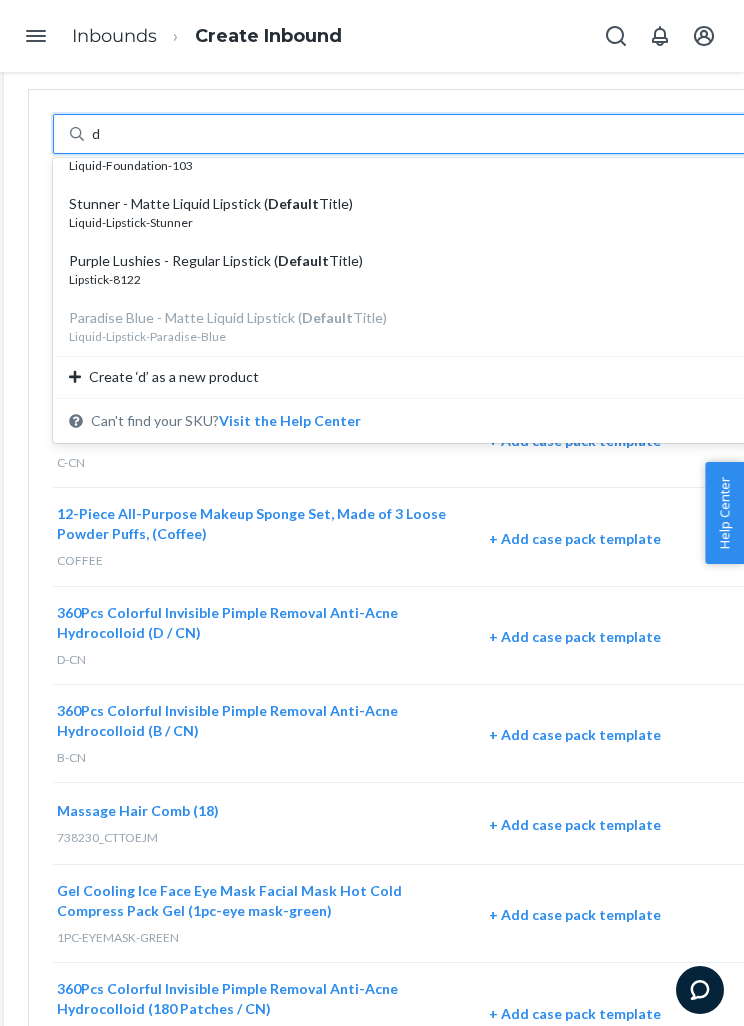 scroll, scrollTop: 1234, scrollLeft: 0, axis: vertical 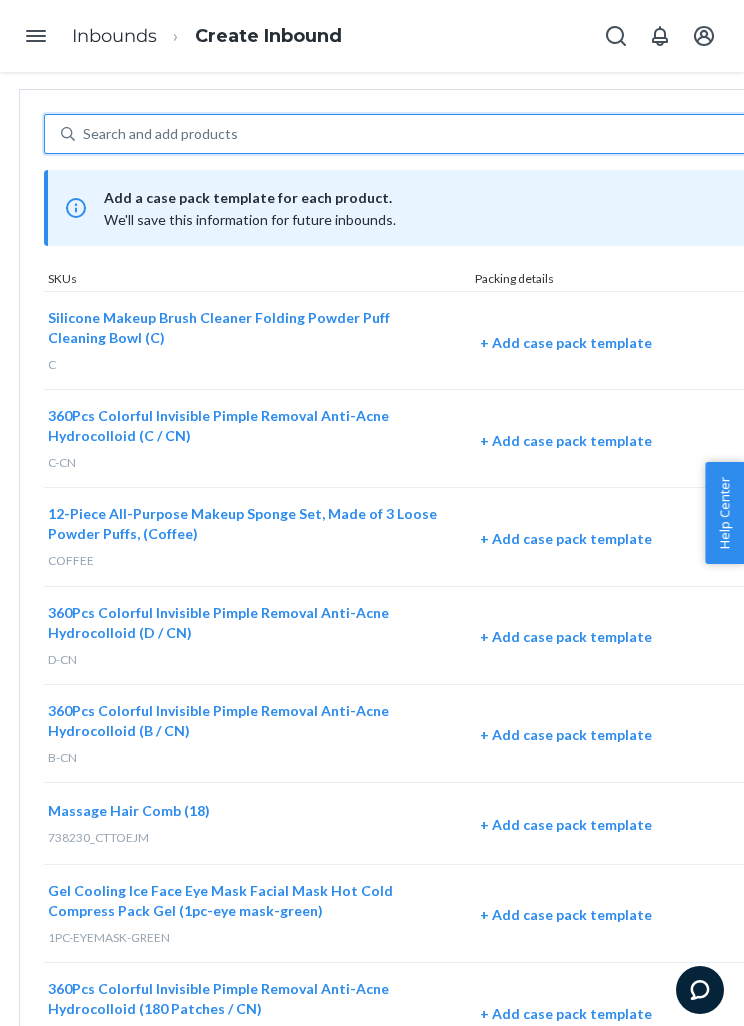type on "p" 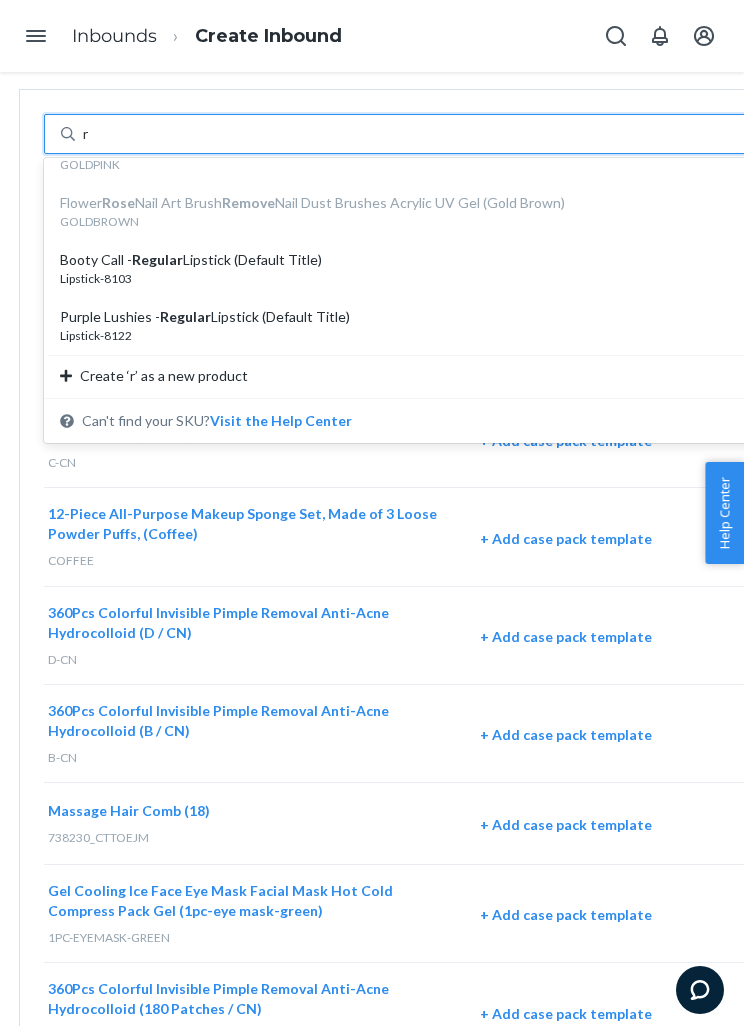 scroll, scrollTop: 1234, scrollLeft: 0, axis: vertical 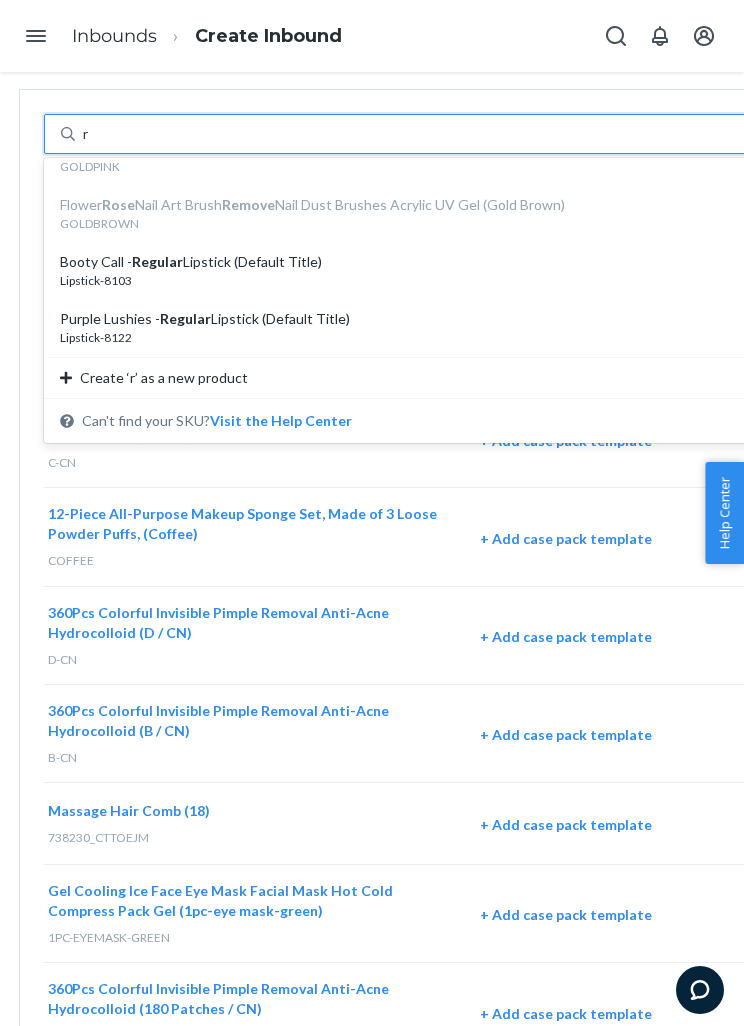 click on "Purple Lushies -  Regular  Lipstick (Default Title)" at bounding box center (404, 319) 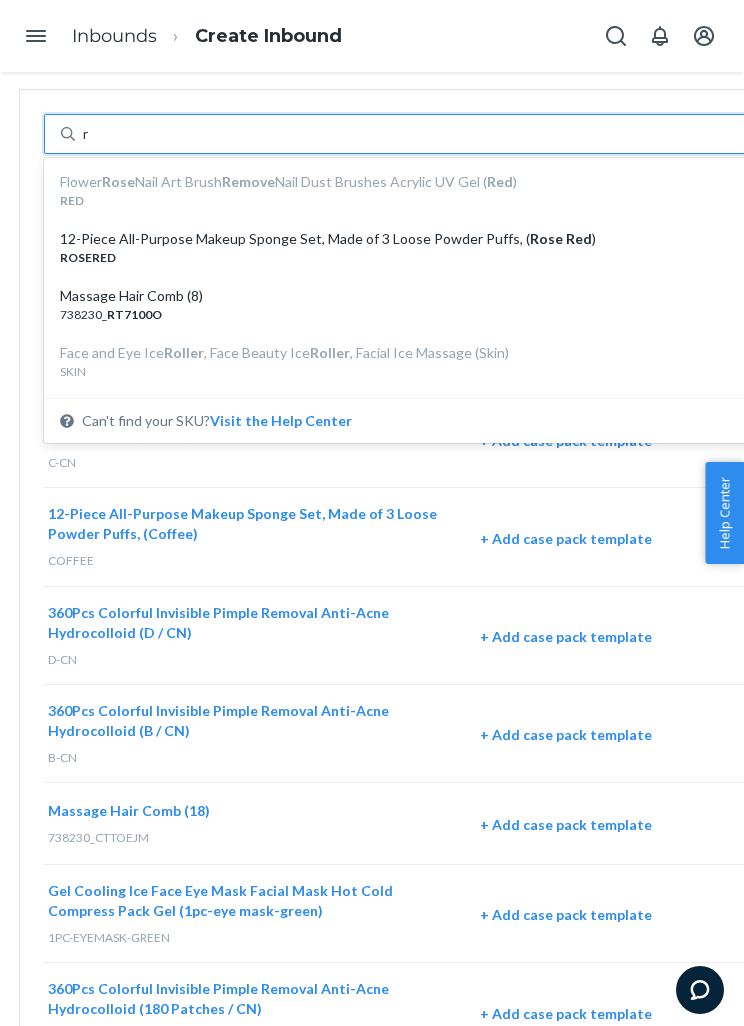 click on "12-Piece All-Purpose Makeup Sponge Set, Made of 3 Loose Powder Puffs, ( Rose   Red )" at bounding box center [404, 239] 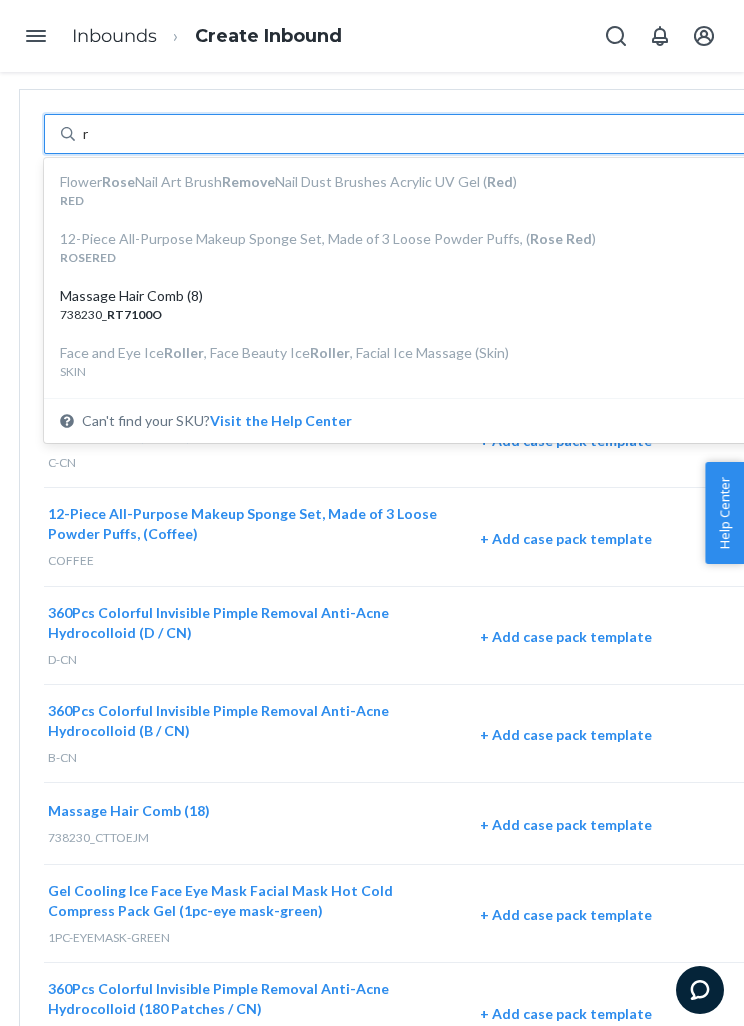 click on "738230_ RT7100O" at bounding box center (404, 314) 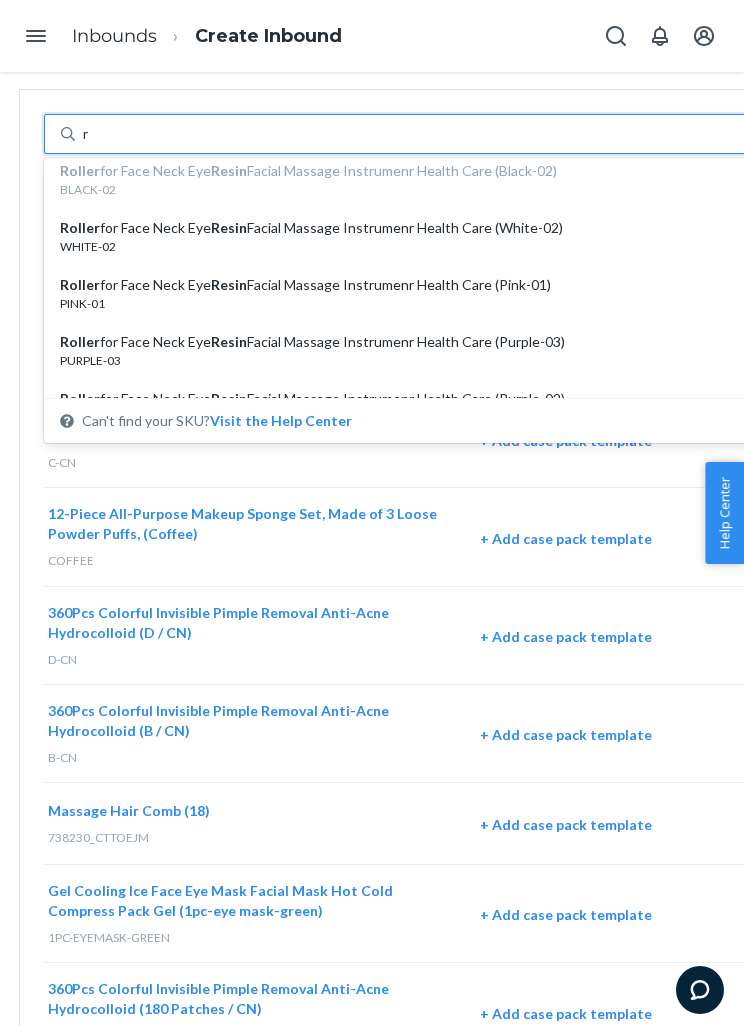 scroll, scrollTop: 264, scrollLeft: 0, axis: vertical 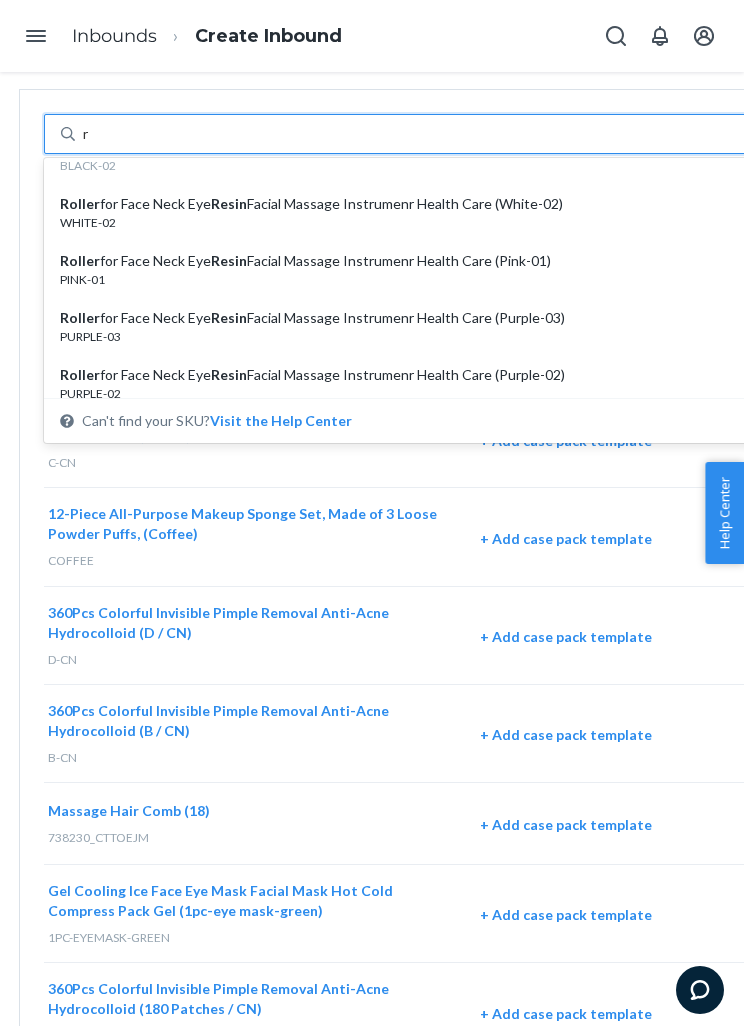 click on "WHITE-02" at bounding box center (404, 222) 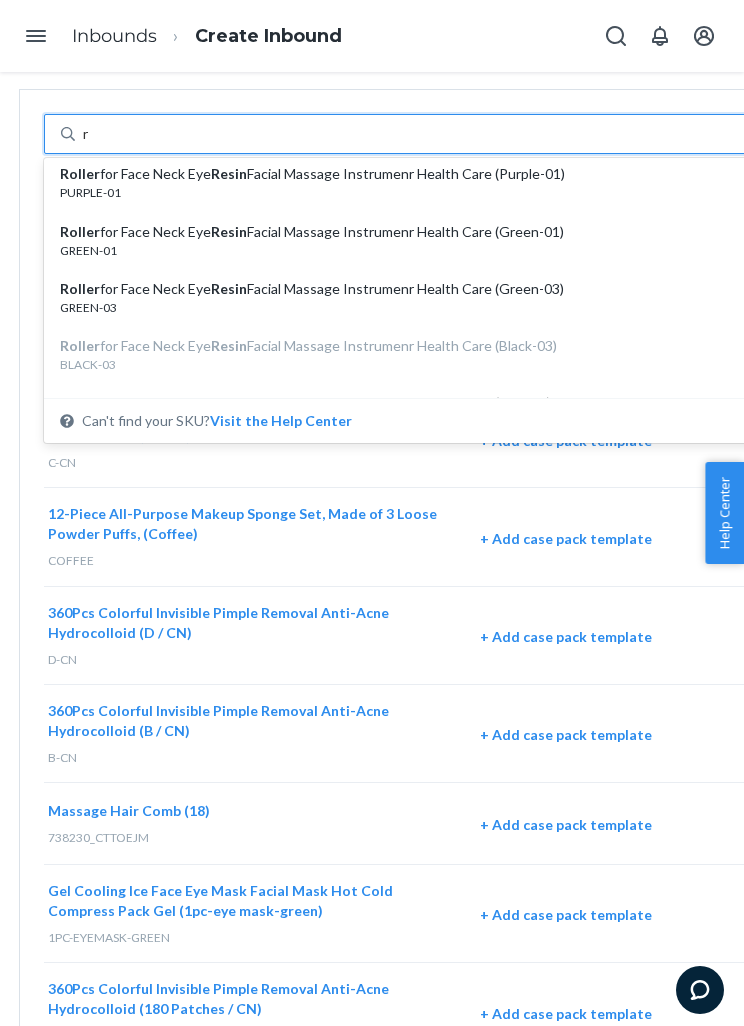 scroll, scrollTop: 178, scrollLeft: 0, axis: vertical 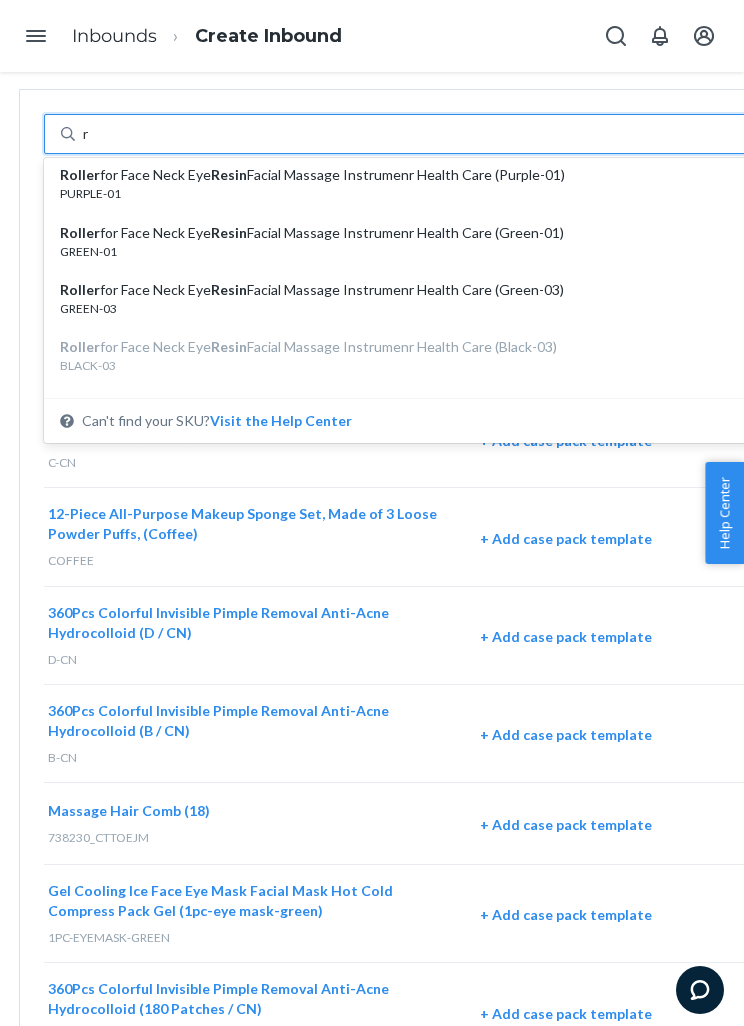 click on "PURPLE-01" at bounding box center [404, 193] 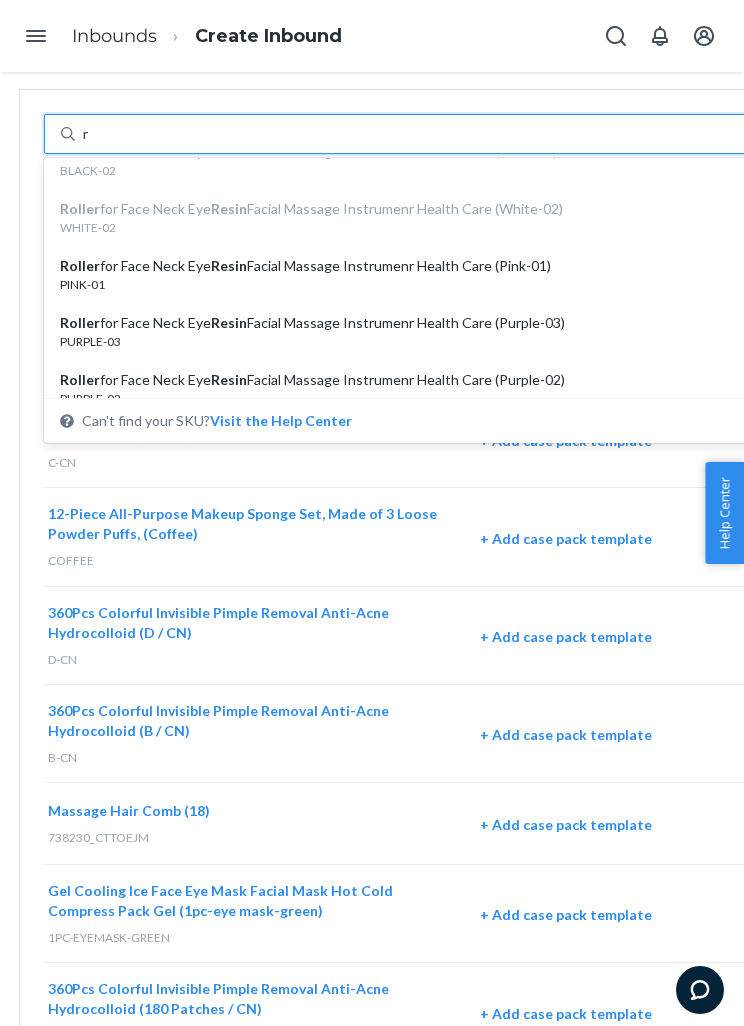 scroll, scrollTop: 260, scrollLeft: 0, axis: vertical 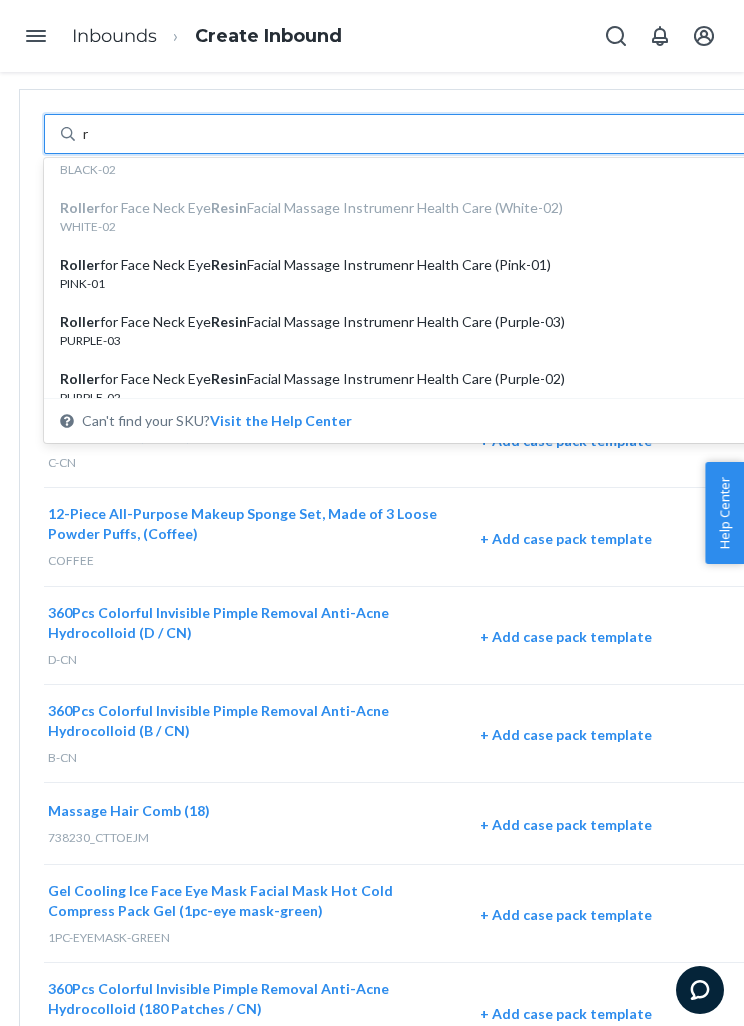 click on "Roller  for Face Neck Eye  Resin  Facial Massage Instrumenr Health Care (Pink-01)" at bounding box center [404, 265] 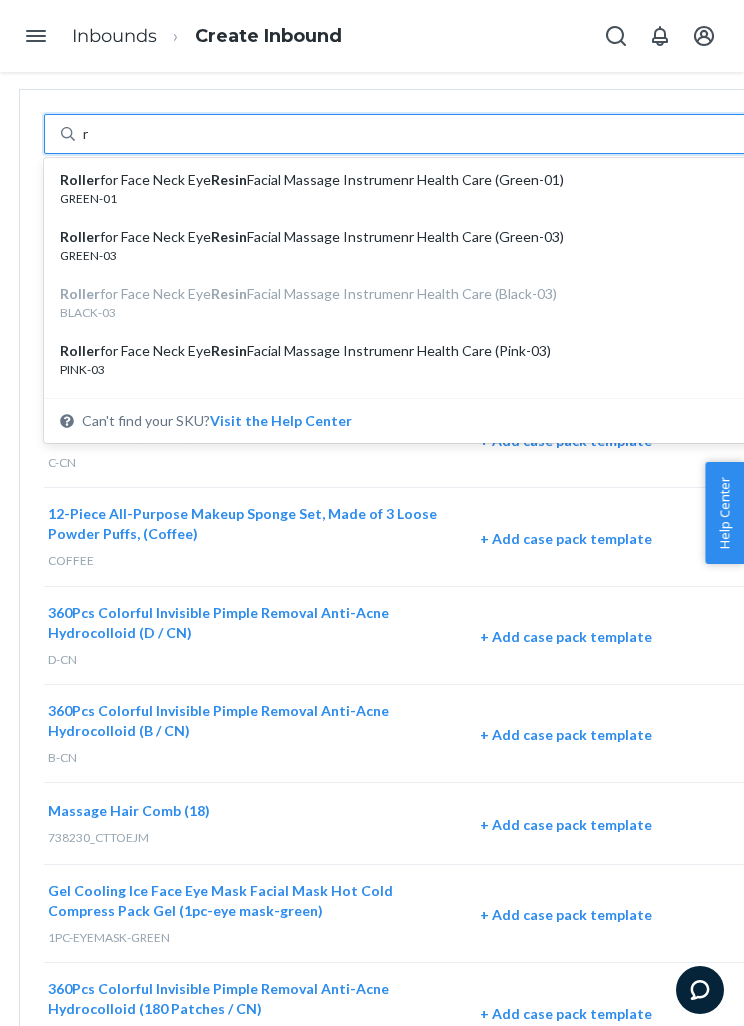scroll, scrollTop: 234, scrollLeft: 0, axis: vertical 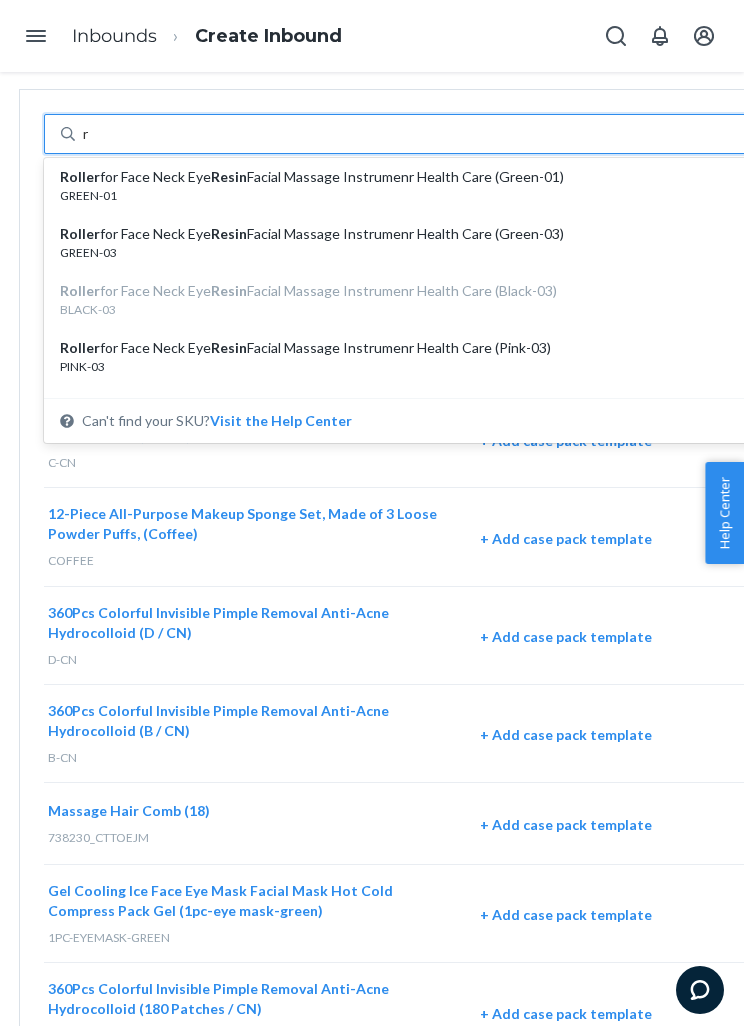 click on "Roller  for Face Neck Eye  Resin  Facial Massage Instrumenr Health Care (Green-01)" at bounding box center [404, 177] 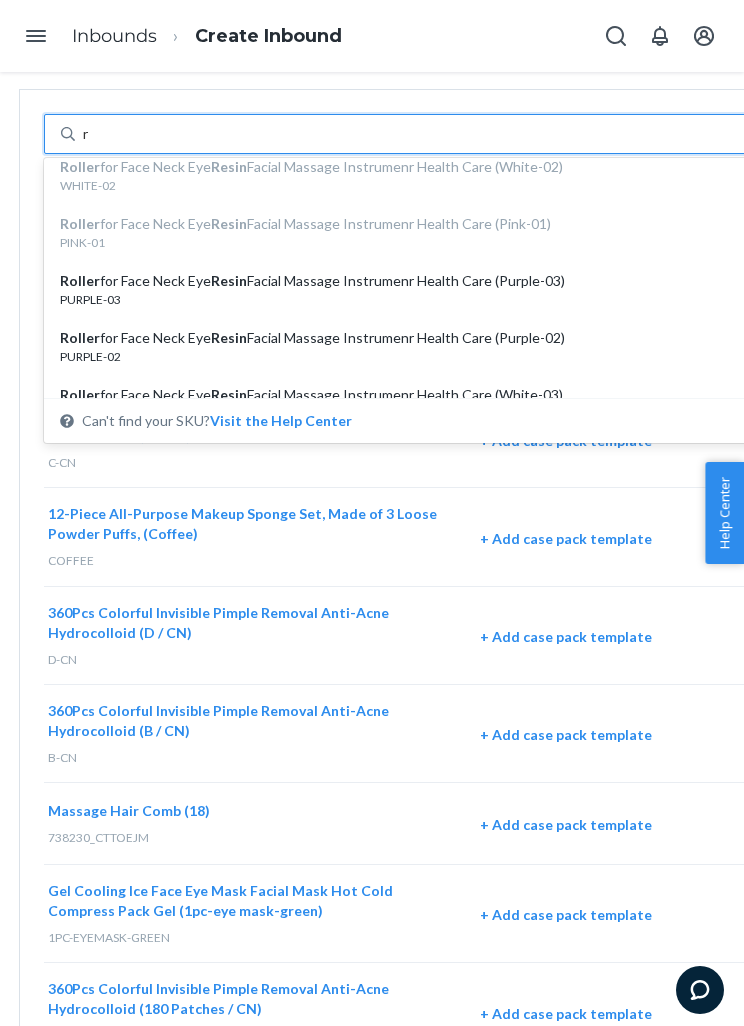 scroll, scrollTop: 303, scrollLeft: 0, axis: vertical 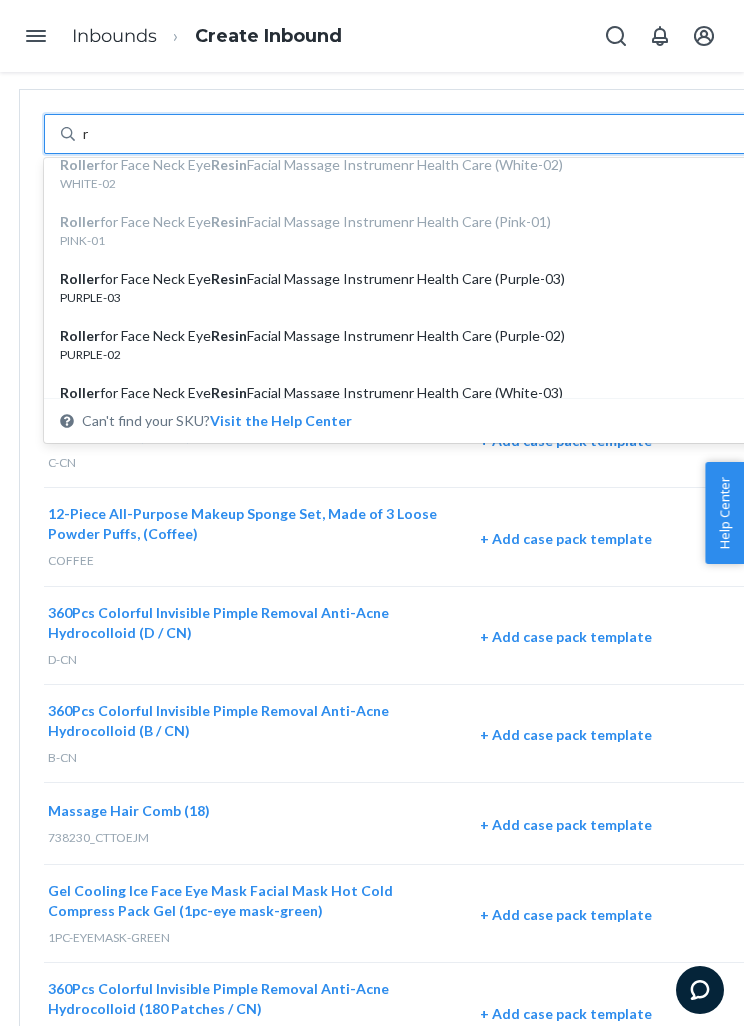 click on "Roller  for Face Neck Eye  Resin  Facial Massage Instrumenr Health Care (Purple-03)" at bounding box center [404, 279] 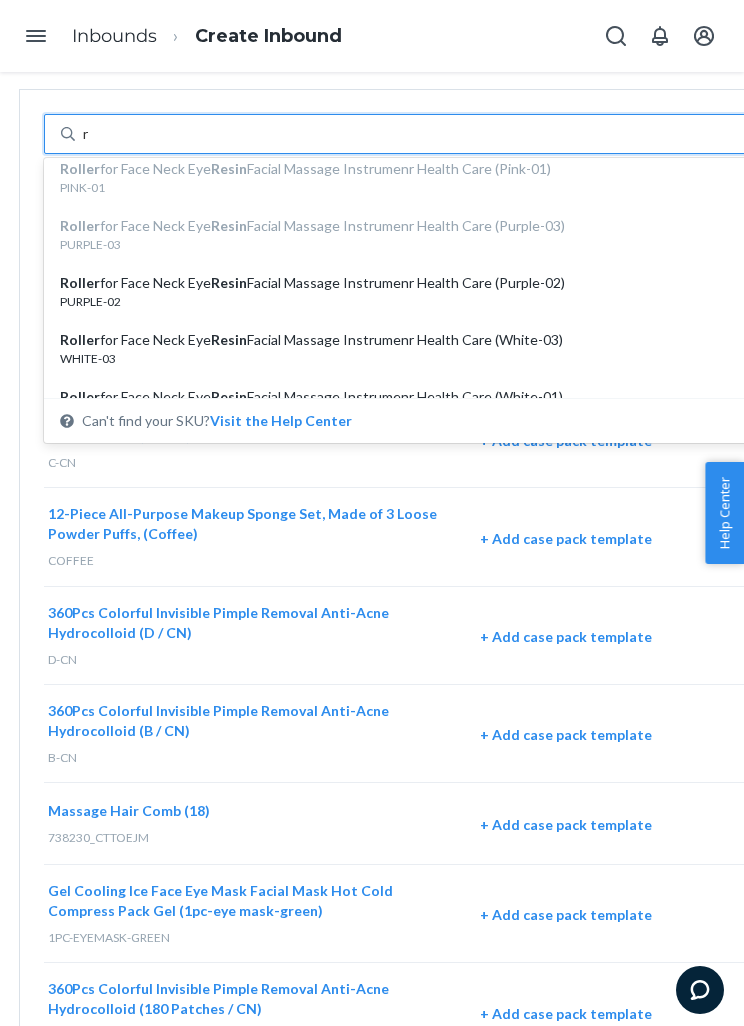 scroll, scrollTop: 360, scrollLeft: 0, axis: vertical 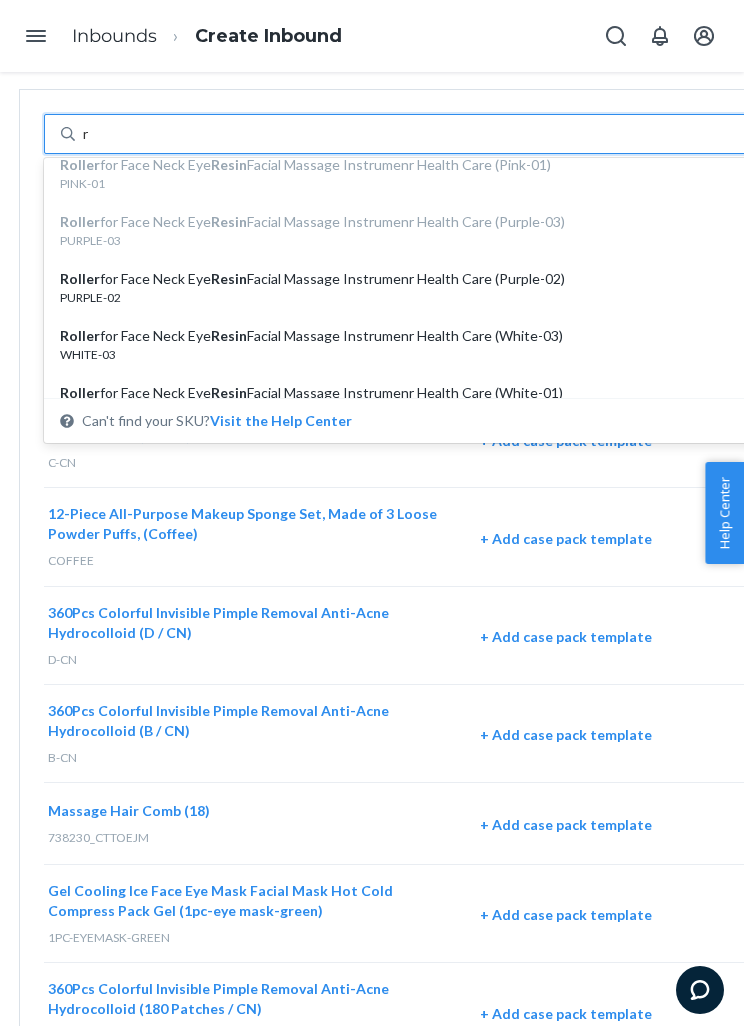 click on "PURPLE-02" at bounding box center [404, 297] 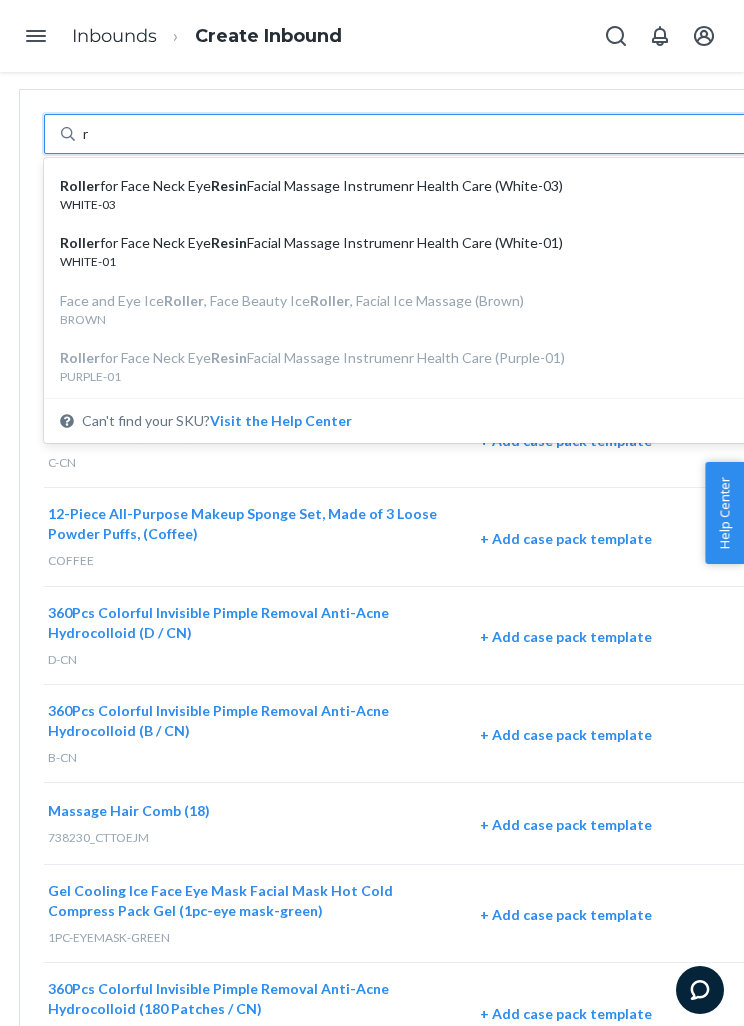scroll, scrollTop: 514, scrollLeft: 0, axis: vertical 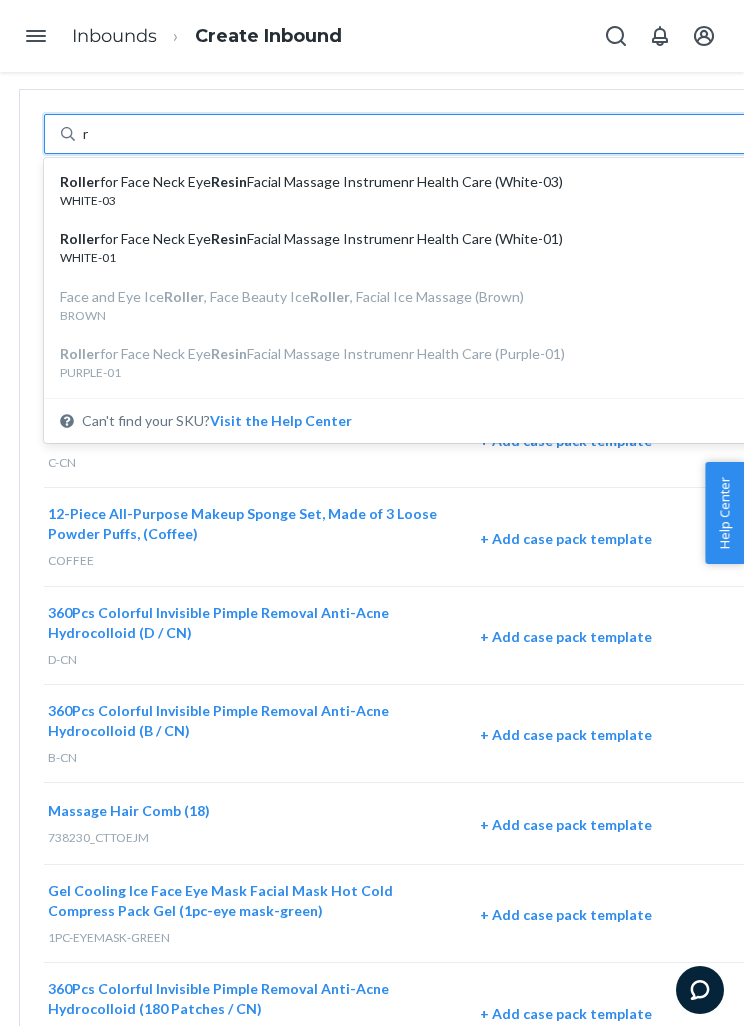 click on "WHITE-03" at bounding box center [404, 200] 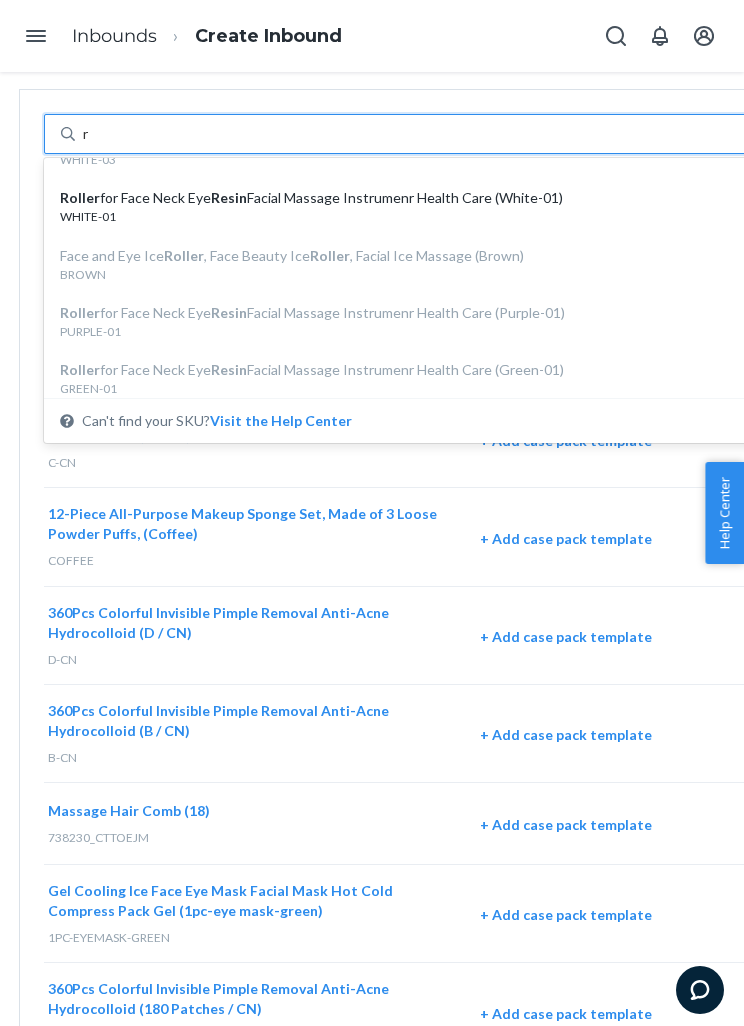 scroll, scrollTop: 556, scrollLeft: 0, axis: vertical 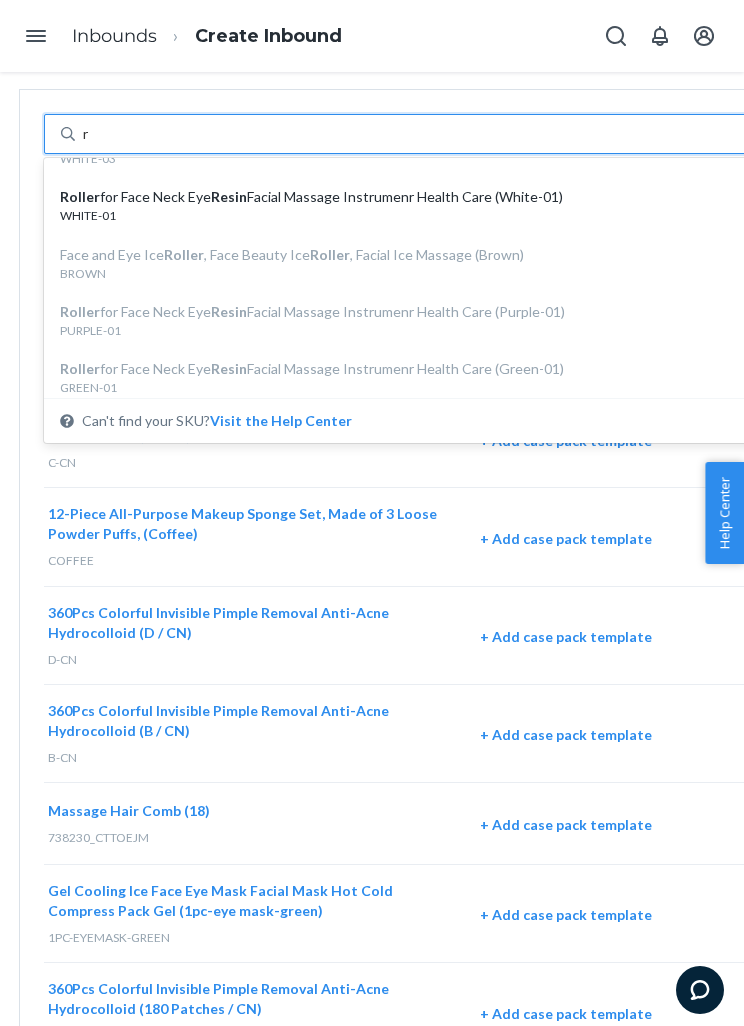 click on "WHITE-01" at bounding box center (404, 215) 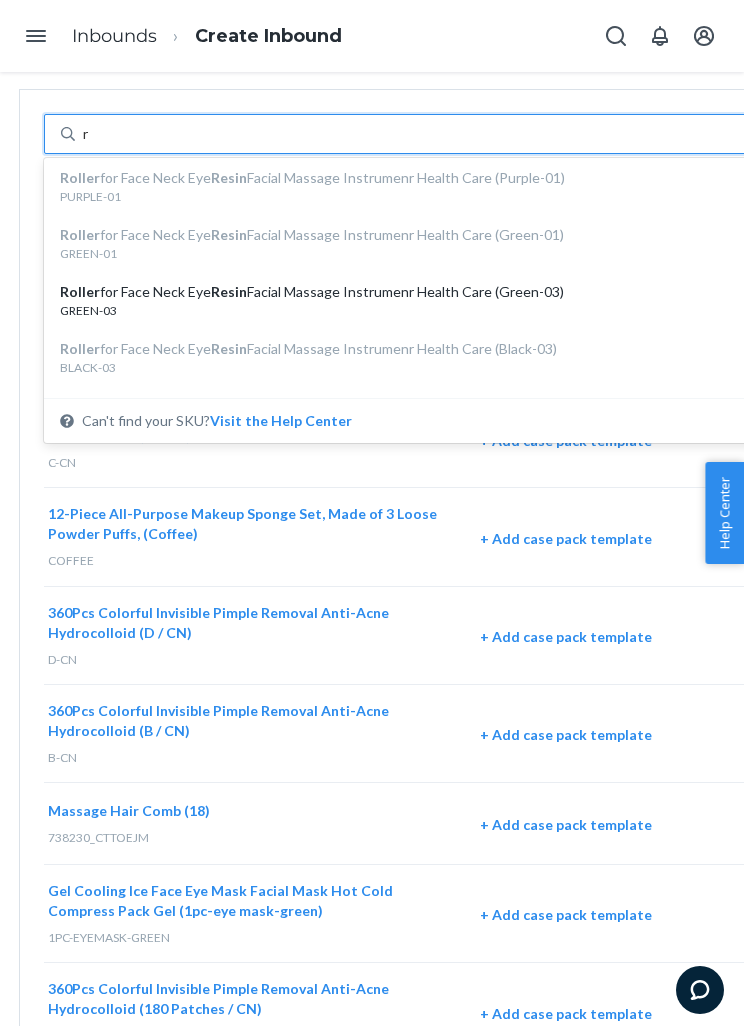 scroll, scrollTop: 688, scrollLeft: 0, axis: vertical 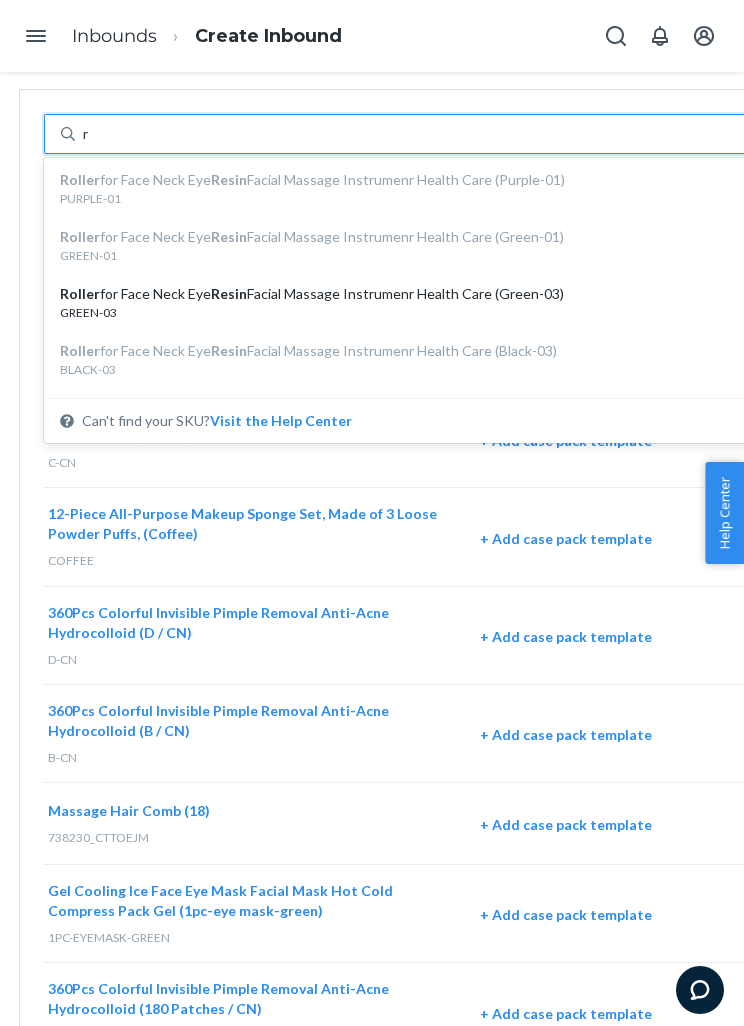 click on "Roller  for Face Neck Eye  Resin  Facial Massage Instrumenr Health Care (Green-03)" at bounding box center [404, 294] 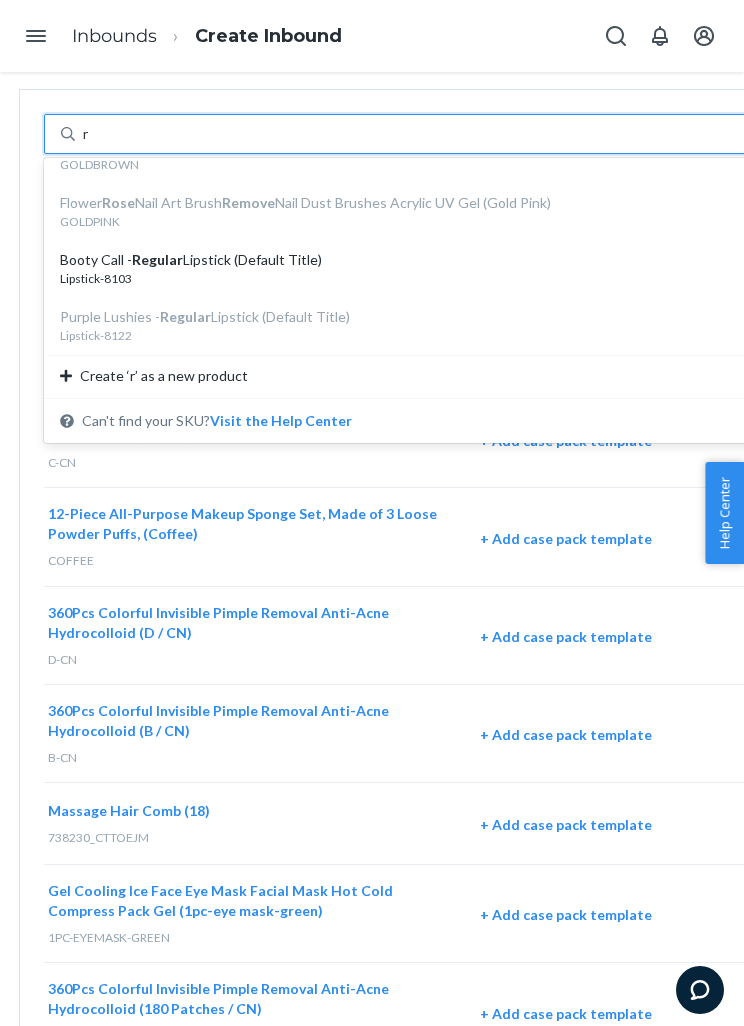 scroll, scrollTop: 1234, scrollLeft: 0, axis: vertical 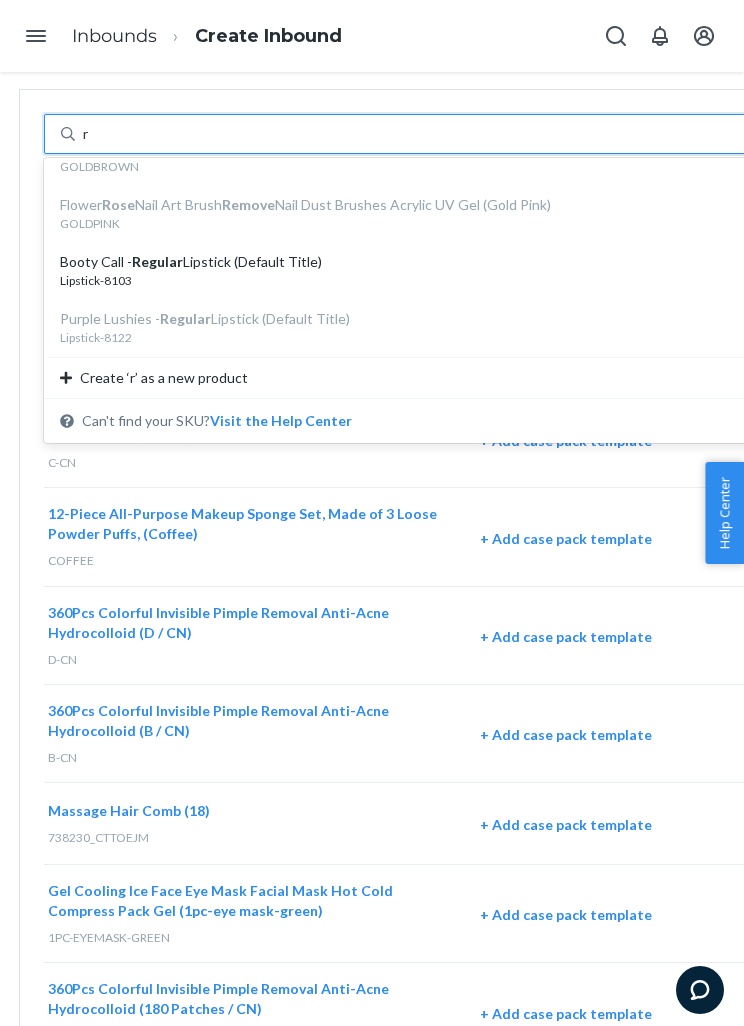 click on "Lipstick-8103" at bounding box center (404, 280) 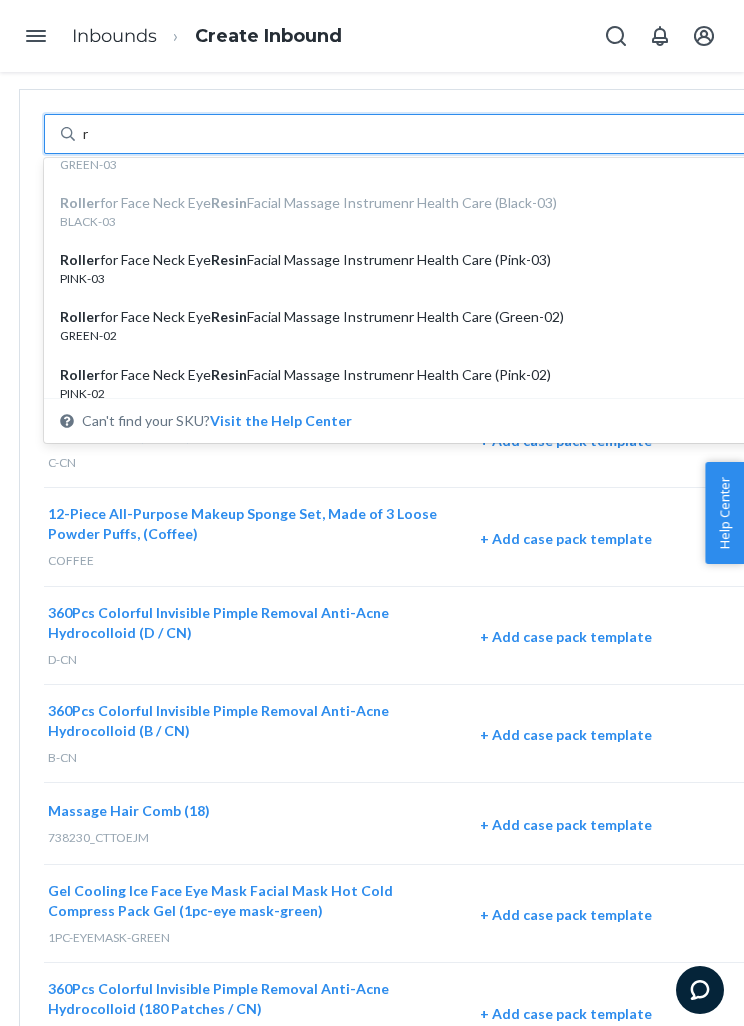 scroll, scrollTop: 842, scrollLeft: 0, axis: vertical 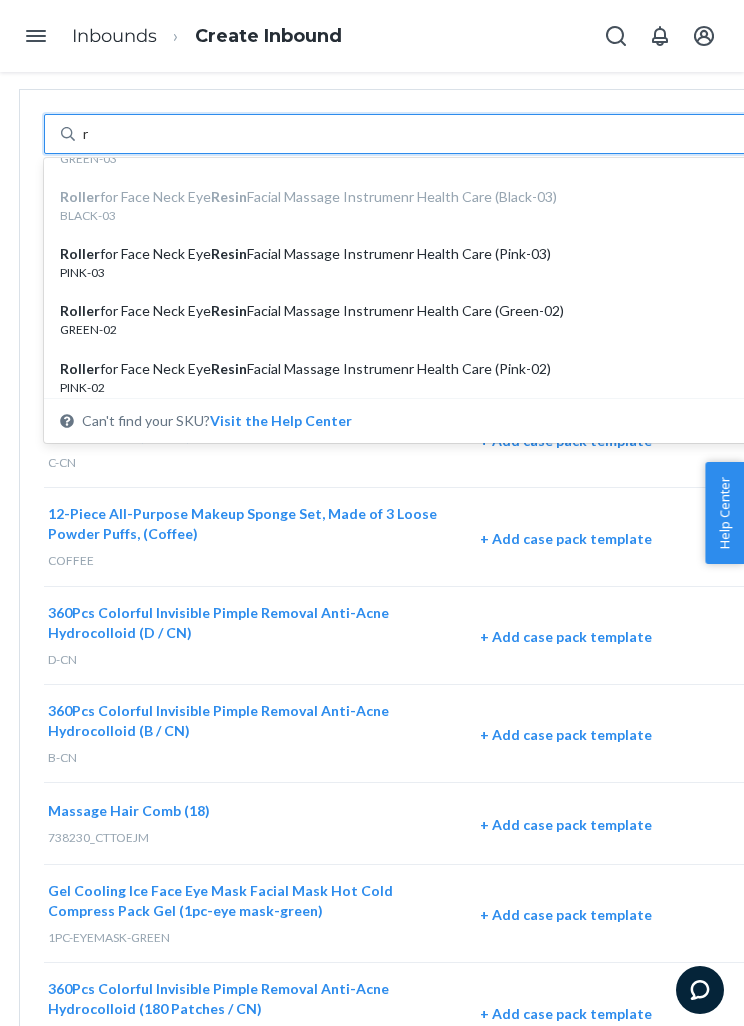 click on "Roller  for Face Neck Eye  Resin  Facial Massage Instrumenr Health Care (Pink-03)" at bounding box center (404, 254) 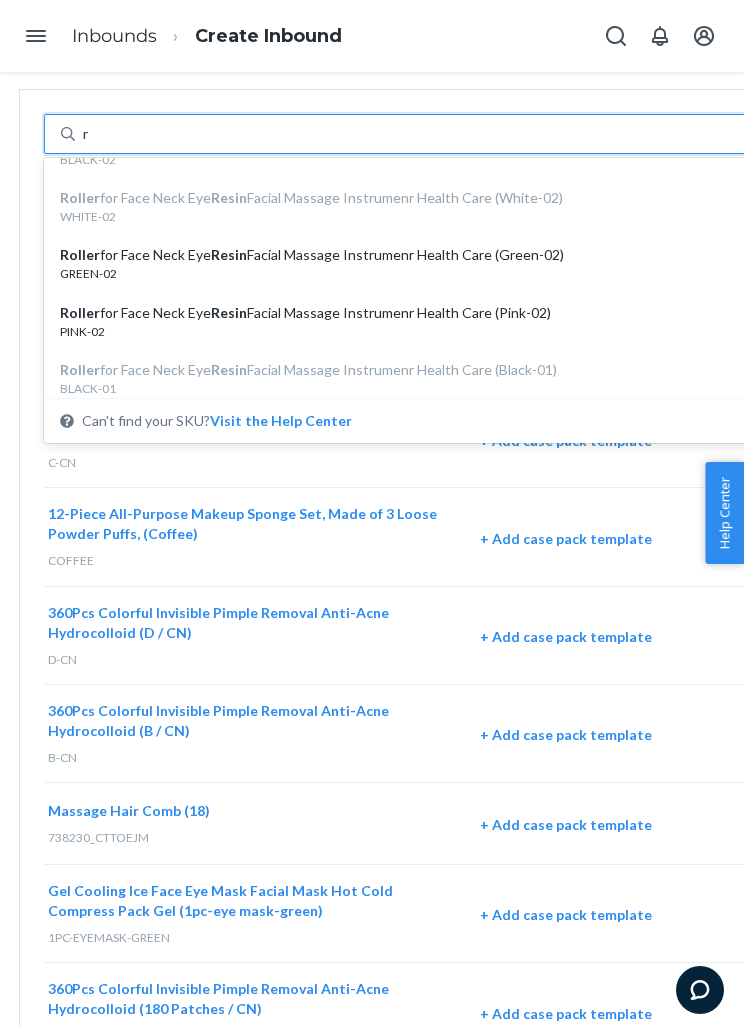 scroll, scrollTop: 967, scrollLeft: 0, axis: vertical 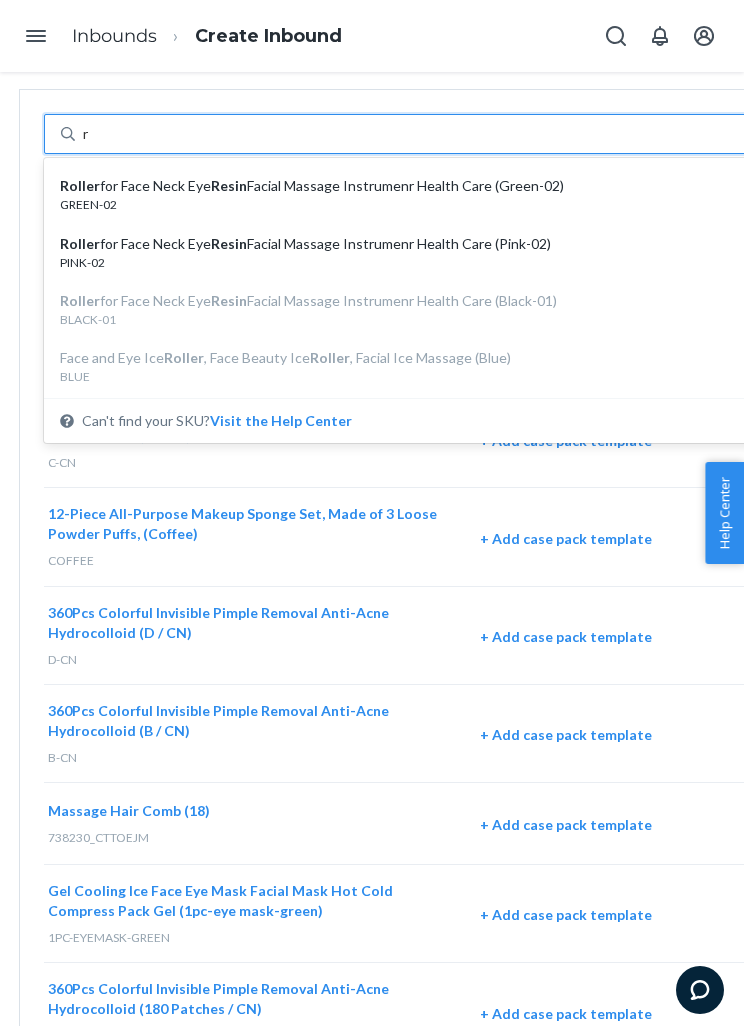 click on "GREEN-02" at bounding box center (404, 204) 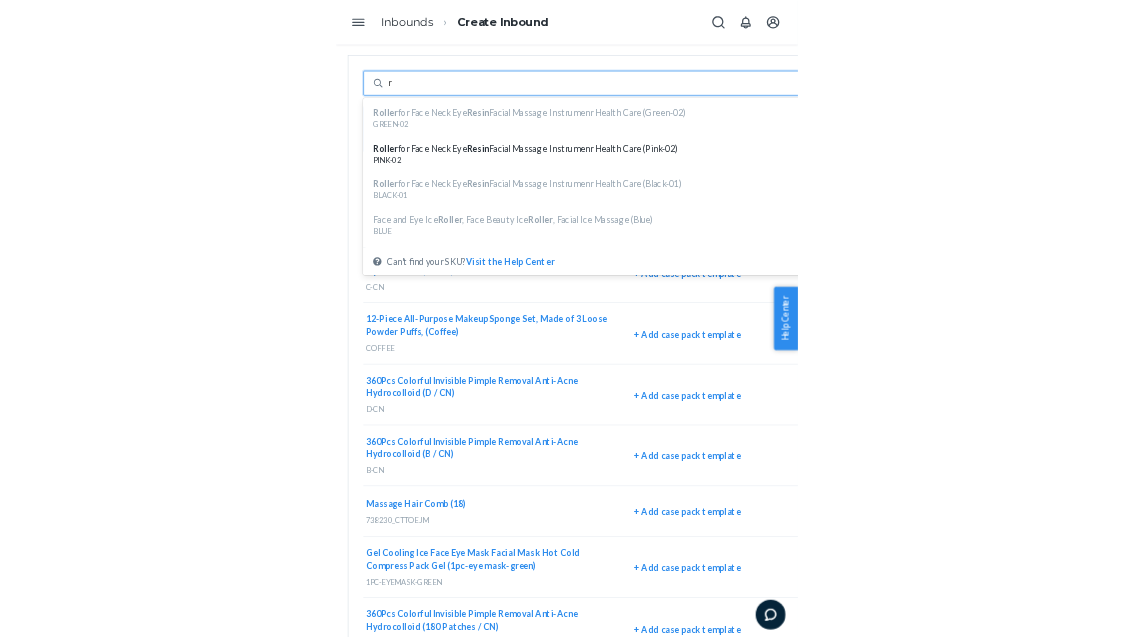 scroll, scrollTop: 974, scrollLeft: 0, axis: vertical 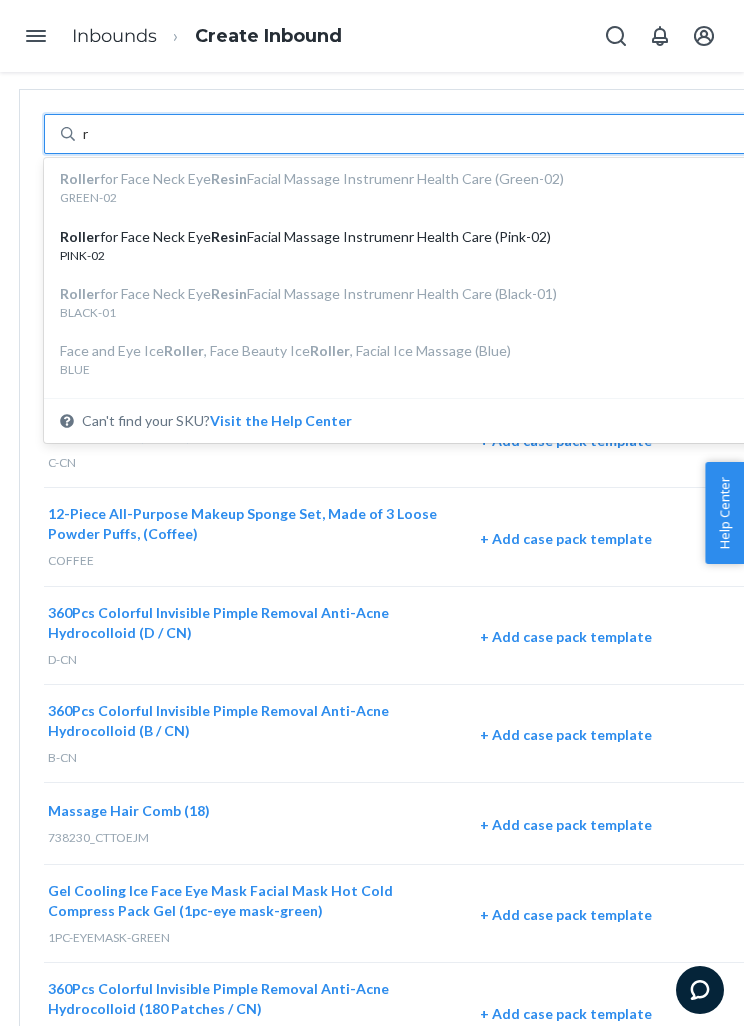 click on "Roller  for Face Neck Eye  Resin  Facial Massage Instrumenr Health Care (Pink-02)" at bounding box center [404, 237] 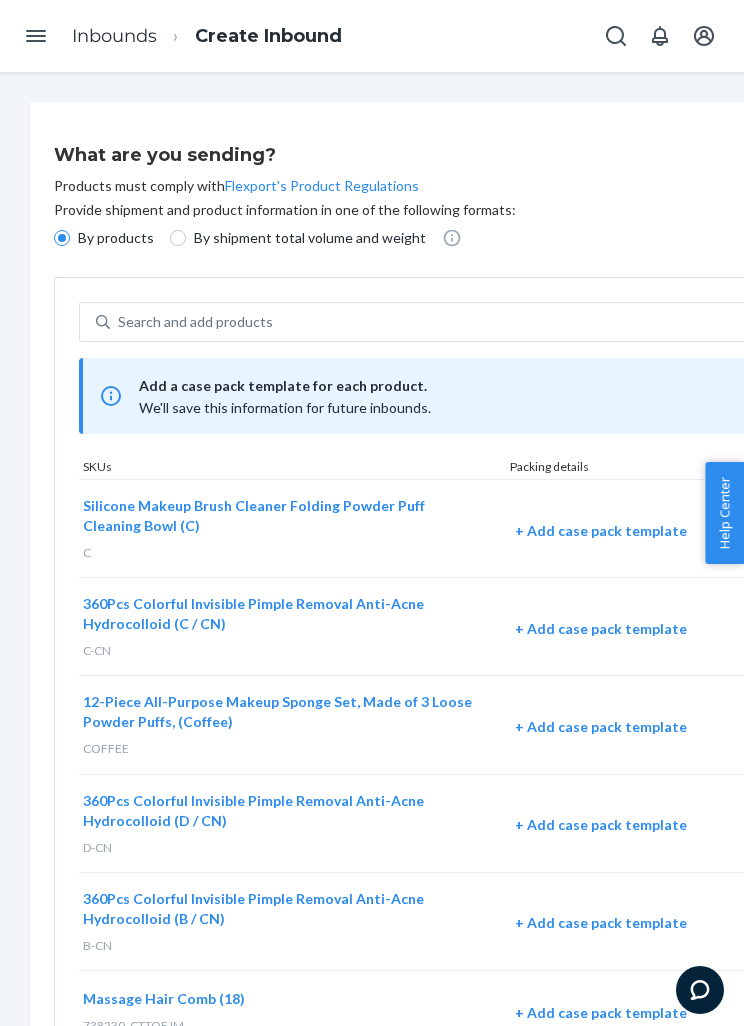 scroll, scrollTop: 0, scrollLeft: 0, axis: both 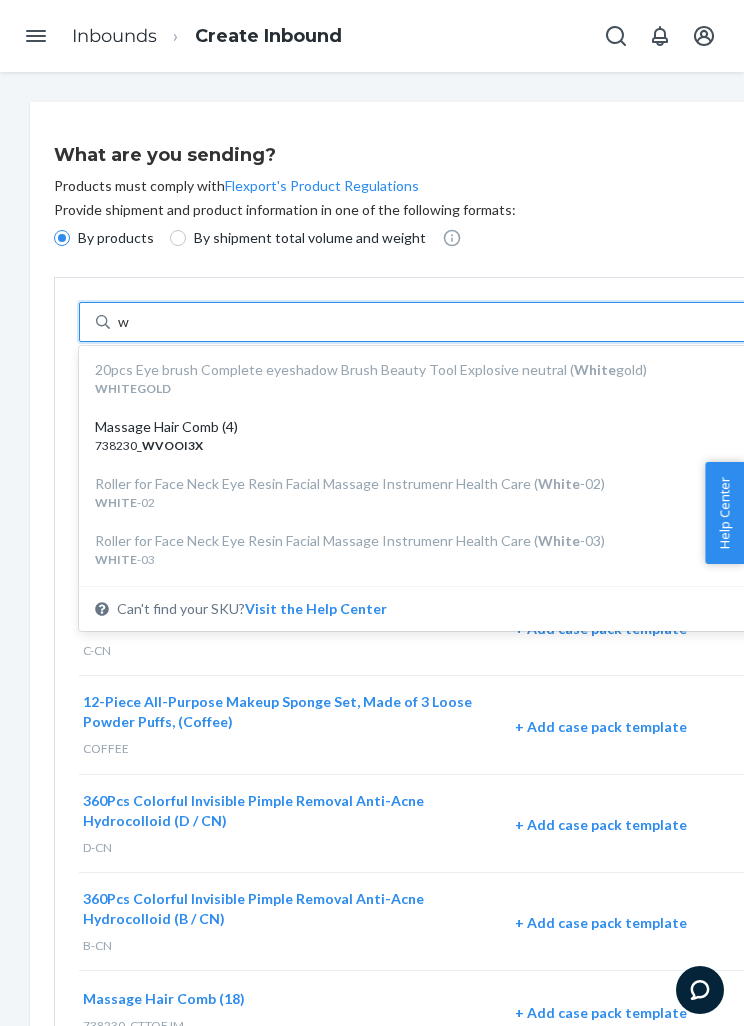 click on "Massage Hair Comb (4)" at bounding box center [439, 427] 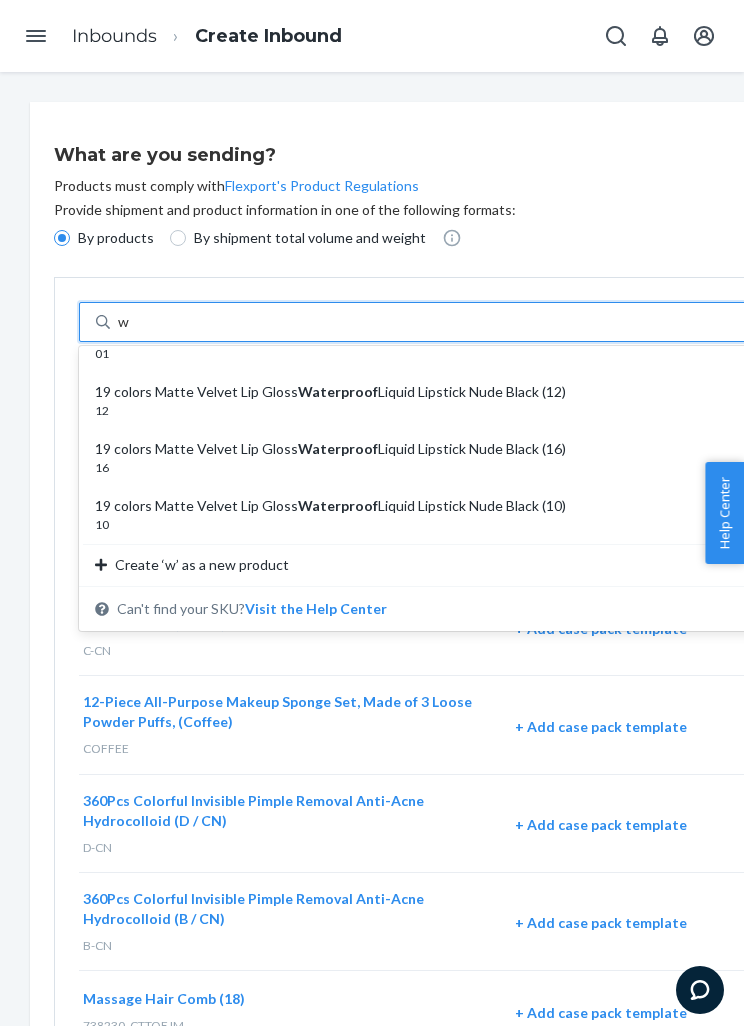 scroll, scrollTop: 1234, scrollLeft: 0, axis: vertical 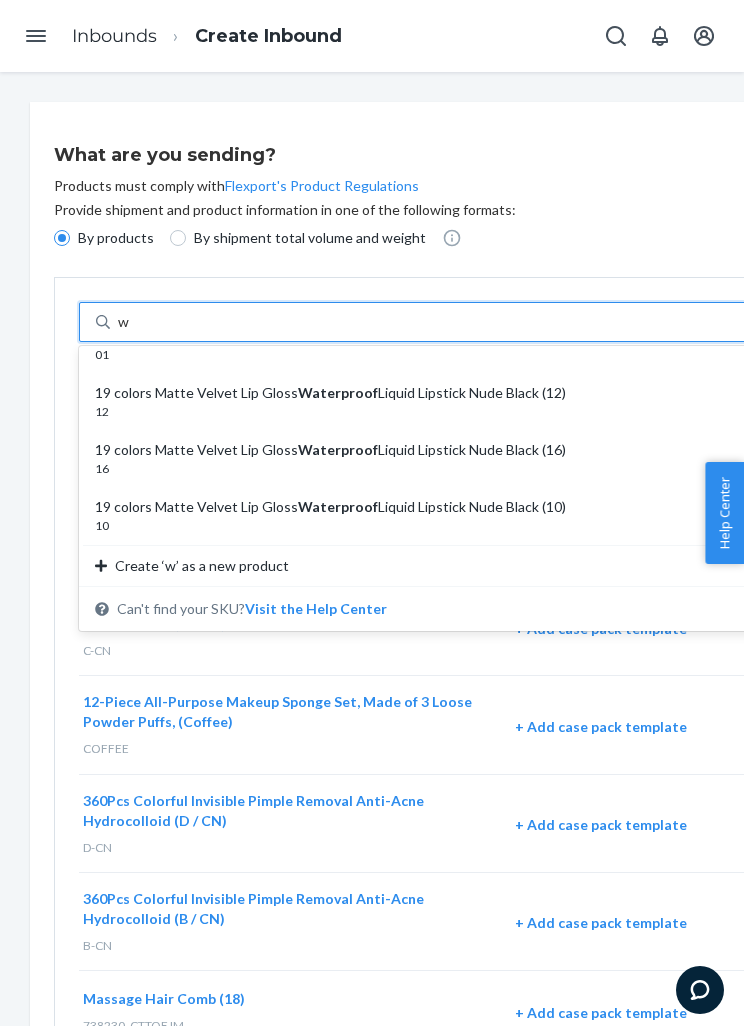 click on "19 colors Matte Velvet Lip Gloss  Waterproof  Liquid Lipstick Nude Black (10)" at bounding box center (439, 507) 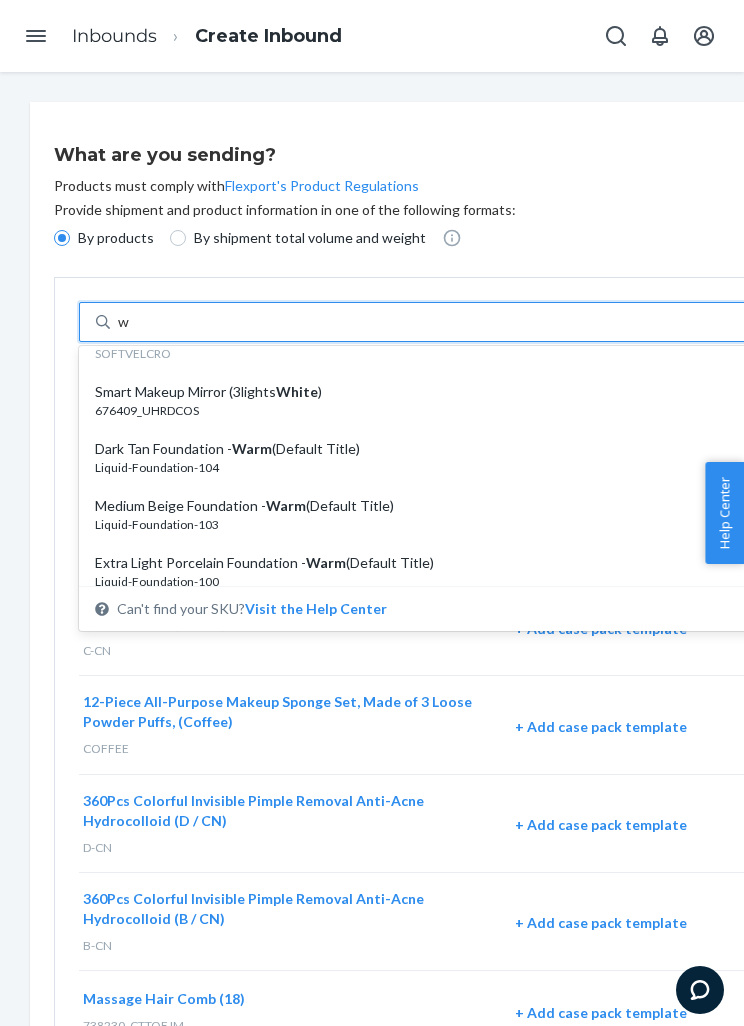 scroll, scrollTop: 359, scrollLeft: 0, axis: vertical 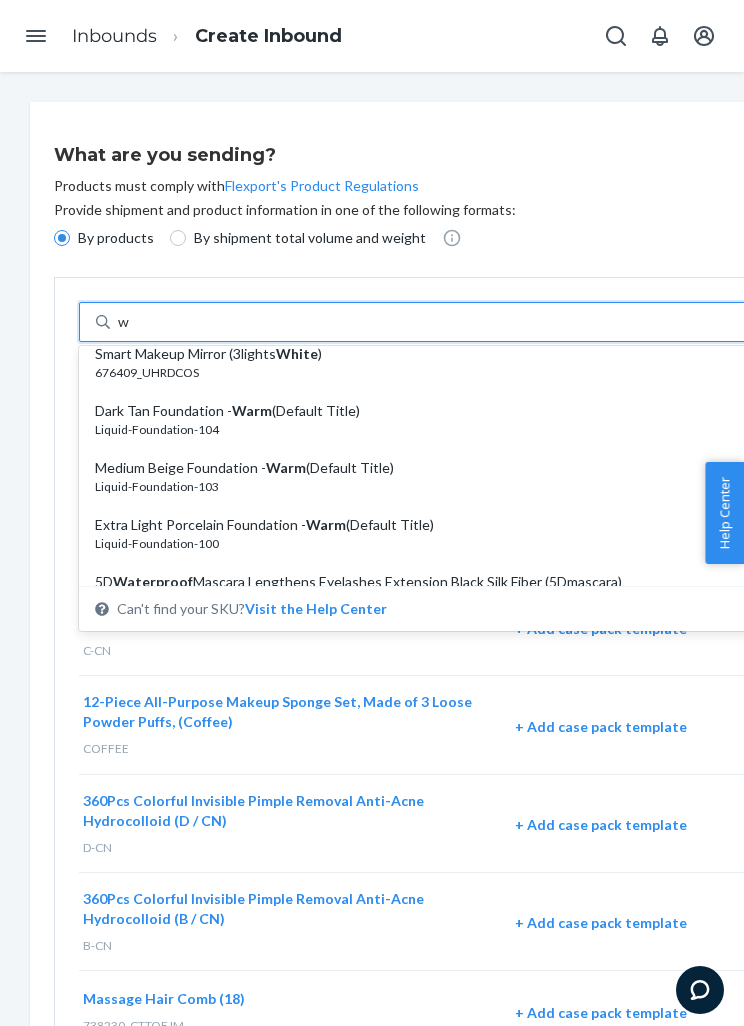 click on "676409_UHRDCOS" at bounding box center (439, 372) 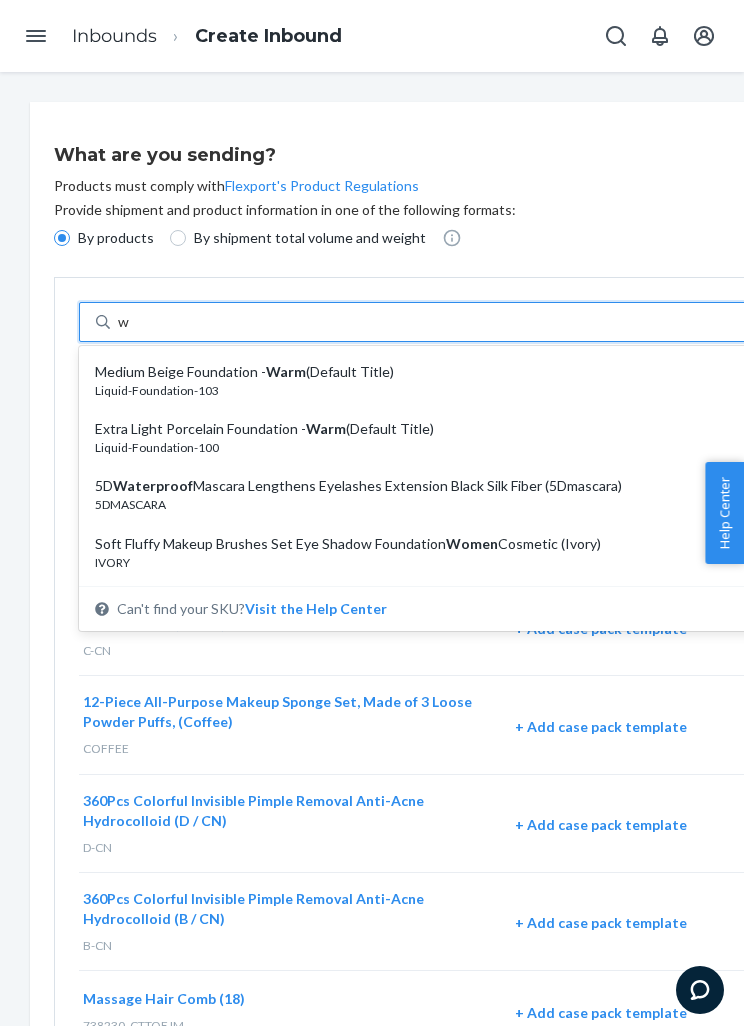 scroll, scrollTop: 454, scrollLeft: 0, axis: vertical 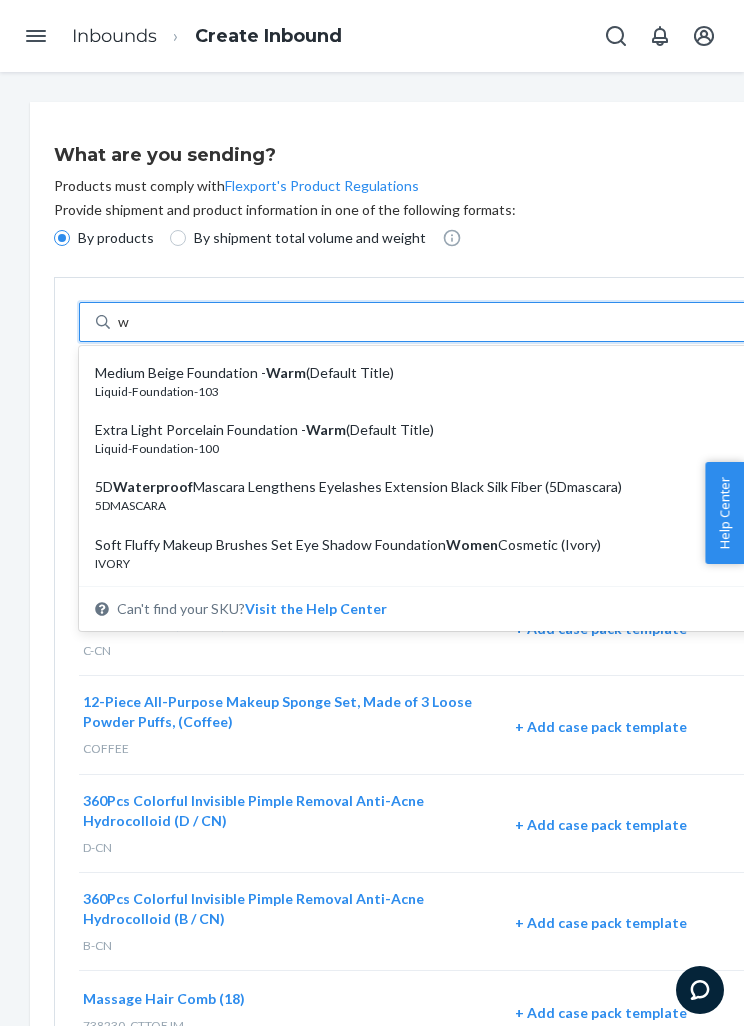 click on "Liquid-Foundation-103" at bounding box center (439, 391) 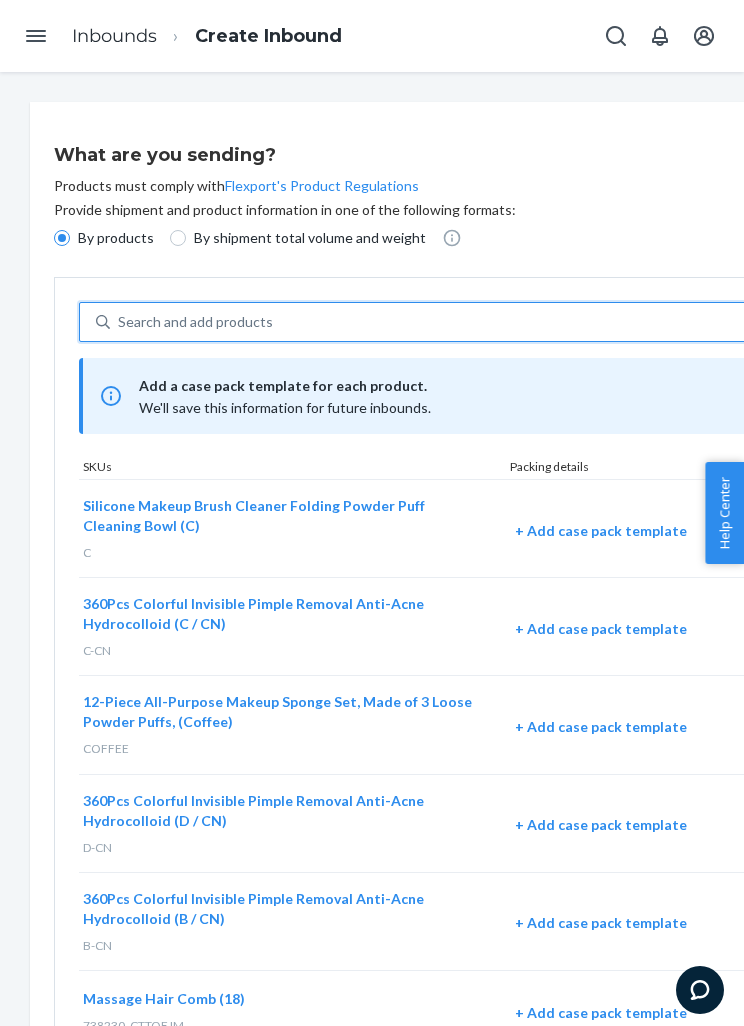 type on "w" 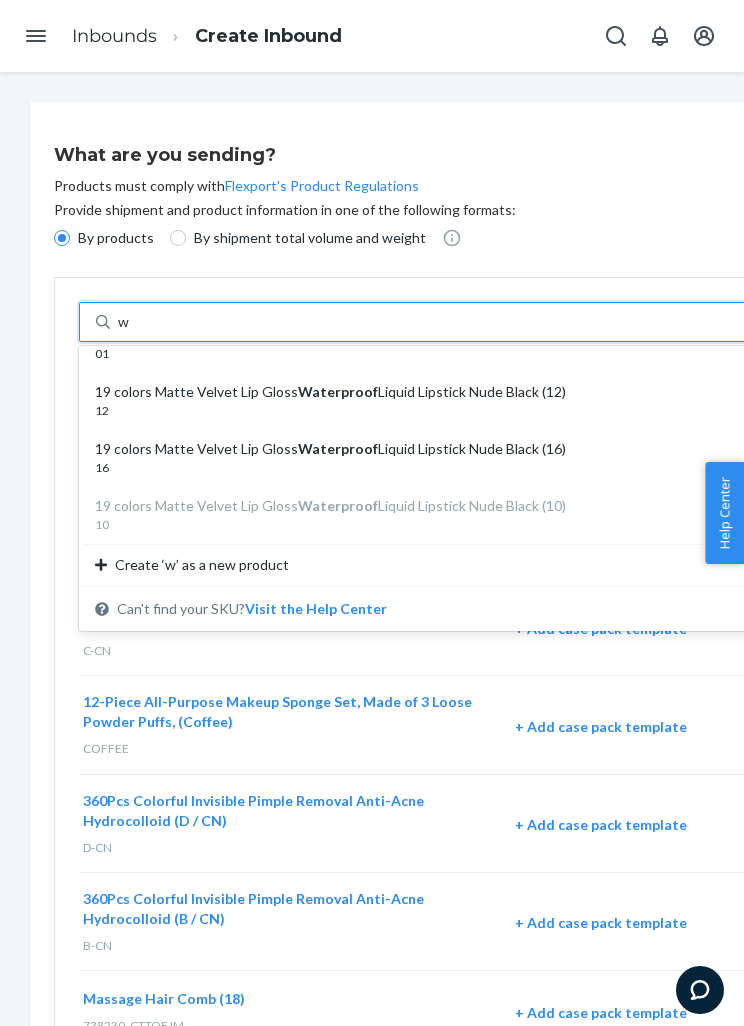 scroll, scrollTop: 1234, scrollLeft: 0, axis: vertical 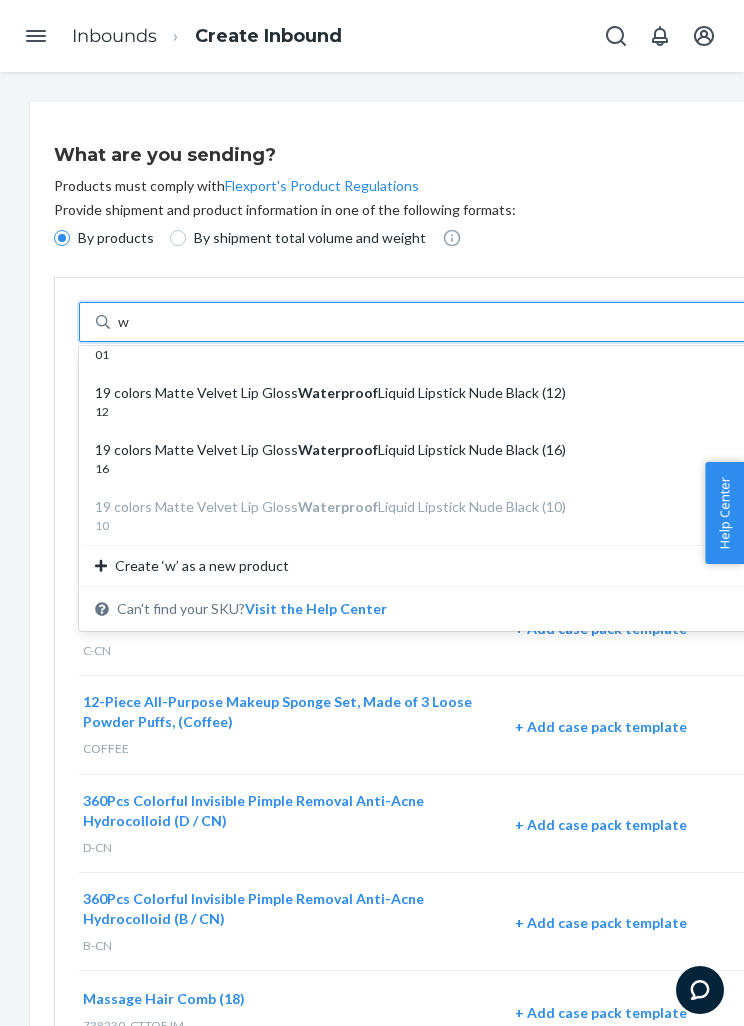type 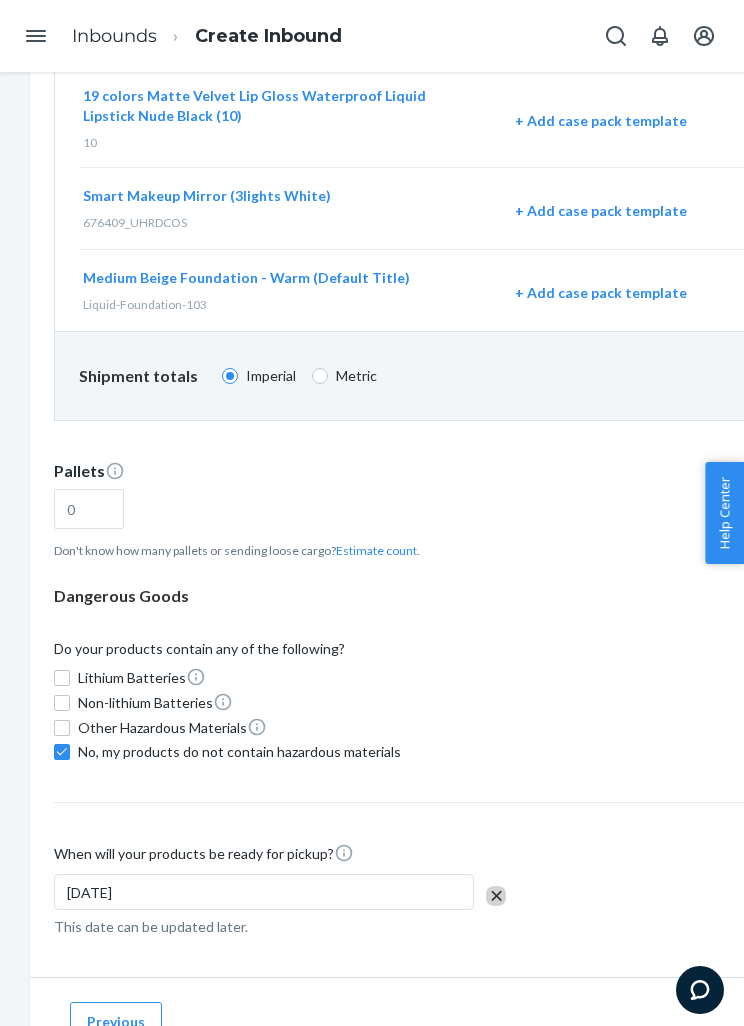 scroll, scrollTop: 8057, scrollLeft: 0, axis: vertical 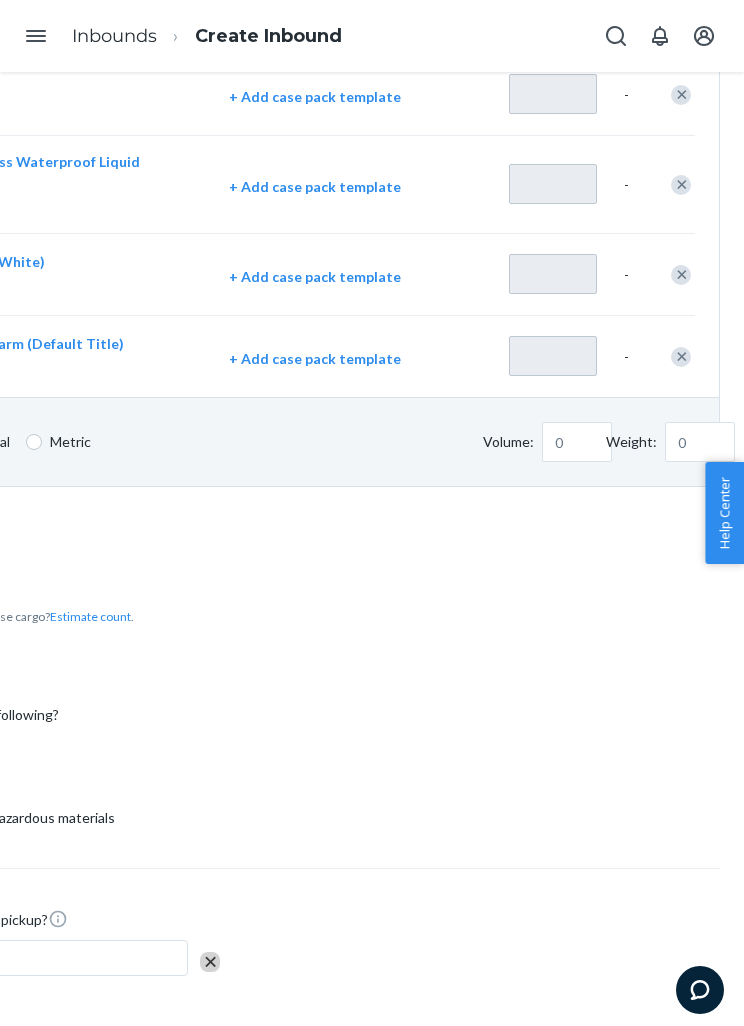 click on "Next" at bounding box center [670, 1088] 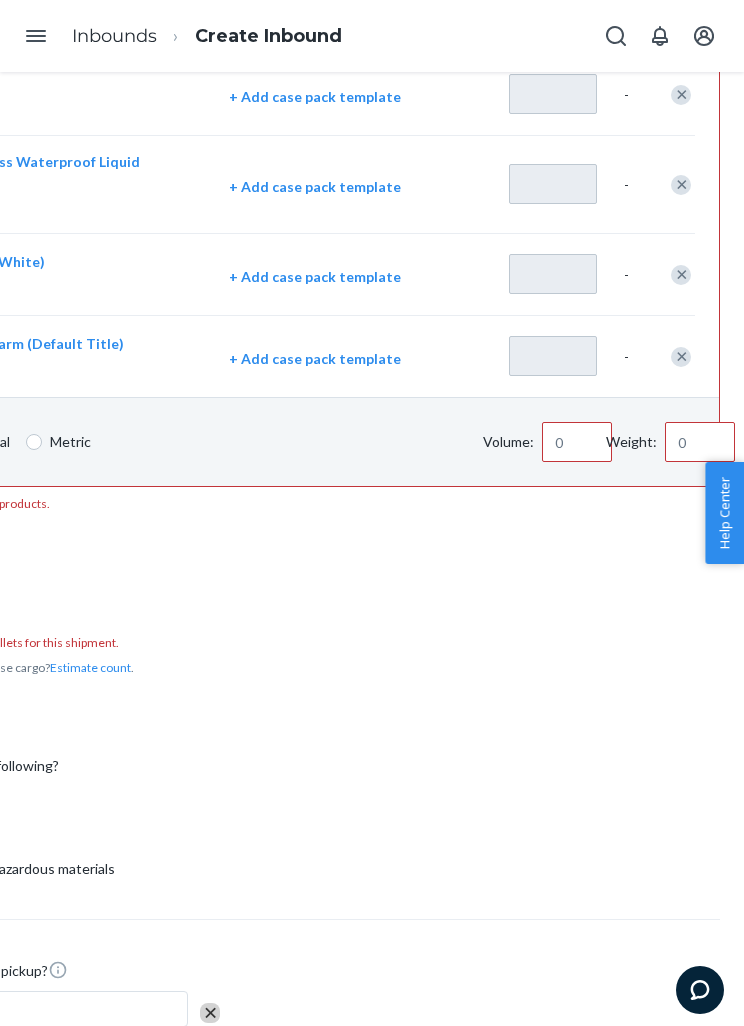 click on "What are you sending? Products must comply with  Flexport's Product Regulations Provide shipment and product information in one of the following formats: By products By shipment total volume and weight Search and add products or Upload file Add a case pack template for each product. We'll save this information for future inbounds. Learn more SKUs Packing details Boxes Units Silicone Makeup Brush Cleaner Folding Powder Puff Cleaning Bowl (C) C + Add case pack template - 360Pcs Colorful Invisible Pimple Removal Anti-Acne Hydrocolloid (C / CN) C-CN + Add case pack template - 12-Piece All-Purpose Makeup Sponge Set, Made of 3 Loose Powder Puffs, (Coffee) COFFEE + Add case pack template - 360Pcs Colorful Invisible Pimple Removal Anti-Acne Hydrocolloid (D / CN) D-CN + Add case pack template - 360Pcs Colorful Invisible Pimple Removal Anti-Acne Hydrocolloid (B / CN) B-CN + Add case pack template - Massage Hair Comb (18) 738230_CTTOEJM + Add case pack template - 1PC-EYEMASK-GREEN + Add case pack template - - - A-CN - -" at bounding box center [244, -3399] 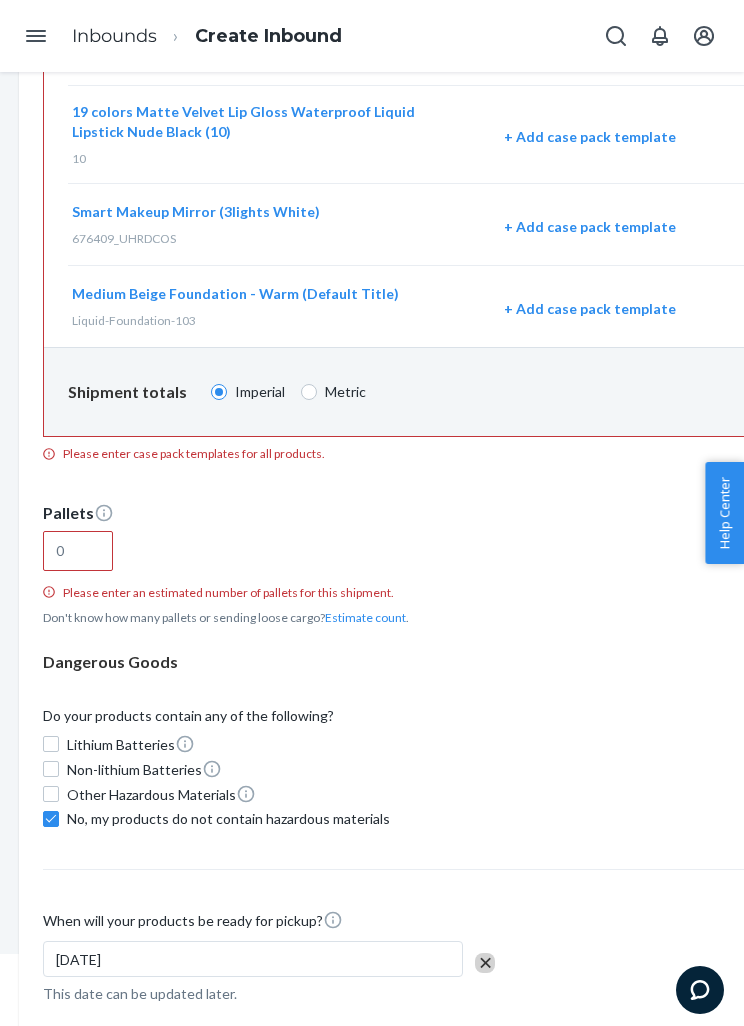 scroll, scrollTop: 8043, scrollLeft: 11, axis: both 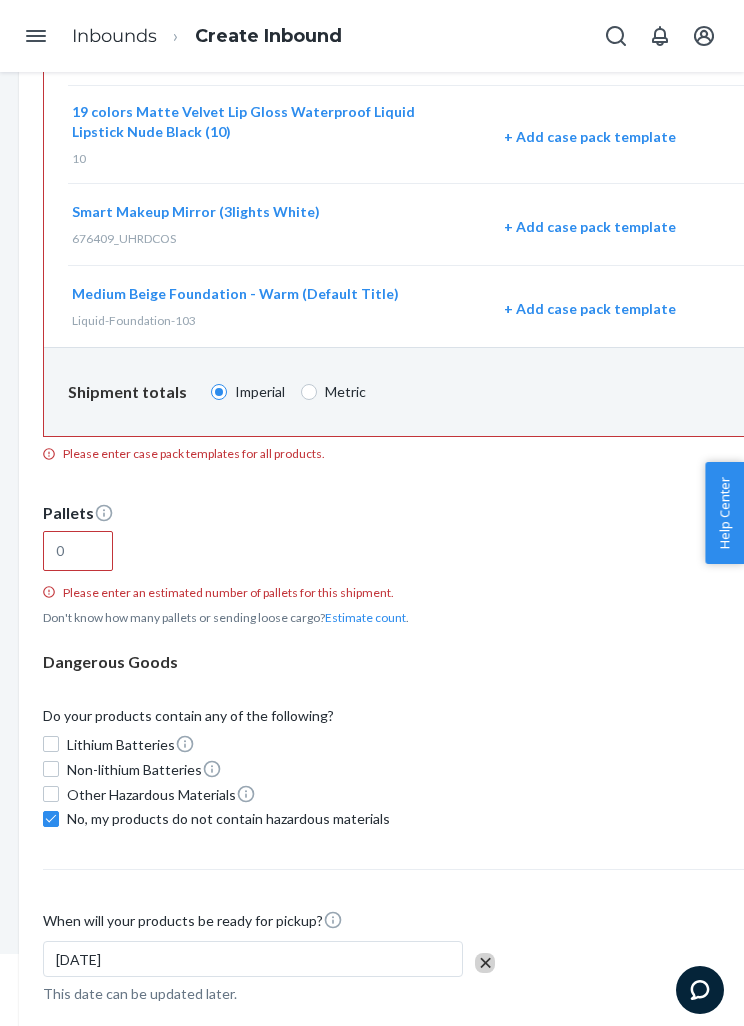 click on "Estimate count" at bounding box center (365, 617) 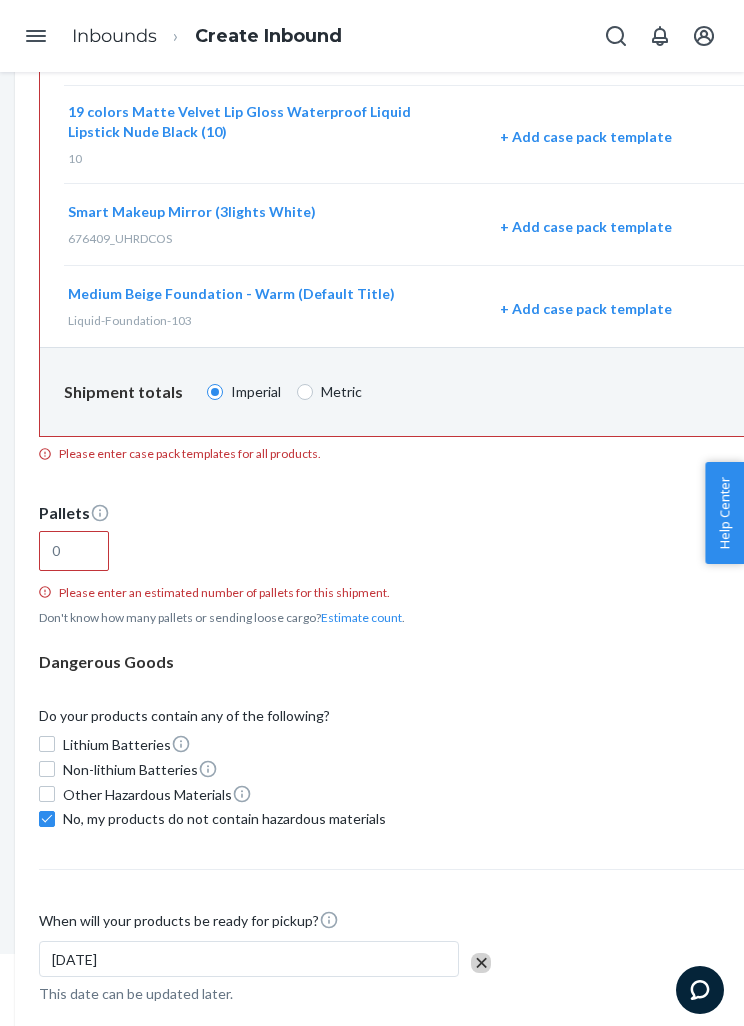 scroll, scrollTop: 8043, scrollLeft: 15, axis: both 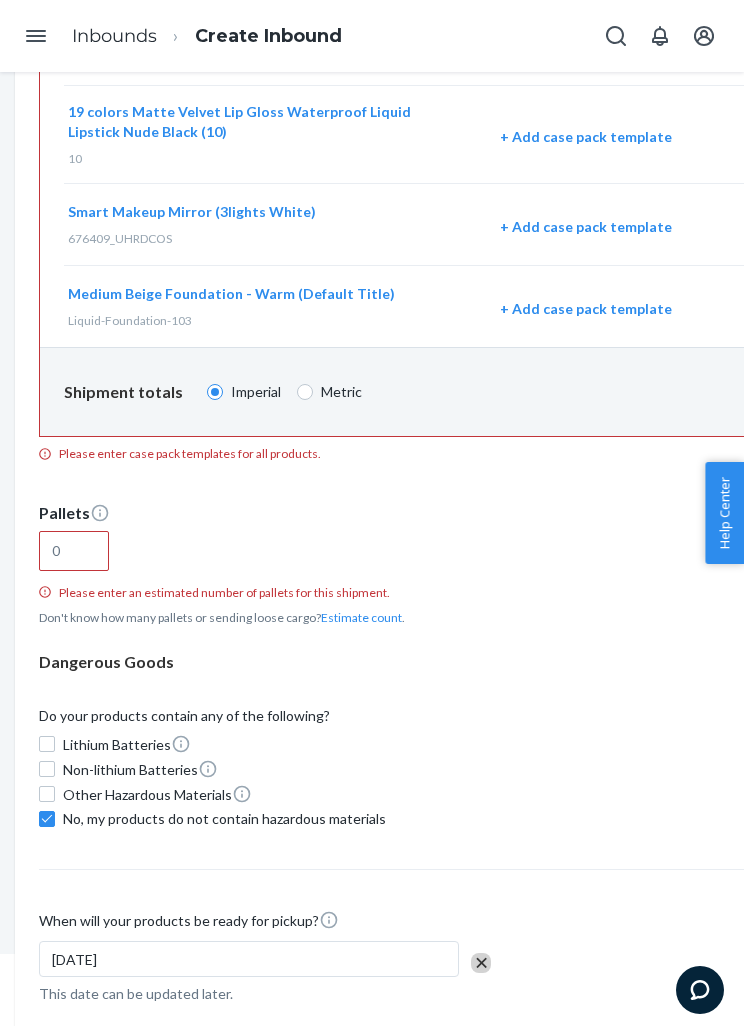 click on "7/24/2025" at bounding box center [271, 959] 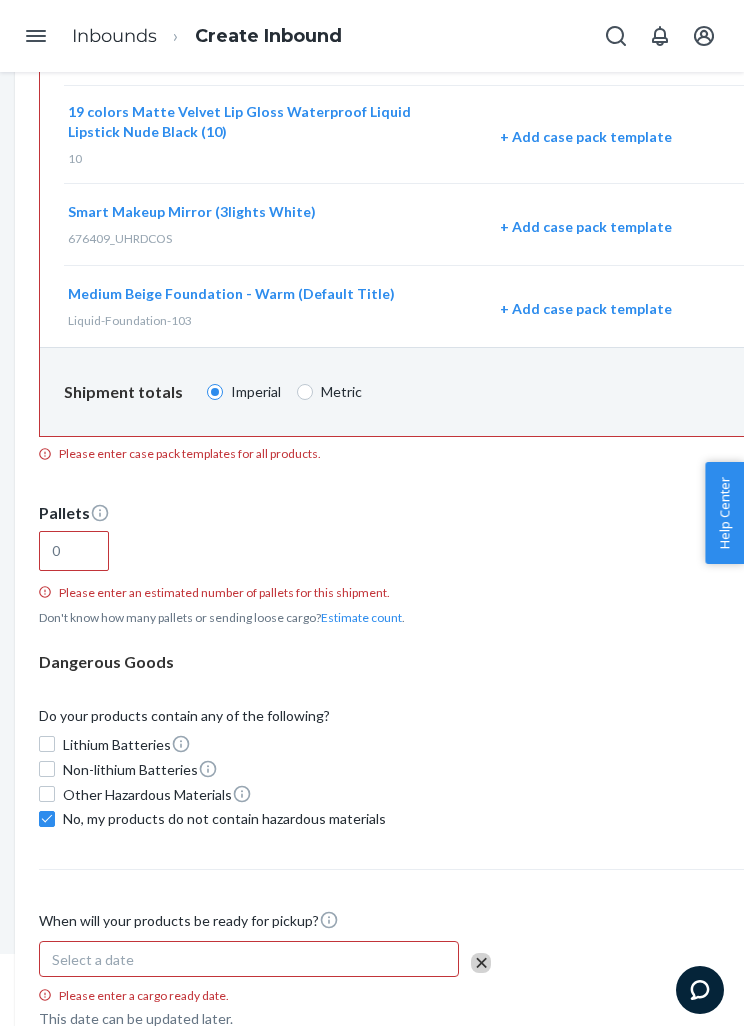 click on "Select a date" at bounding box center (249, 959) 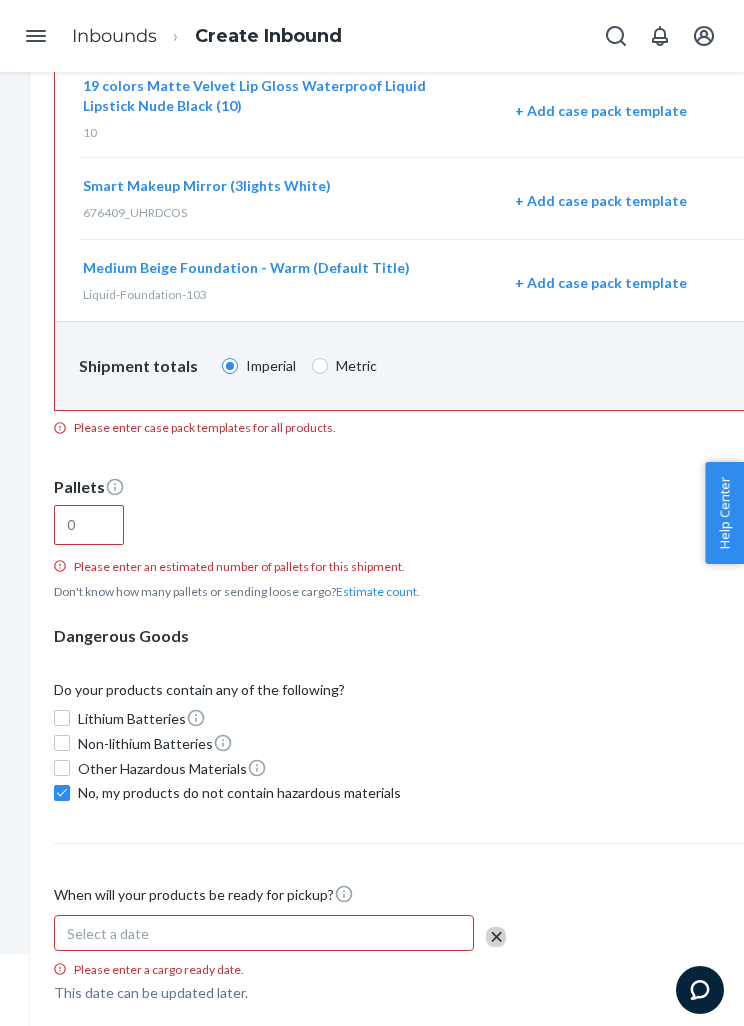 scroll, scrollTop: 8068, scrollLeft: 0, axis: vertical 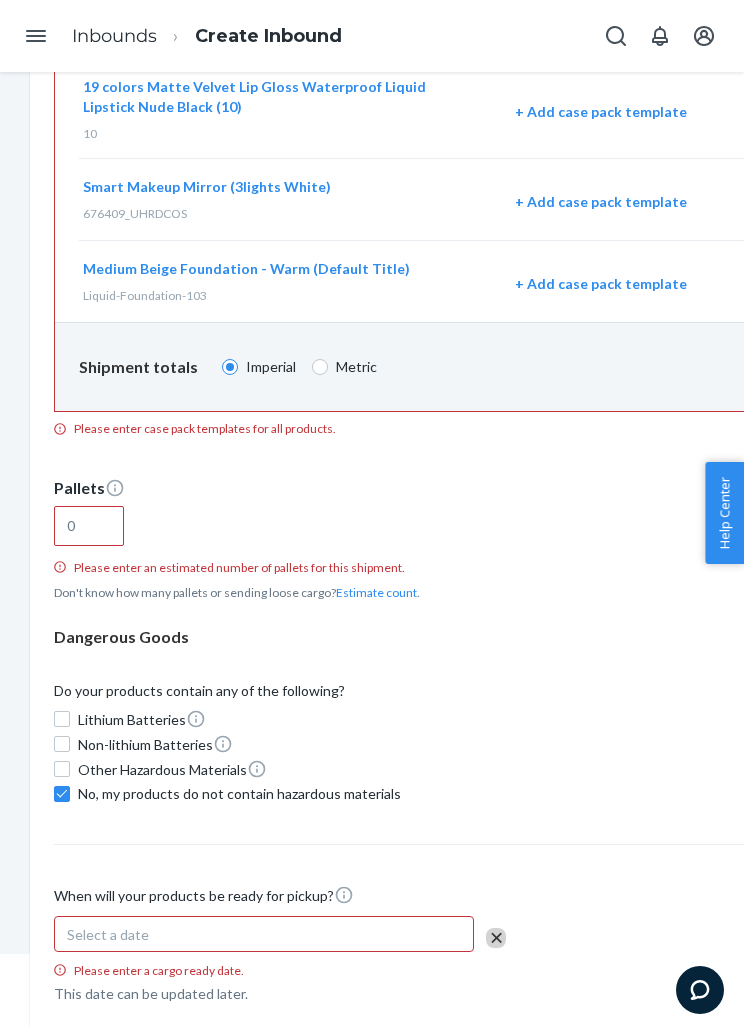 click on "Select a date" at bounding box center (264, 934) 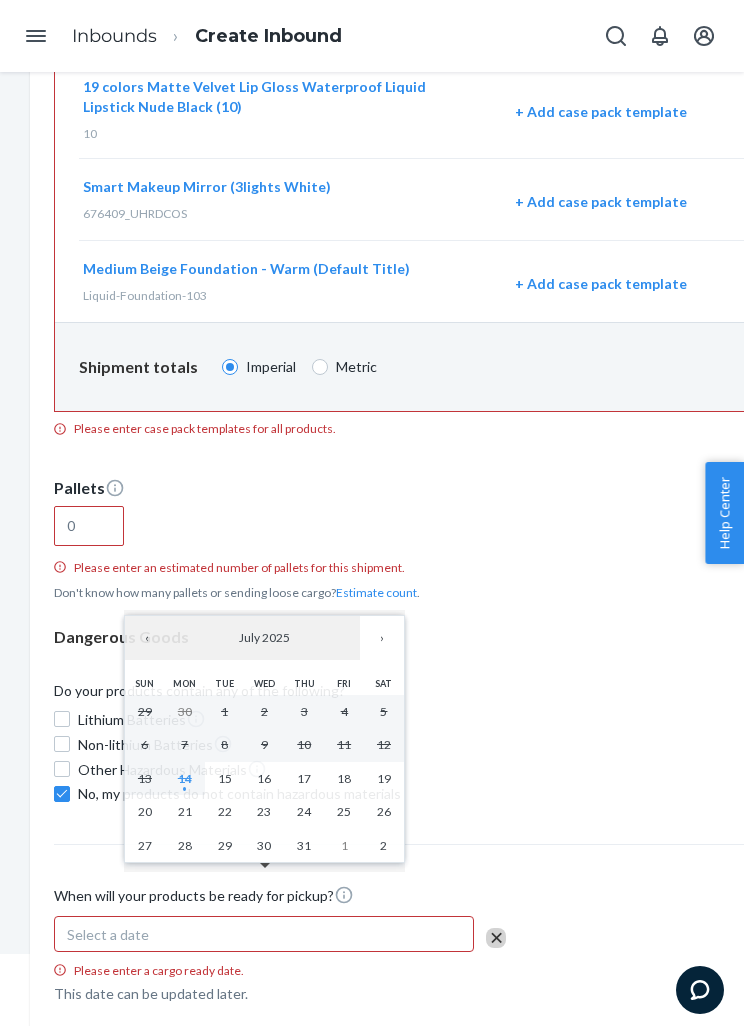 click on "15" at bounding box center [225, 778] 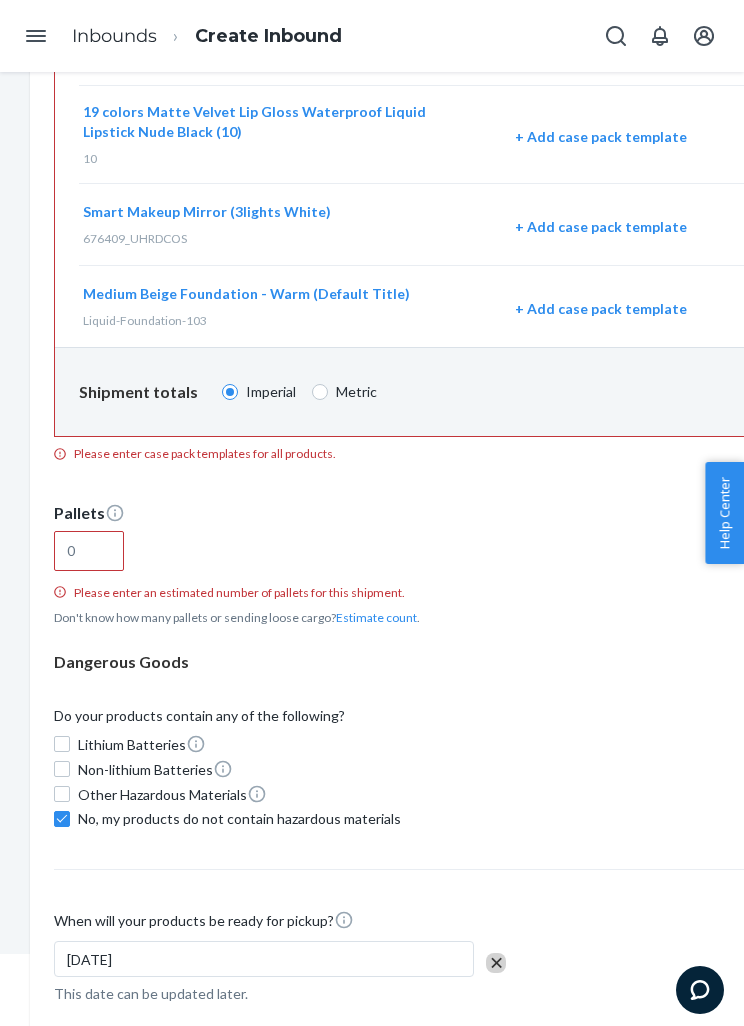 scroll, scrollTop: 8043, scrollLeft: 0, axis: vertical 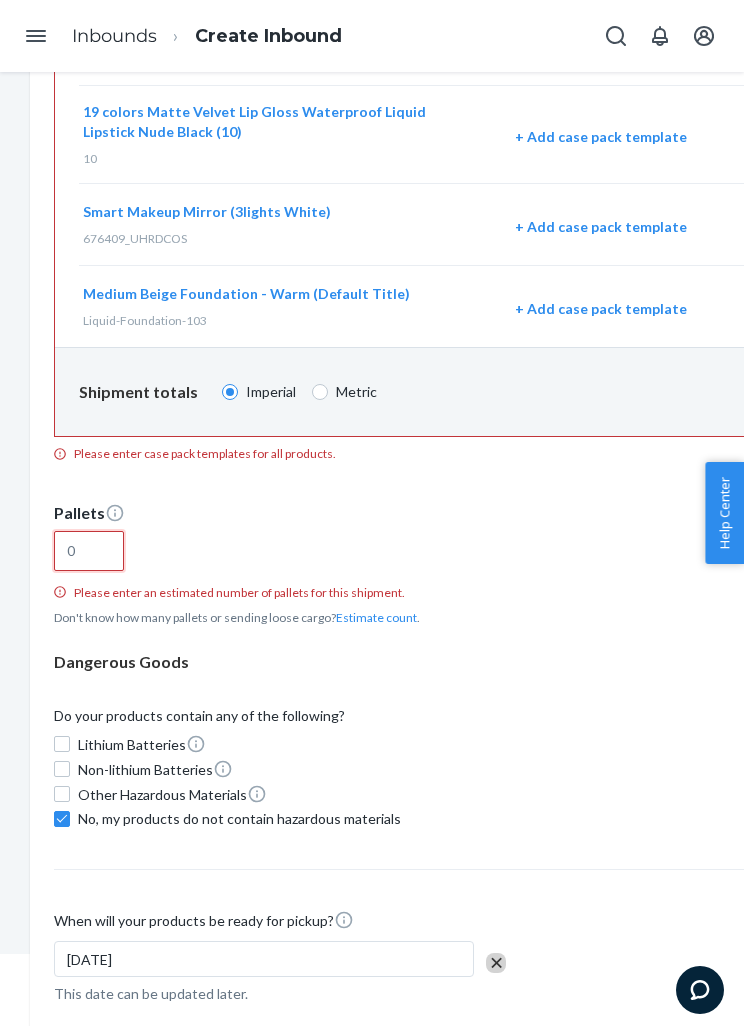 click at bounding box center (89, 551) 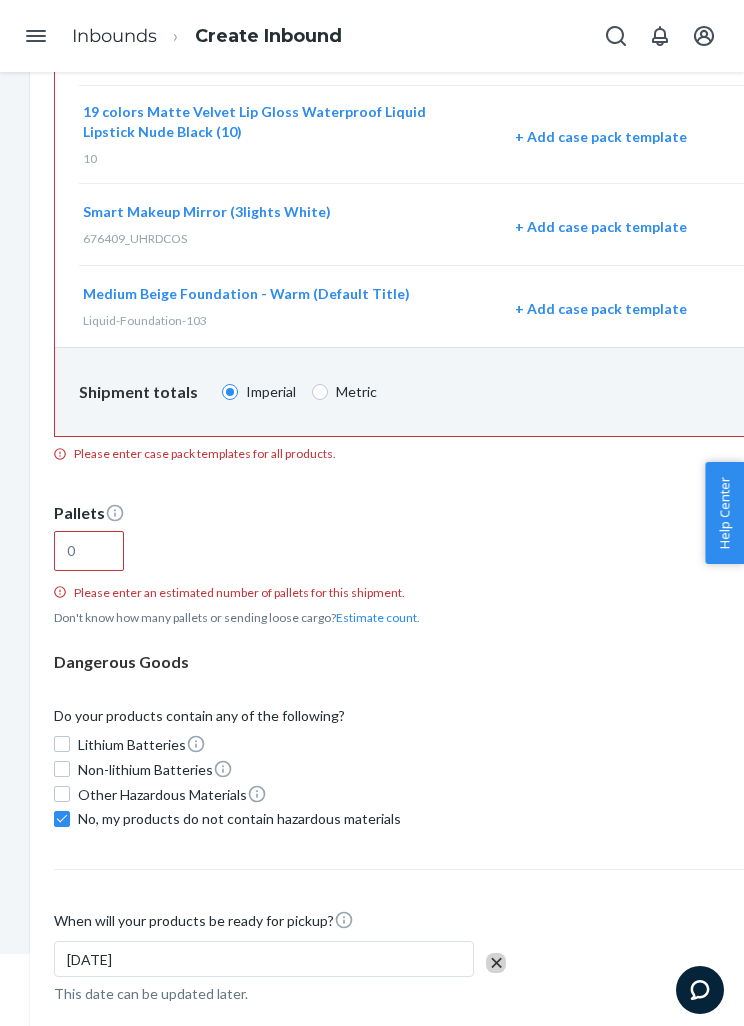 click on "Estimate count" at bounding box center [376, 617] 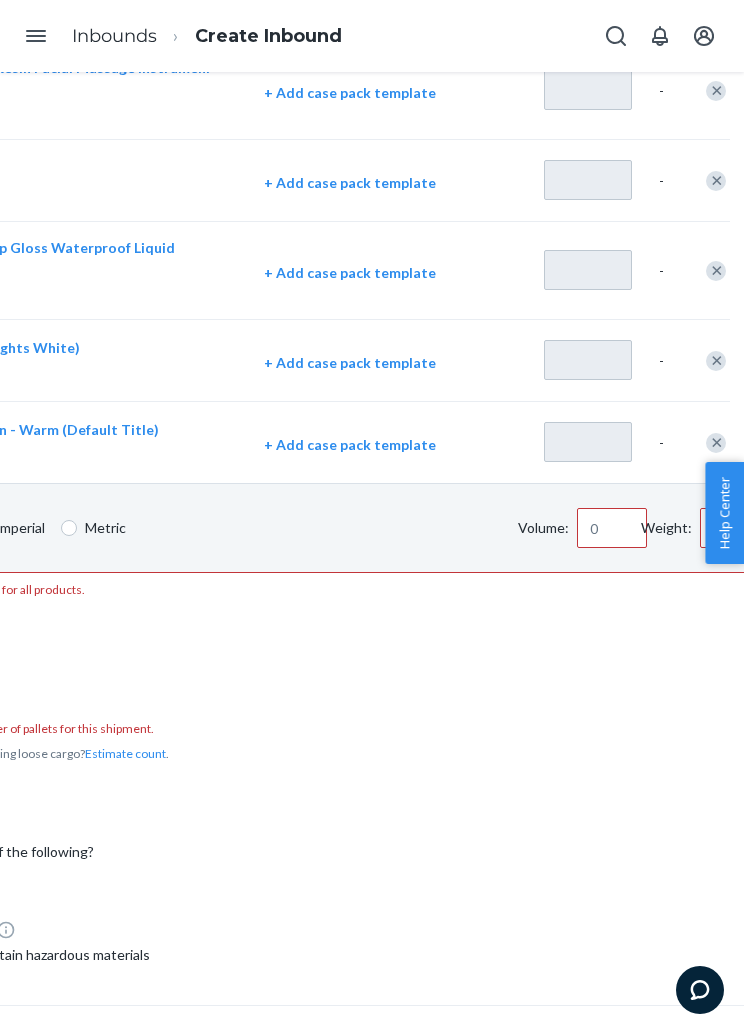 scroll, scrollTop: 7909, scrollLeft: 258, axis: both 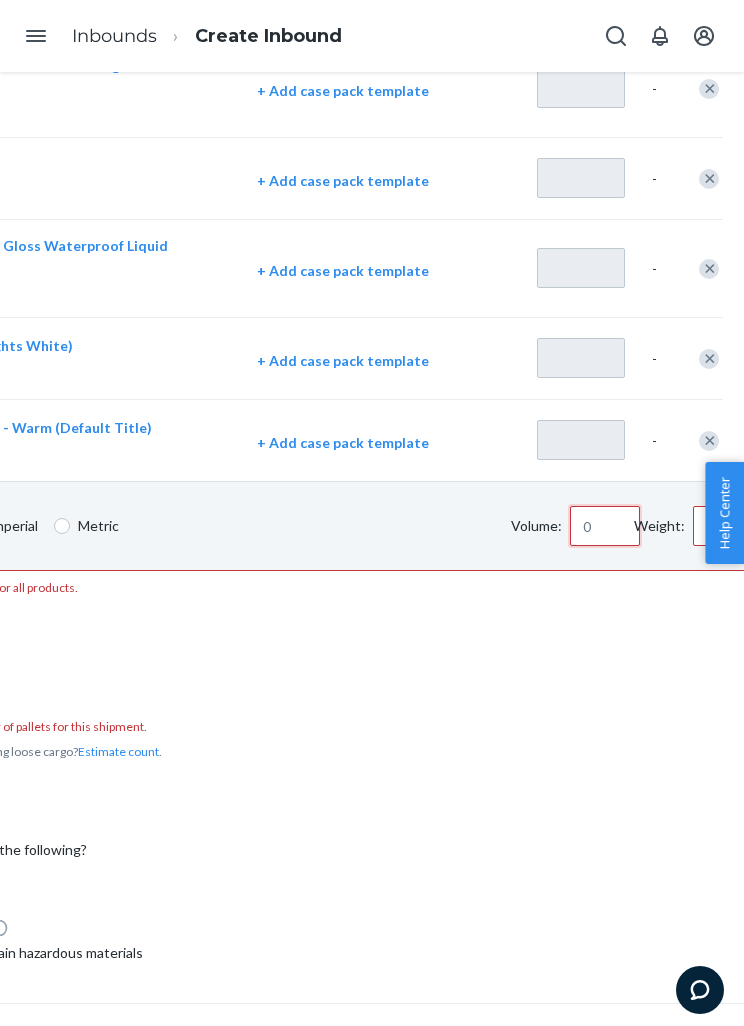 click on "Volume:" at bounding box center [605, 526] 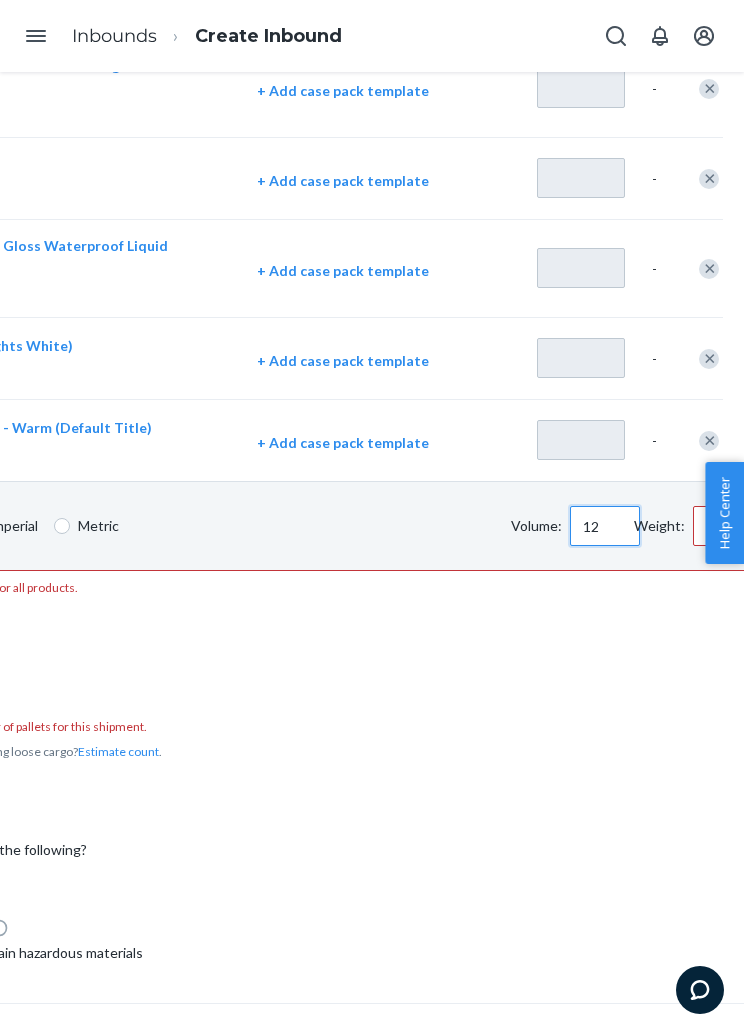 type on "12" 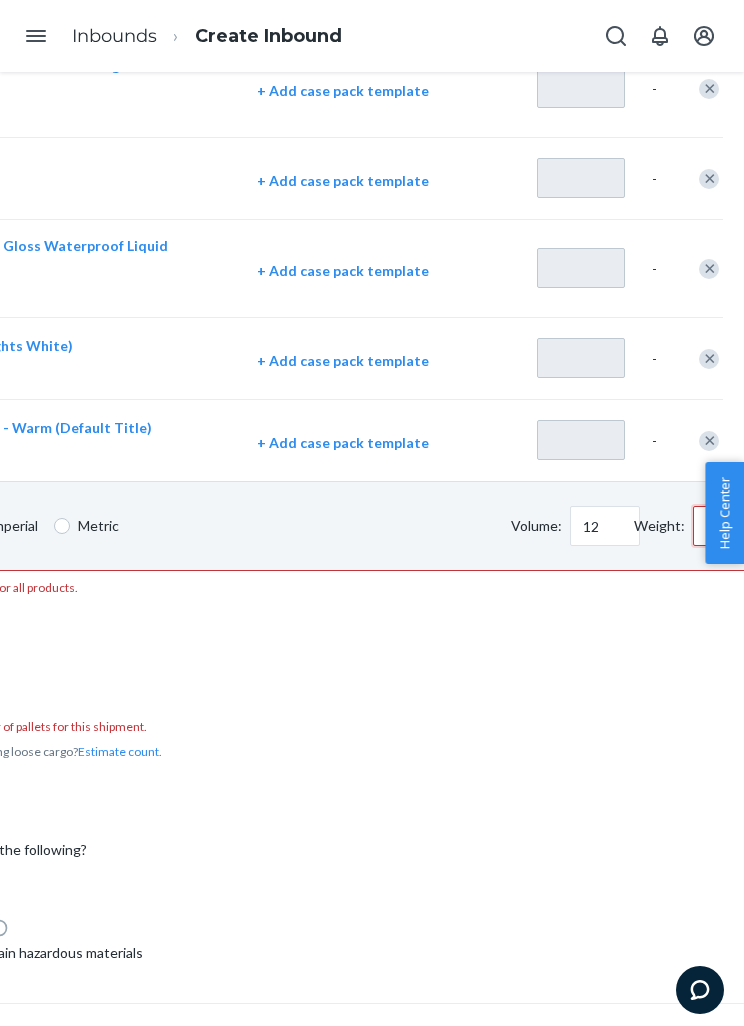 click on "Weight:" at bounding box center [728, 526] 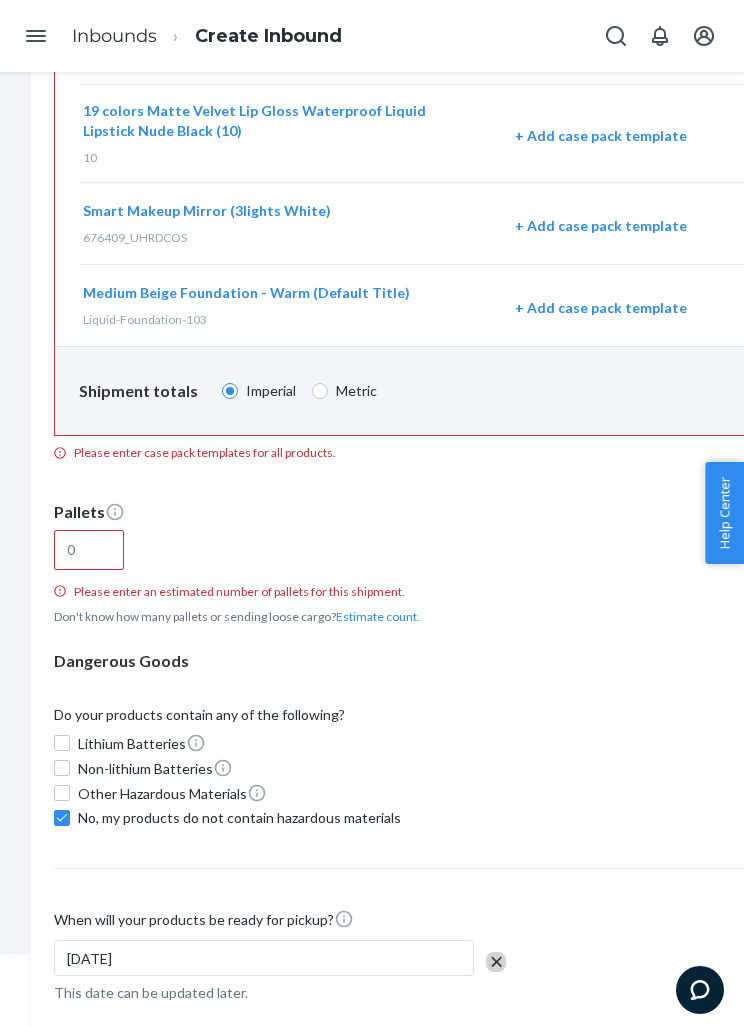 scroll, scrollTop: 8043, scrollLeft: 0, axis: vertical 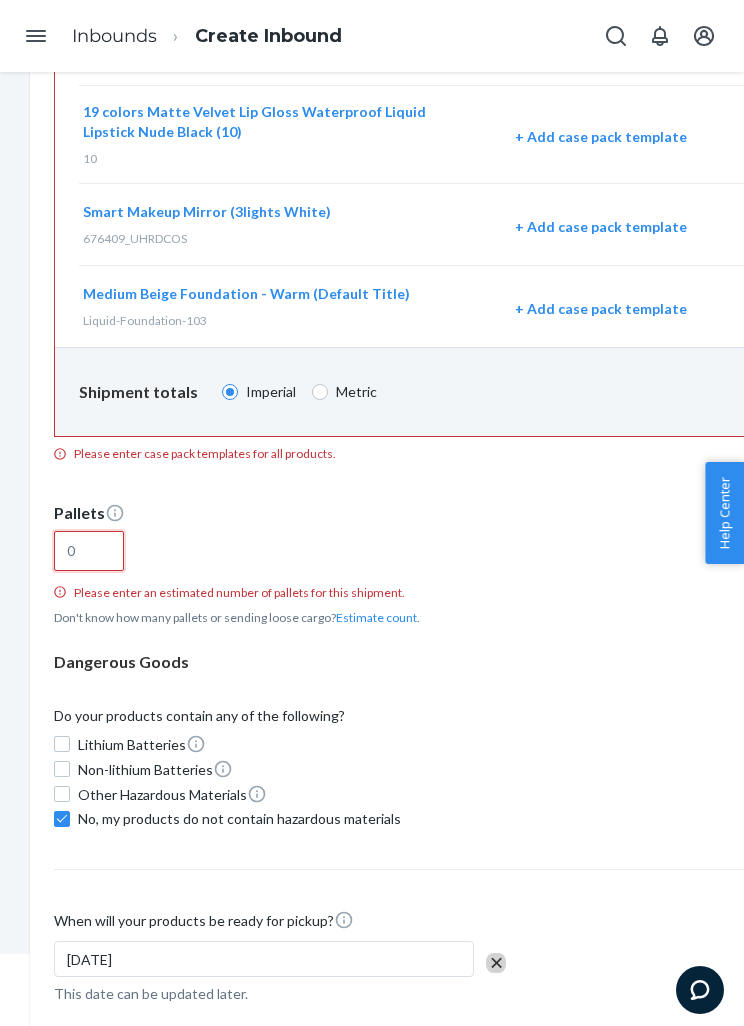 click at bounding box center [89, 551] 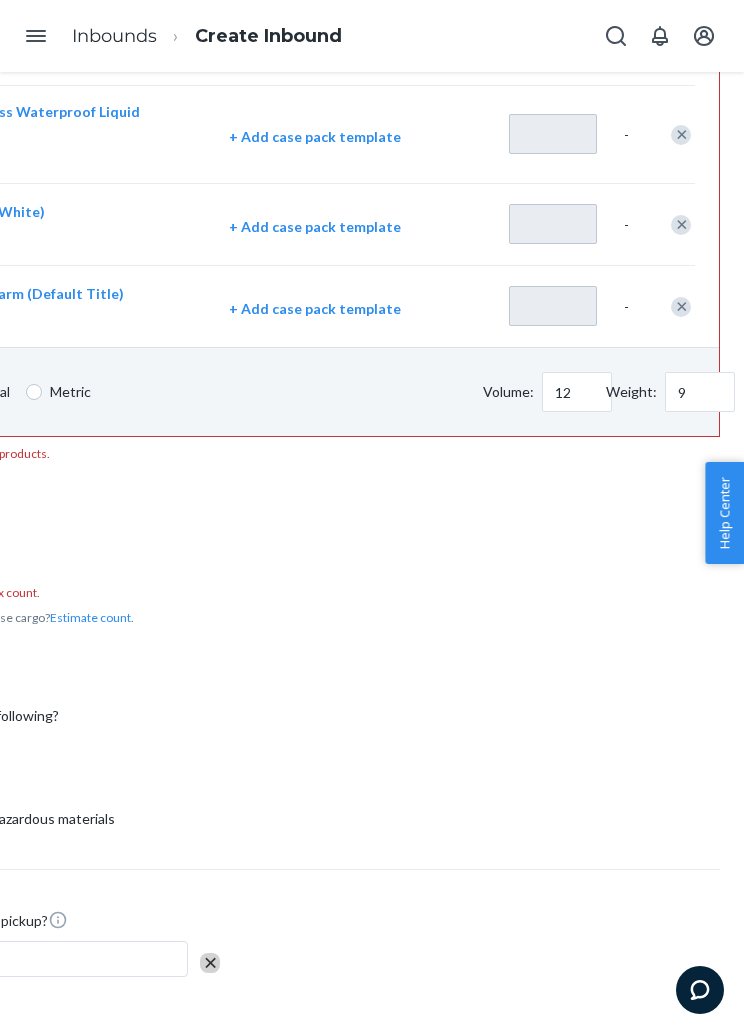 scroll, scrollTop: 8043, scrollLeft: 286, axis: both 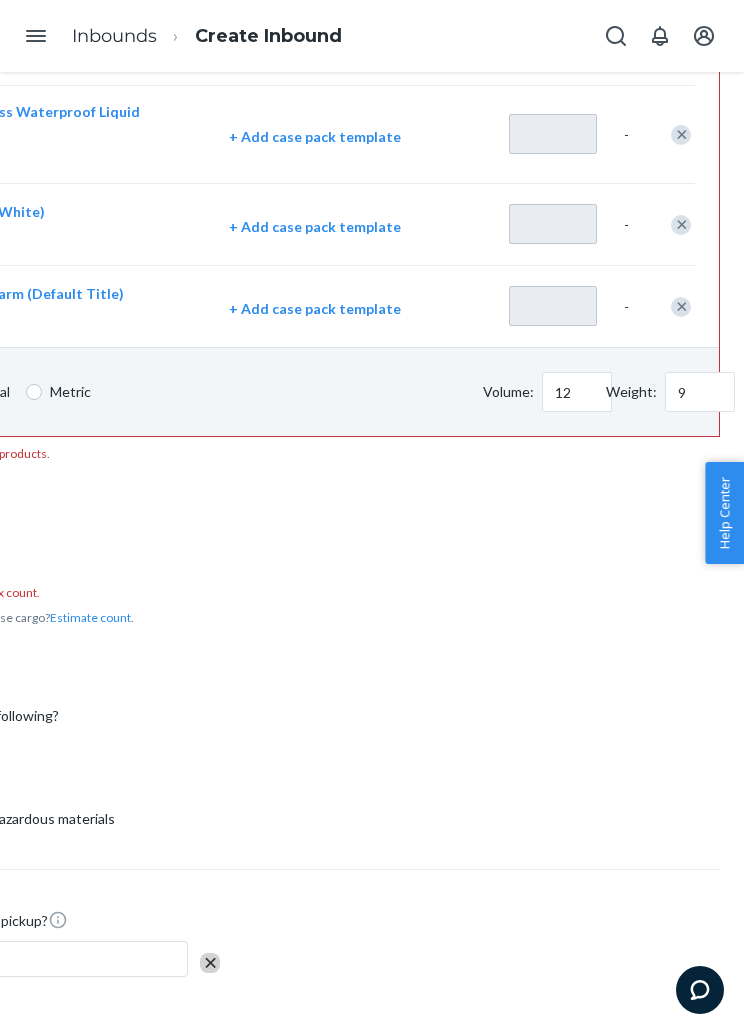 type on "1" 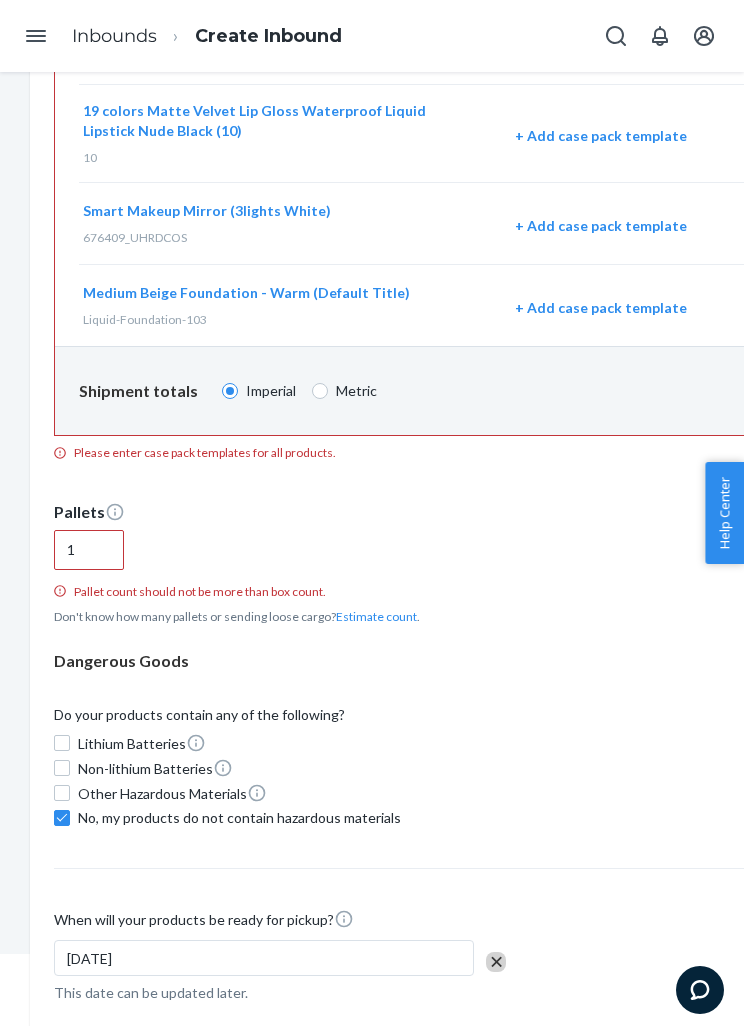 scroll, scrollTop: 8043, scrollLeft: 0, axis: vertical 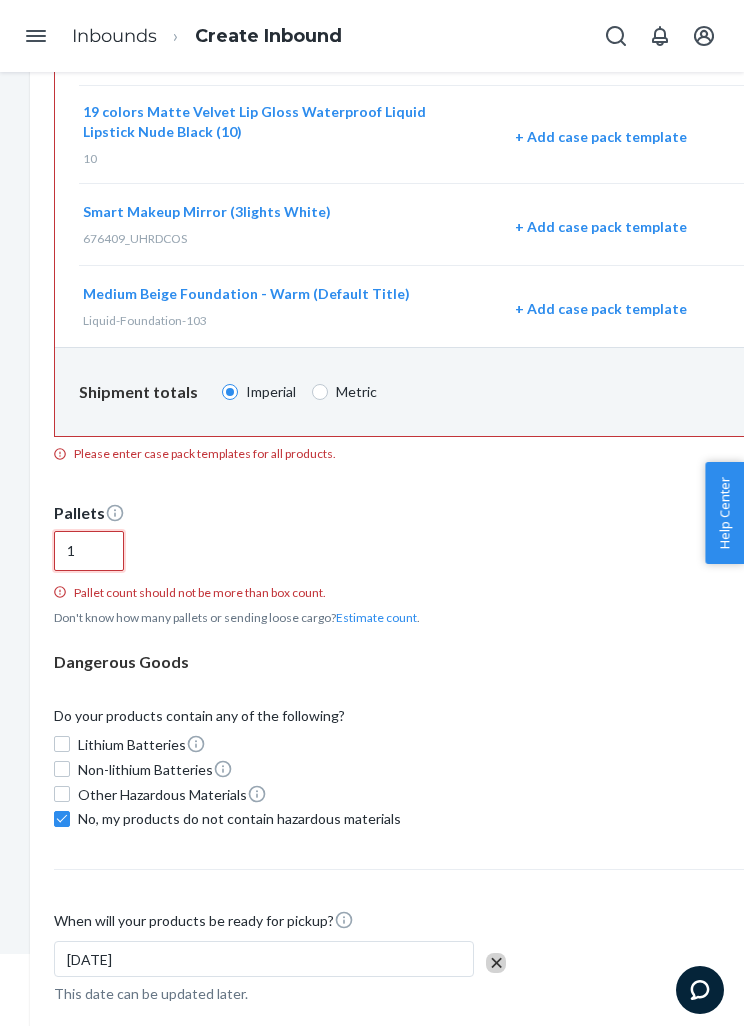 click on "1" at bounding box center [89, 551] 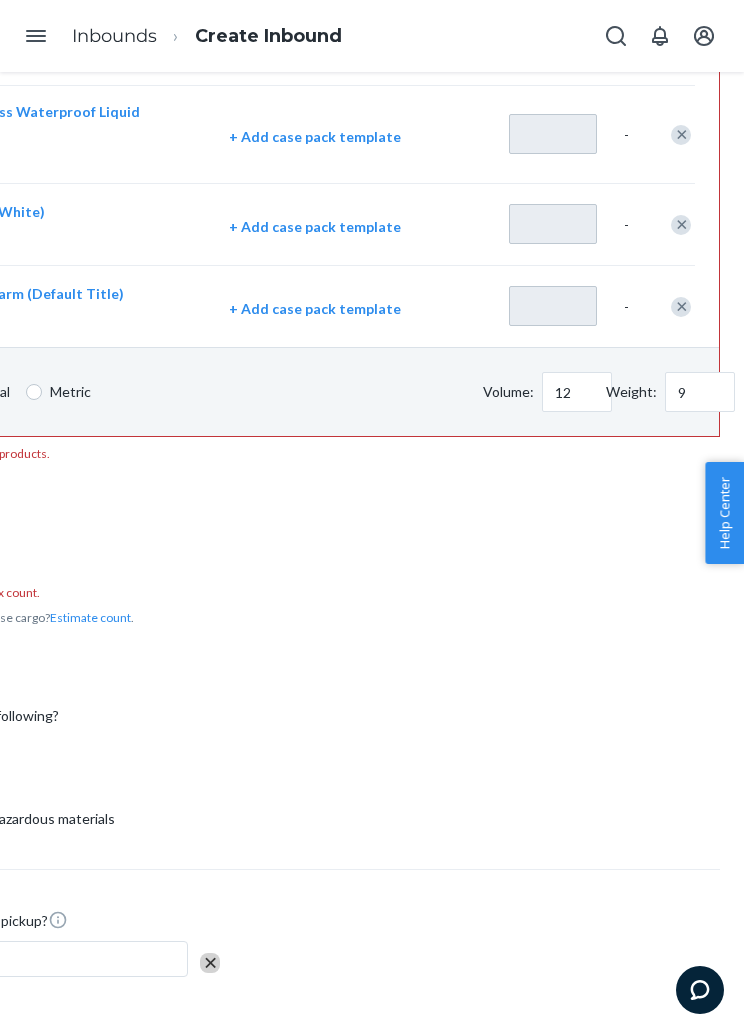 scroll, scrollTop: 8043, scrollLeft: 286, axis: both 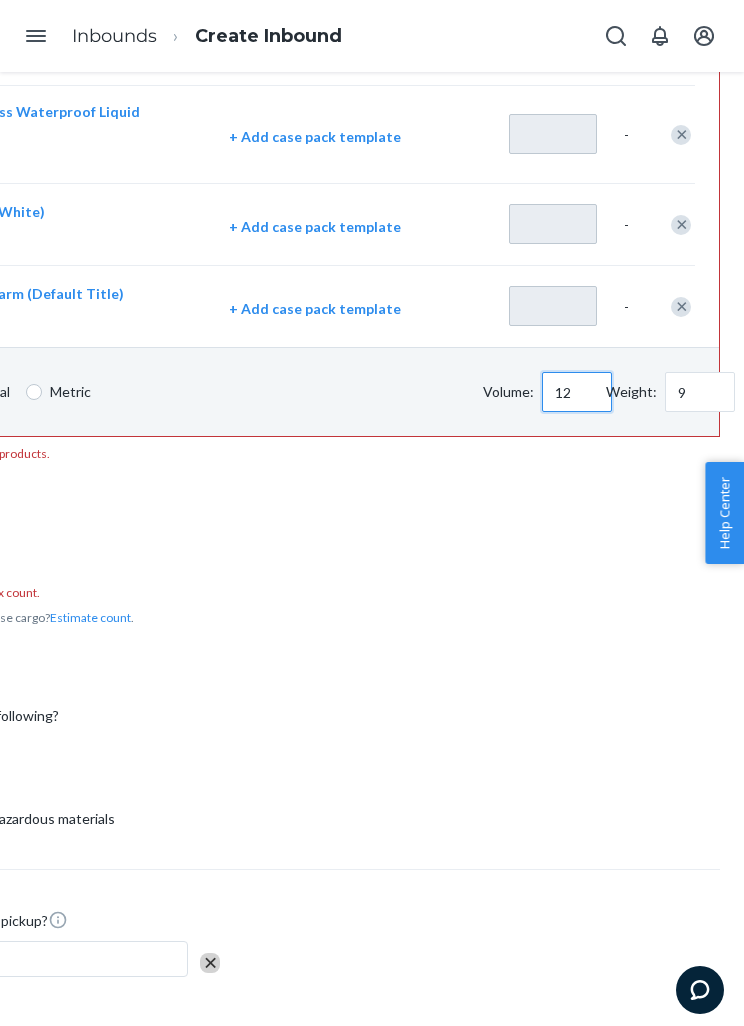 click on "12" at bounding box center (577, 392) 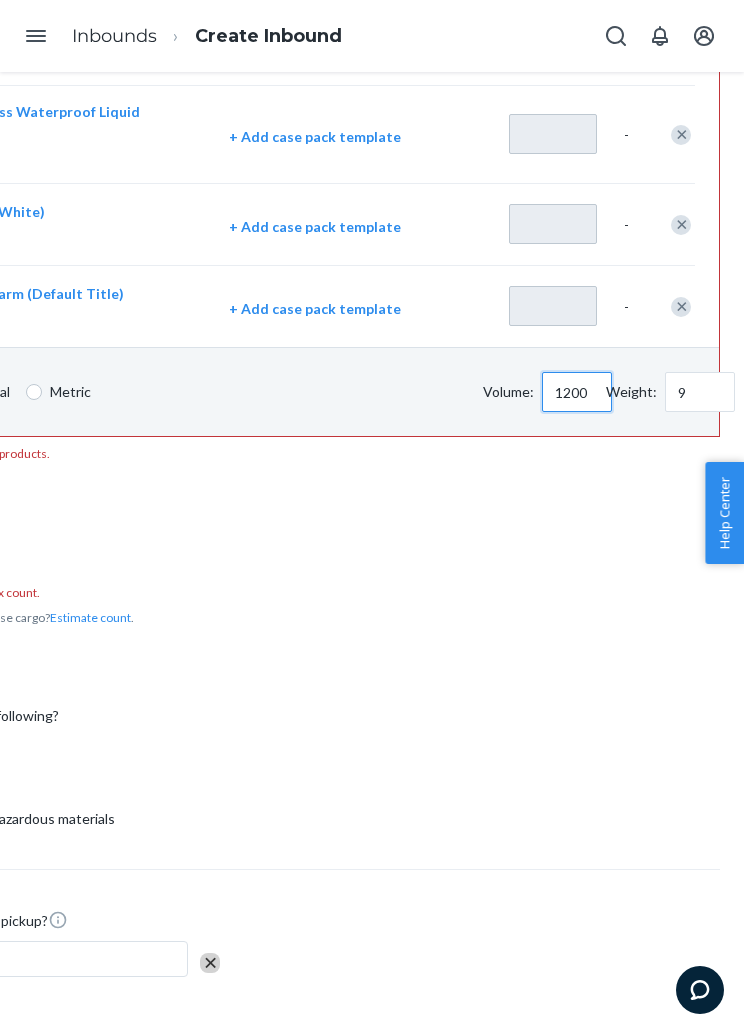 type on "1200" 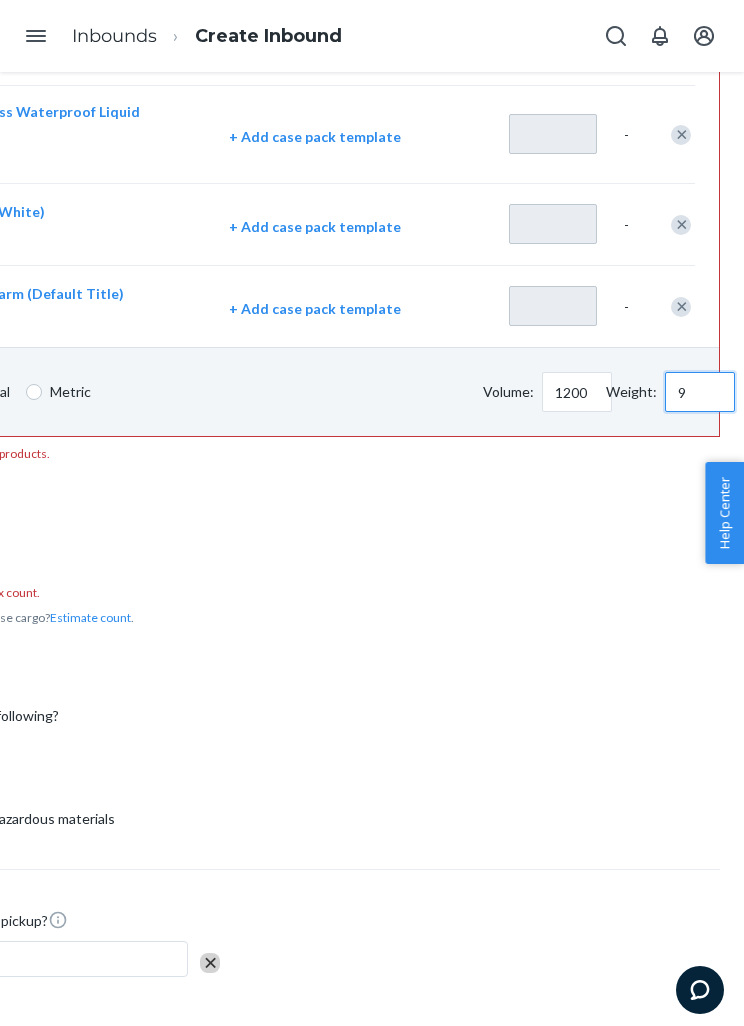 click on "9" at bounding box center [700, 392] 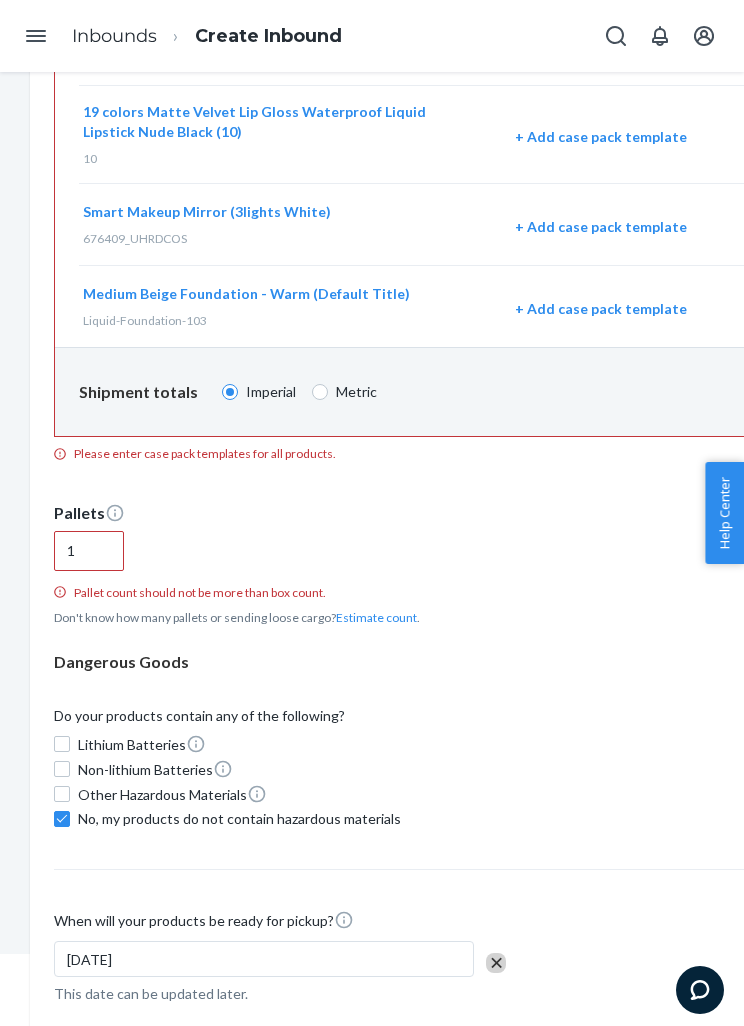 scroll, scrollTop: 8043, scrollLeft: 0, axis: vertical 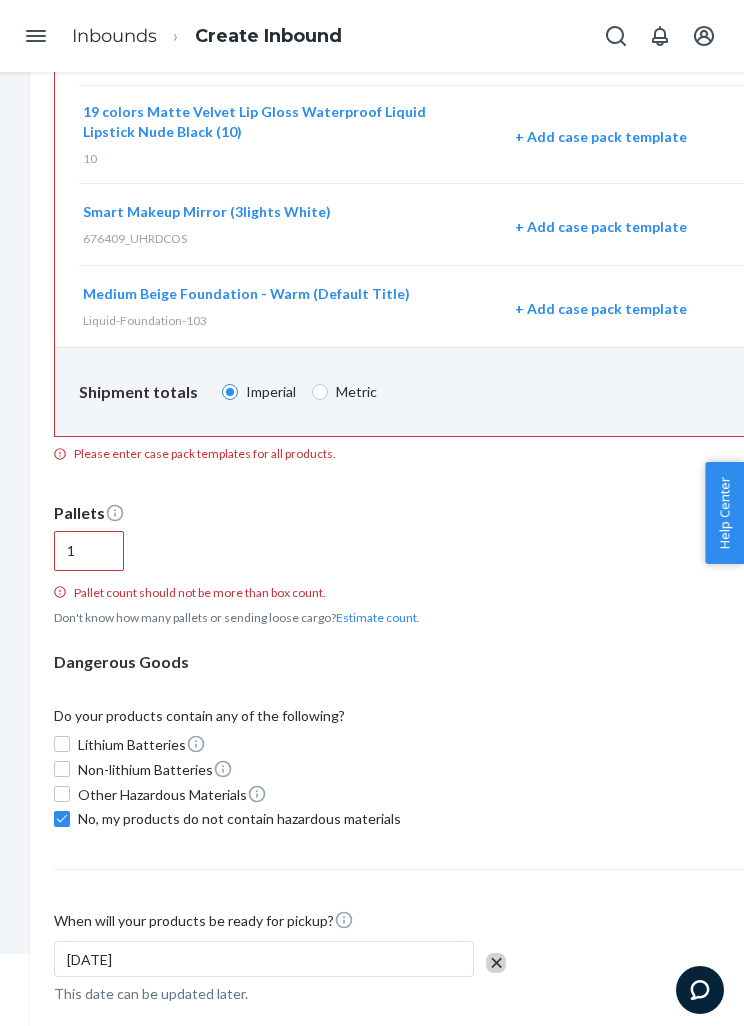 type on "9000" 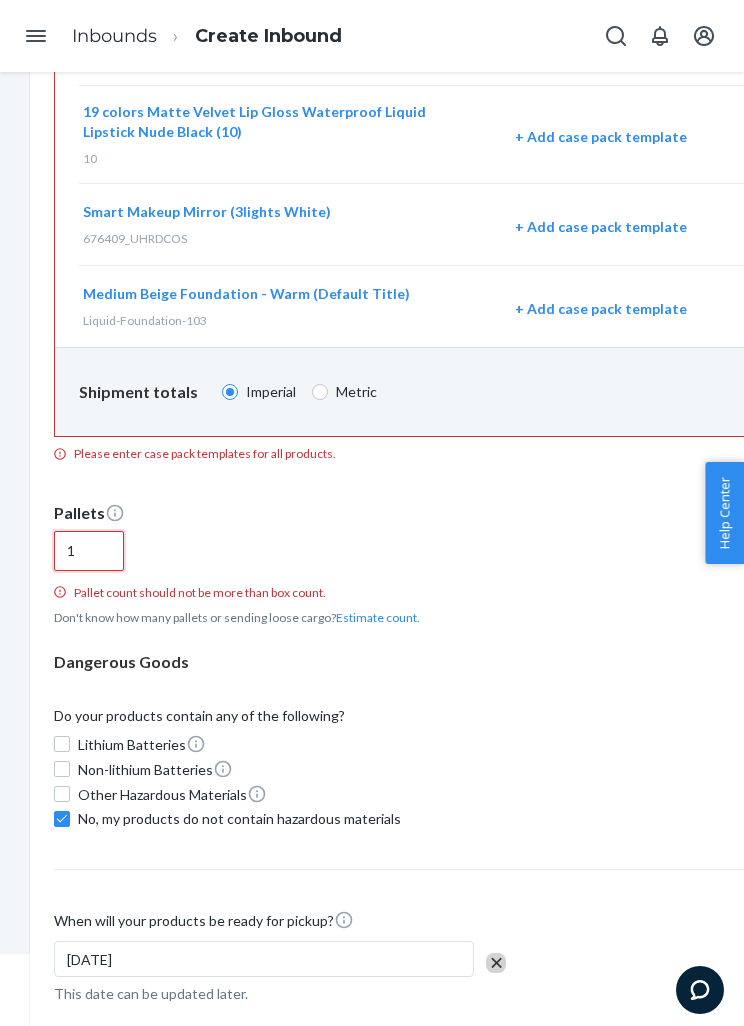 click on "1" at bounding box center [89, 551] 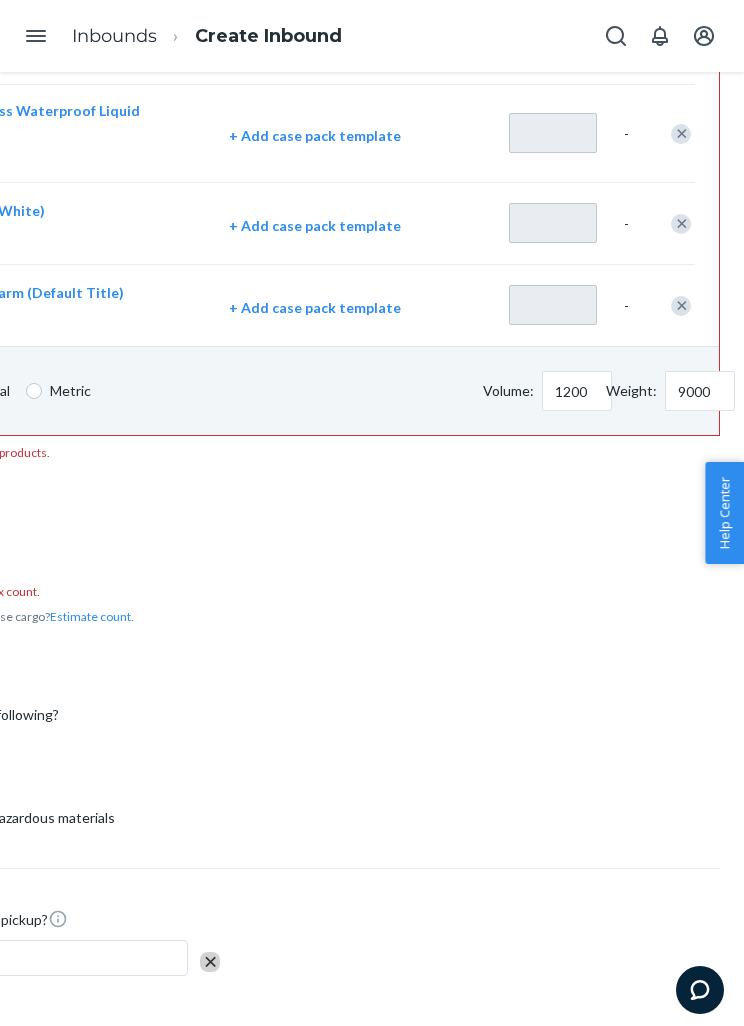 scroll, scrollTop: 8043, scrollLeft: 286, axis: both 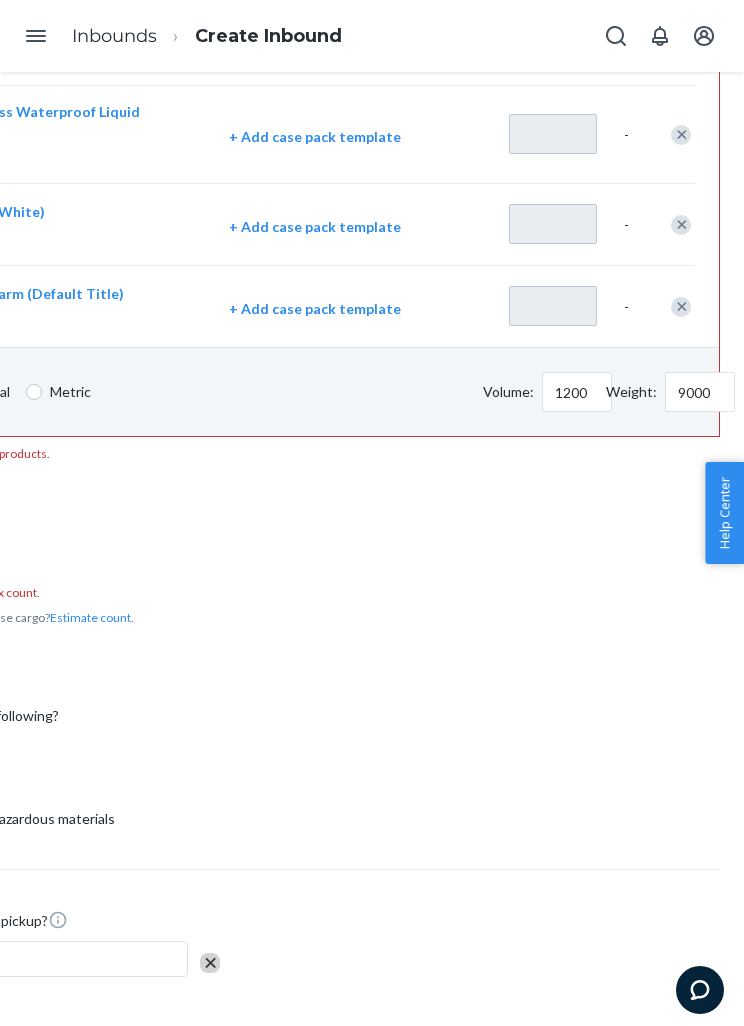 type on "10" 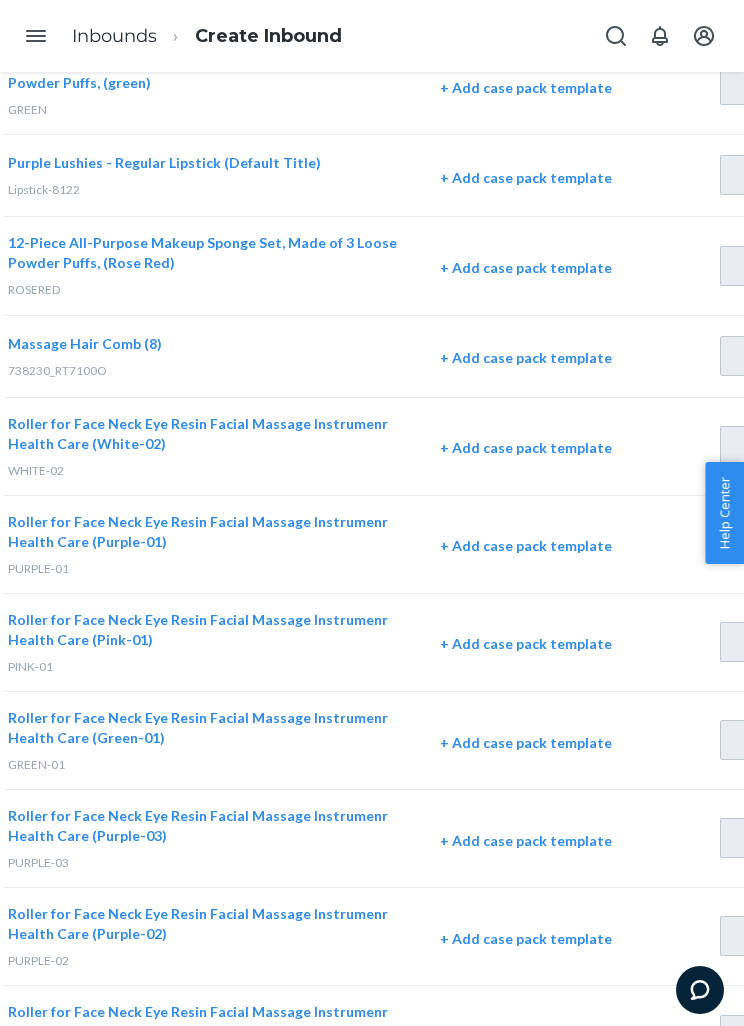 scroll, scrollTop: 6262, scrollLeft: 85, axis: both 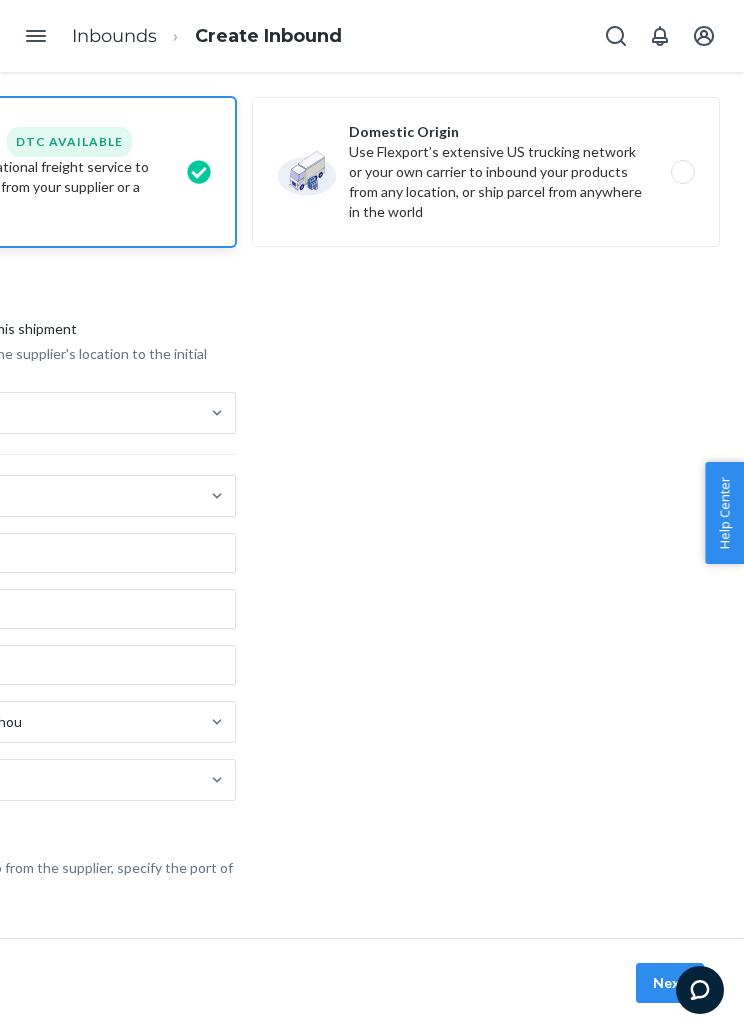 click on "Home Inbounds Shipping Plans Problems Inventory Products Replenishments Orders Ecommerce Orders Wholesale Orders Parcel Parcel orders Integrations Freight Prep Returns All Returns Get Onboarded Reporting Reports Analytics Billing Integrations Add Integration Fast Tags Add Fast Tag Settings Talk to Support Help Center Give Feedback Inbounds Create Inbound Where are you shipping your inventory from? International Origin DTC Available Use Flexport's international freight service to import goods directly from your supplier or a nearby port. Domestic Origin Use Flexport’s extensive US trucking network or your own carrier to inbound your products from any location, or ship parcel from anywhere in the world Do you need origin trucking?  Yes, I require origin trucking for this shipment Flexport will handle pickup from the supplier's location to the initial transportation hub. Select from saved addresses China AliExpress 1818-2 Wenyi W Rd, Yuhang Qu, Hangzhou, Zhejiang, China. 311121 Guizhou Hongzhou AliExpress Next" at bounding box center (372, 513) 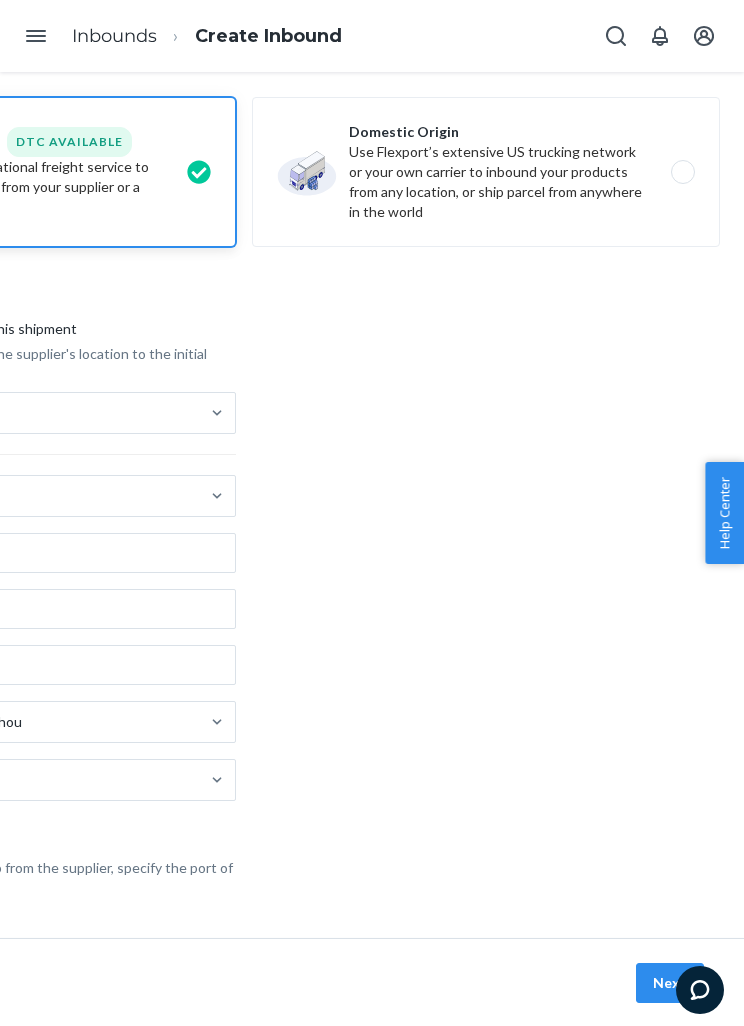 click on "Home Inbounds Shipping Plans Problems Inventory Products Replenishments Orders Ecommerce Orders Wholesale Orders Parcel Parcel orders Integrations Freight Prep Returns All Returns Get Onboarded Reporting Reports Analytics Billing Integrations Add Integration Fast Tags Add Fast Tag Settings Talk to Support Help Center Give Feedback Inbounds Create Inbound Where are you shipping your inventory from? International Origin DTC Available Use Flexport's international freight service to import goods directly from your supplier or a nearby port. Domestic Origin Use Flexport’s extensive US trucking network or your own carrier to inbound your products from any location, or ship parcel from anywhere in the world Do you need origin trucking?  Yes, I require origin trucking for this shipment Flexport will handle pickup from the supplier's location to the initial transportation hub. Select from saved addresses China AliExpress 1818-2 Wenyi W Rd, Yuhang Qu, Hangzhou, Zhejiang, China. 311121 Guizhou Hongzhou AliExpress Next" at bounding box center (372, 513) 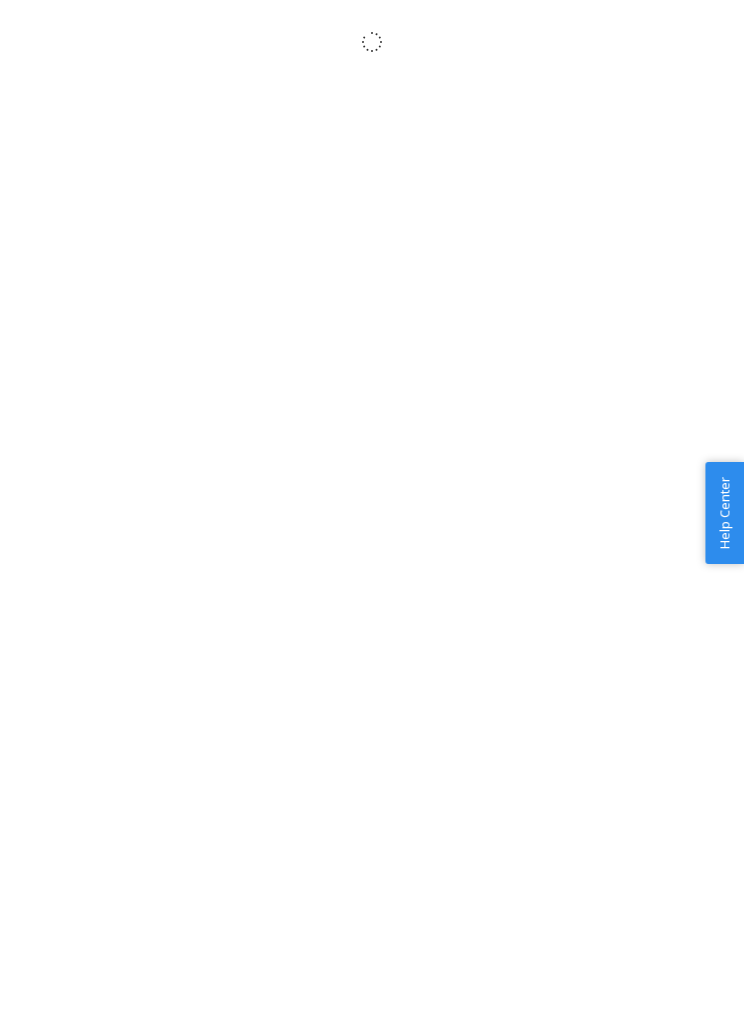 scroll, scrollTop: 0, scrollLeft: 0, axis: both 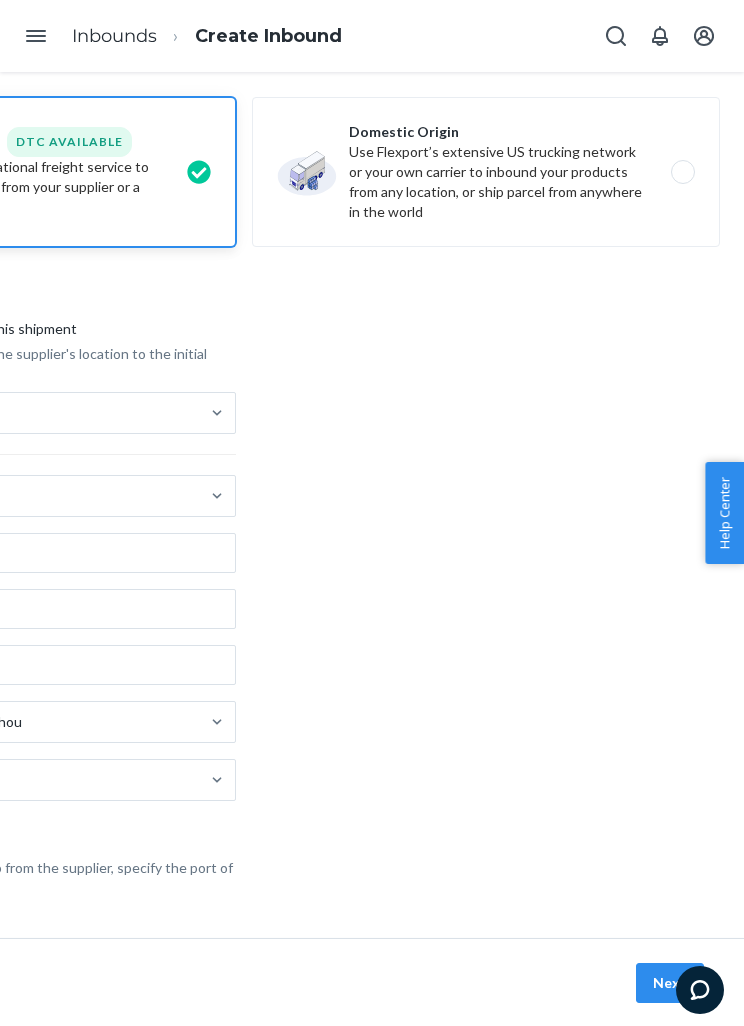 click on "Next" at bounding box center (670, 983) 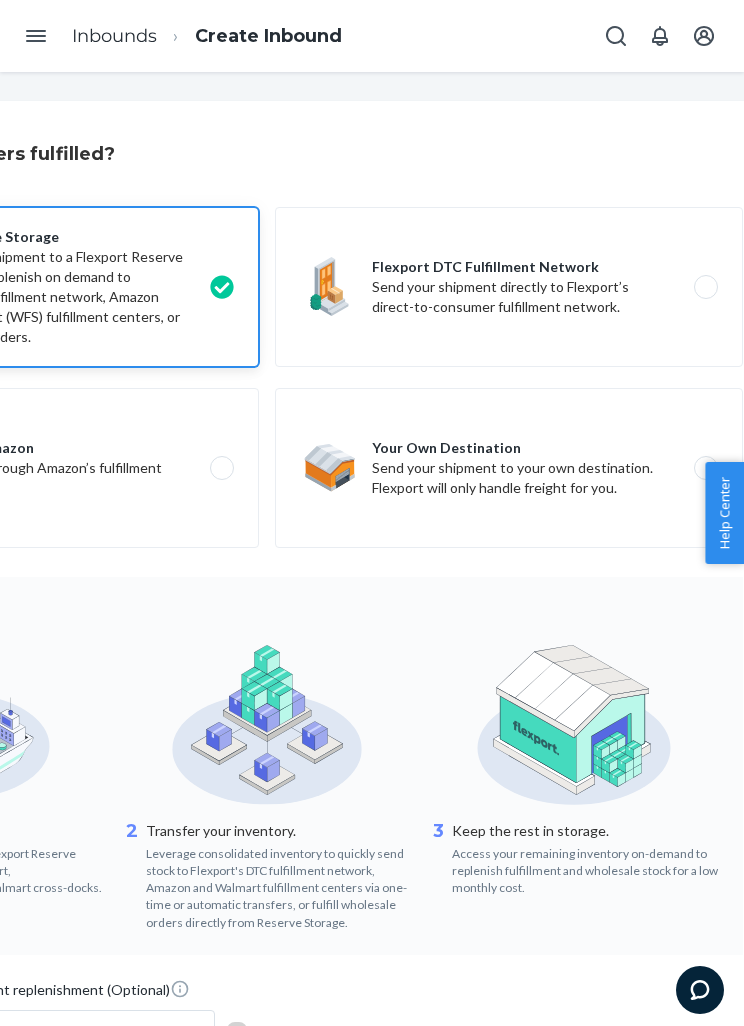 scroll, scrollTop: 1, scrollLeft: 264, axis: both 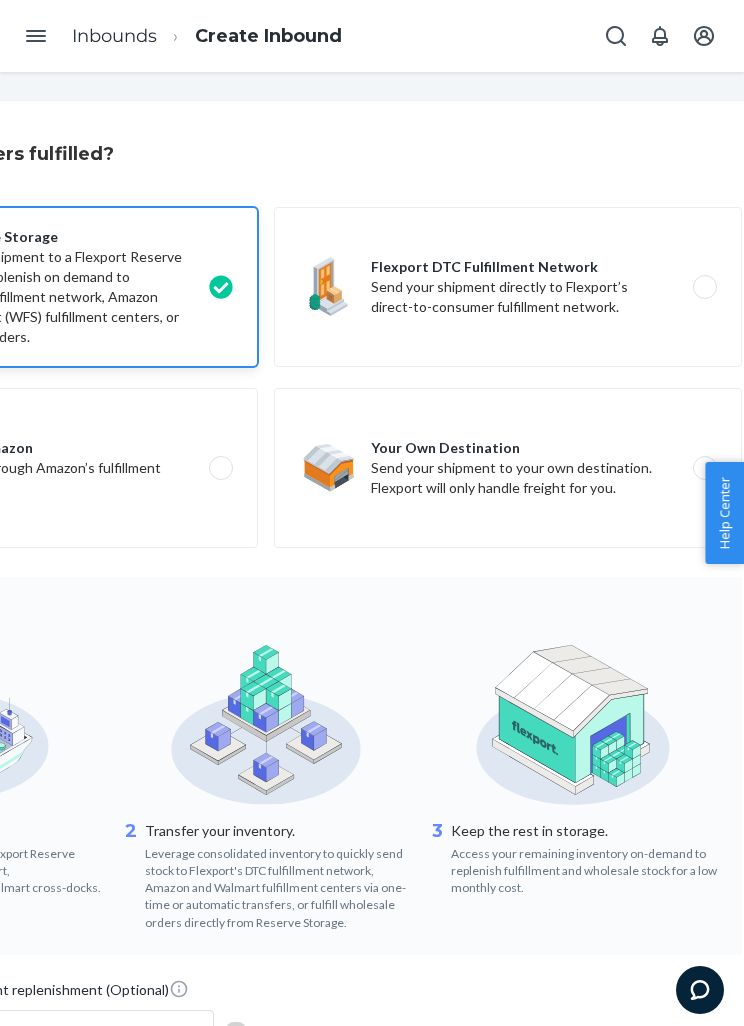 click on "Flexport DTC Fulfillment Network Send your shipment directly to Flexport’s direct-to-consumer fulfillment network." at bounding box center [508, 287] 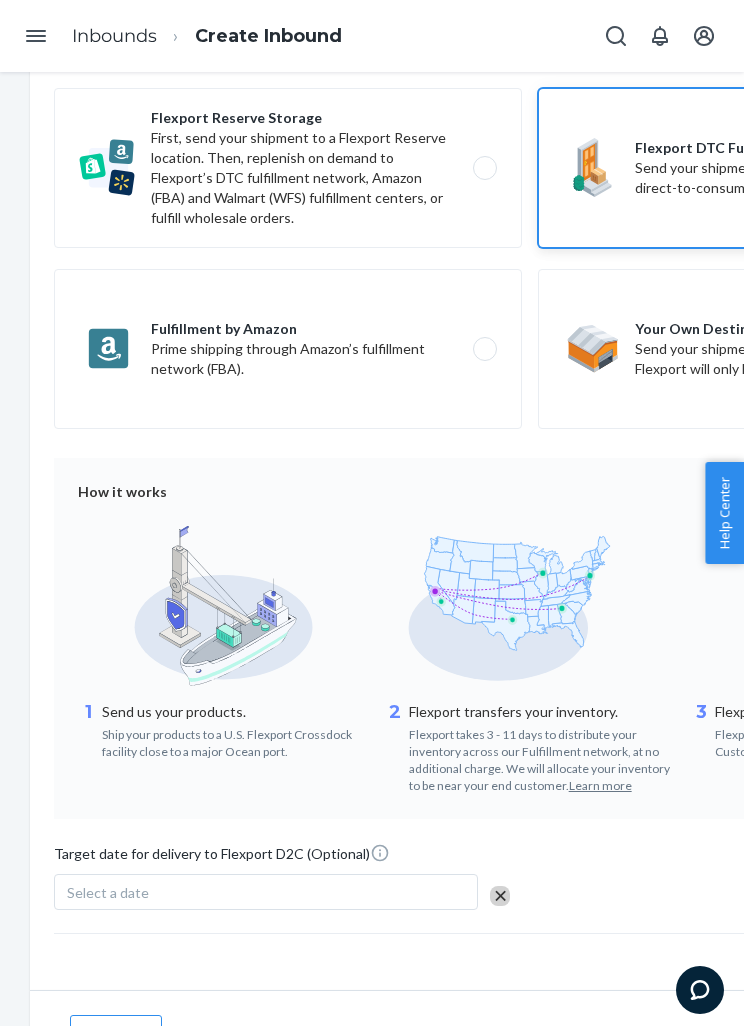 scroll, scrollTop: 121, scrollLeft: 0, axis: vertical 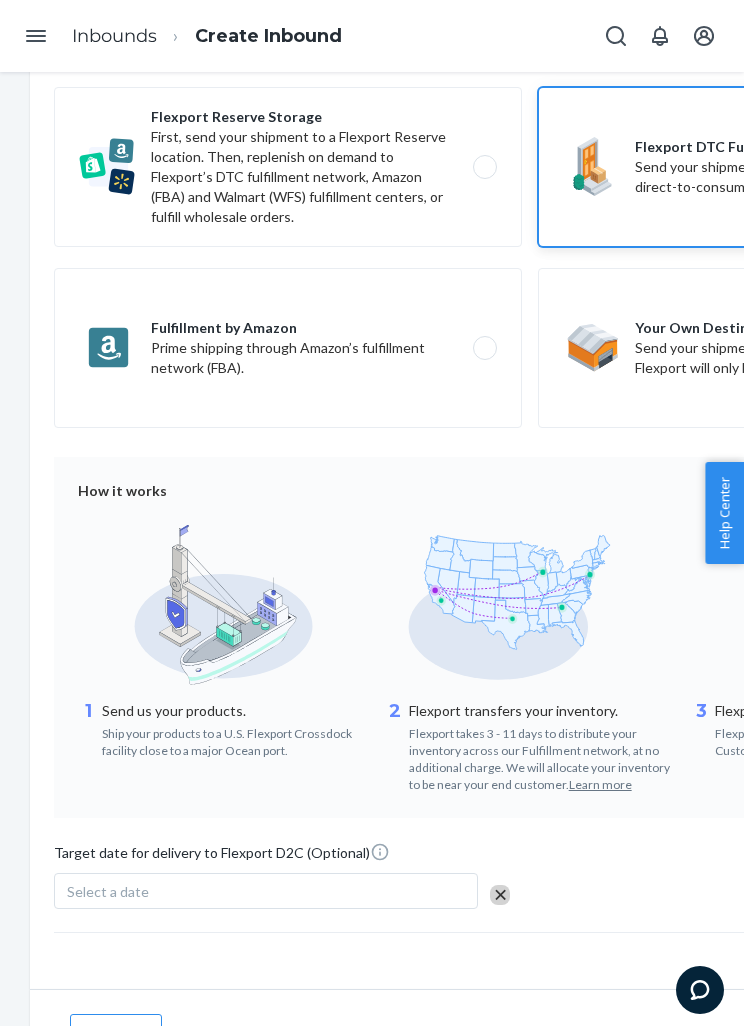 click on "Flexport Reserve Storage First, send your shipment to a Flexport Reserve location. Then, replenish on demand to Flexport’s DTC fulfillment network, Amazon (FBA) and Walmart (WFS) fulfillment centers, or fulfill wholesale orders." at bounding box center (288, 167) 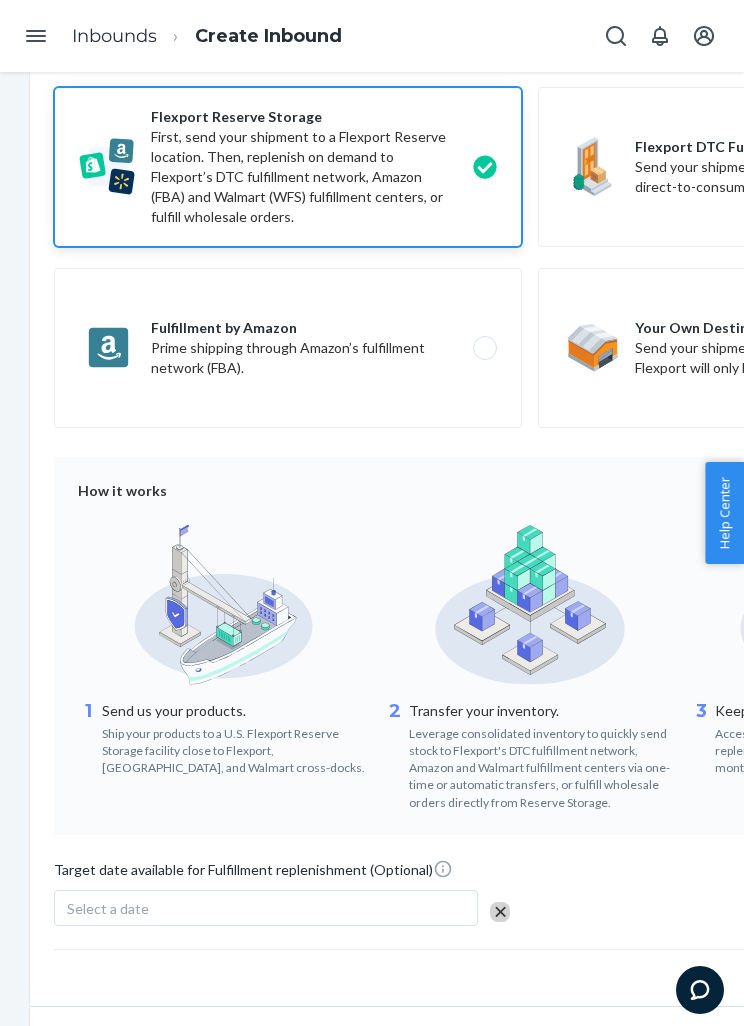 radio on "false" 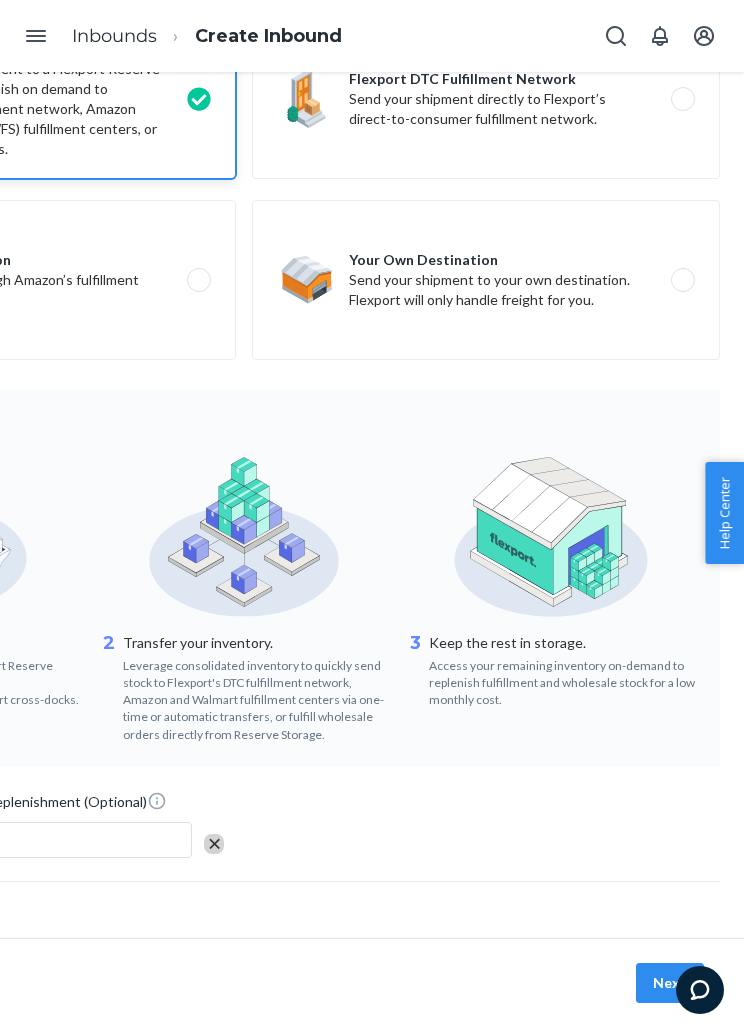 click on "Next" at bounding box center [670, 983] 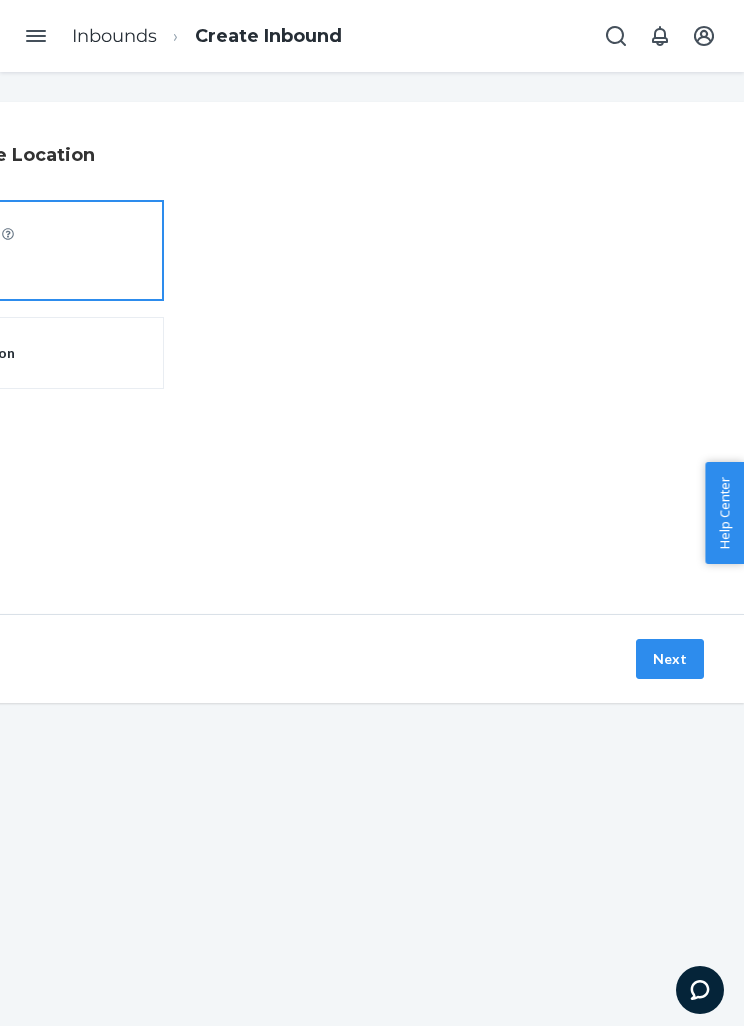 scroll, scrollTop: 0, scrollLeft: 0, axis: both 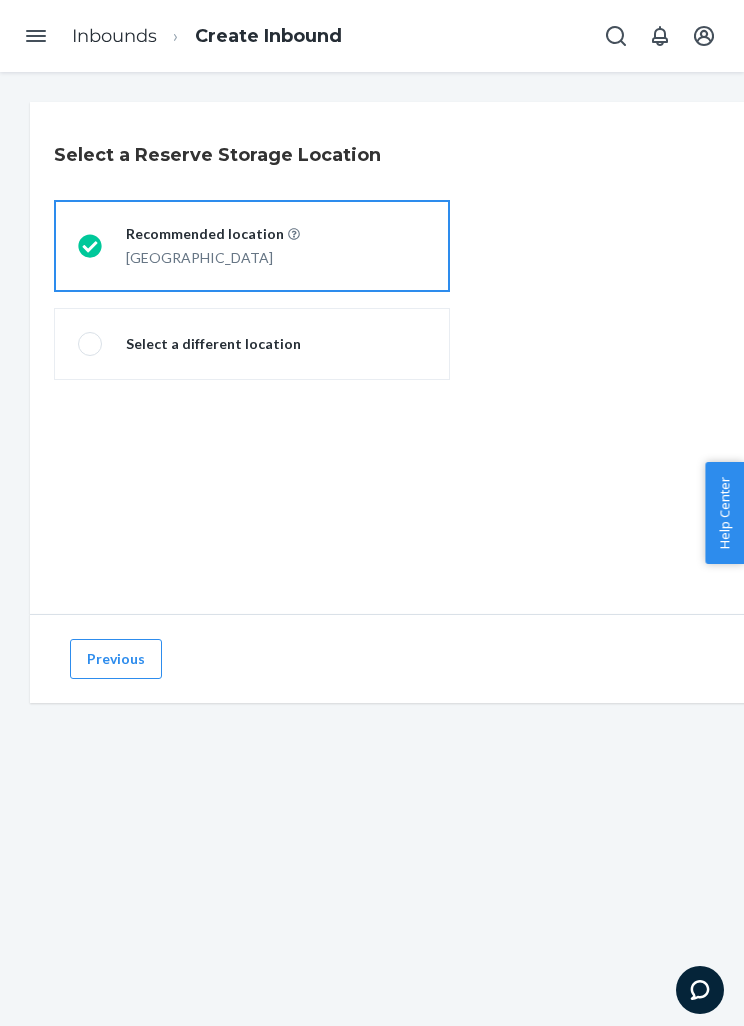 click on "Select a different location" at bounding box center (252, 344) 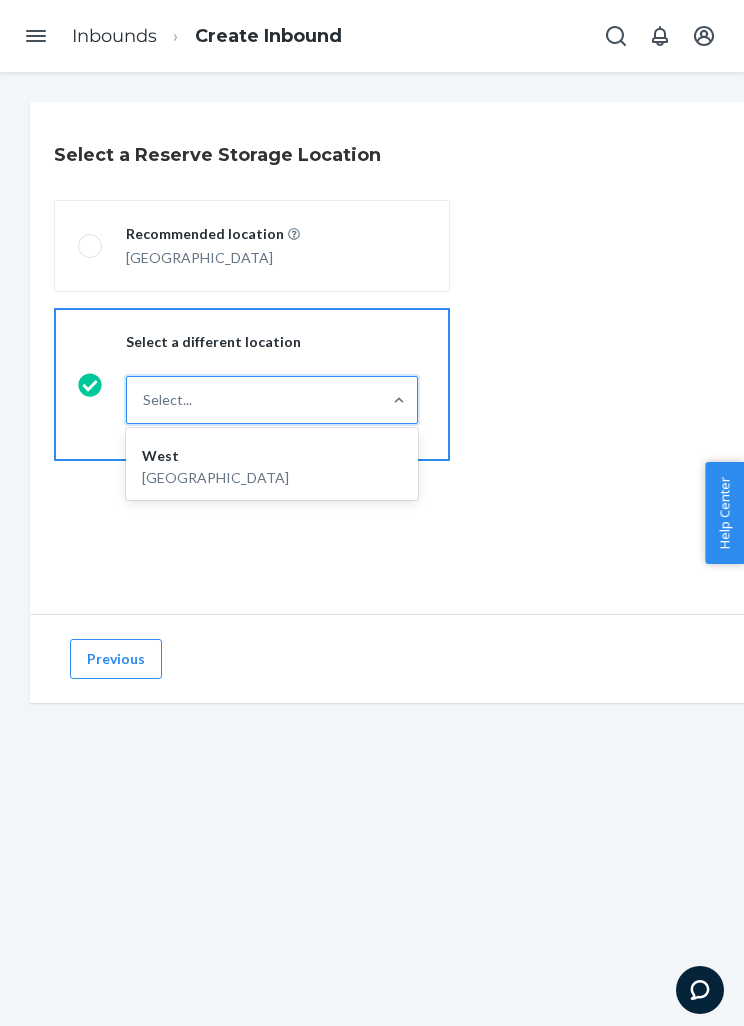 click on "Recommended location [GEOGRAPHIC_DATA]" at bounding box center (252, 246) 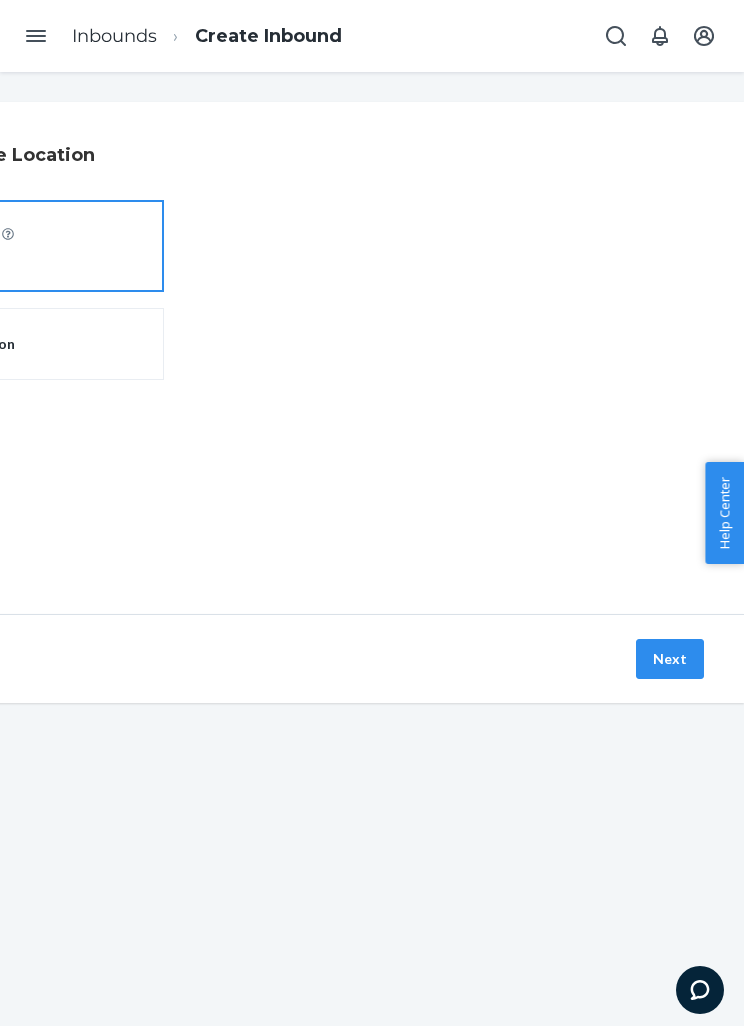 scroll, scrollTop: 0, scrollLeft: 286, axis: horizontal 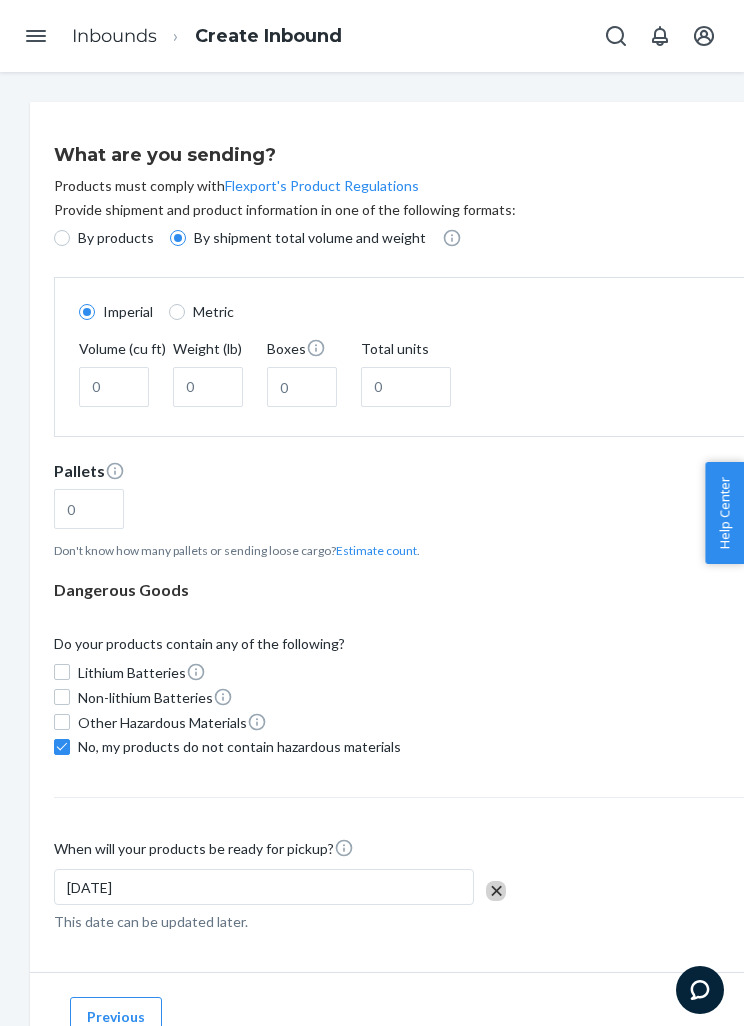 click on "By products" at bounding box center [62, 238] 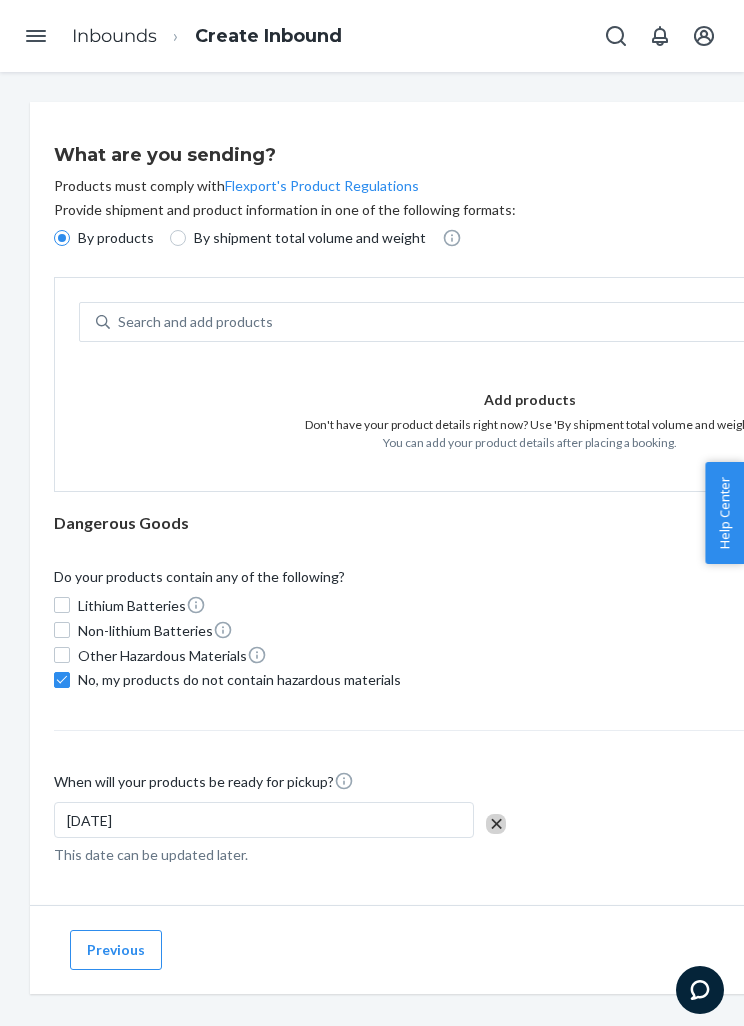 click on "Don't have your product details right now? Use 'By shipment total volume and weight'" at bounding box center [530, 424] 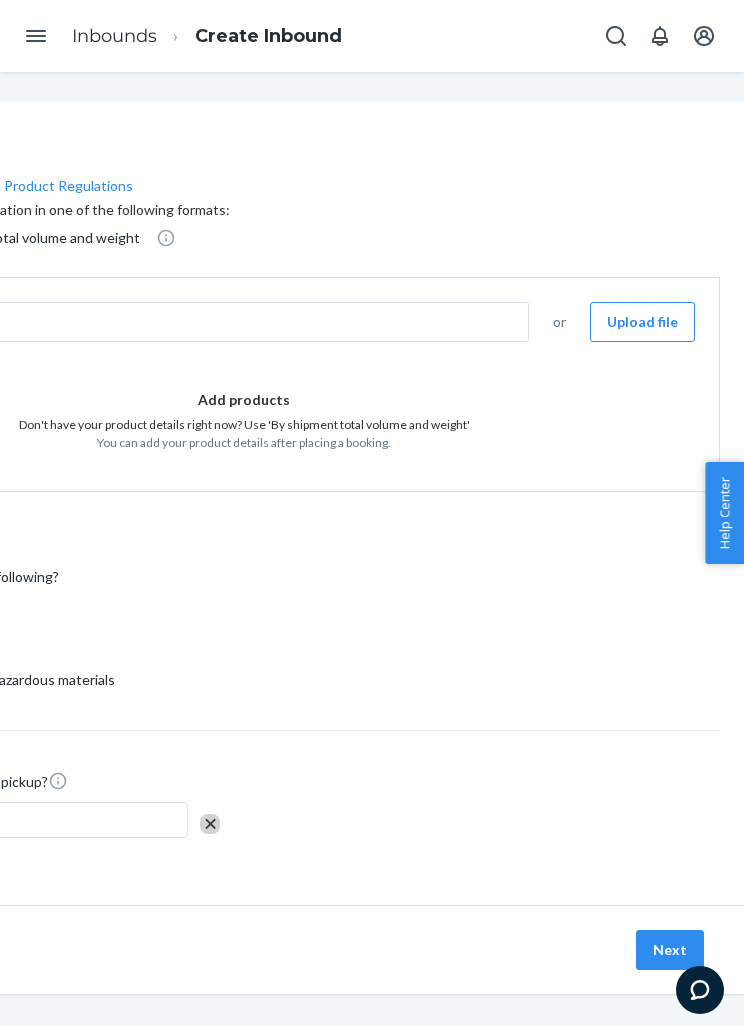 scroll, scrollTop: 0, scrollLeft: 286, axis: horizontal 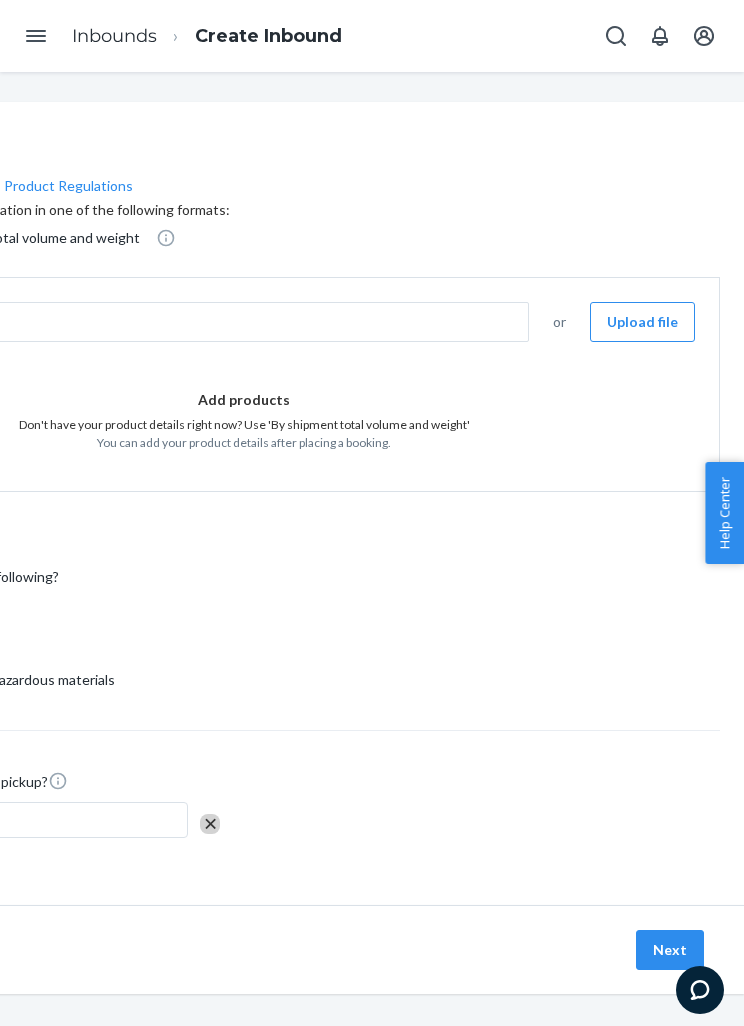 click on "Upload file" at bounding box center [642, 322] 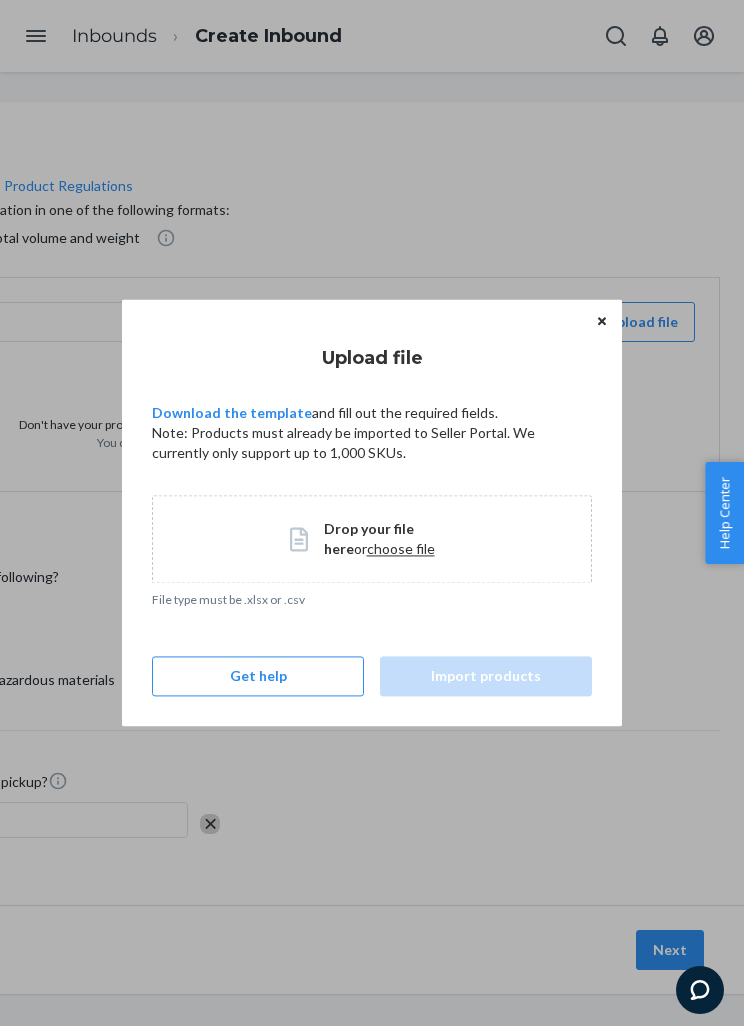 click on "Drop your file here" at bounding box center (369, 538) 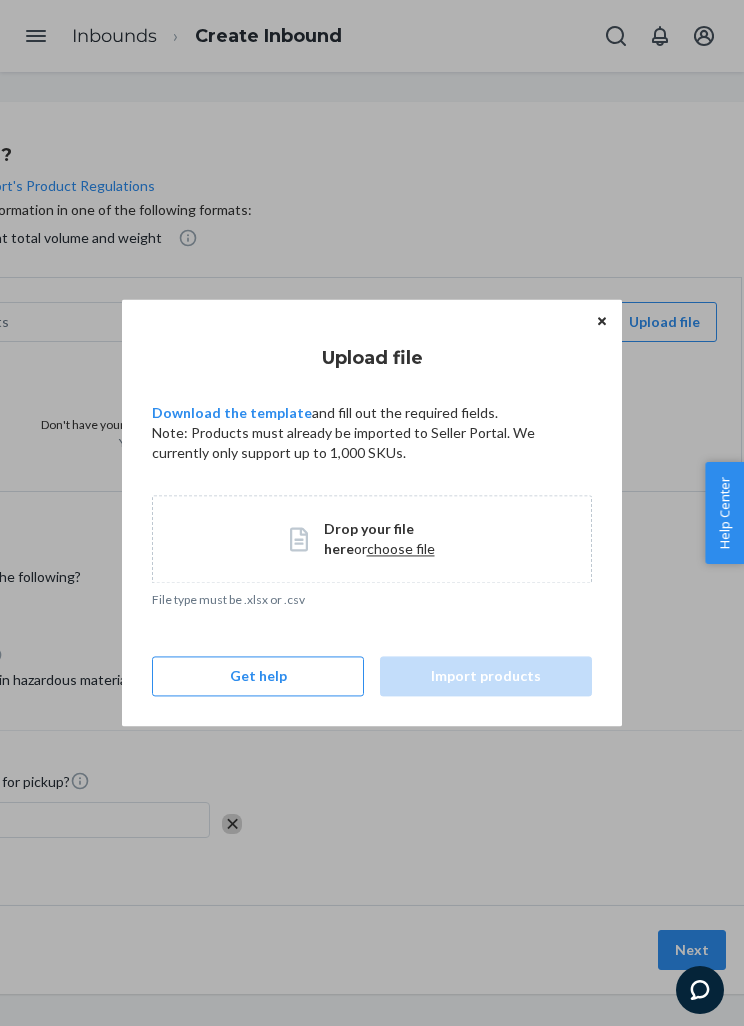 scroll, scrollTop: 0, scrollLeft: 286, axis: horizontal 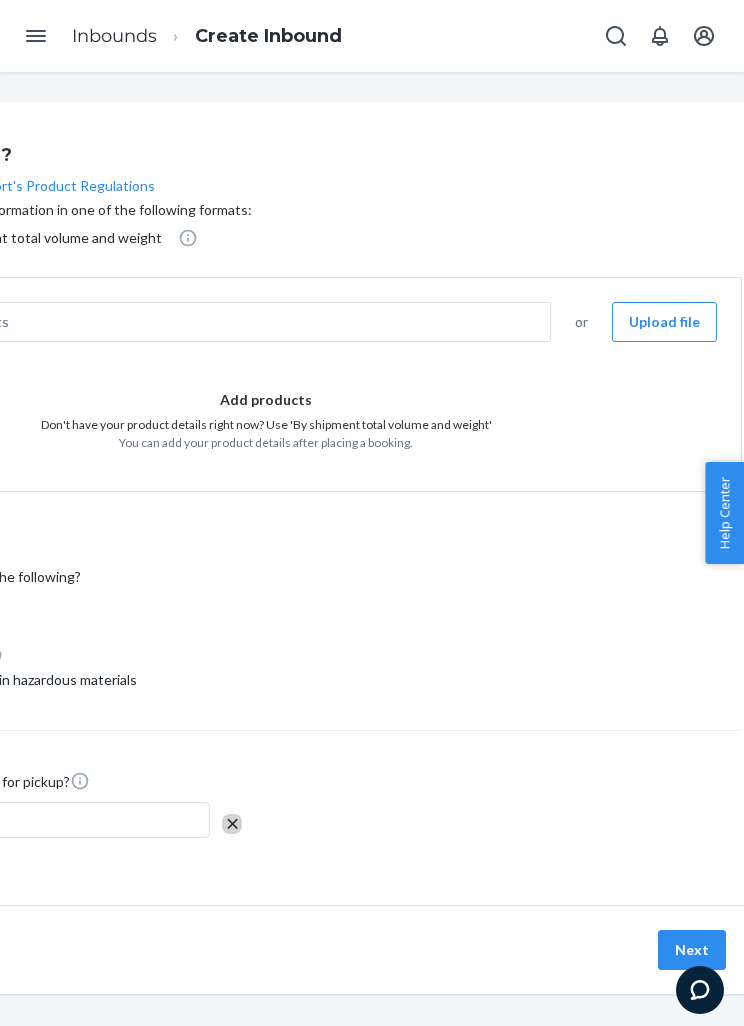 click on "Upload file" at bounding box center [664, 322] 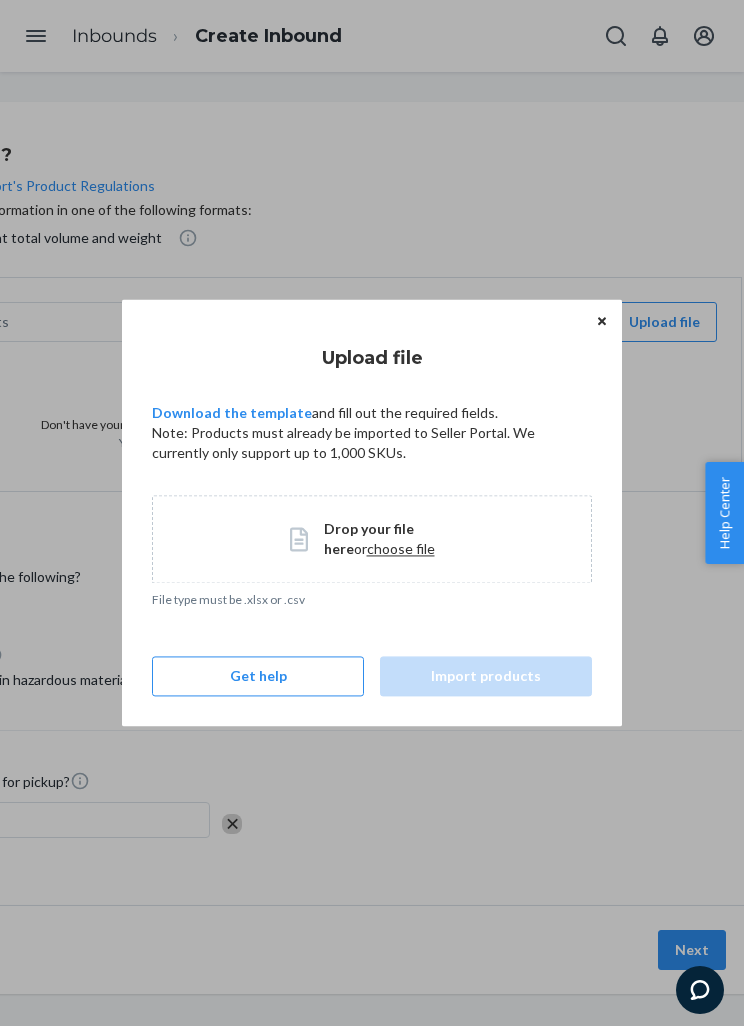 click on "choose file" at bounding box center (401, 548) 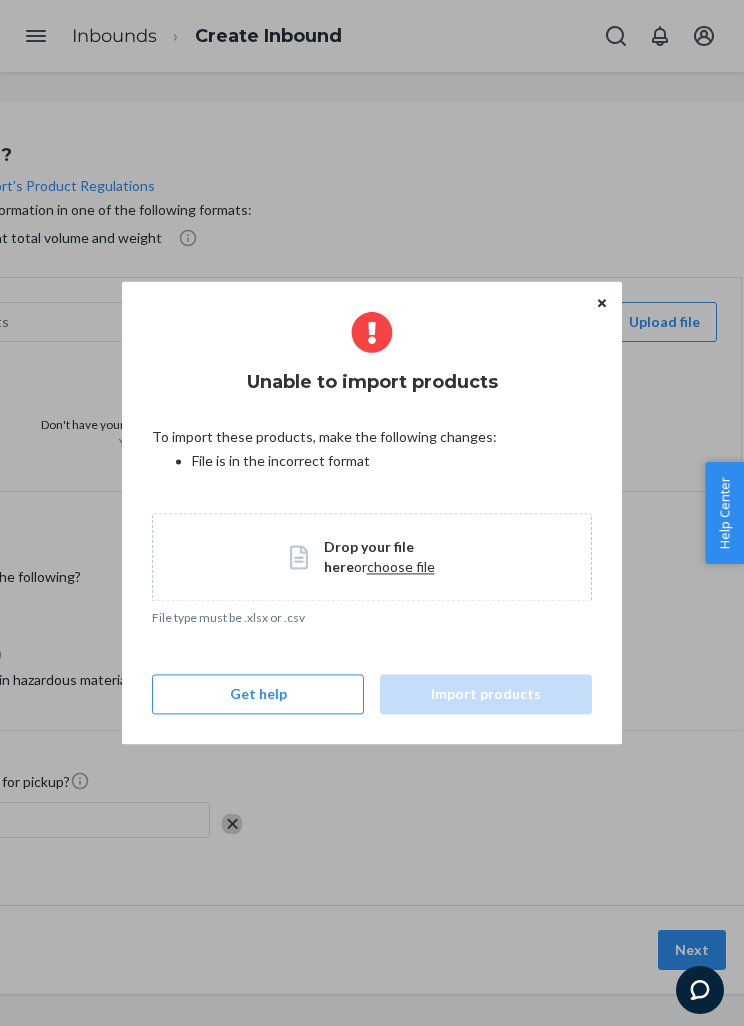 click at bounding box center (602, 302) 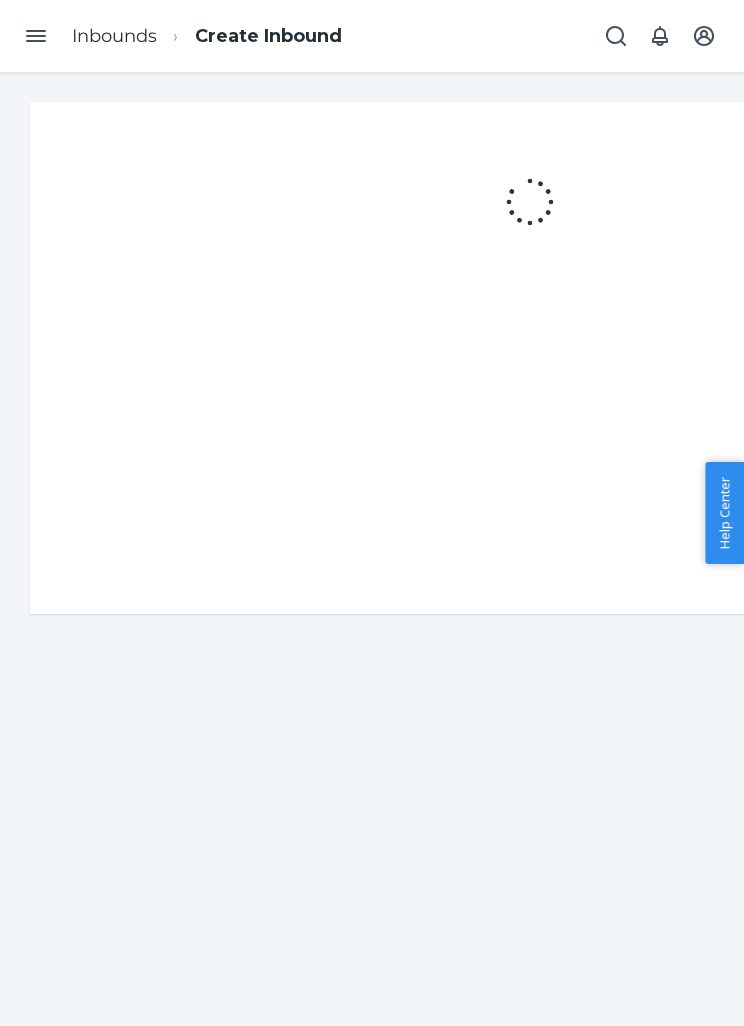 scroll, scrollTop: 0, scrollLeft: 0, axis: both 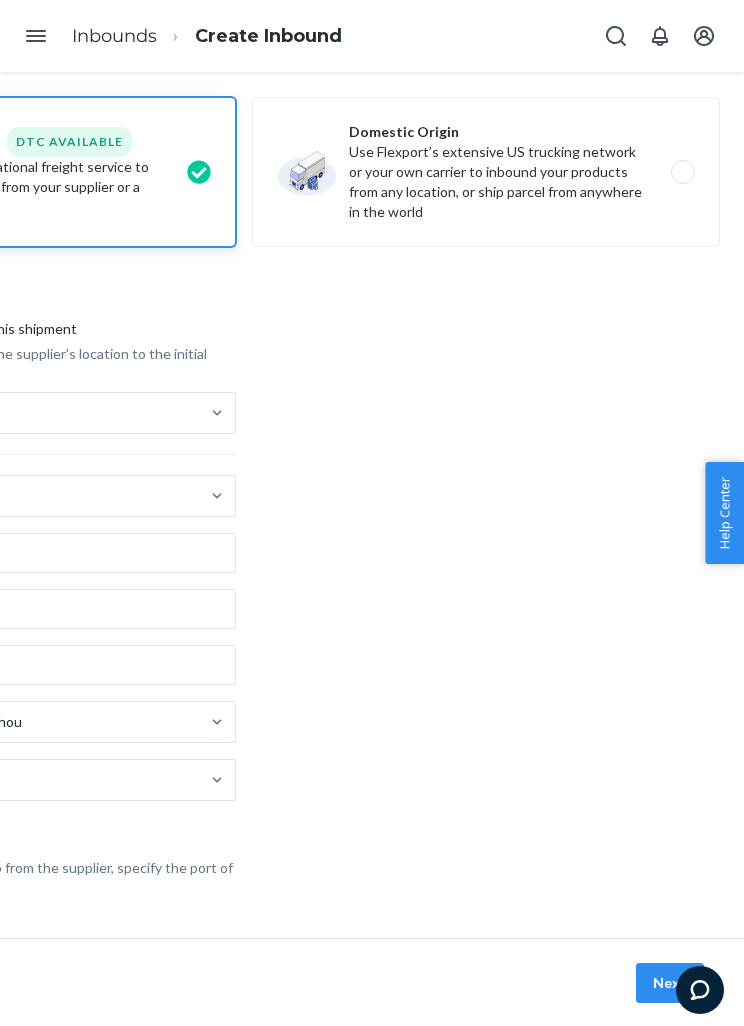 click on "Next" at bounding box center (670, 983) 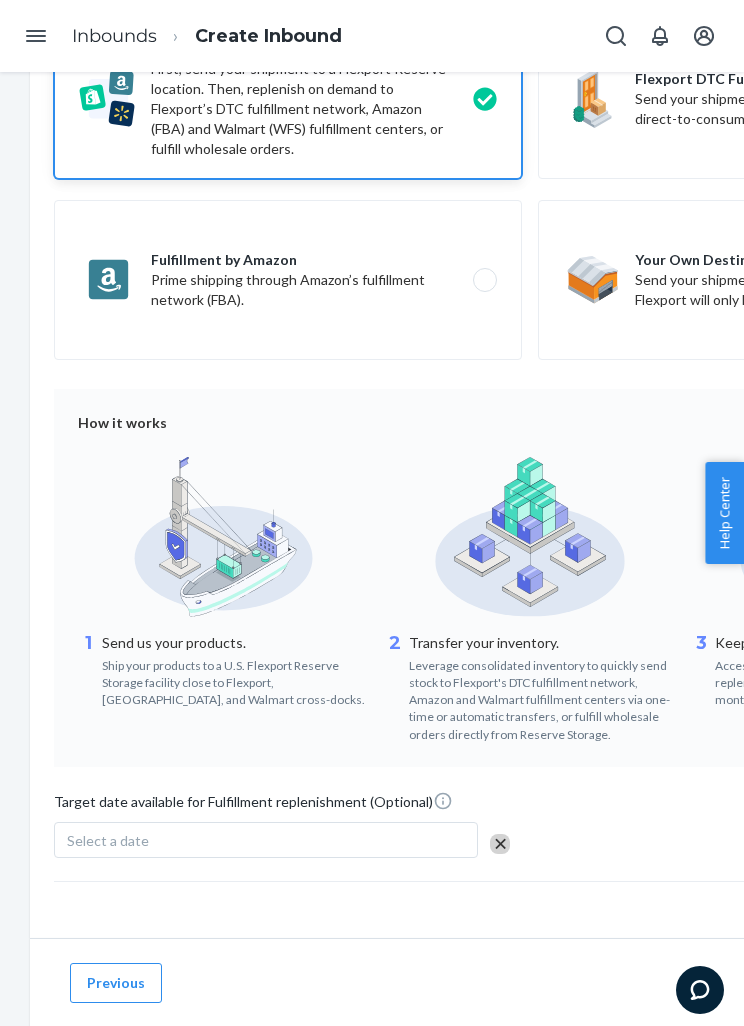 scroll, scrollTop: 189, scrollLeft: 0, axis: vertical 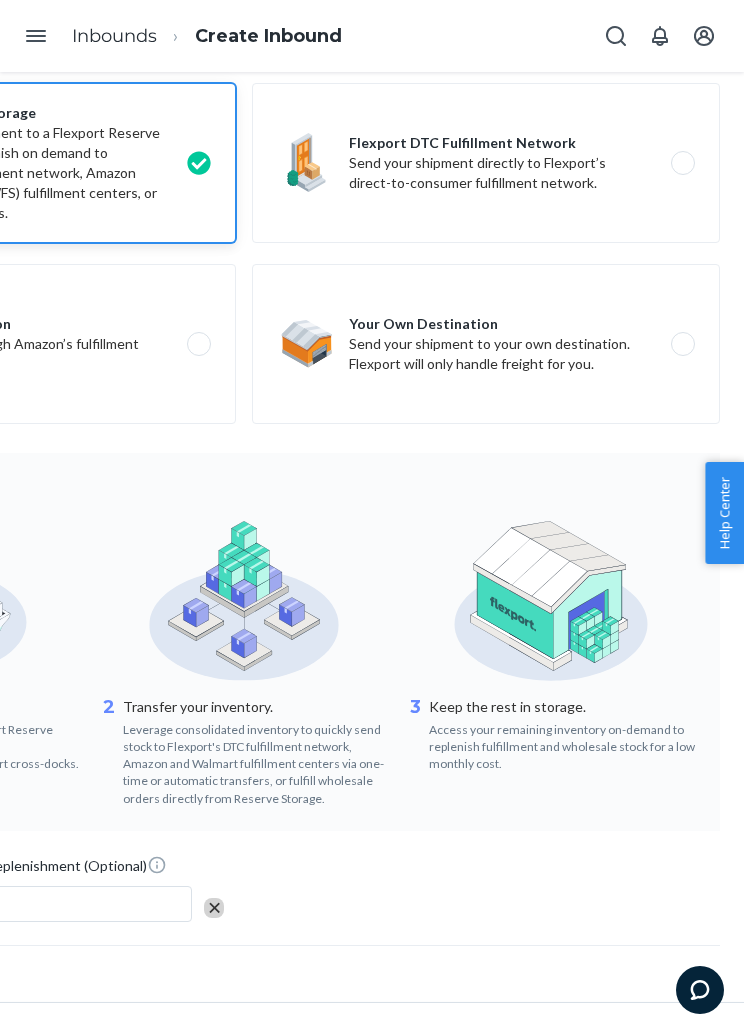 click on "Next" at bounding box center (670, 1047) 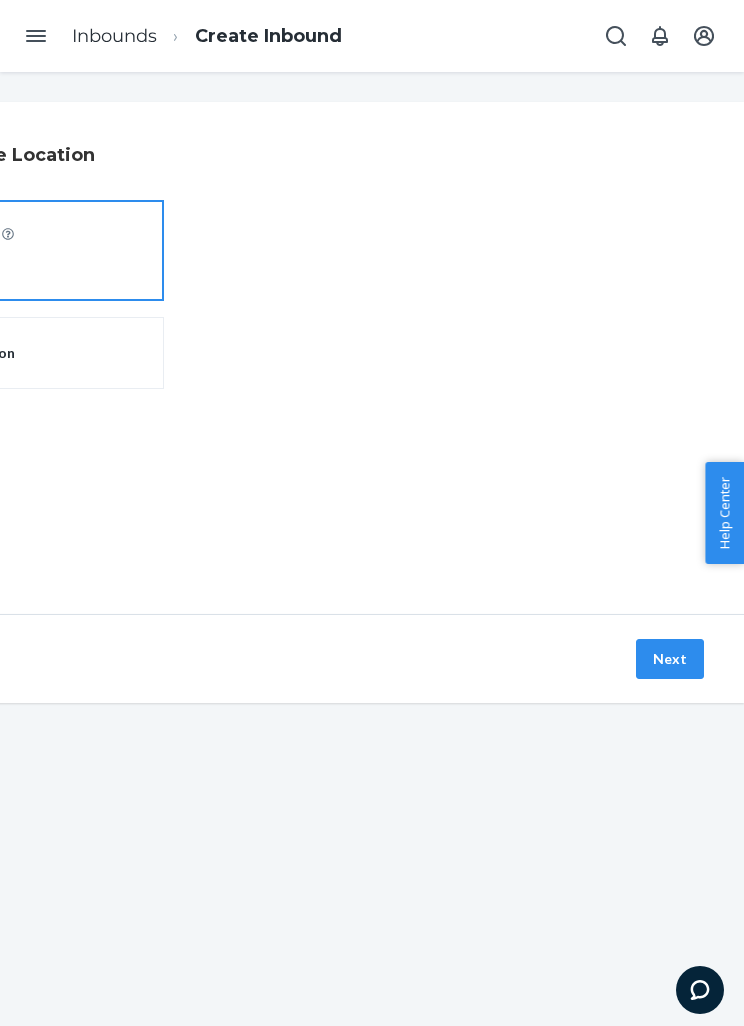 scroll, scrollTop: 0, scrollLeft: 286, axis: horizontal 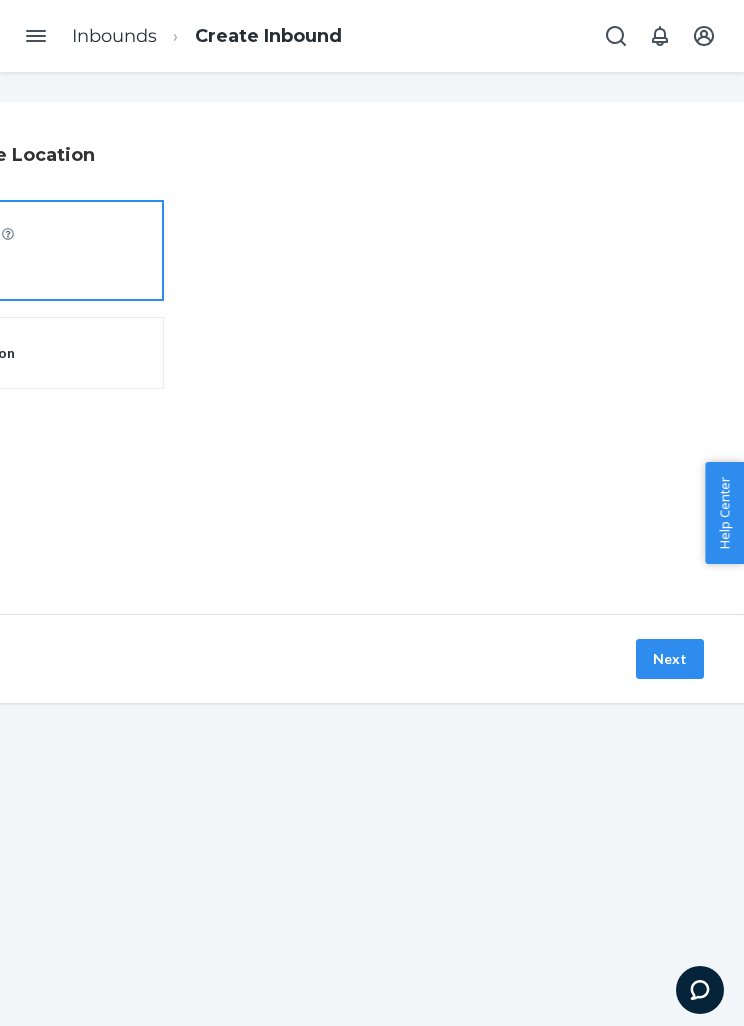 click on "Next" at bounding box center [670, 659] 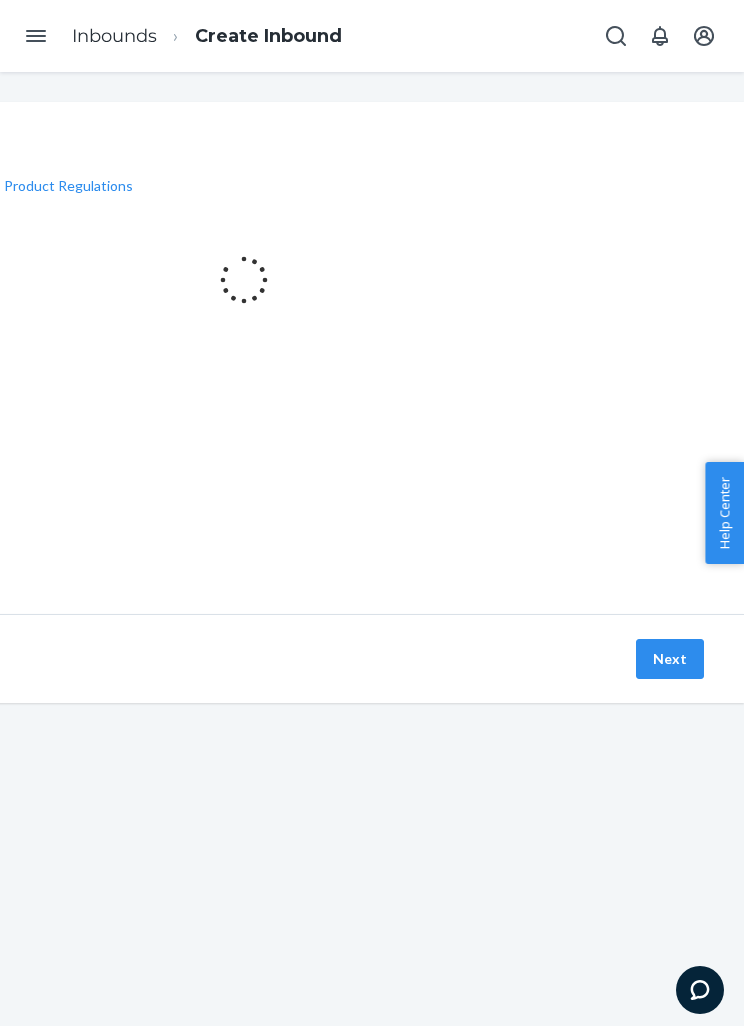 scroll, scrollTop: 0, scrollLeft: 0, axis: both 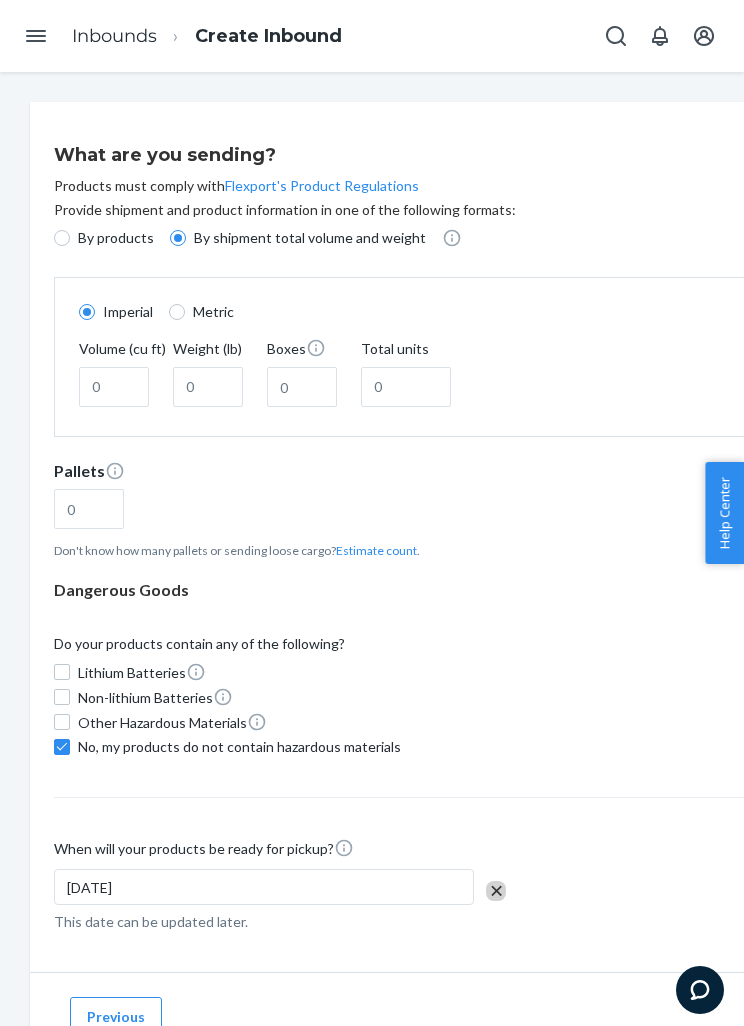 click on "By products" at bounding box center (62, 238) 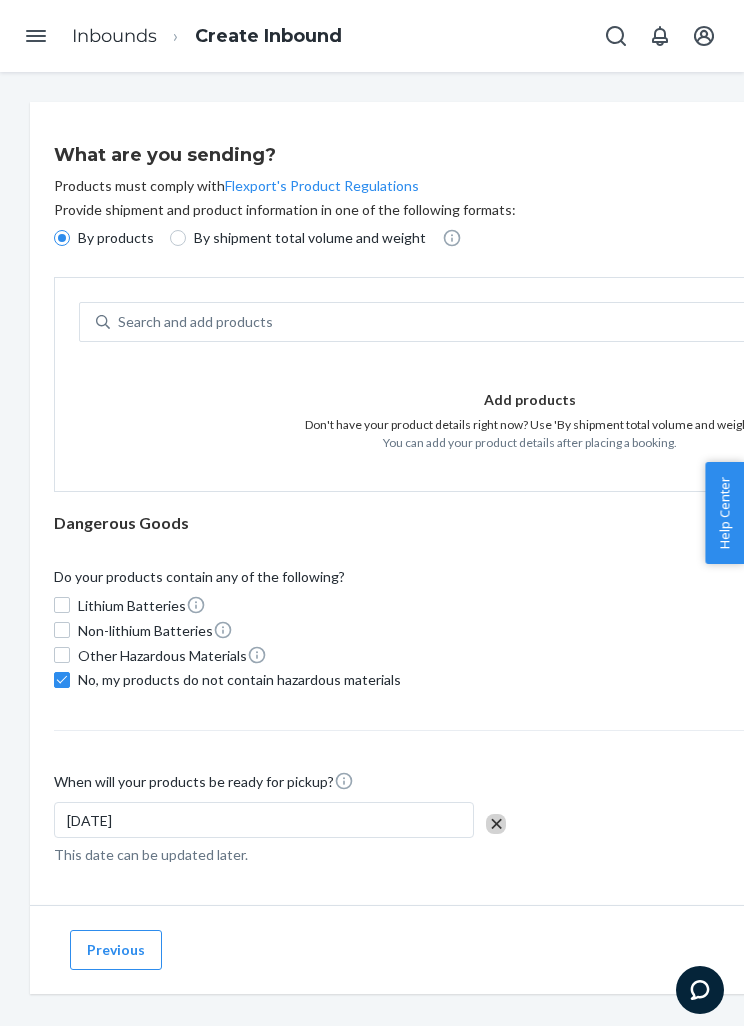 click on "By shipment total volume and weight" at bounding box center (310, 238) 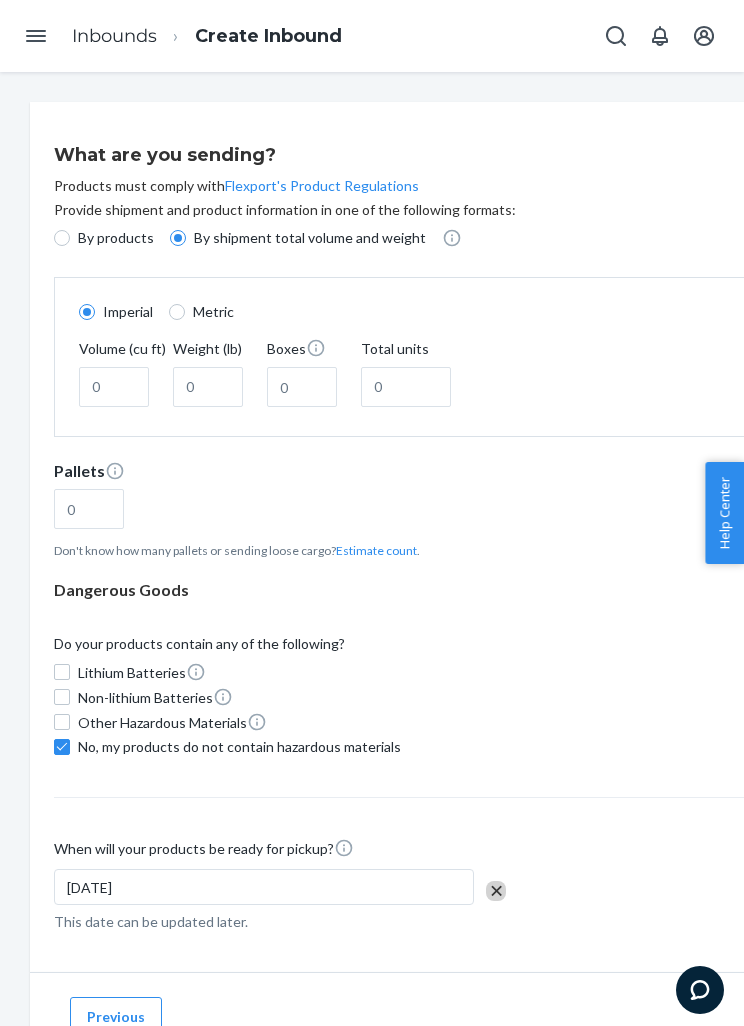 click on "By products" at bounding box center (62, 238) 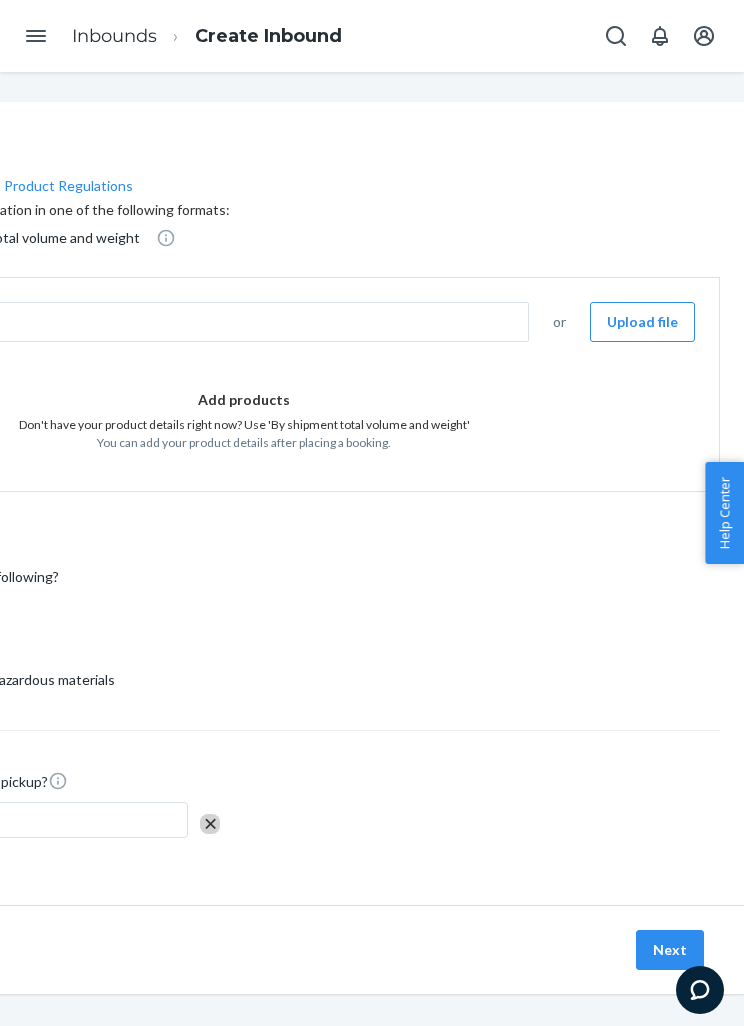 scroll, scrollTop: 0, scrollLeft: 286, axis: horizontal 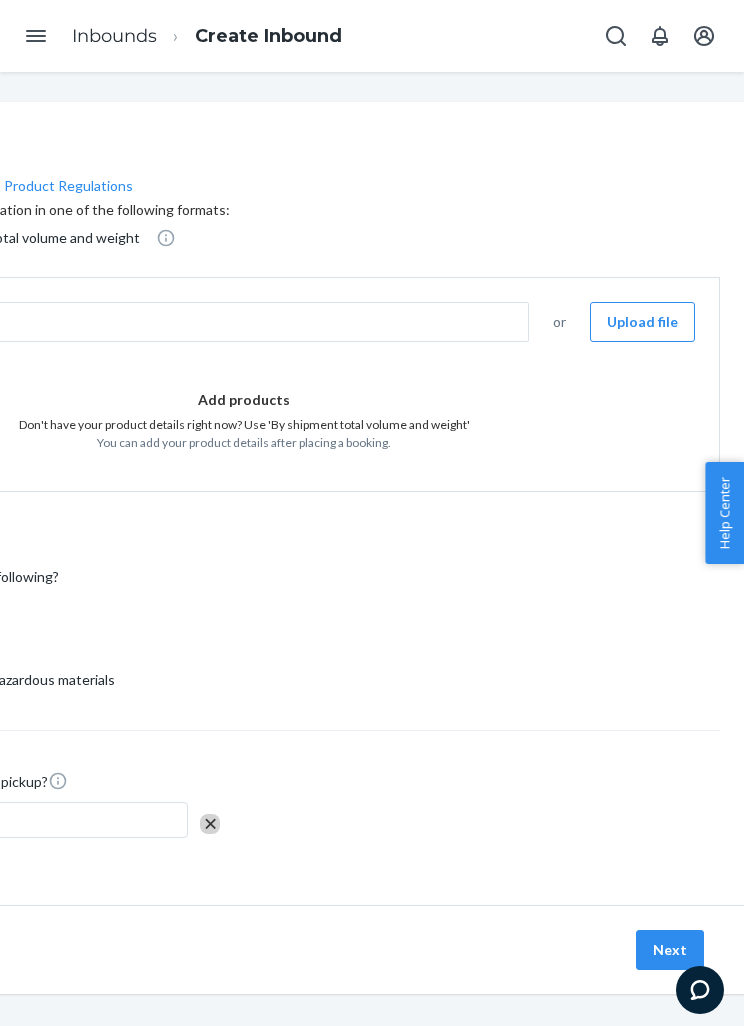 click on "Search and add products or Upload file" at bounding box center [244, 310] 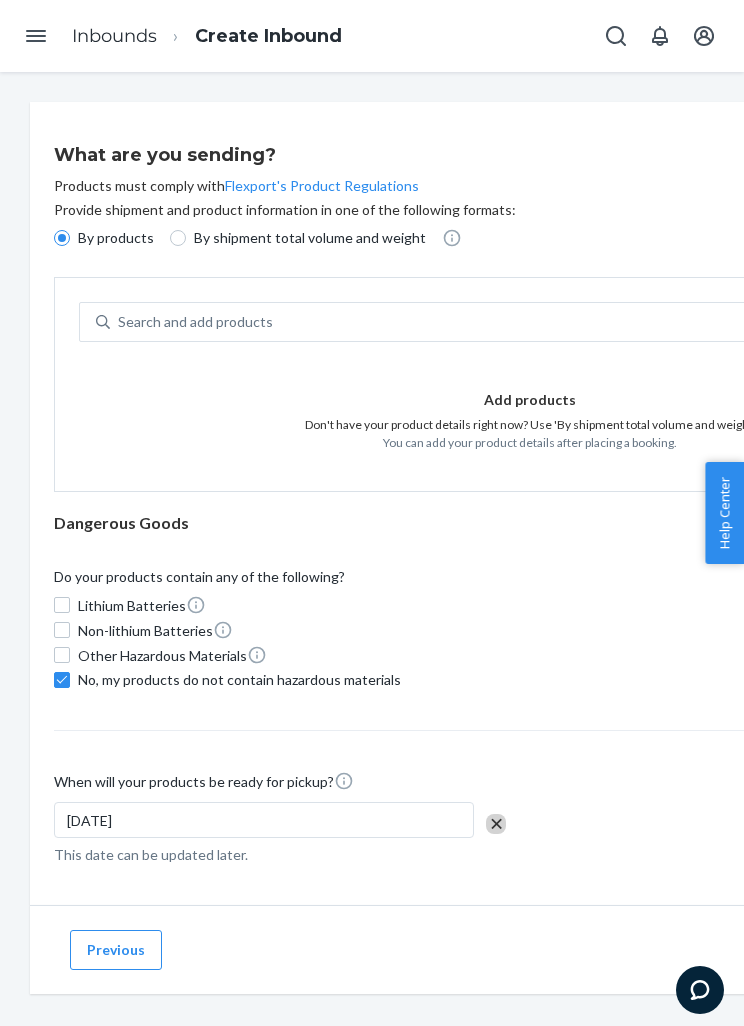 scroll, scrollTop: 0, scrollLeft: -2, axis: horizontal 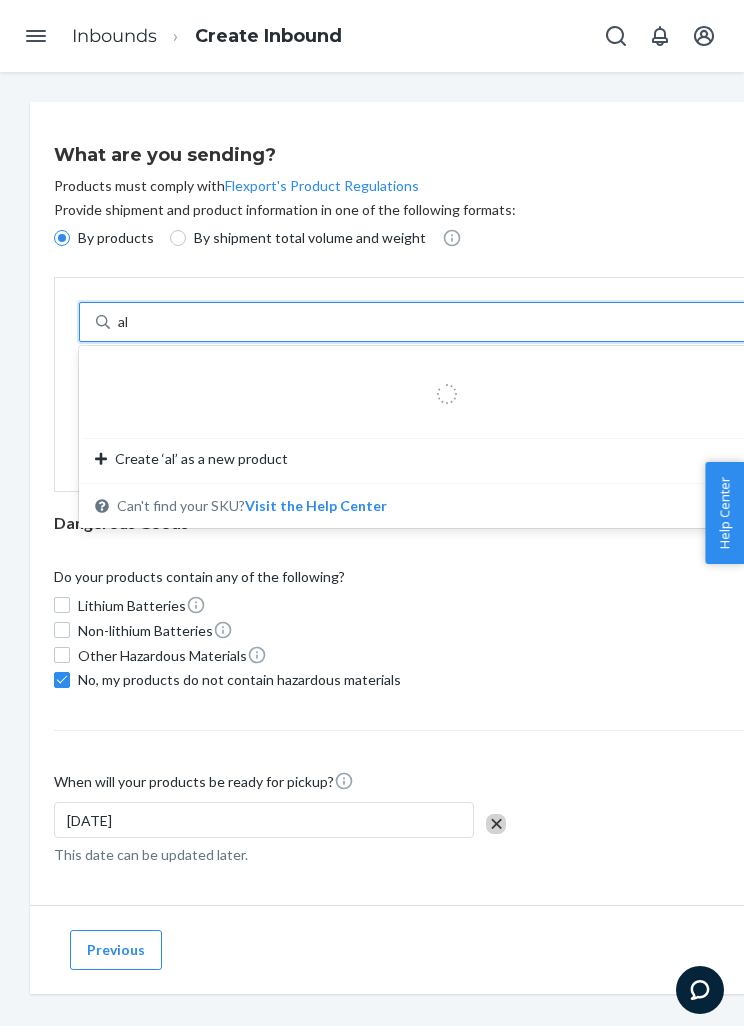 type on "a" 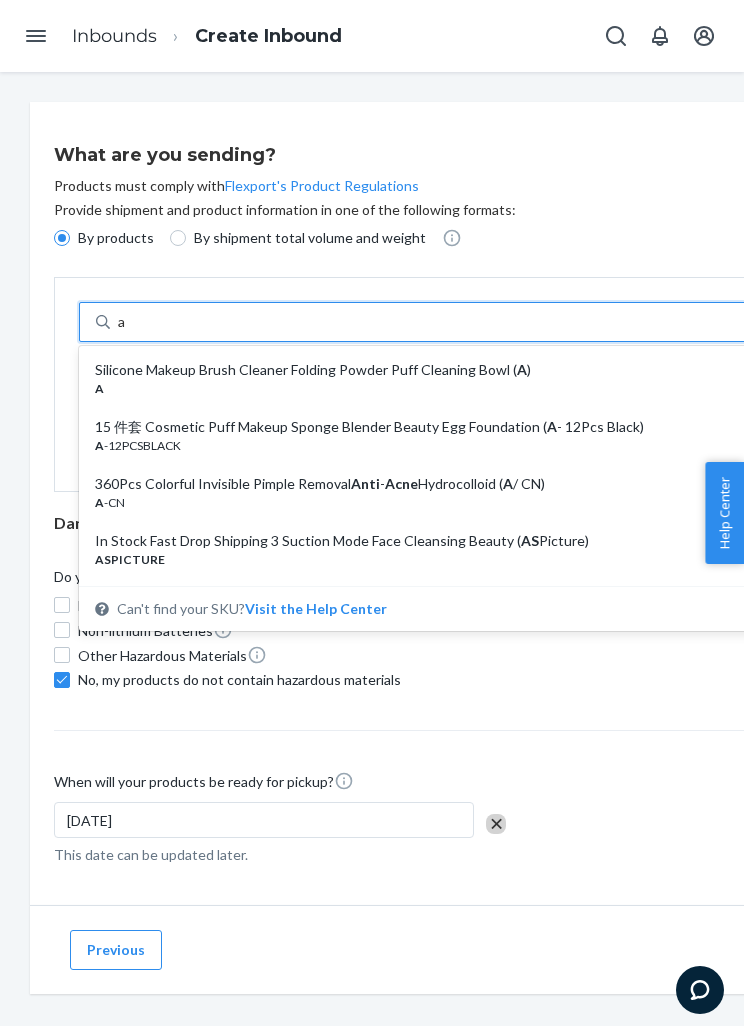 click on "Silicone Makeup Brush Cleaner Folding Powder Puff Cleaning Bowl ( A )" at bounding box center (439, 370) 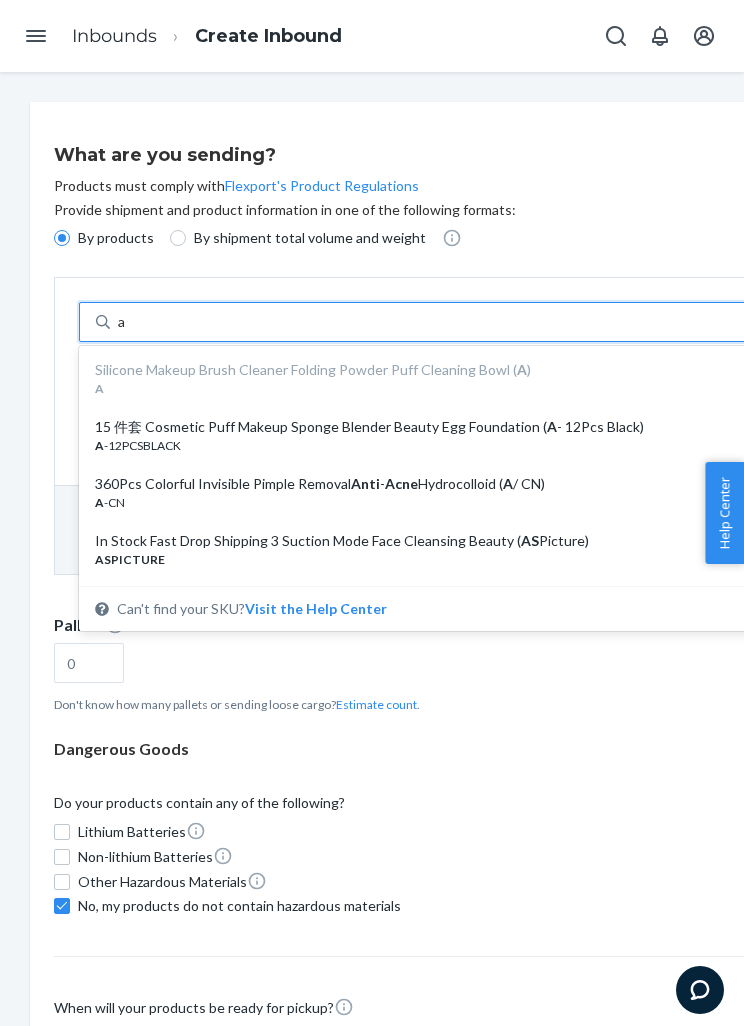 click on "15 件套 Cosmetic Puff Makeup Sponge Blender Beauty Egg Foundation ( A - 12Pcs Black)" at bounding box center (439, 427) 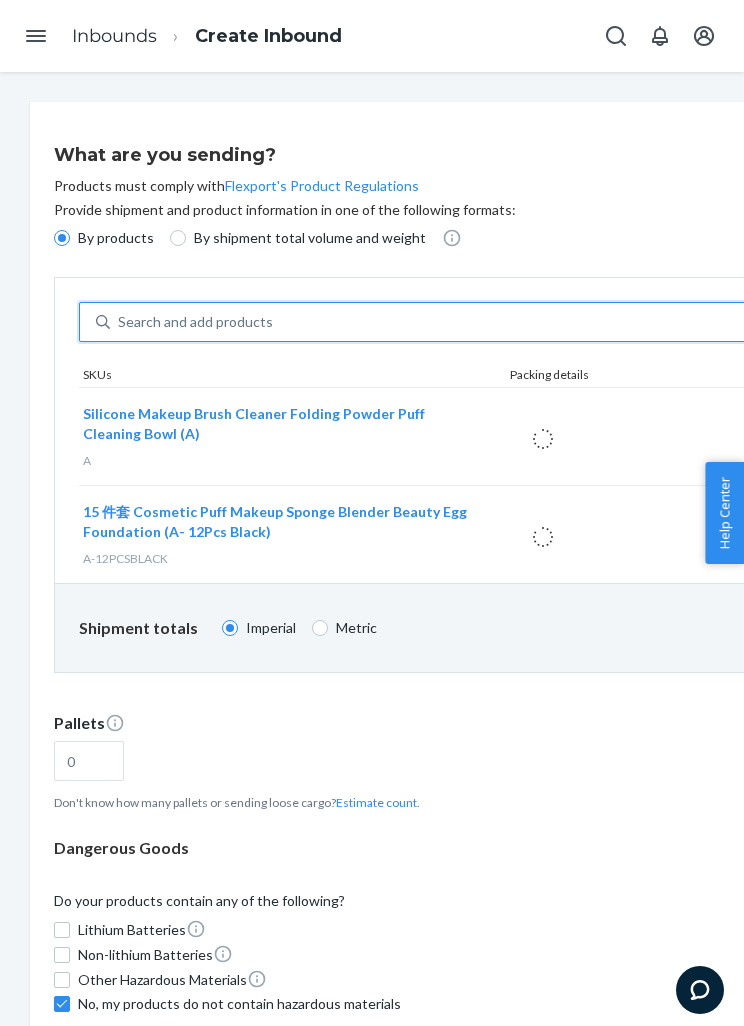 type 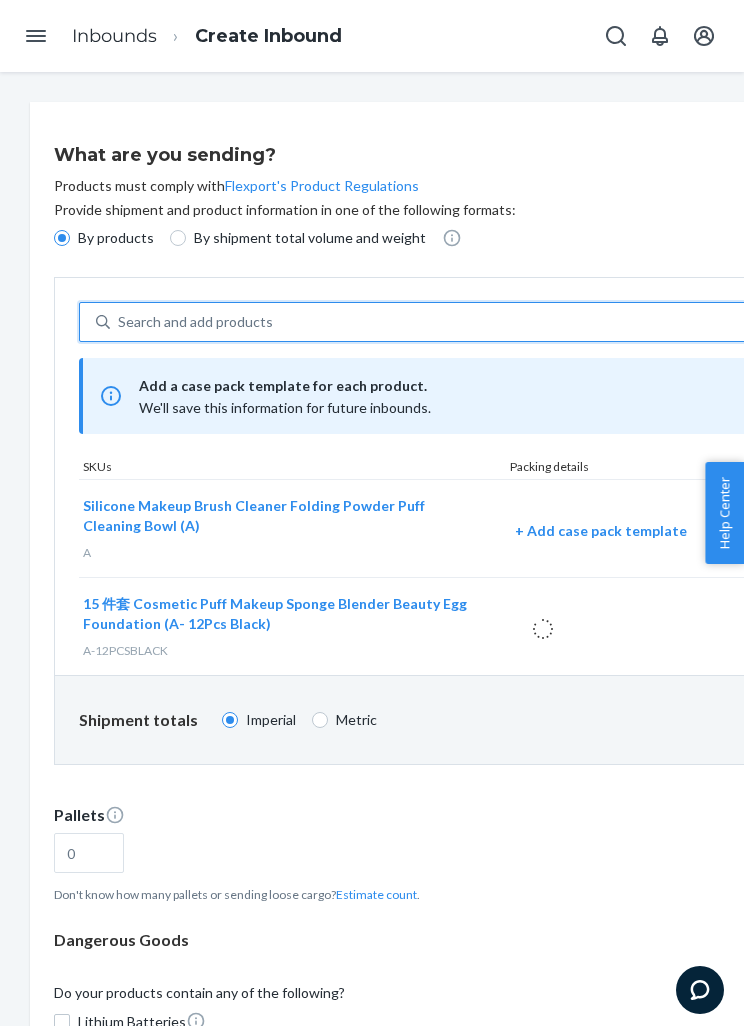click on "+ Add case pack template" at bounding box center (643, 531) 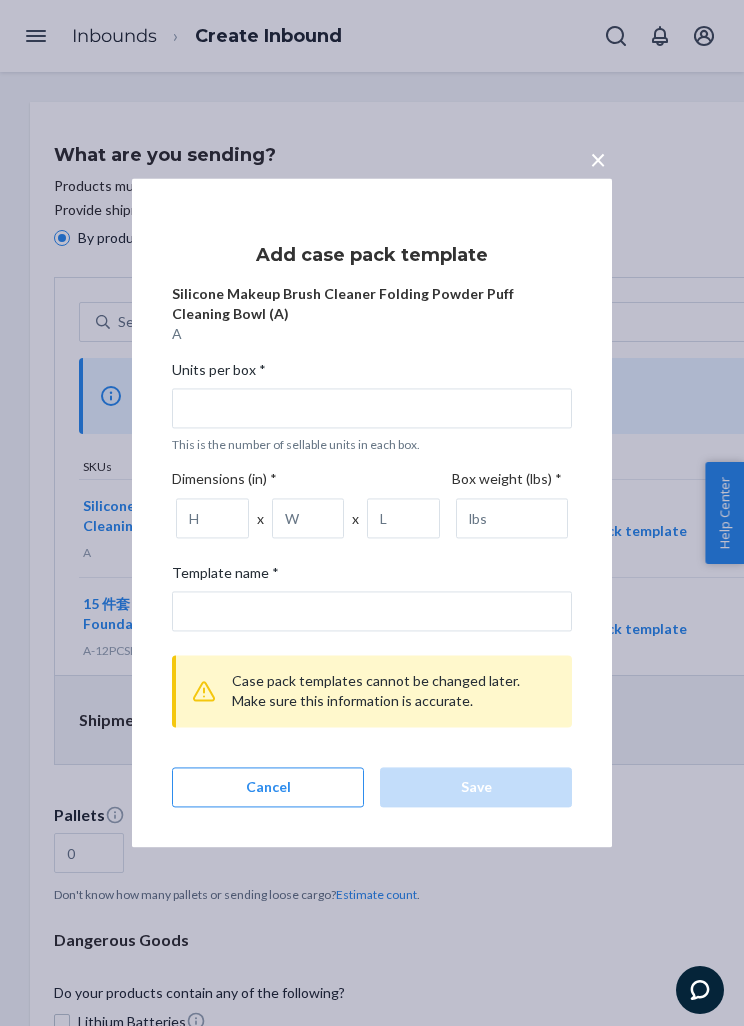 click on "×" at bounding box center [598, 155] 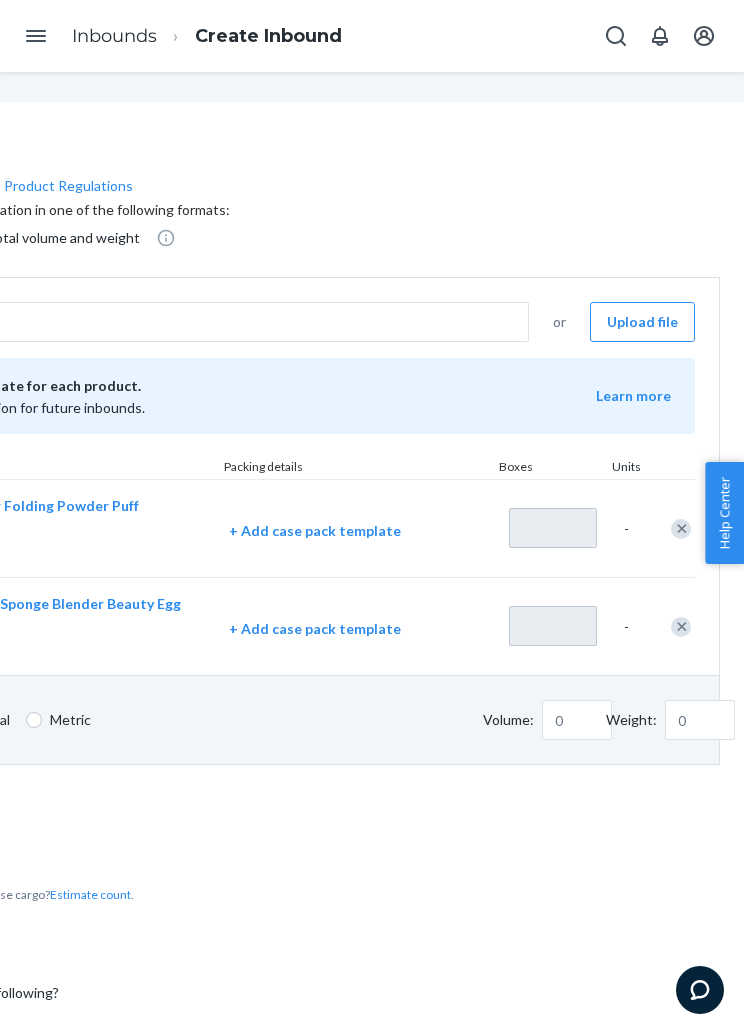 scroll, scrollTop: 0, scrollLeft: 286, axis: horizontal 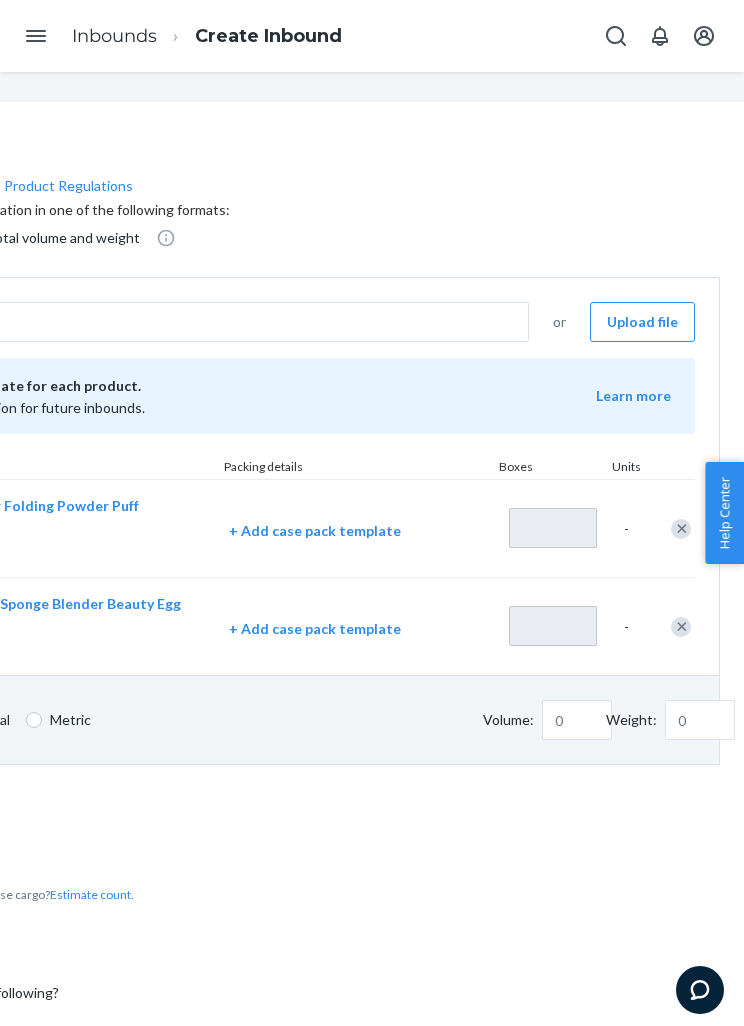 click on "Metric" at bounding box center [34, 720] 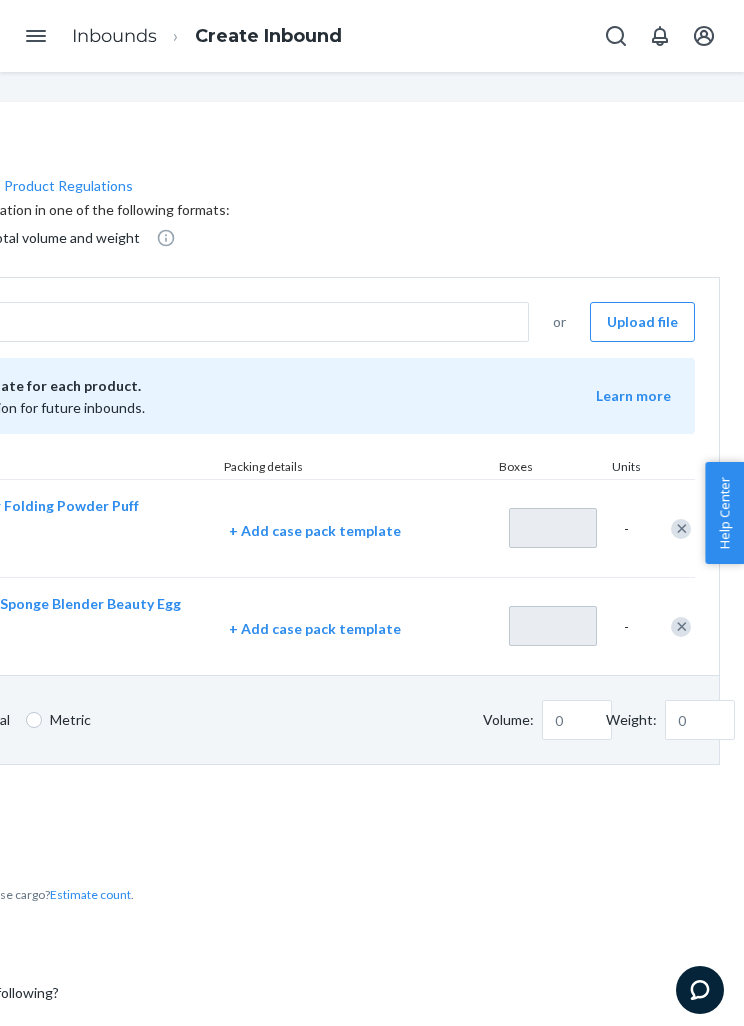 radio on "true" 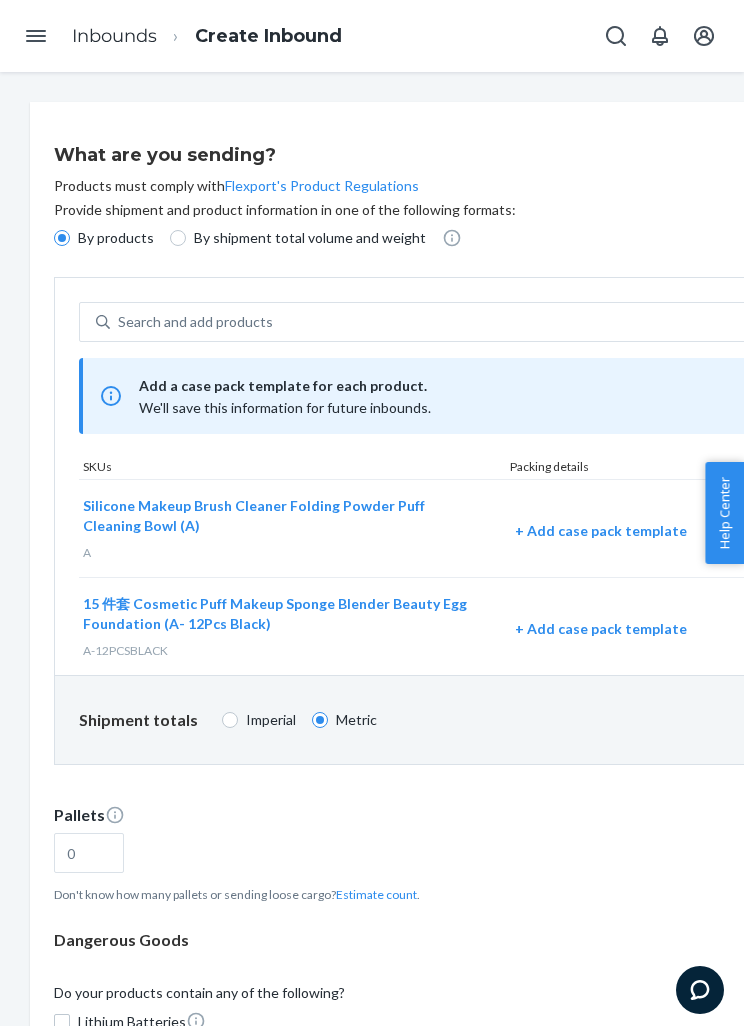 scroll, scrollTop: 0, scrollLeft: -1, axis: horizontal 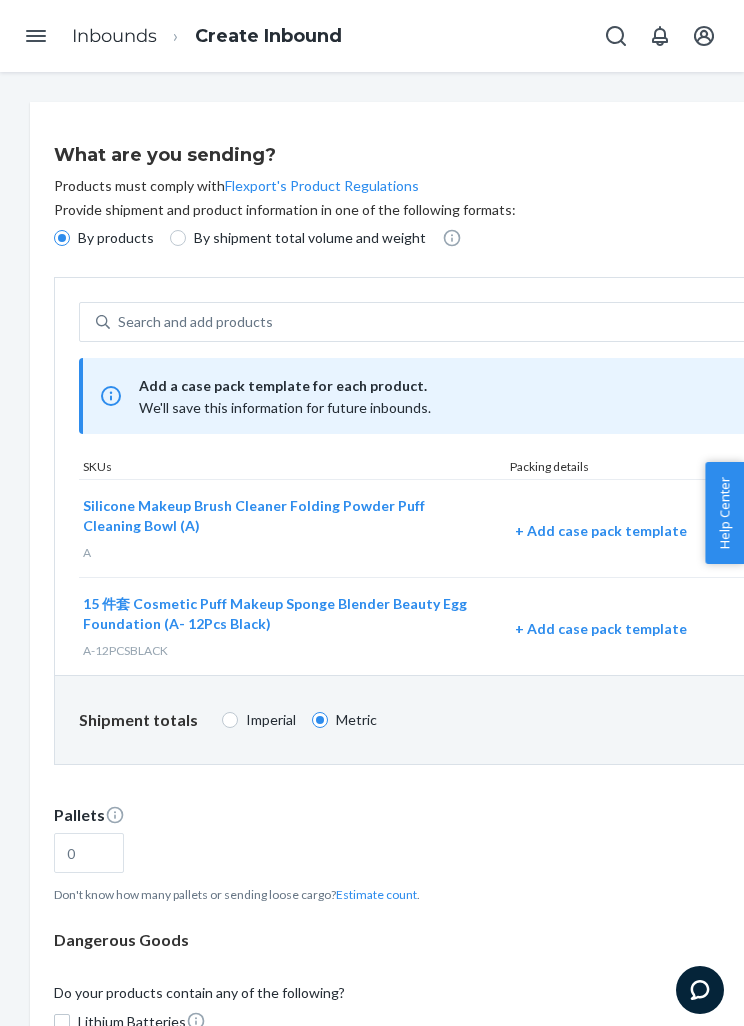 click on "Imperial" at bounding box center (230, 720) 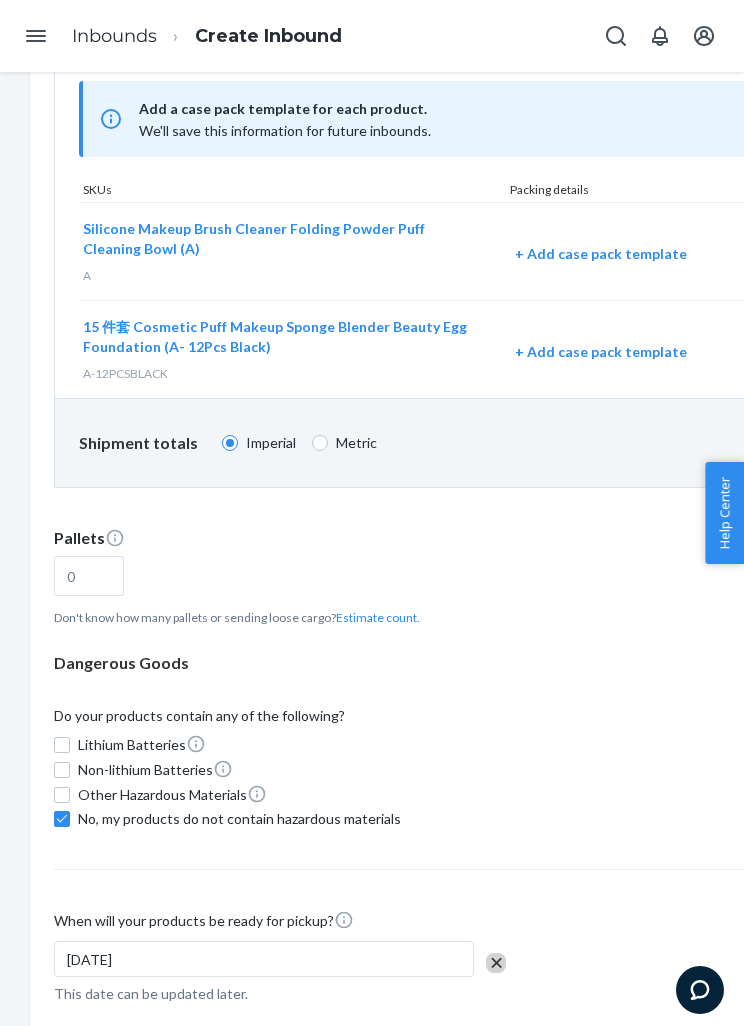 scroll, scrollTop: 278, scrollLeft: 0, axis: vertical 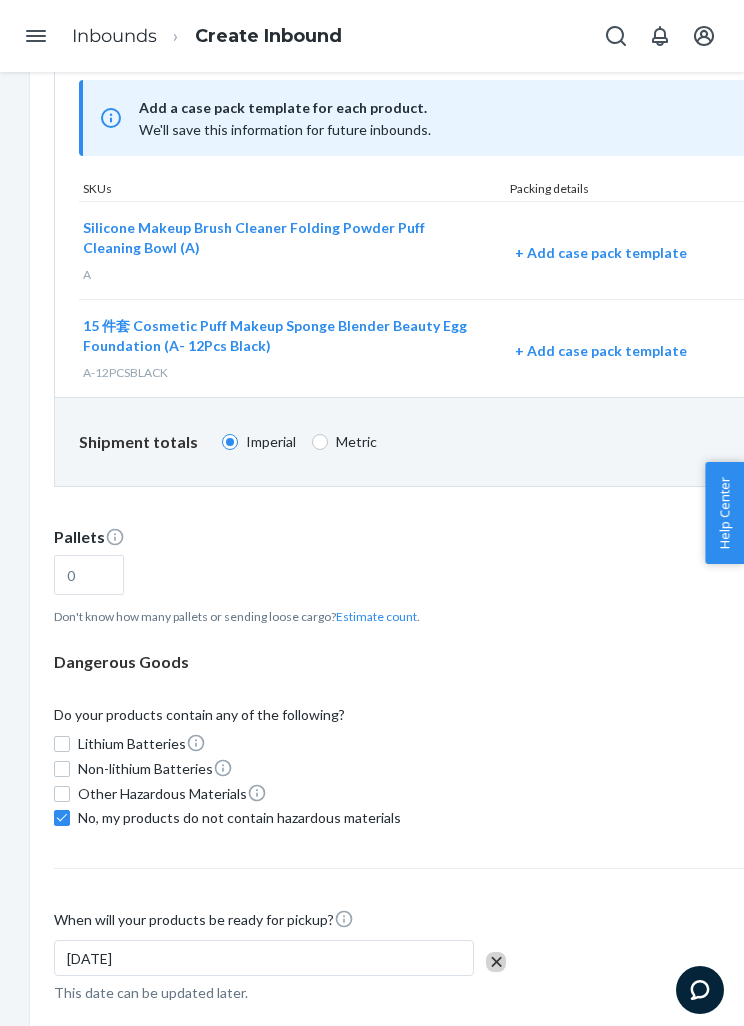 click on "Estimate count" at bounding box center [376, 616] 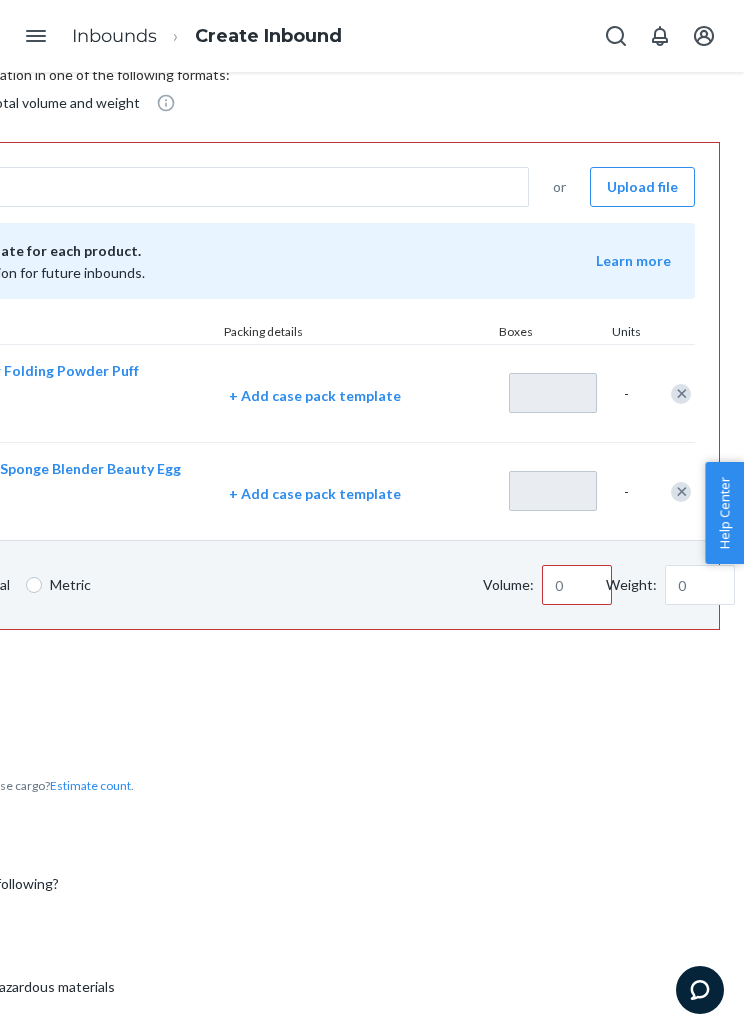 scroll, scrollTop: 134, scrollLeft: 286, axis: both 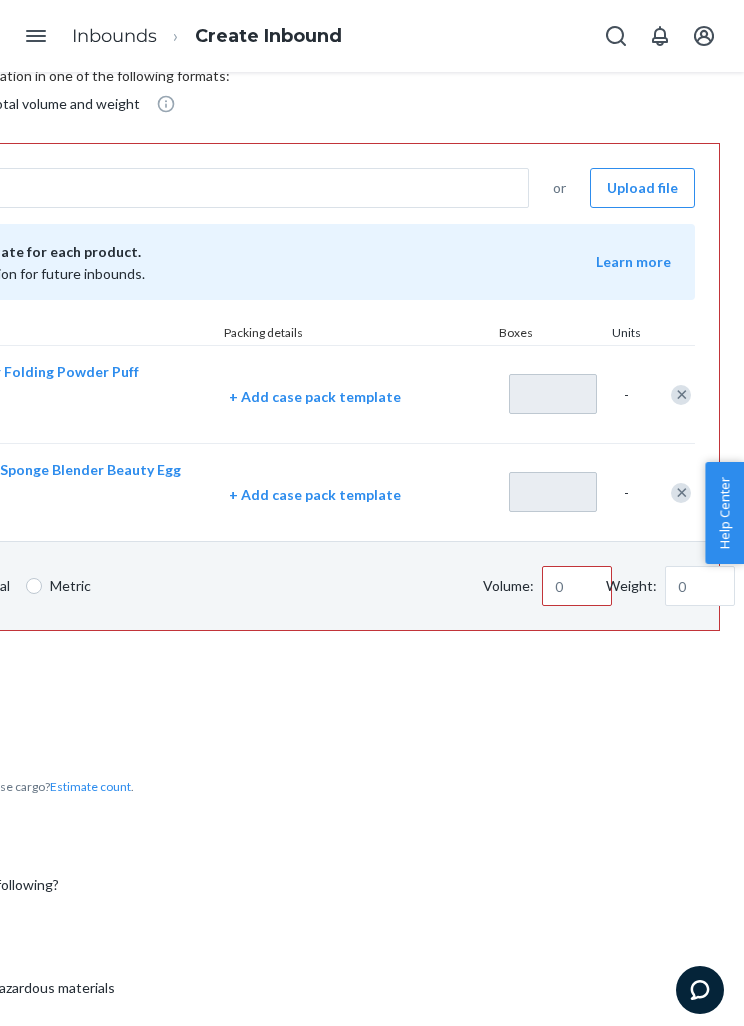 click at bounding box center [681, 395] 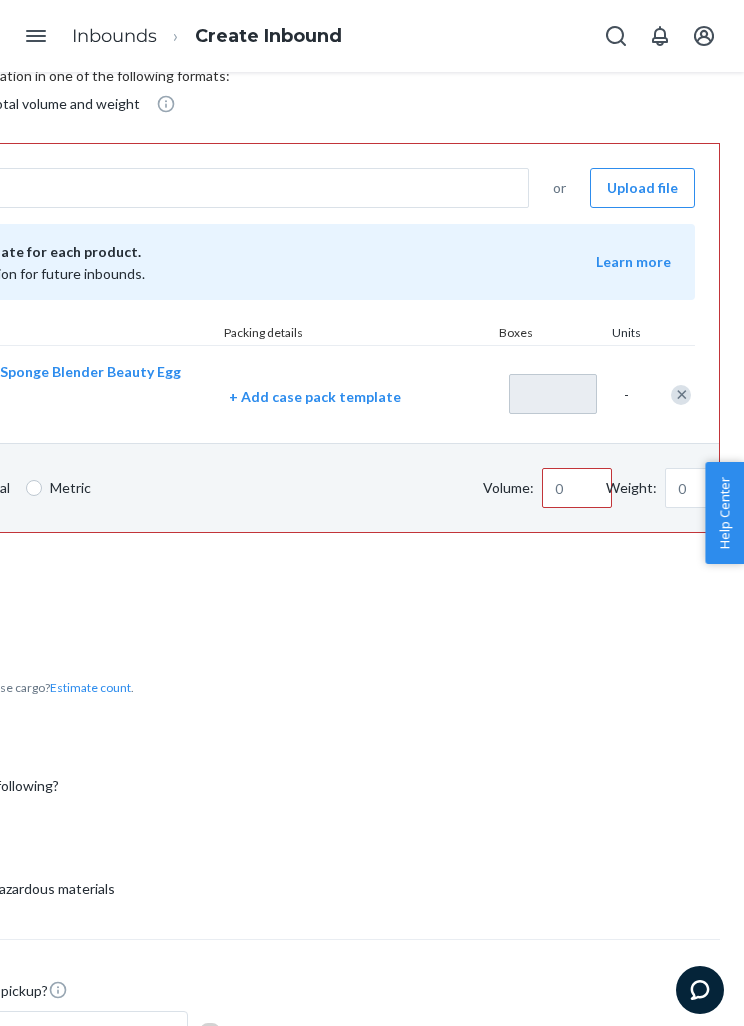 click at bounding box center (681, 395) 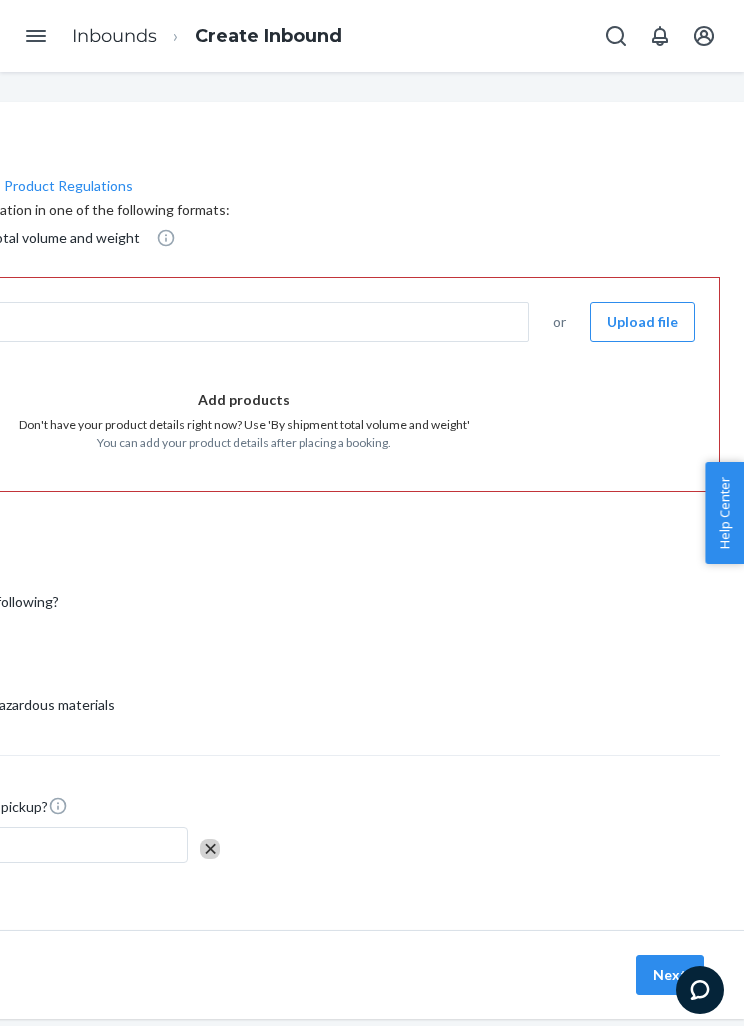scroll, scrollTop: 0, scrollLeft: 286, axis: horizontal 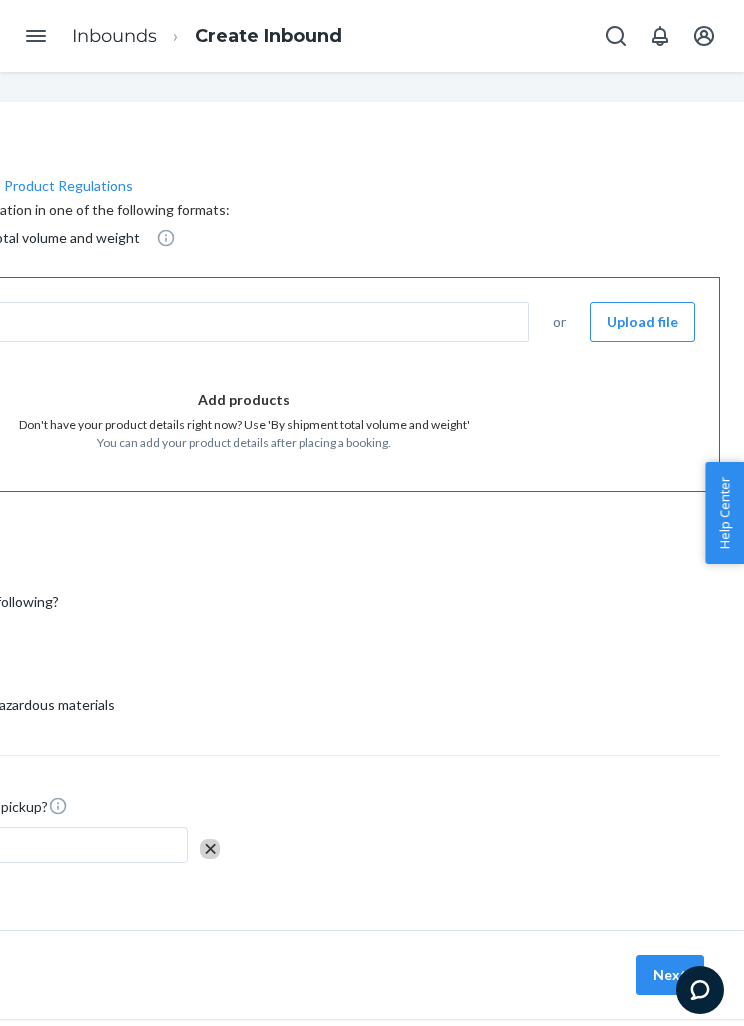 click on "Next" at bounding box center (670, 975) 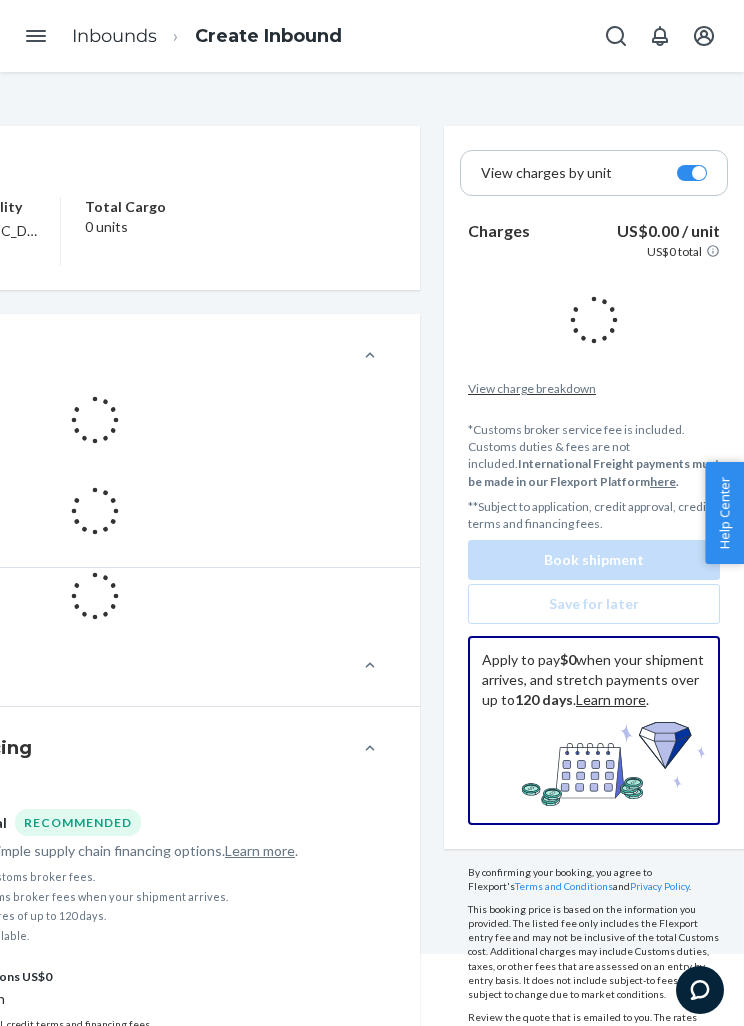 scroll, scrollTop: 0, scrollLeft: 0, axis: both 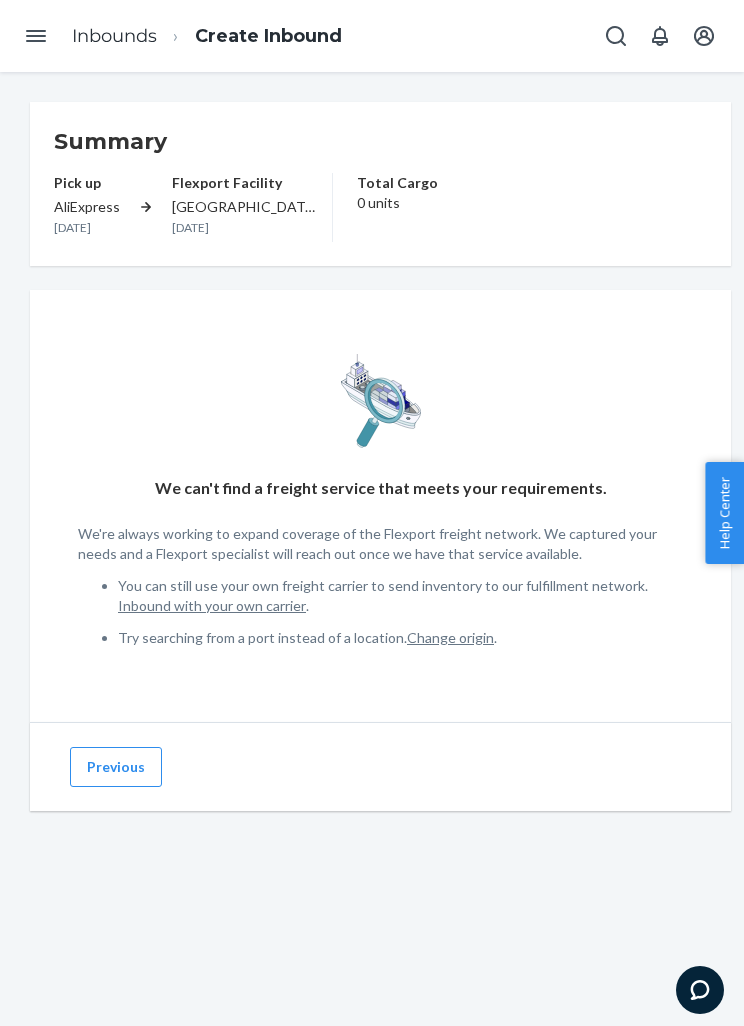 click at bounding box center (36, 36) 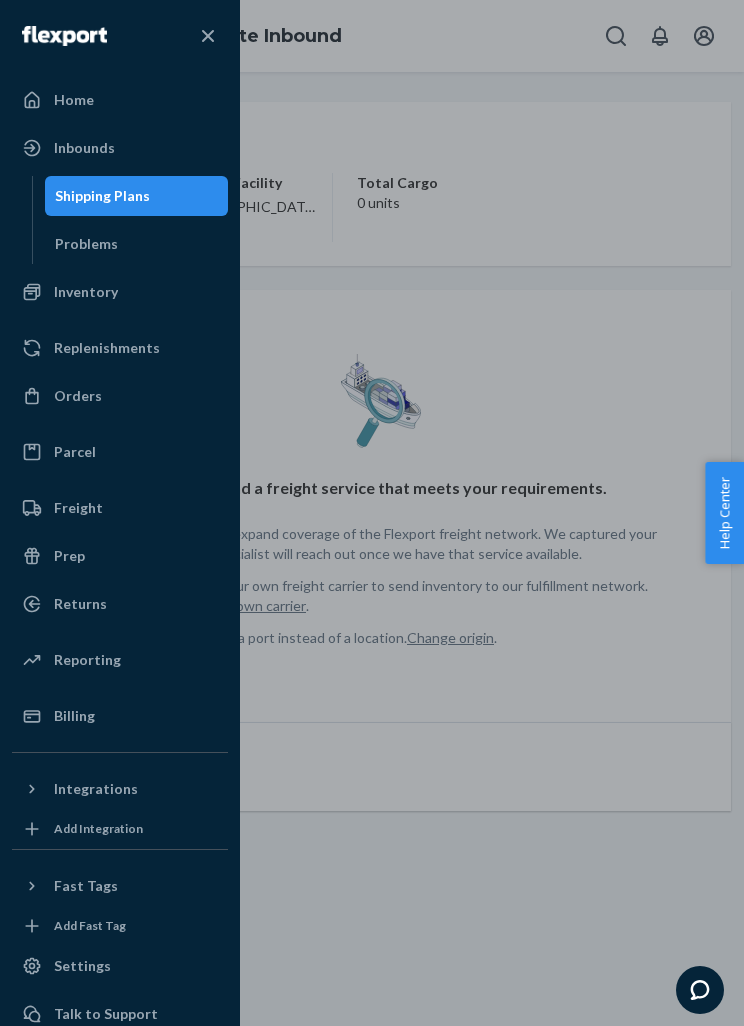 click on "Shipping Plans" at bounding box center [137, 196] 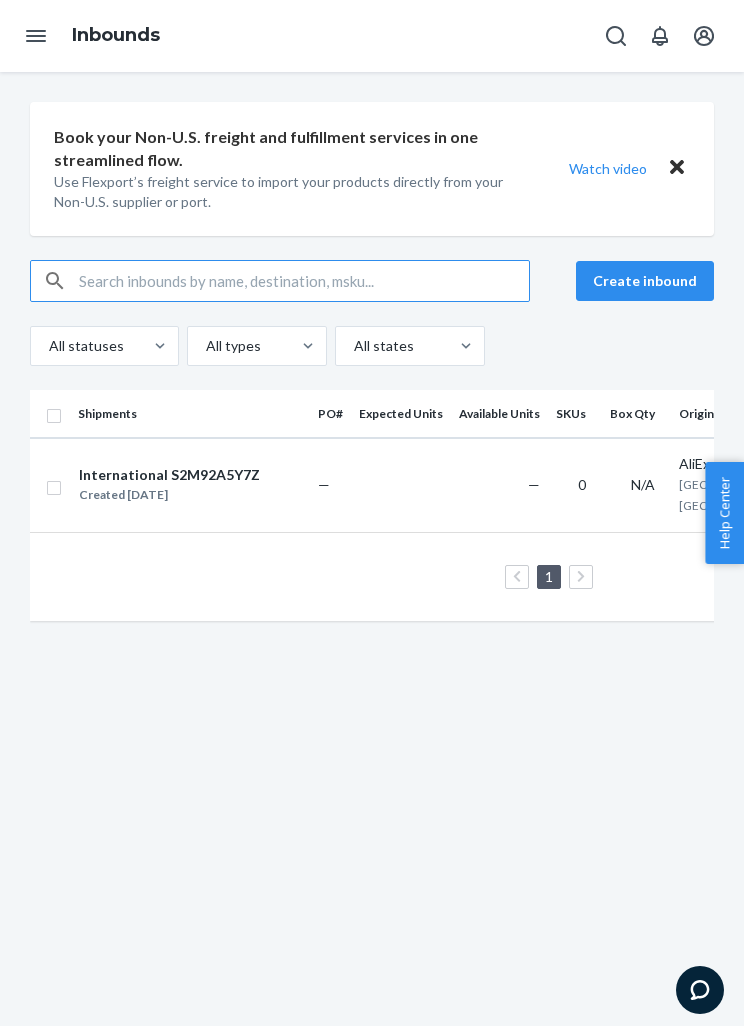 click on "Use Flexport’s freight service to import your products directly from your Non-U.S. supplier or port." at bounding box center (293, 192) 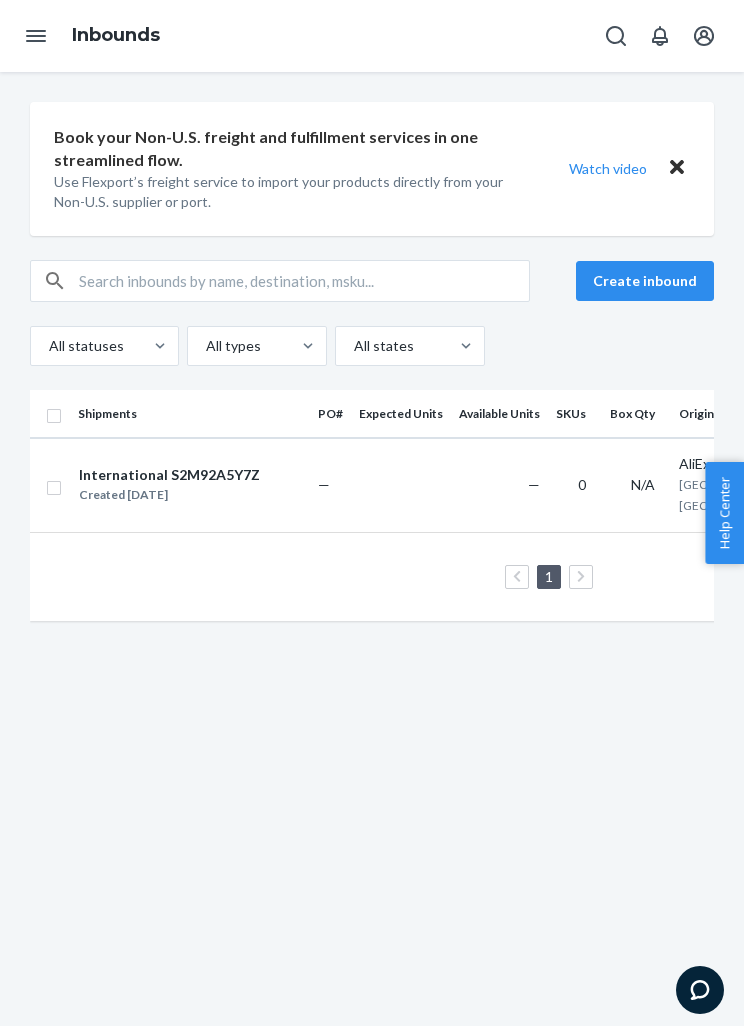 click on "Watch video" at bounding box center [608, 168] 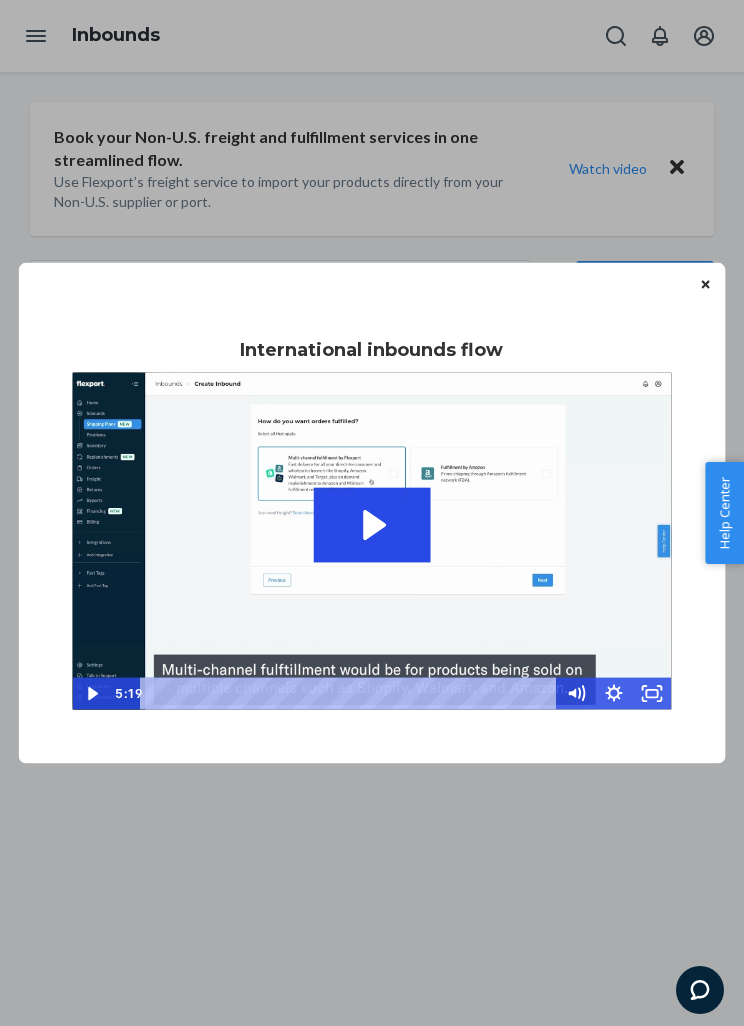 click 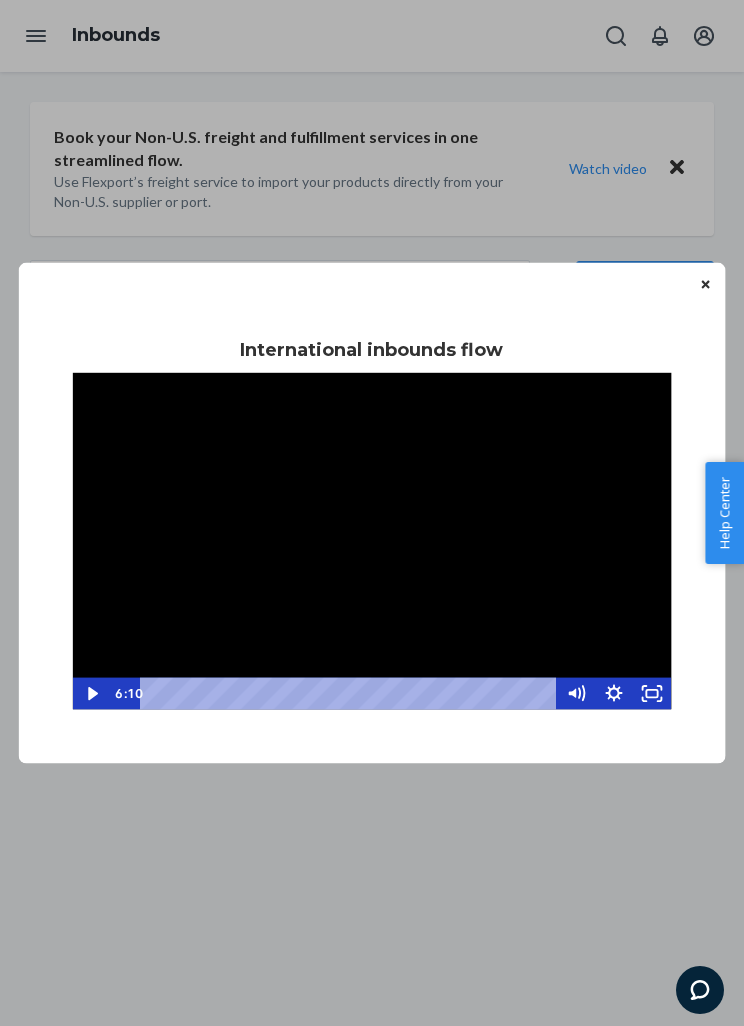 click 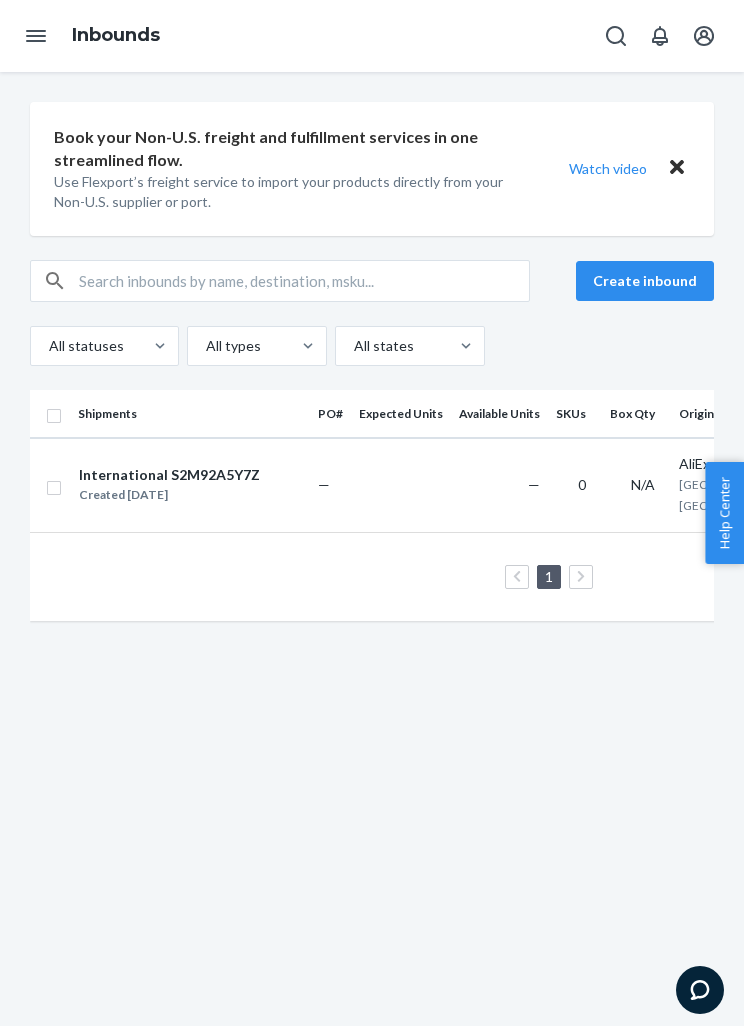 scroll, scrollTop: 0, scrollLeft: 0, axis: both 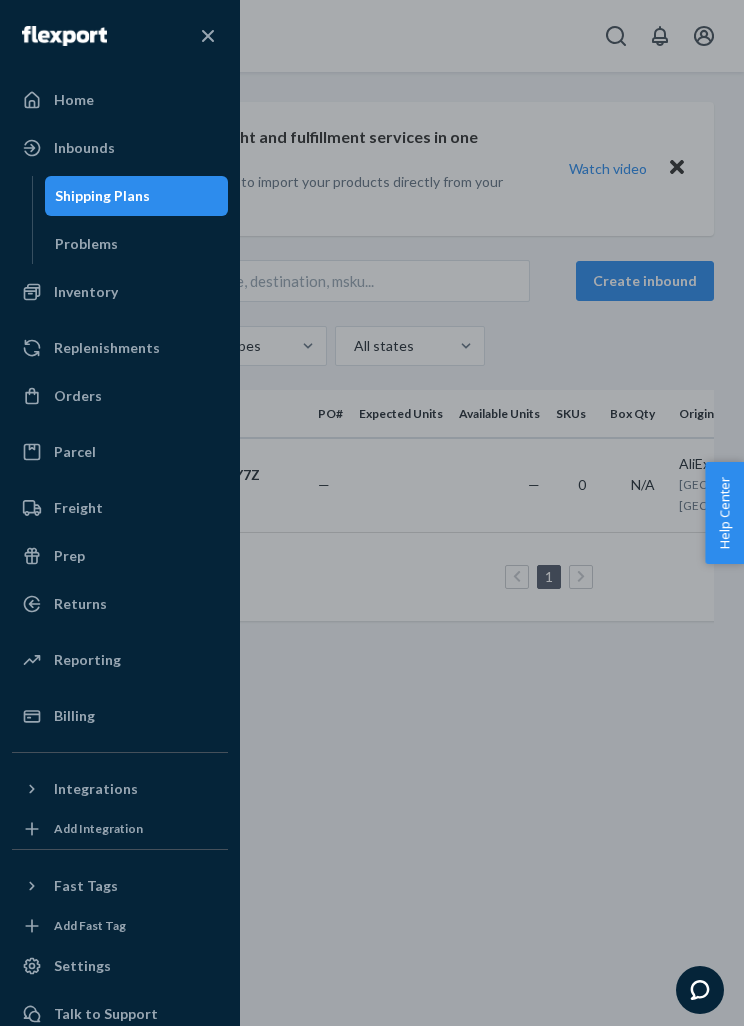 click on "Inventory" at bounding box center (120, 292) 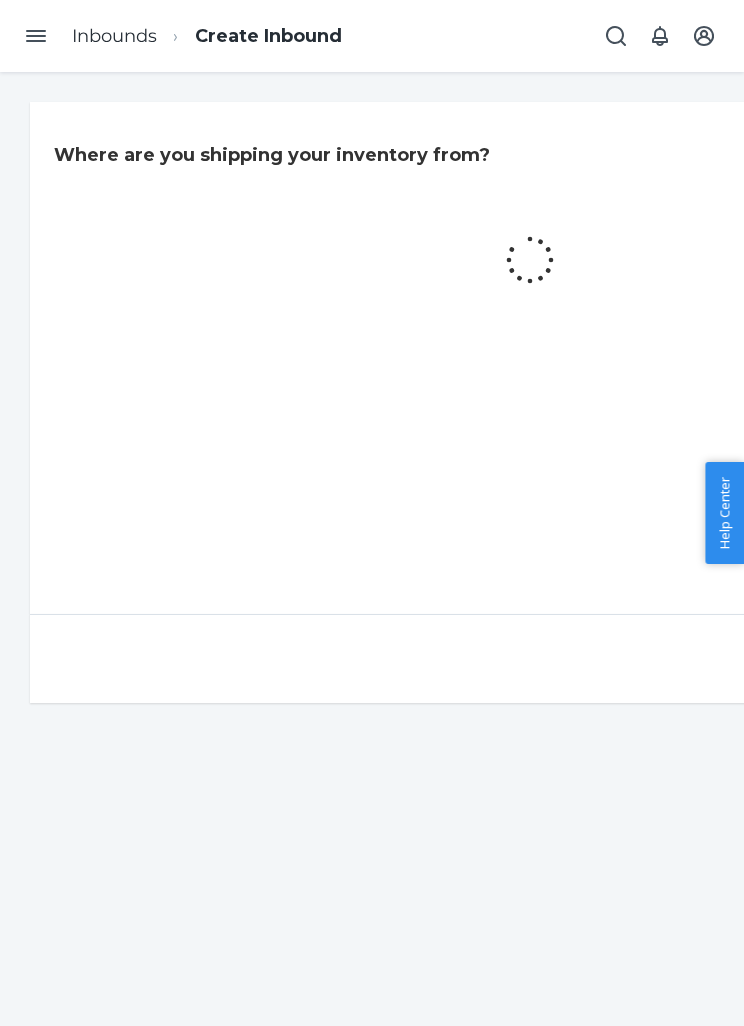 scroll, scrollTop: 0, scrollLeft: 0, axis: both 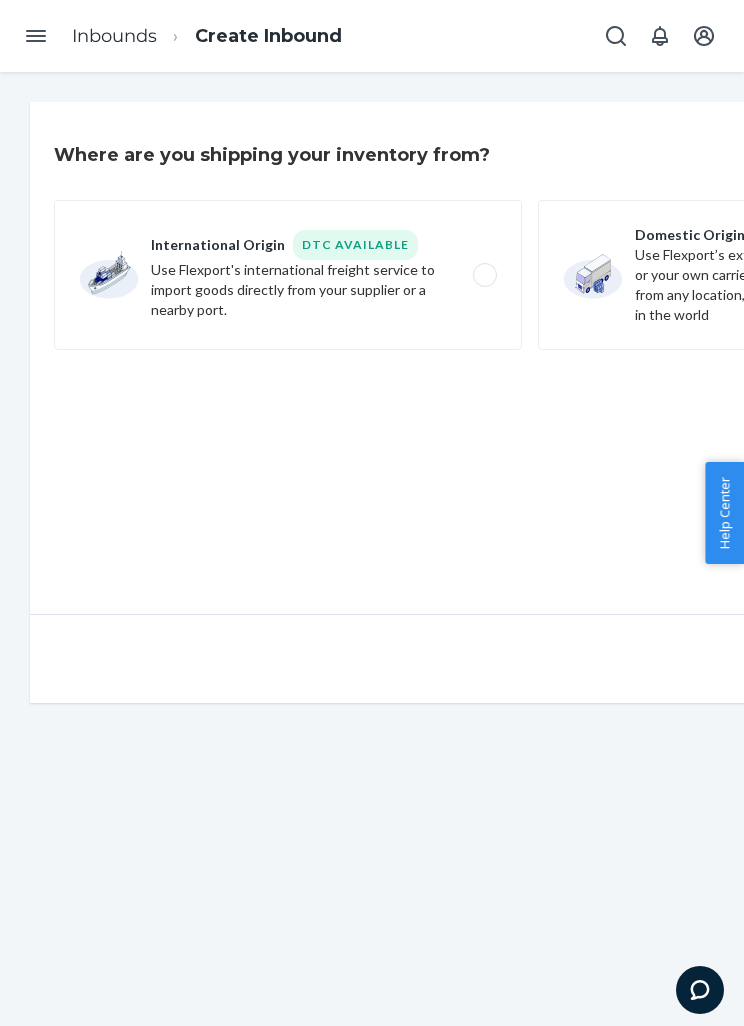 click on "International Origin DTC Available Use Flexport's international freight service to import goods directly from your supplier or a nearby port." at bounding box center [288, 275] 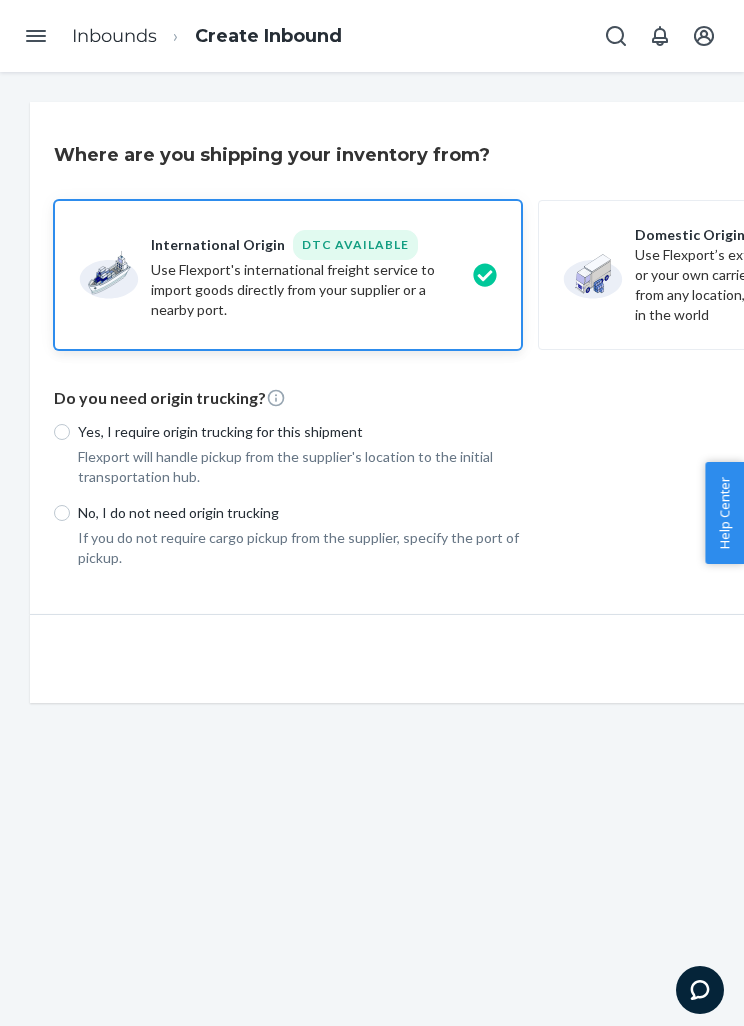 click on "Yes, I require origin trucking for this shipment" at bounding box center [300, 432] 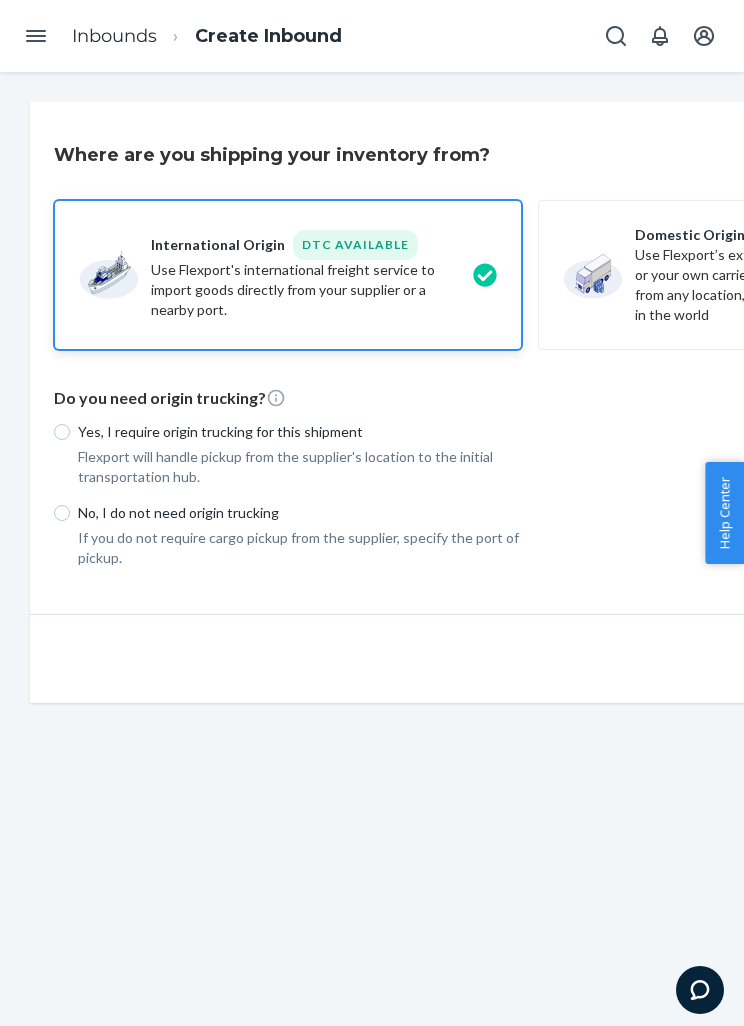 radio on "true" 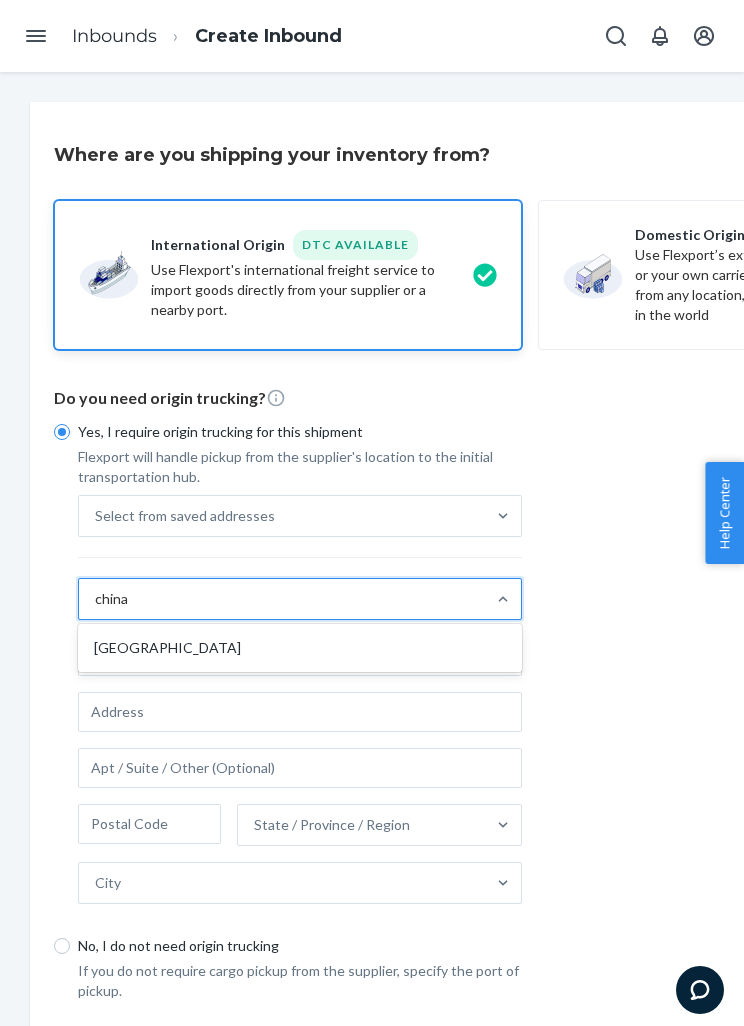 type on "china" 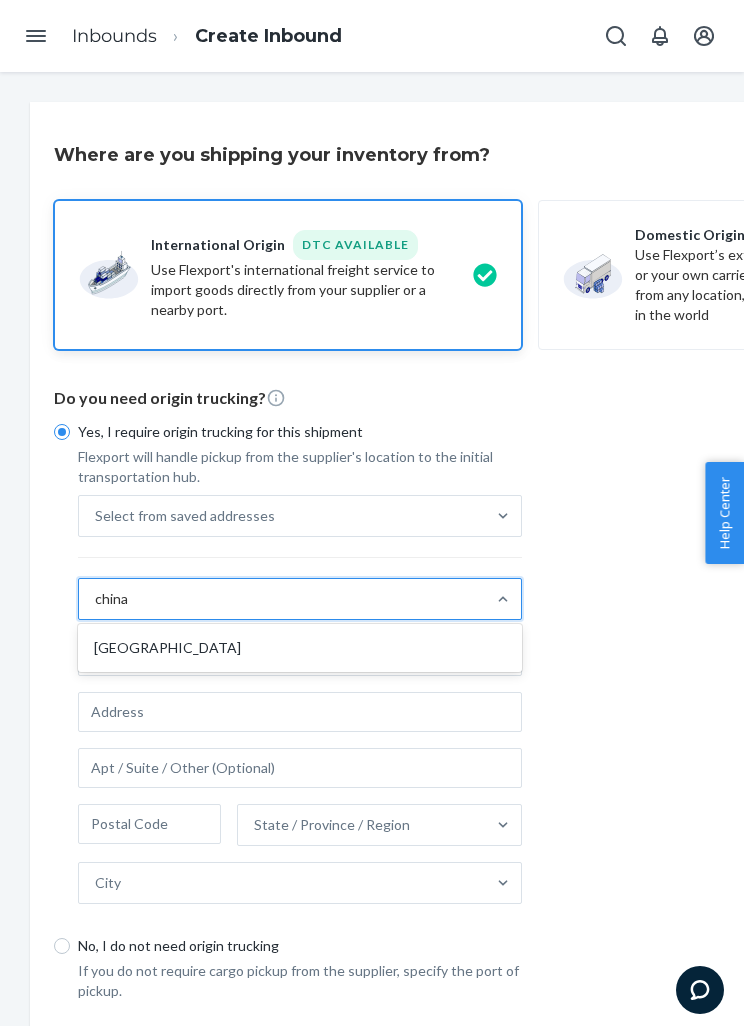 type 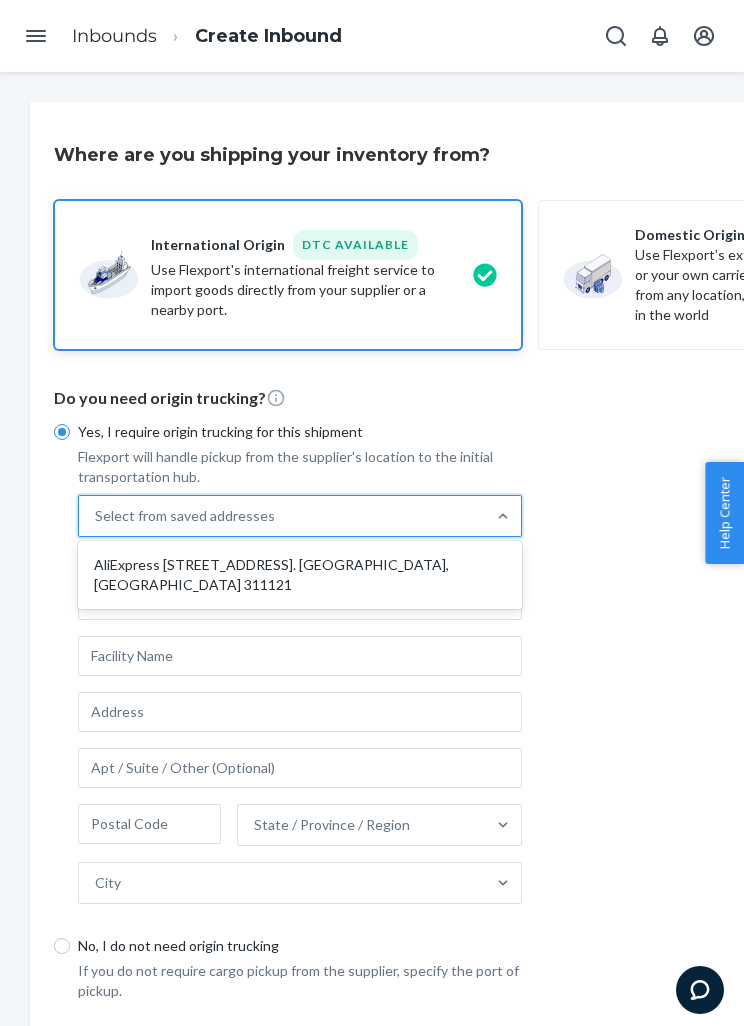 click on "AliExpress
[STREET_ADDRESS].
[GEOGRAPHIC_DATA], [GEOGRAPHIC_DATA] 311121" at bounding box center [300, 575] 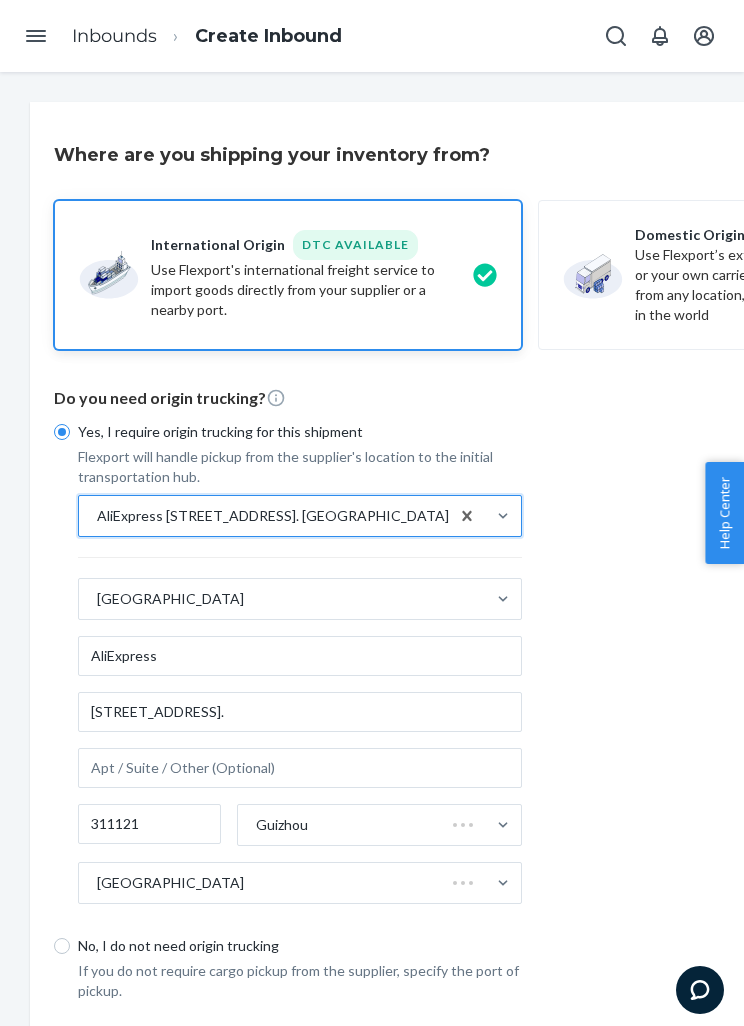 type on "AliExpress" 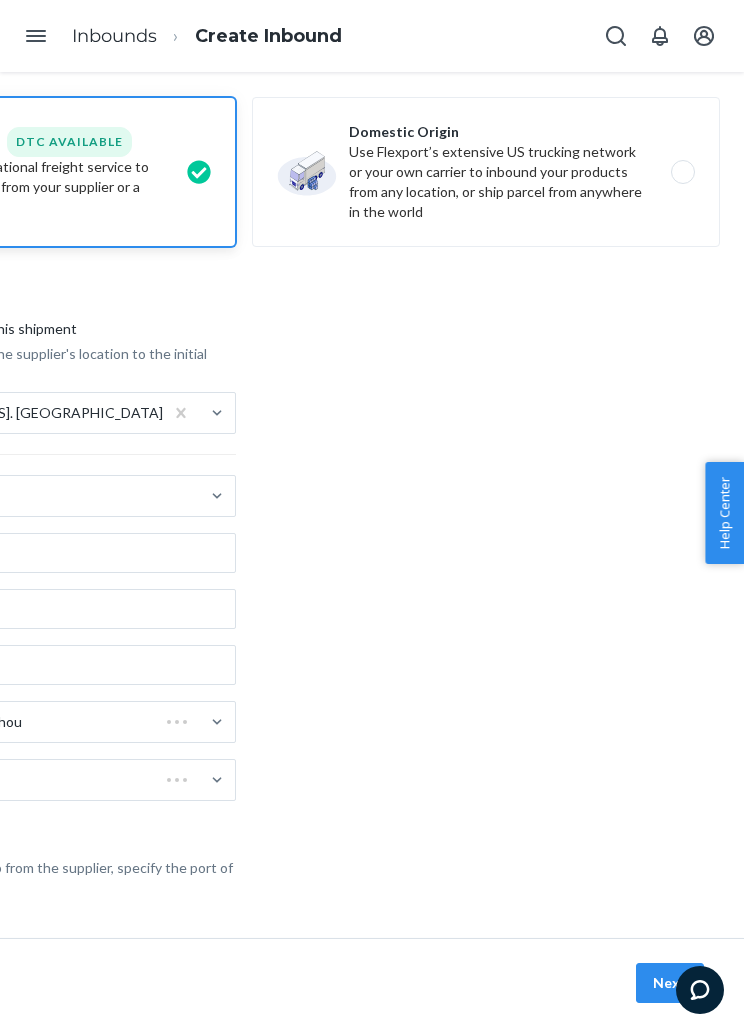 click on "Next" at bounding box center [670, 983] 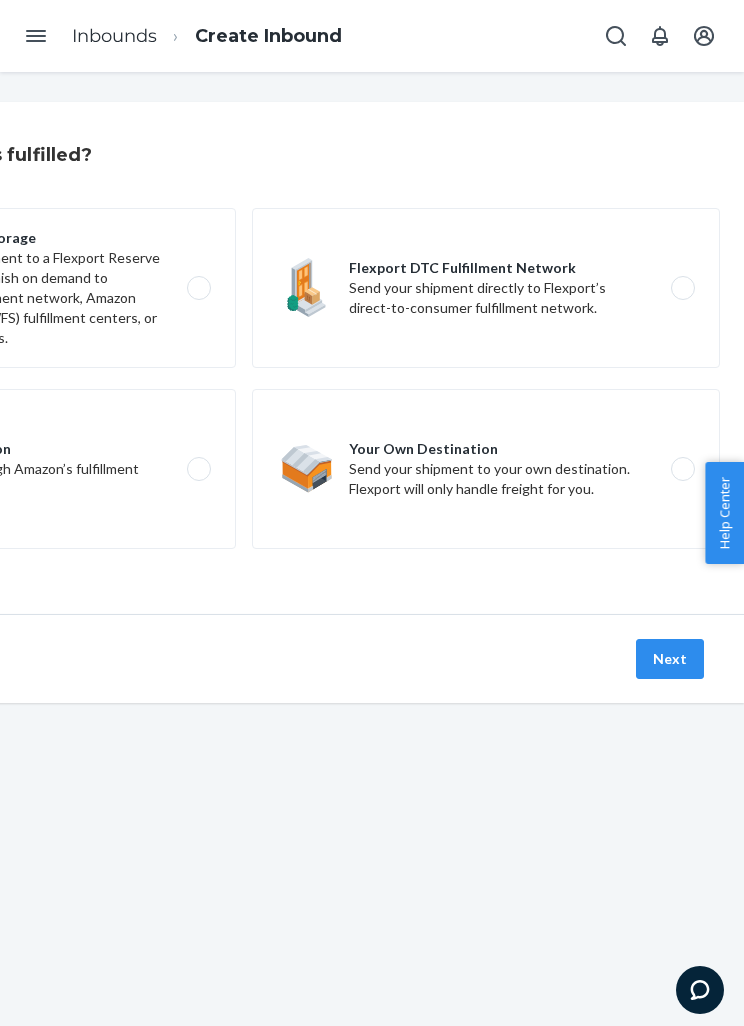 scroll, scrollTop: 0, scrollLeft: 0, axis: both 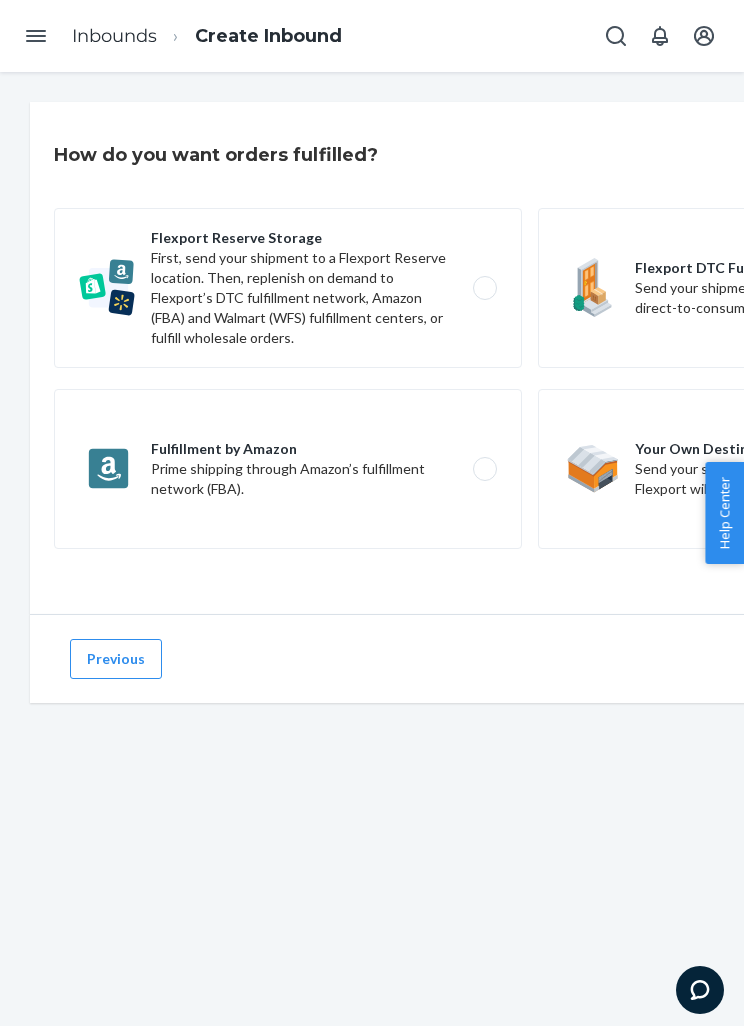 click on "Flexport Reserve Storage First, send your shipment to a Flexport Reserve location. Then, replenish on demand to Flexport’s DTC fulfillment network, Amazon (FBA) and Walmart (WFS) fulfillment centers, or fulfill wholesale orders." at bounding box center [288, 288] 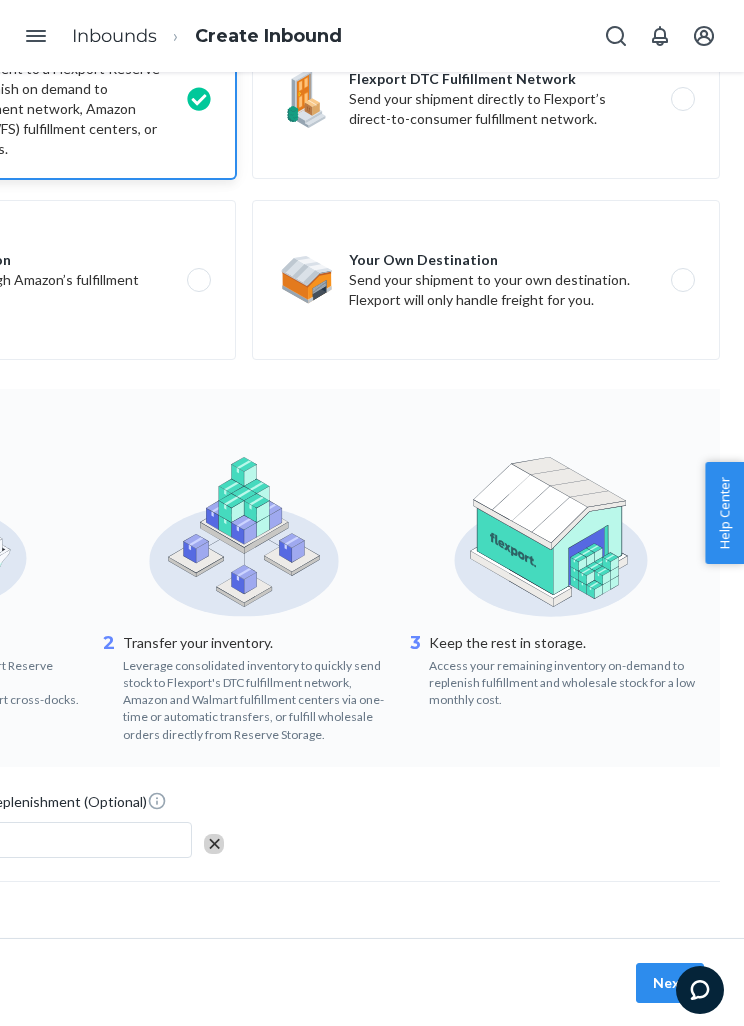 click on "Flexport DTC Fulfillment Network Send your shipment directly to Flexport’s direct-to-consumer fulfillment network." at bounding box center (486, 99) 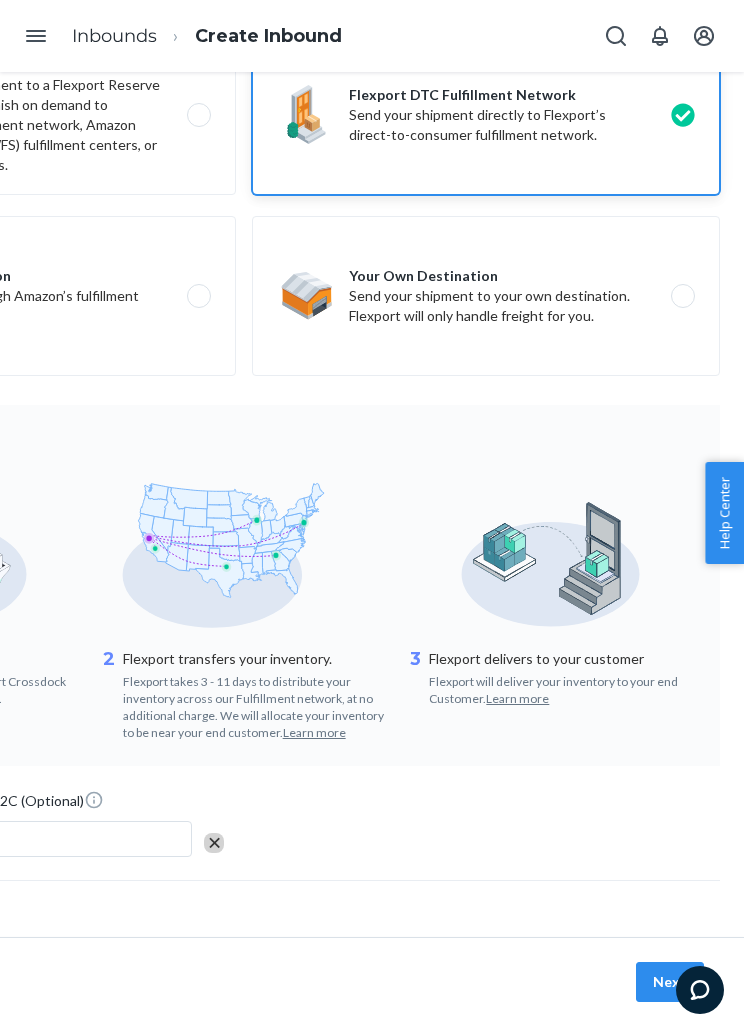 scroll, scrollTop: 172, scrollLeft: 286, axis: both 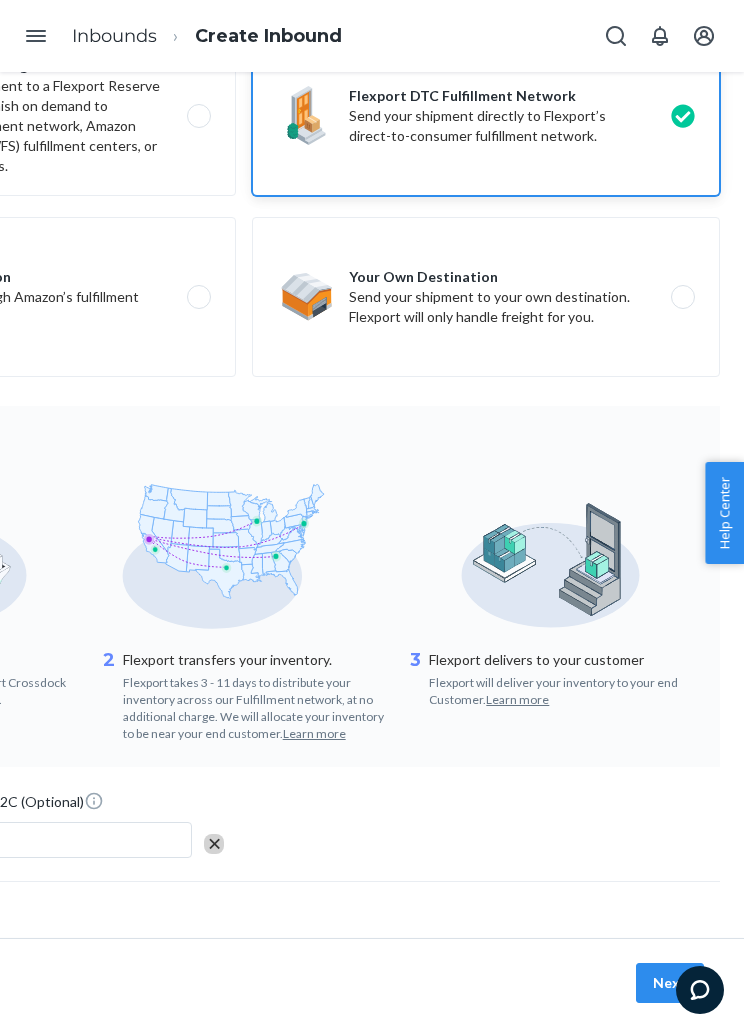click on "Flexport Reserve Storage First, send your shipment to a Flexport Reserve location. Then, replenish on demand to Flexport’s DTC fulfillment network, Amazon (FBA) and Walmart (WFS) fulfillment centers, or fulfill wholesale orders." at bounding box center [2, 116] 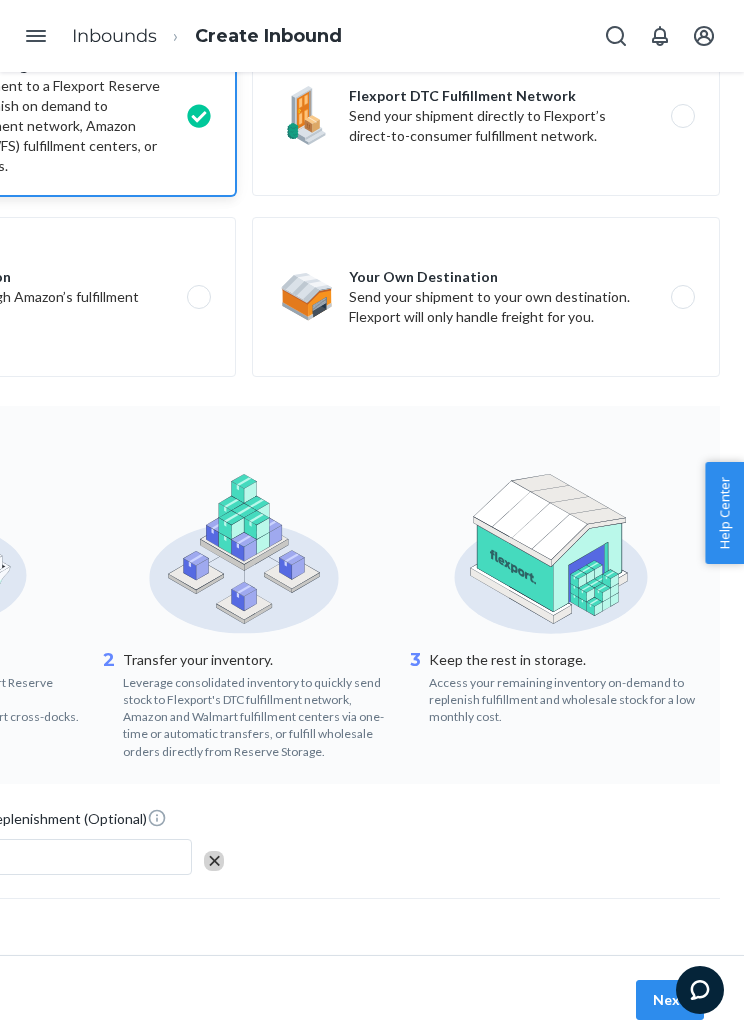 radio on "false" 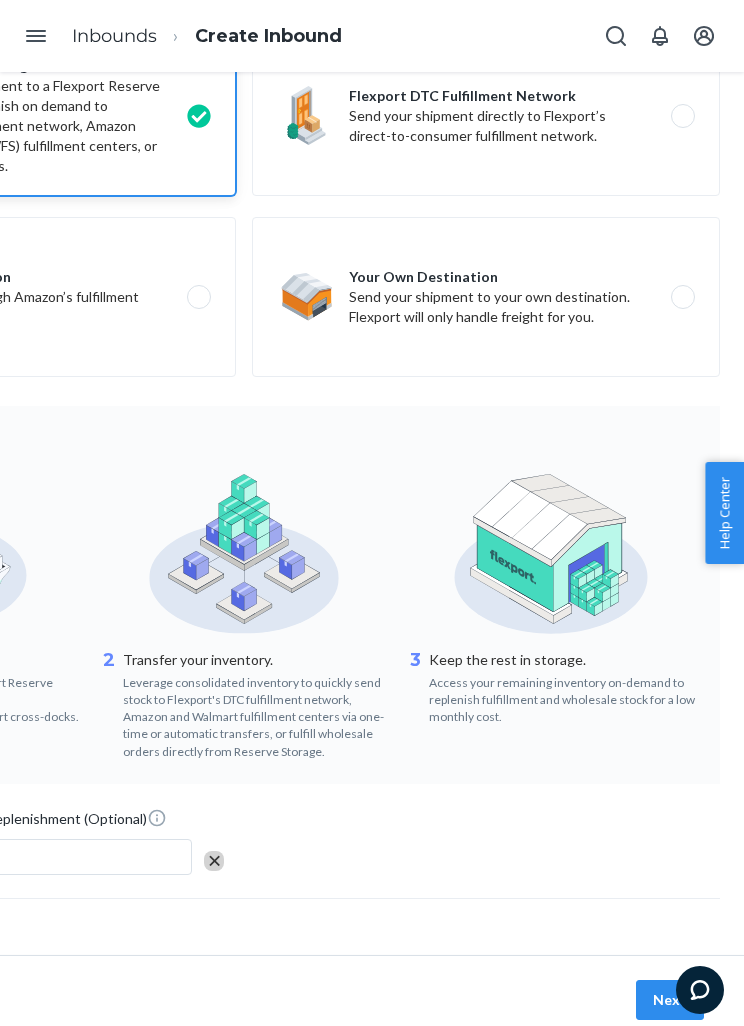 click on "Next" at bounding box center (670, 1000) 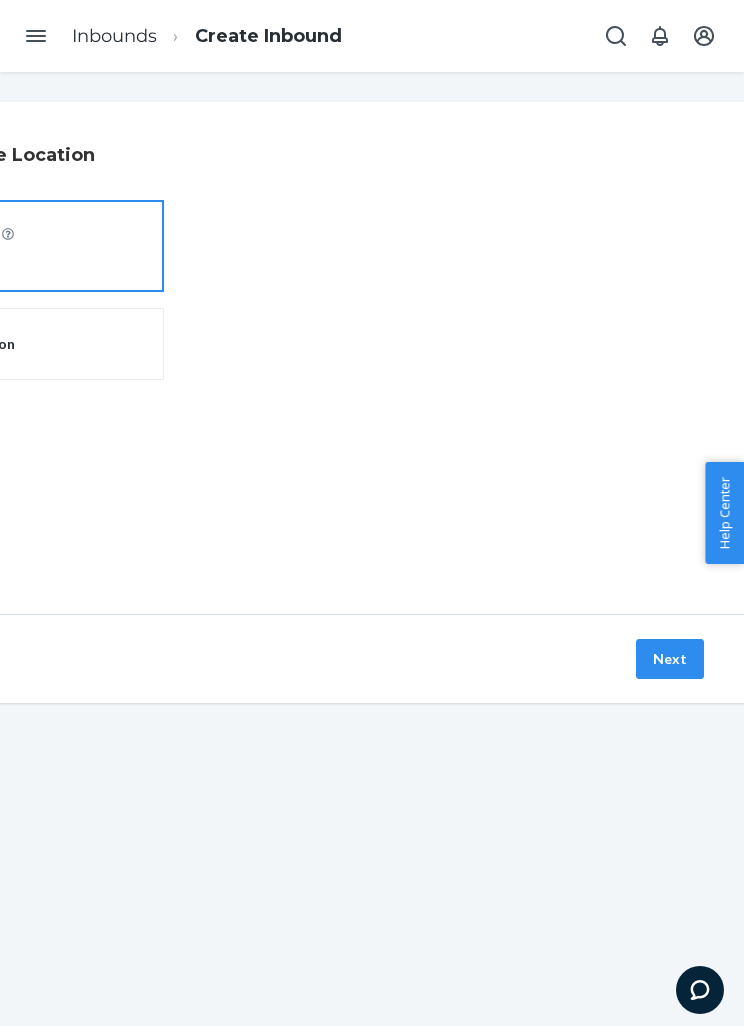 scroll, scrollTop: 0, scrollLeft: 286, axis: horizontal 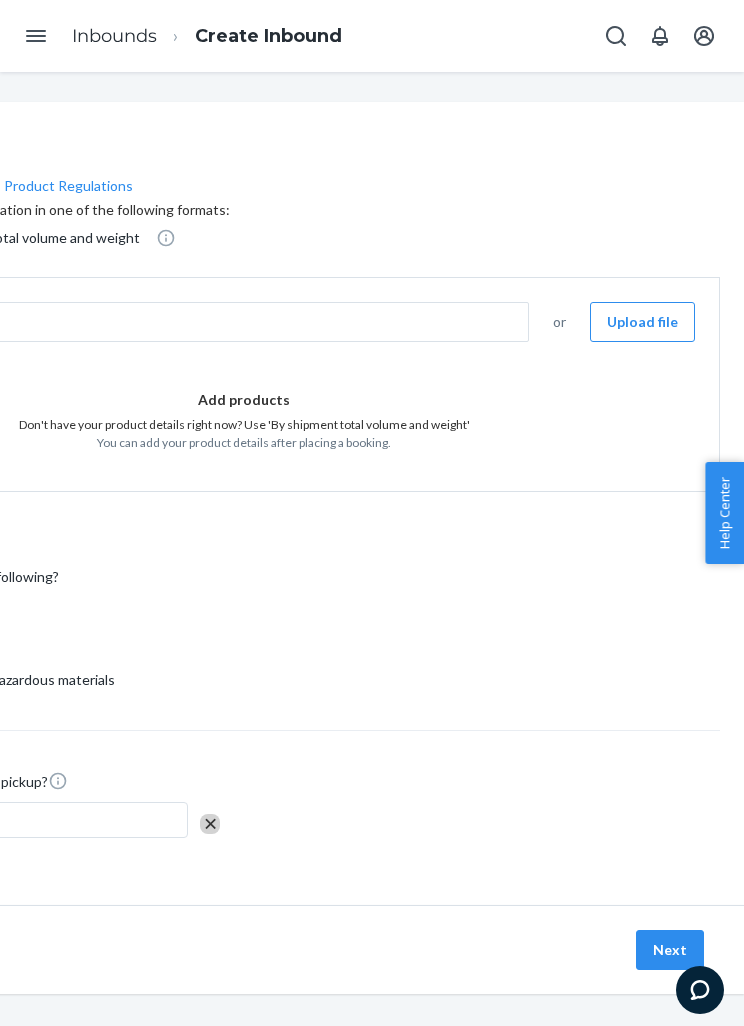 click on "Upload file" at bounding box center (642, 322) 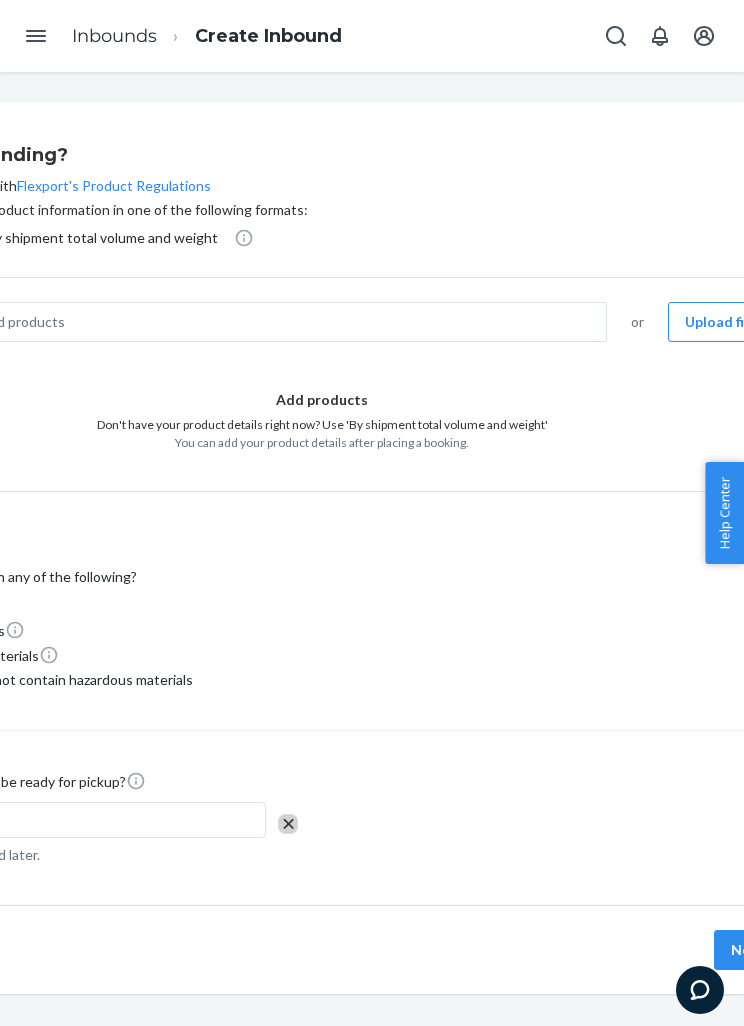 scroll, scrollTop: 0, scrollLeft: 206, axis: horizontal 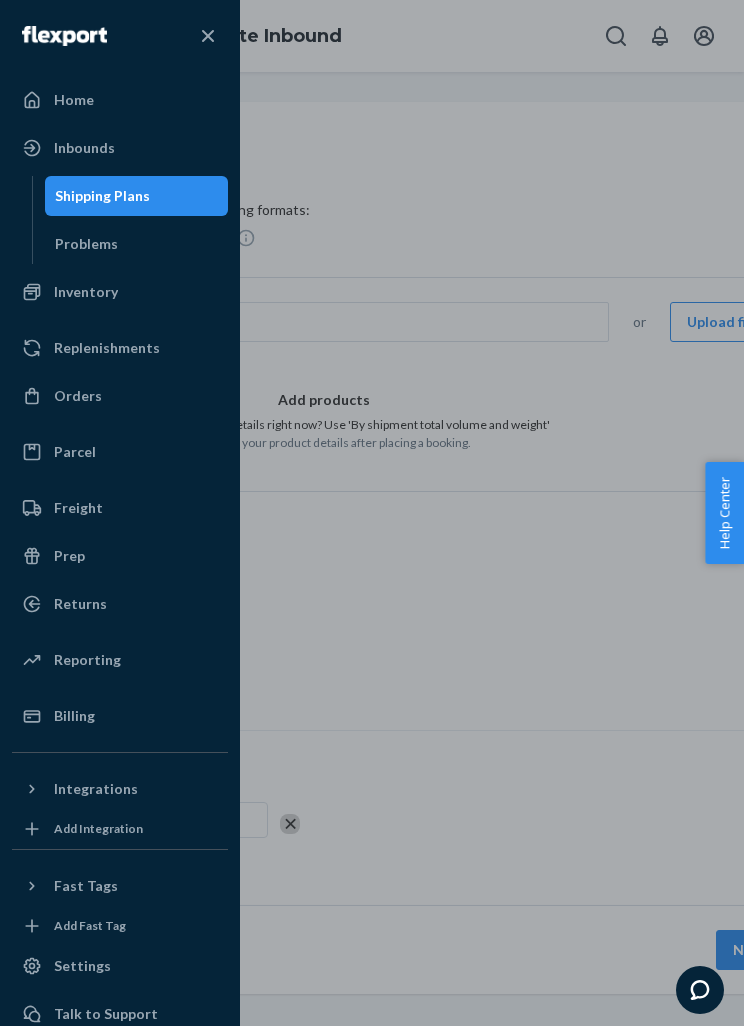 click on "Shipping Plans" at bounding box center [137, 196] 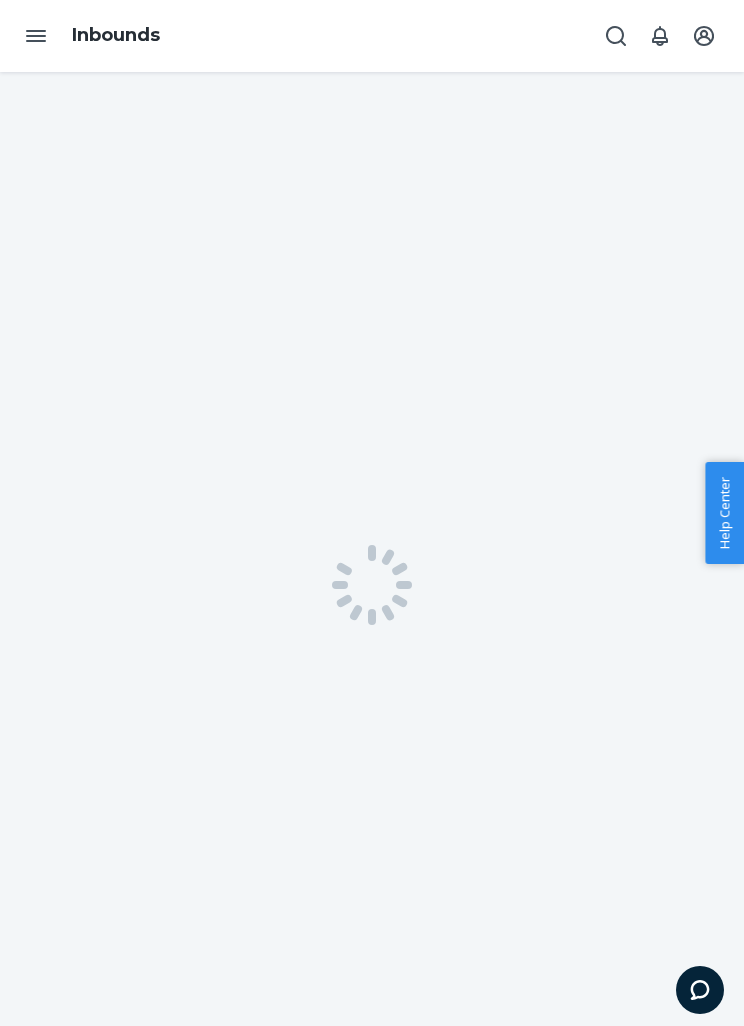 scroll, scrollTop: 0, scrollLeft: 0, axis: both 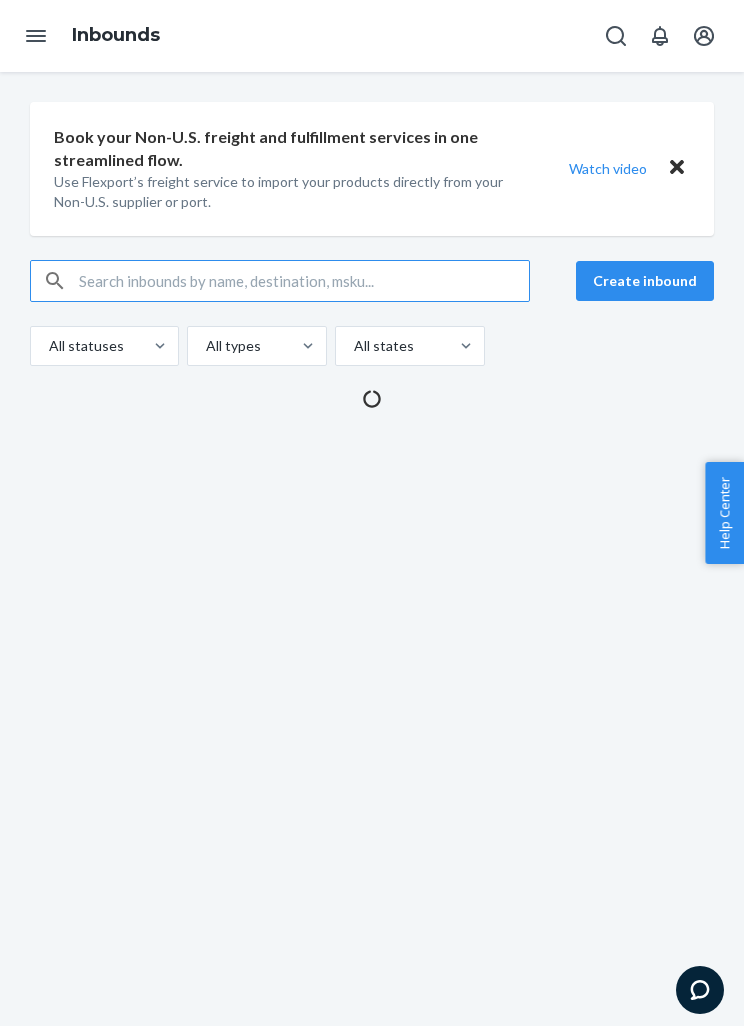 click 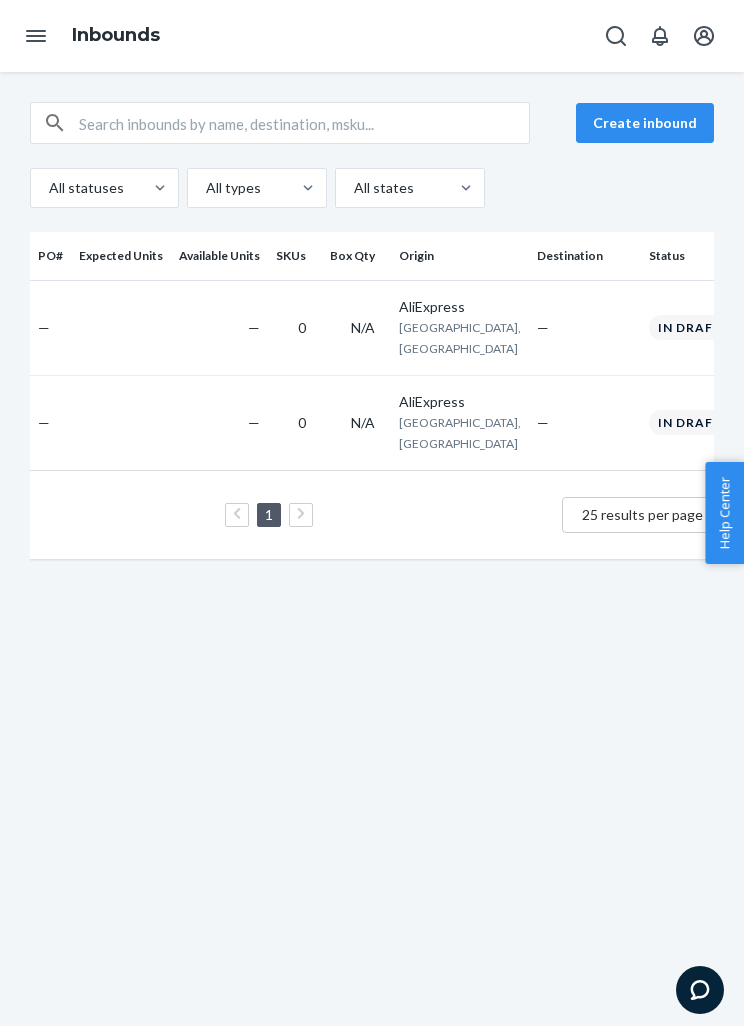 scroll, scrollTop: 0, scrollLeft: 279, axis: horizontal 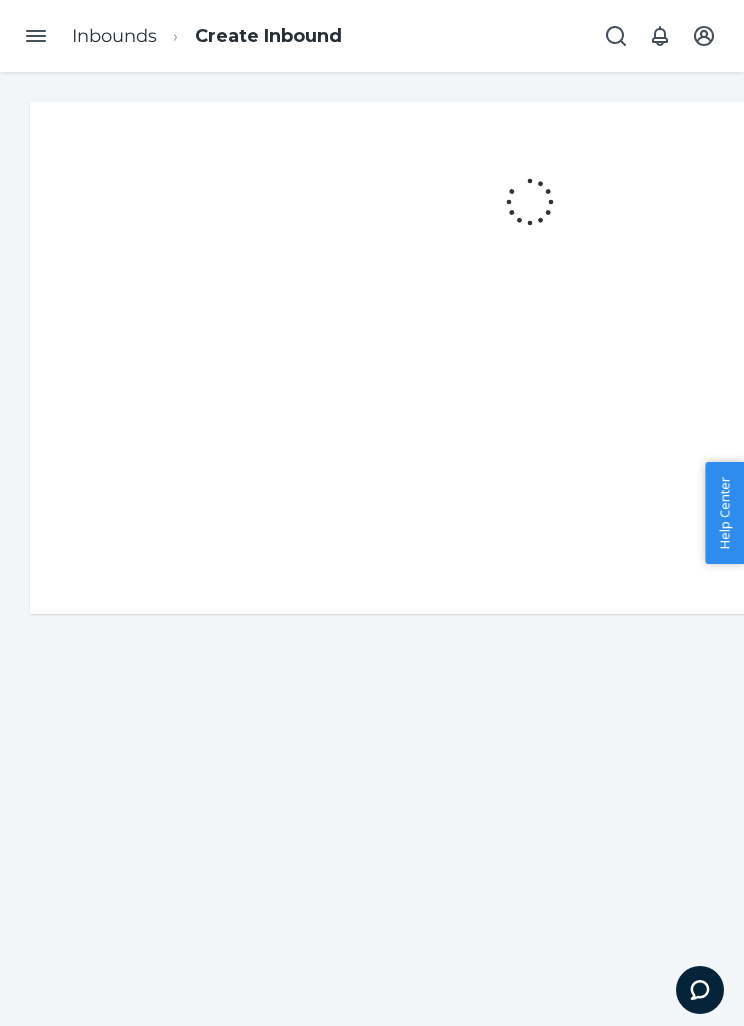 click at bounding box center (36, 36) 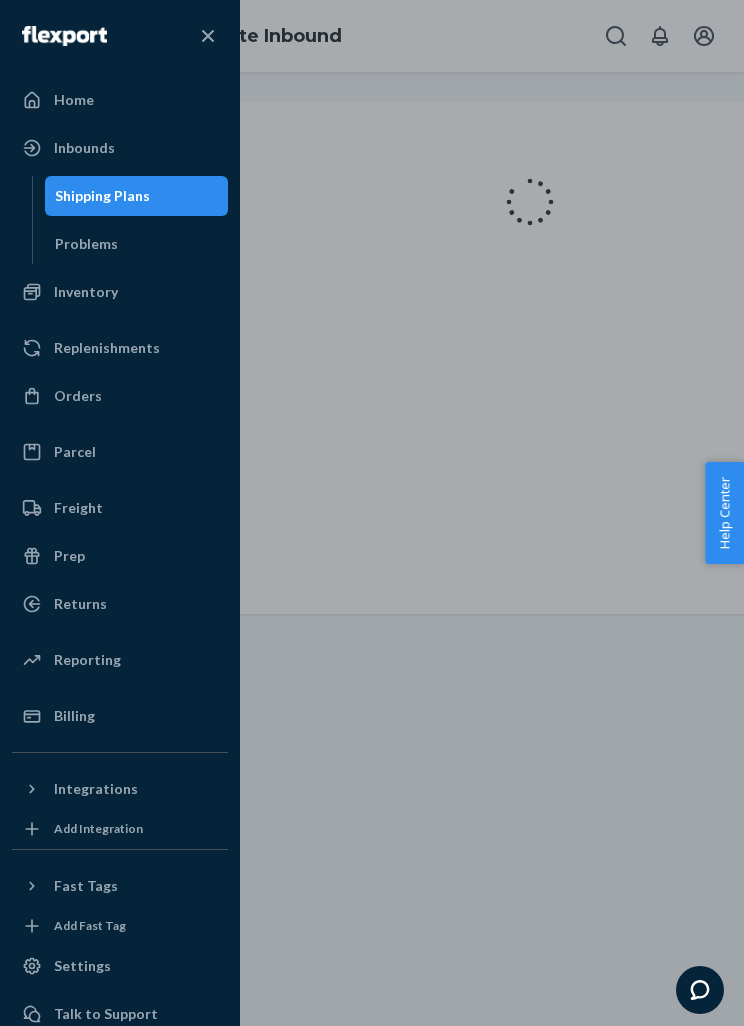 click on "Inventory" at bounding box center (86, 292) 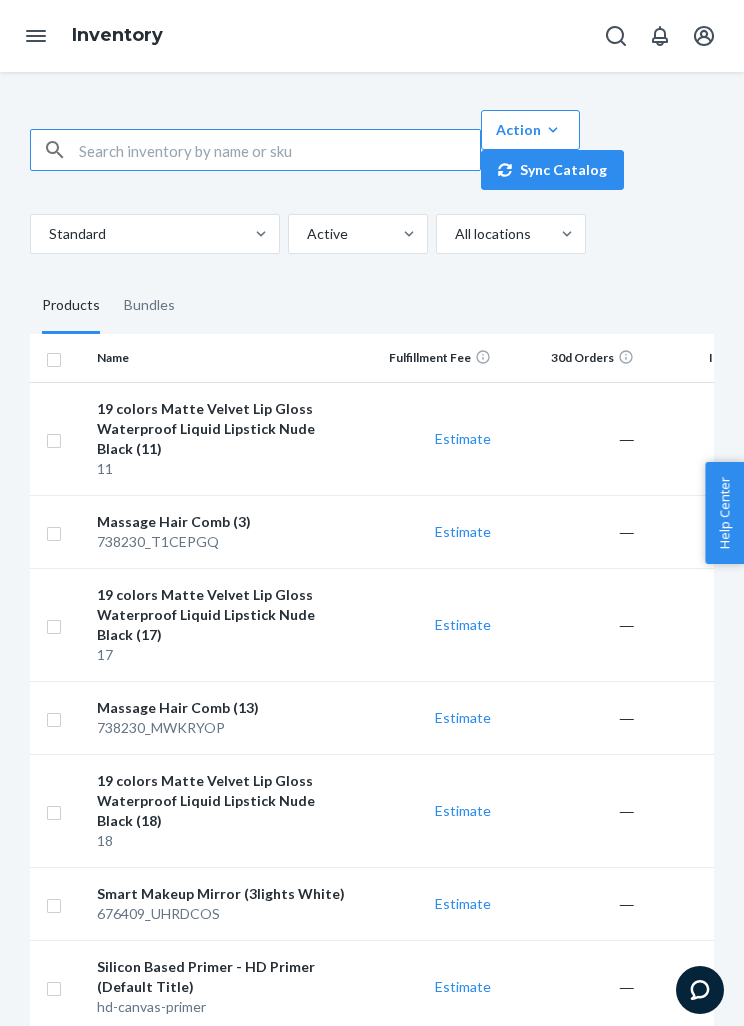 click on "Estimate" at bounding box center [463, 438] 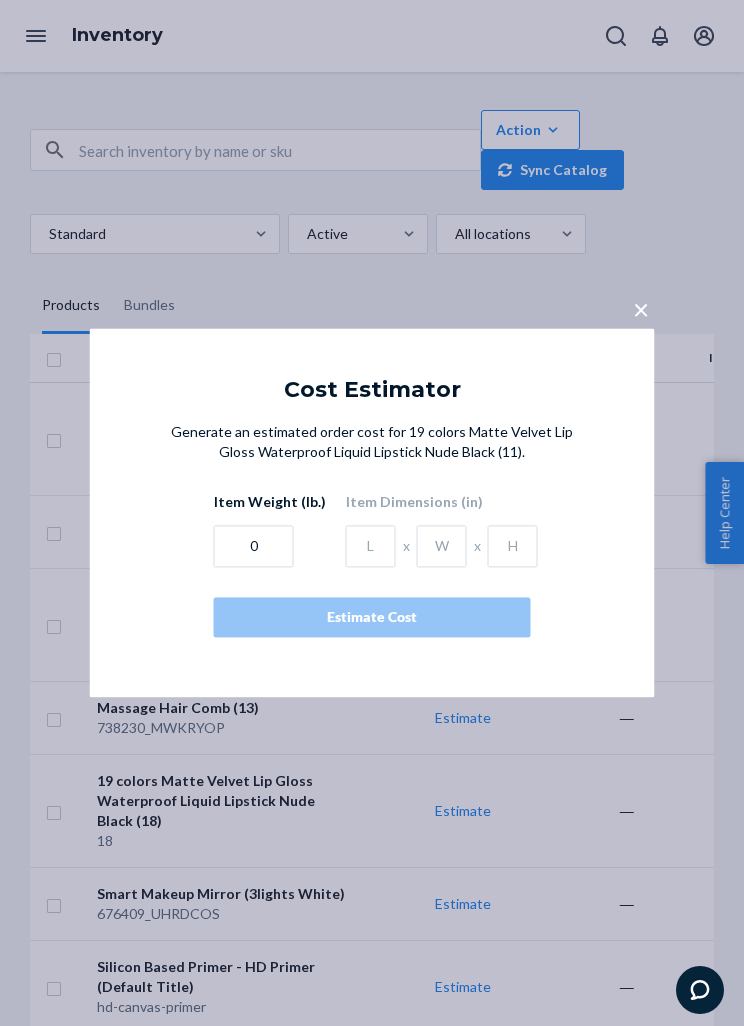 click on "×" at bounding box center (641, 305) 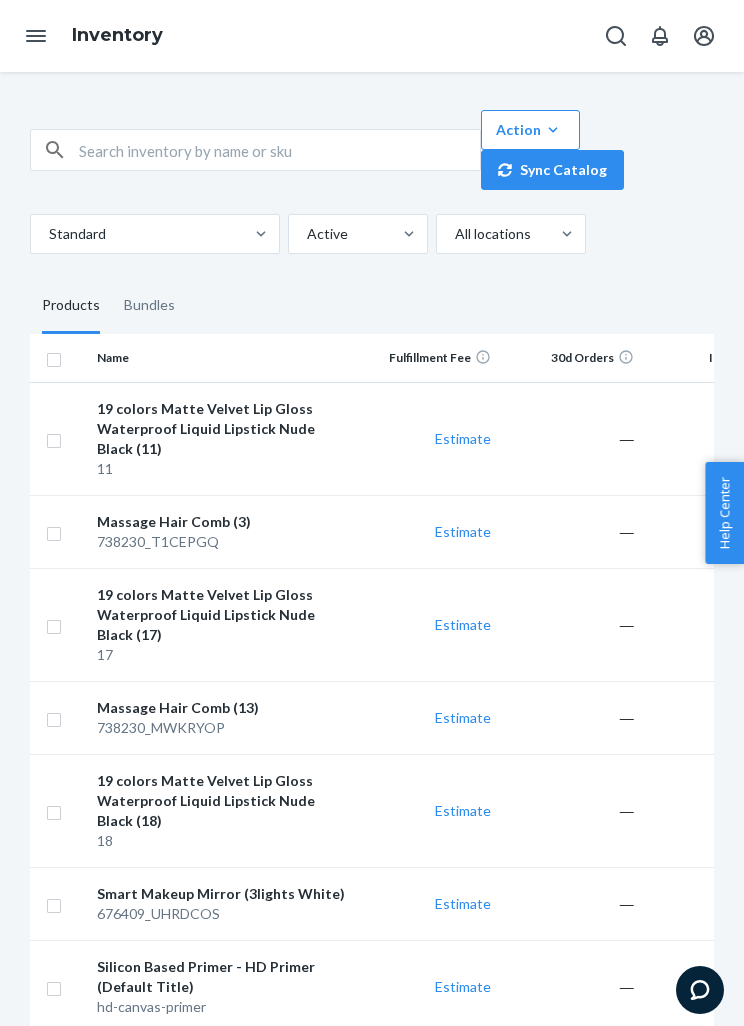 scroll, scrollTop: 0, scrollLeft: 0, axis: both 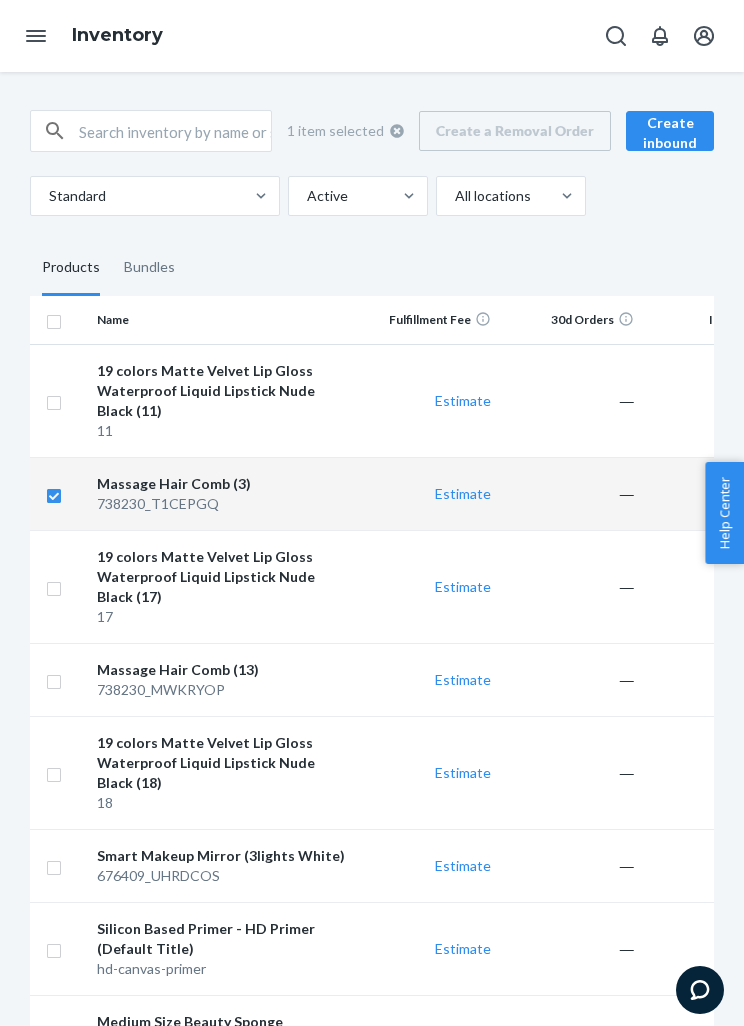 click at bounding box center [54, 319] 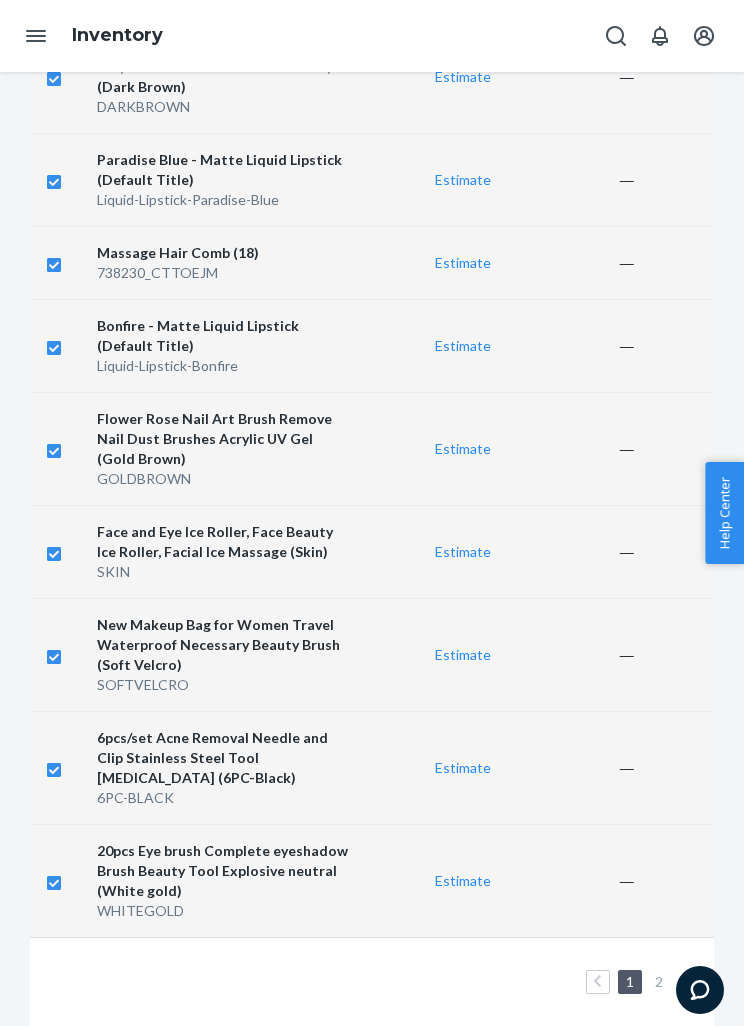 scroll, scrollTop: 1872, scrollLeft: 0, axis: vertical 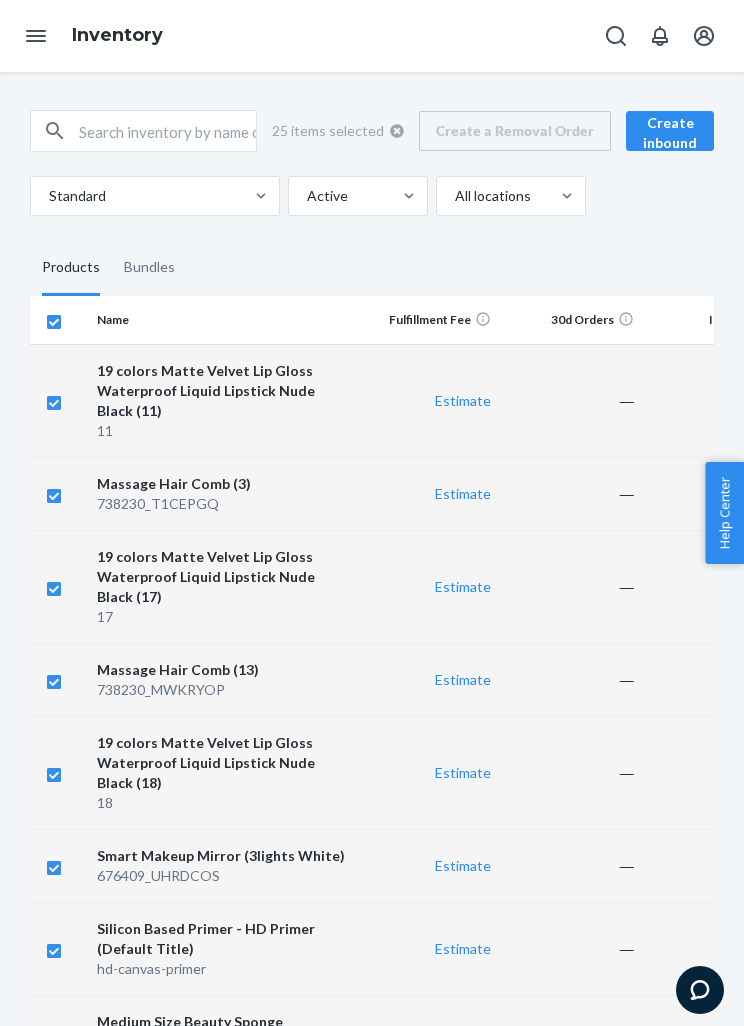 click on "19 colors Matte Velvet Lip Gloss Waterproof Liquid Lipstick Nude Black (11) 11" at bounding box center [222, 400] 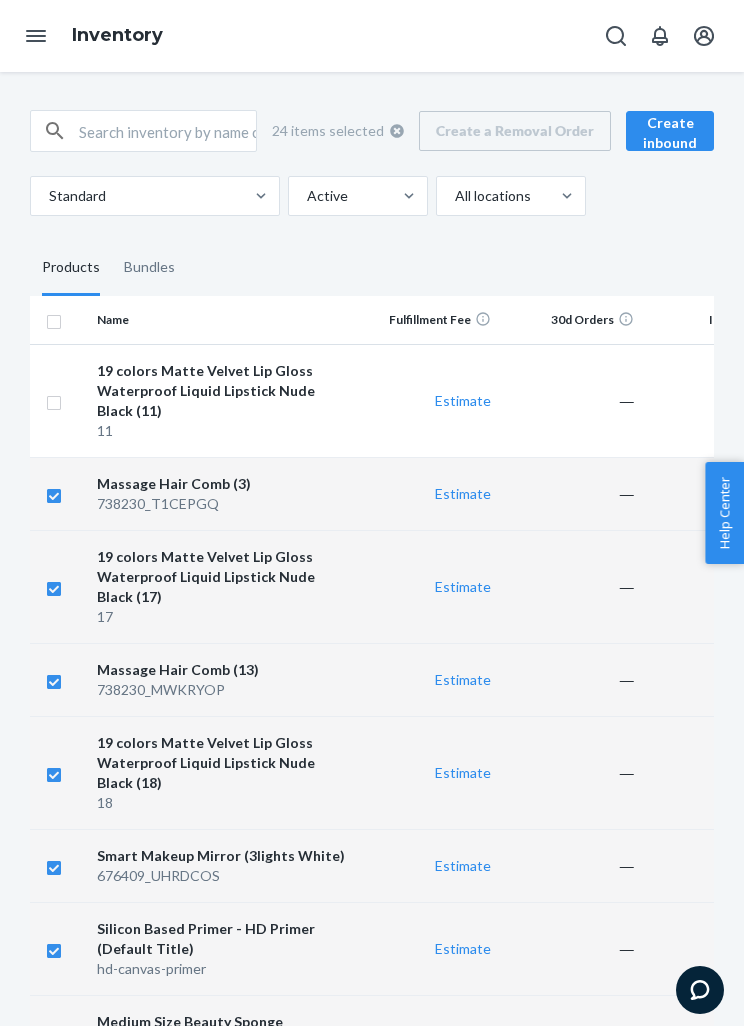 click on "11" at bounding box center [222, 431] 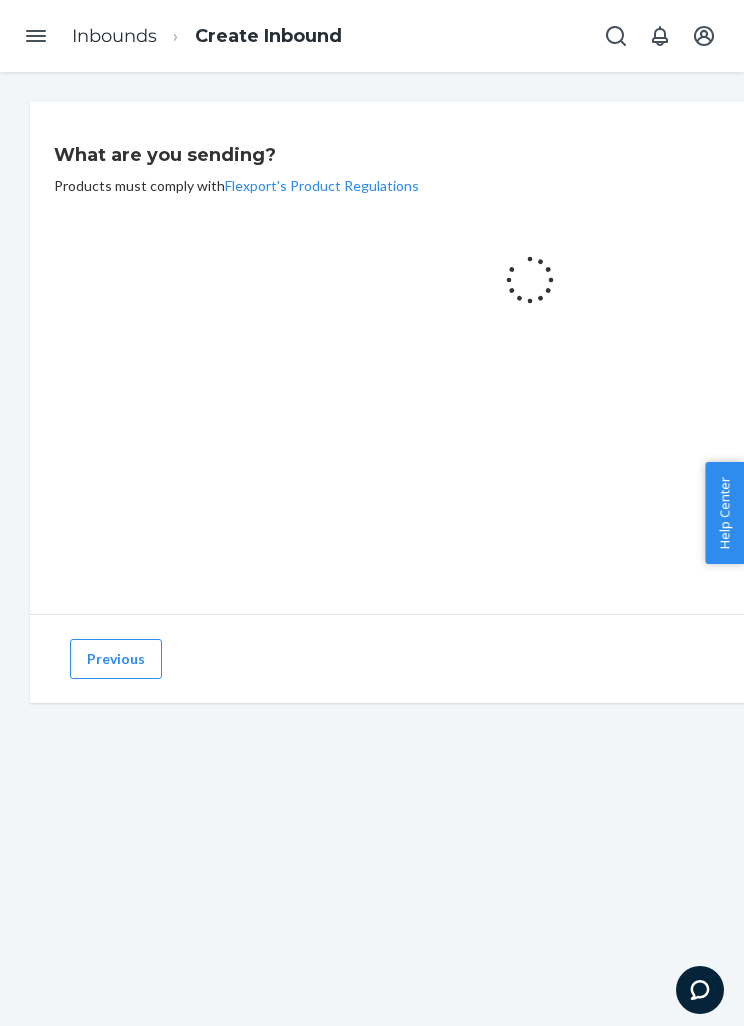 click at bounding box center [36, 36] 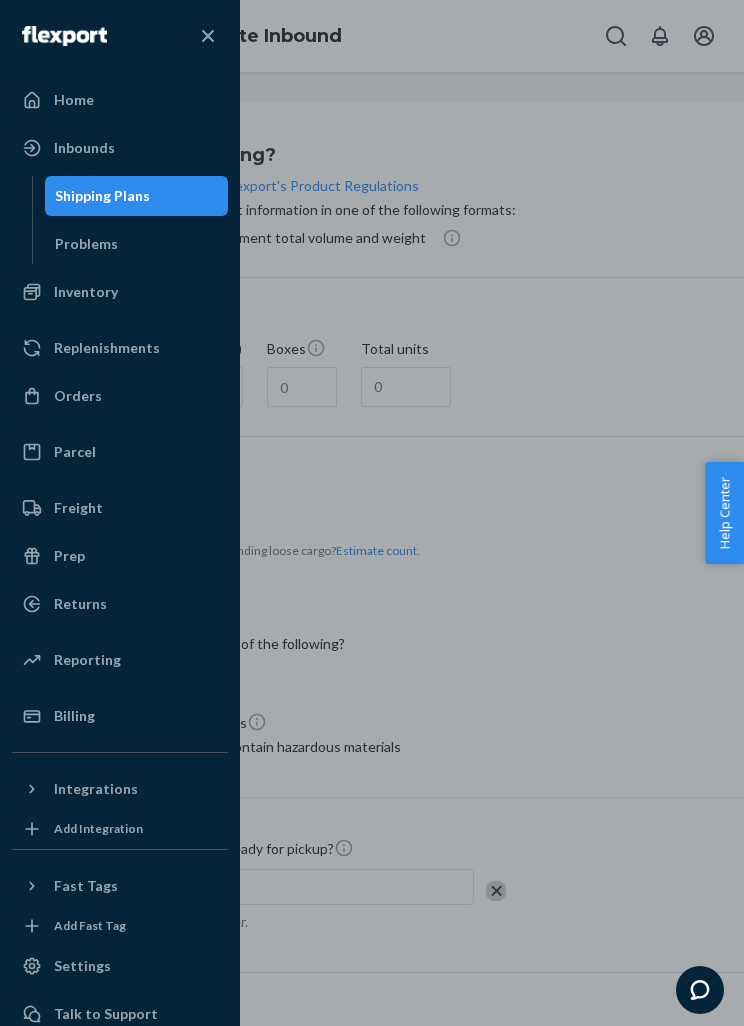 click on "Inventory" at bounding box center (86, 292) 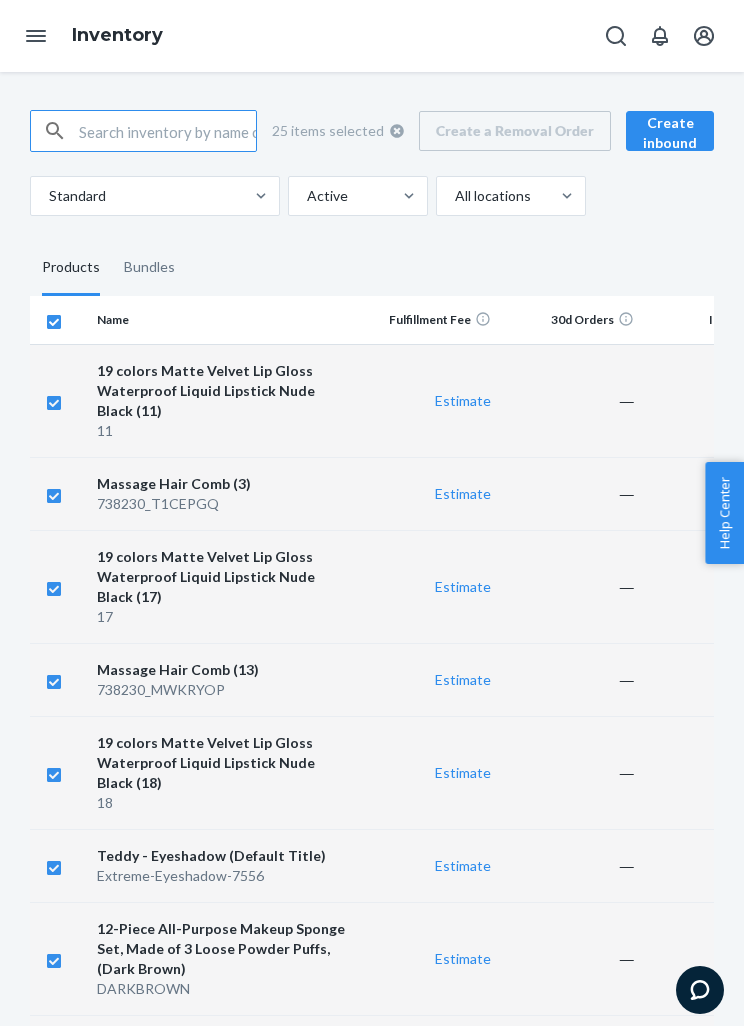 click on "Products" at bounding box center [71, 268] 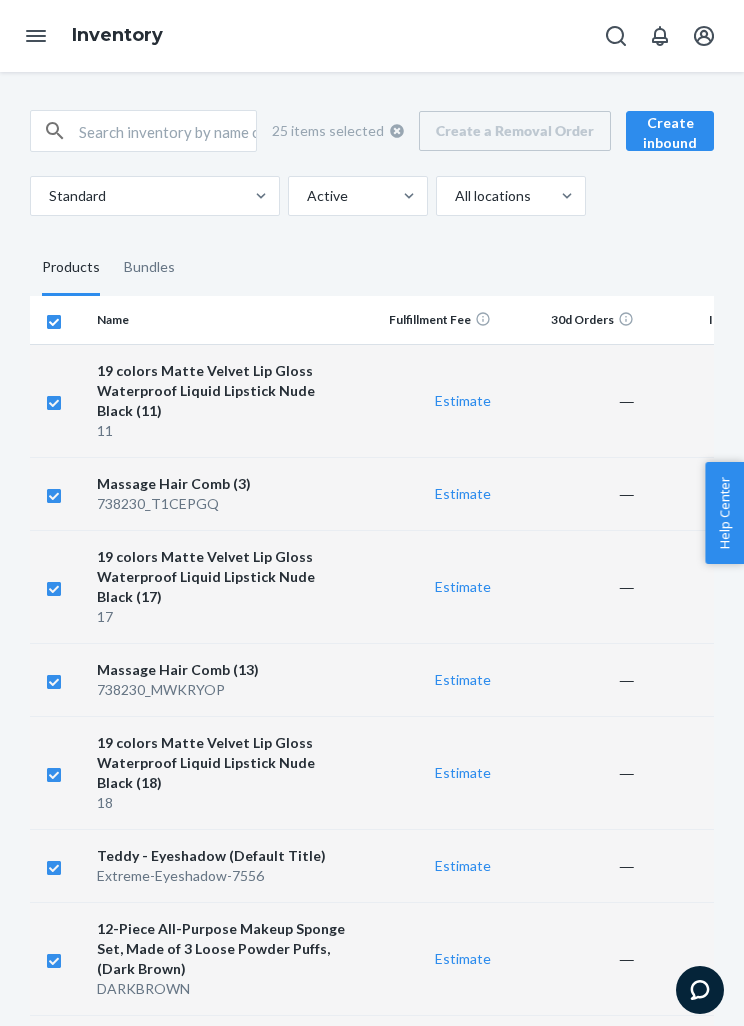 click on "Bundles" at bounding box center [149, 268] 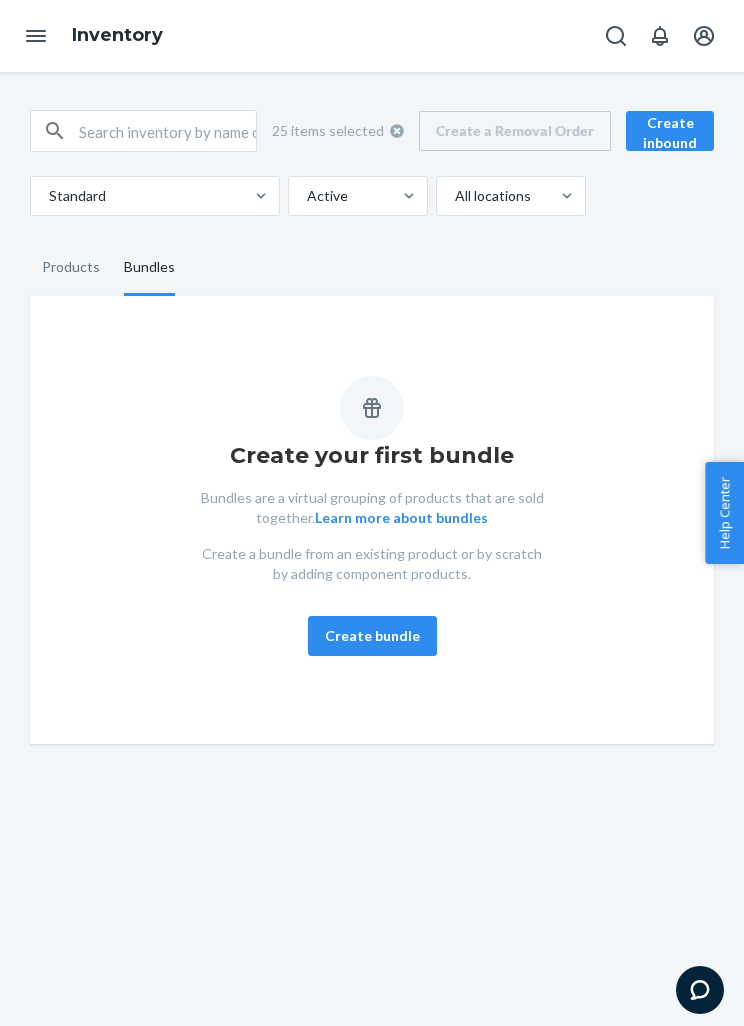 click on "Products" at bounding box center (71, 268) 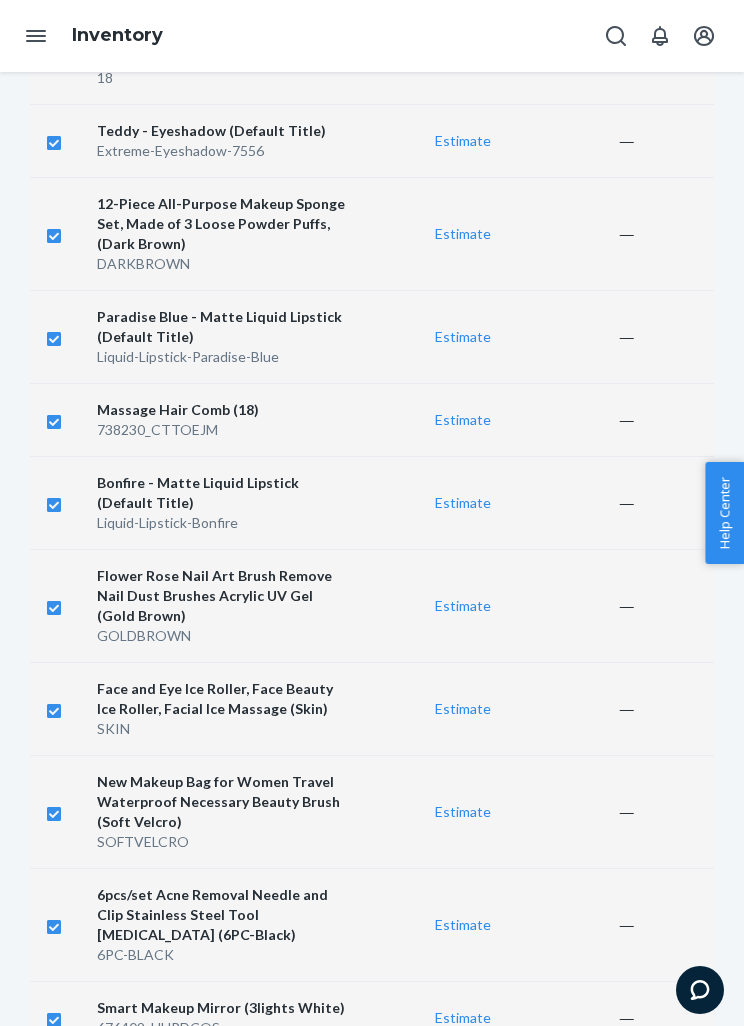 scroll, scrollTop: 733, scrollLeft: 0, axis: vertical 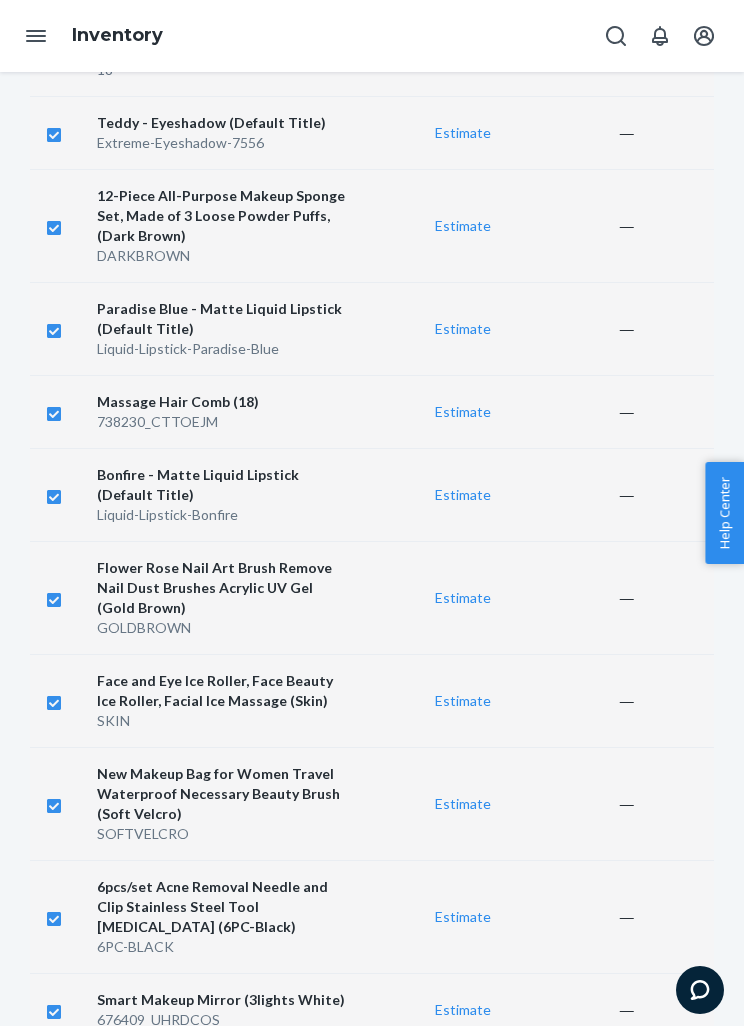 click on "12-Piece All-Purpose Makeup Sponge Set, Made of 3 Loose Powder Puffs, (Dark Brown) DARKBROWN" at bounding box center [222, 225] 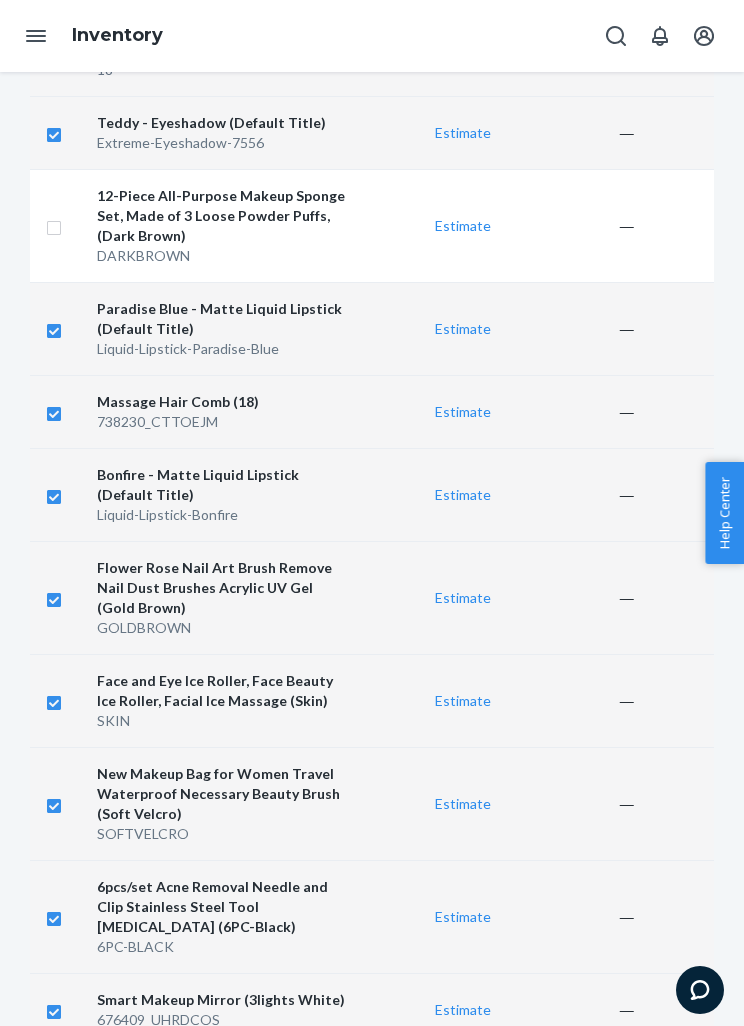 click on "DARKBROWN" at bounding box center (222, 256) 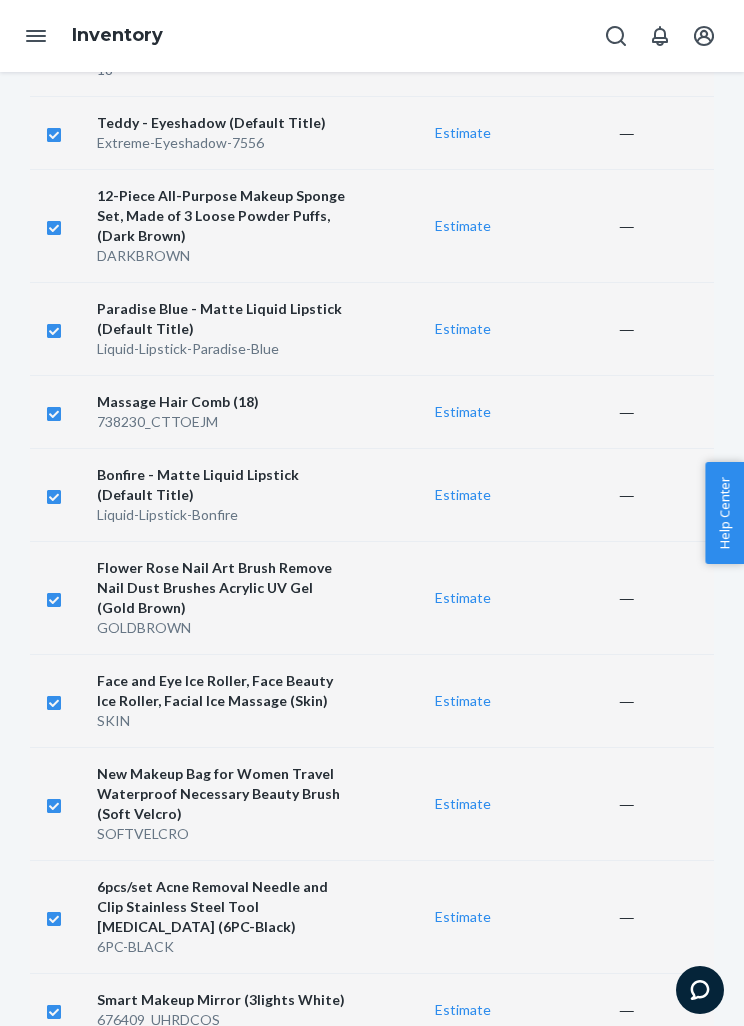 click on "738230_CTTOEJM" at bounding box center (222, 422) 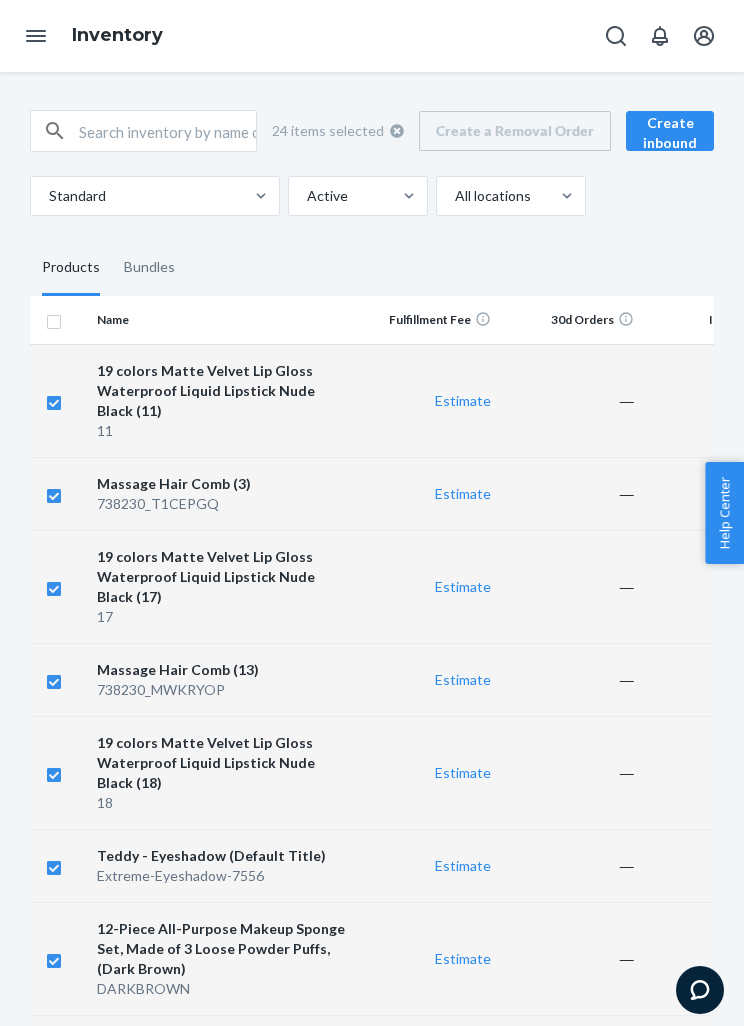 scroll, scrollTop: 0, scrollLeft: 0, axis: both 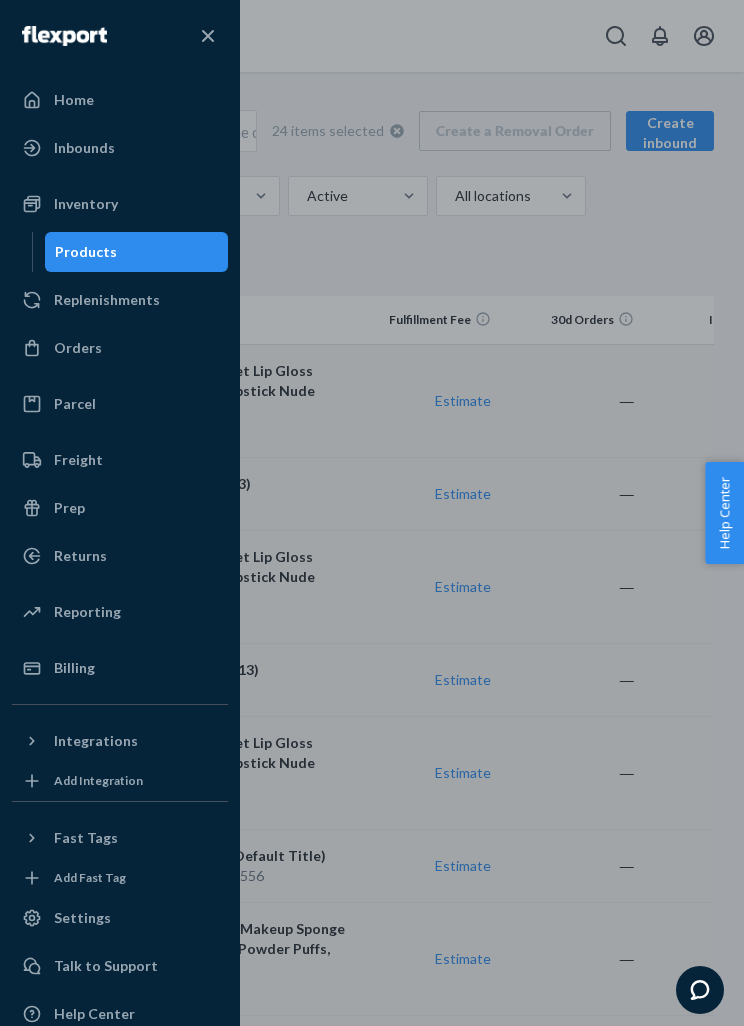 checkbox on "true" 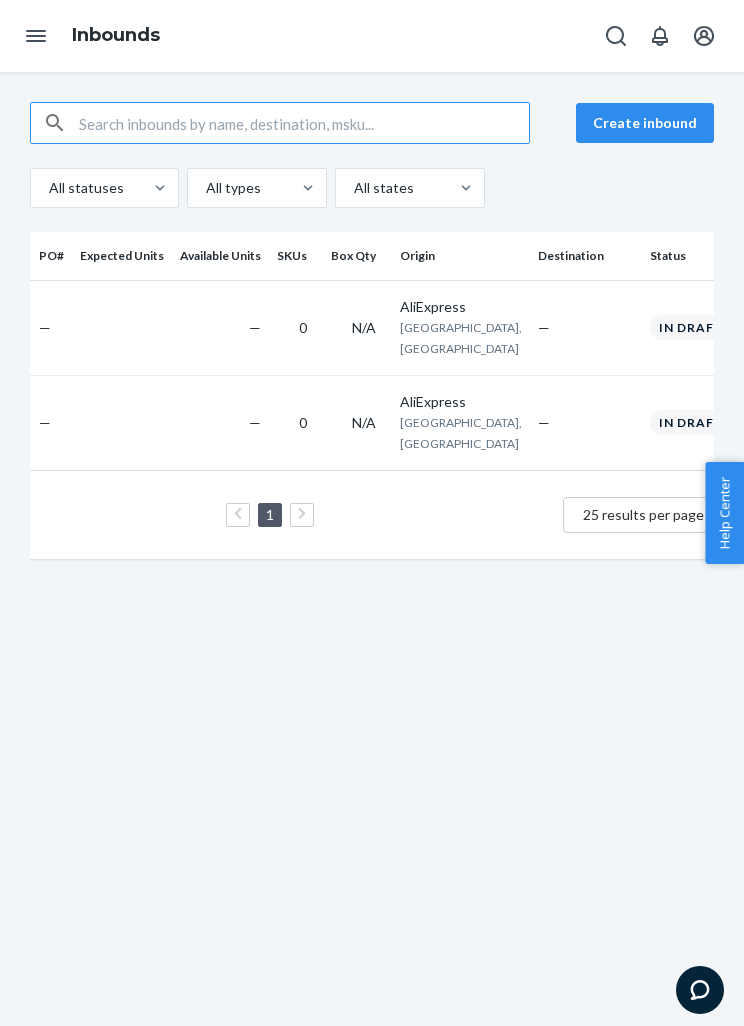 scroll, scrollTop: 0, scrollLeft: 0, axis: both 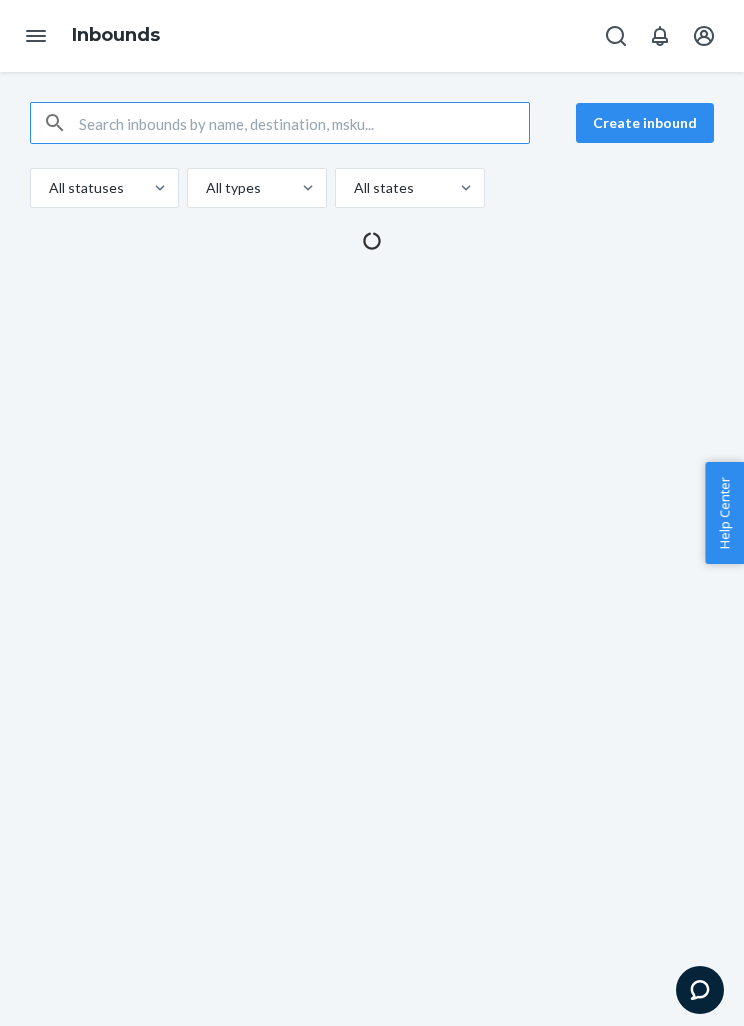 click on "Create inbound All statuses All types All states" at bounding box center (372, 549) 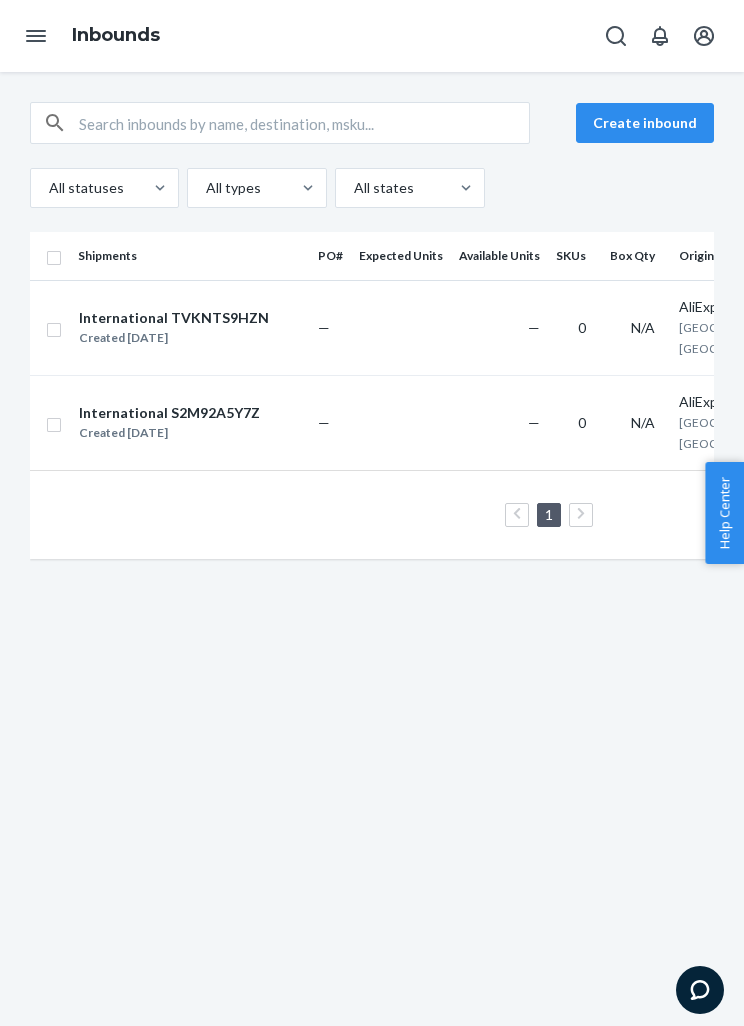 click on "0" at bounding box center [575, 422] 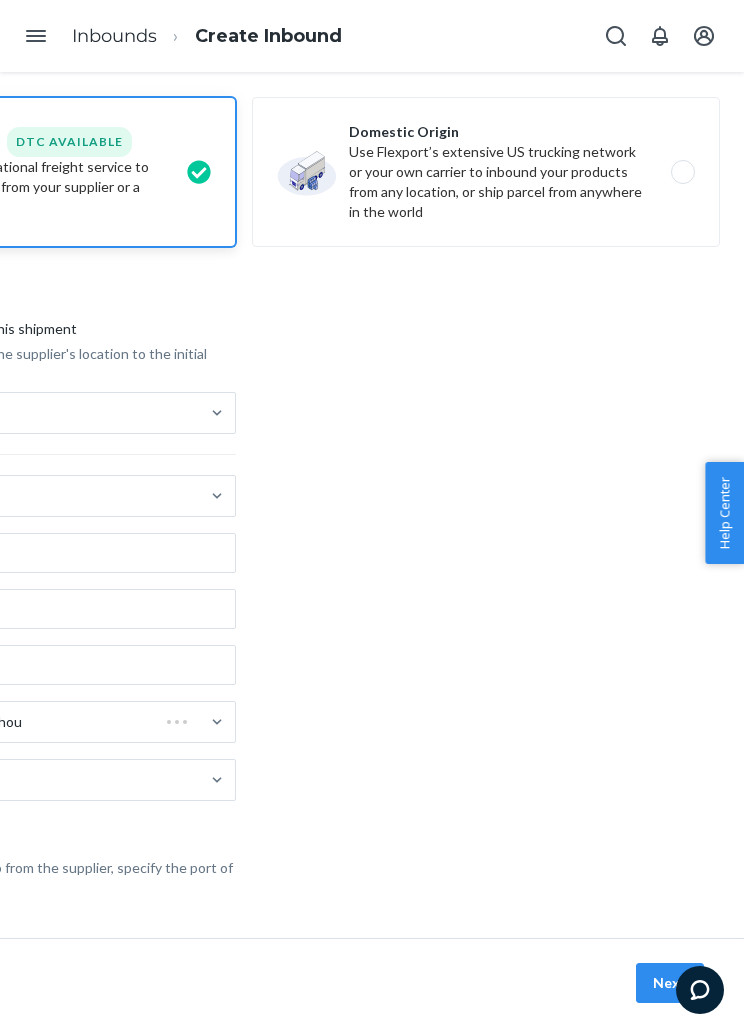 click on "Next" at bounding box center (670, 983) 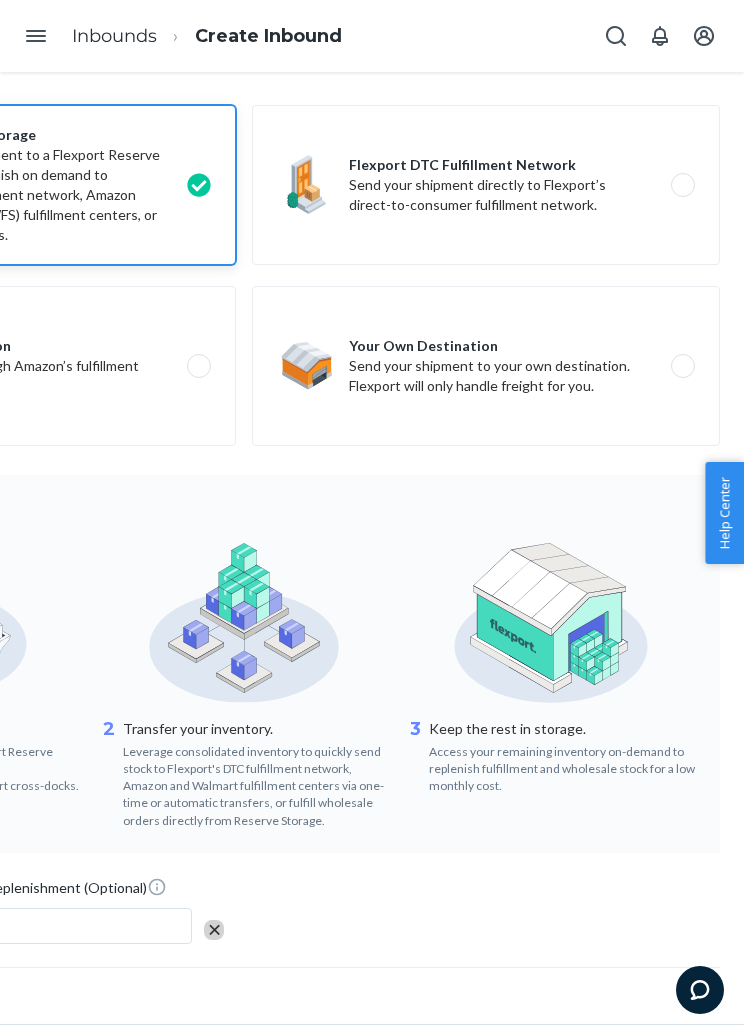 scroll, scrollTop: 0, scrollLeft: 0, axis: both 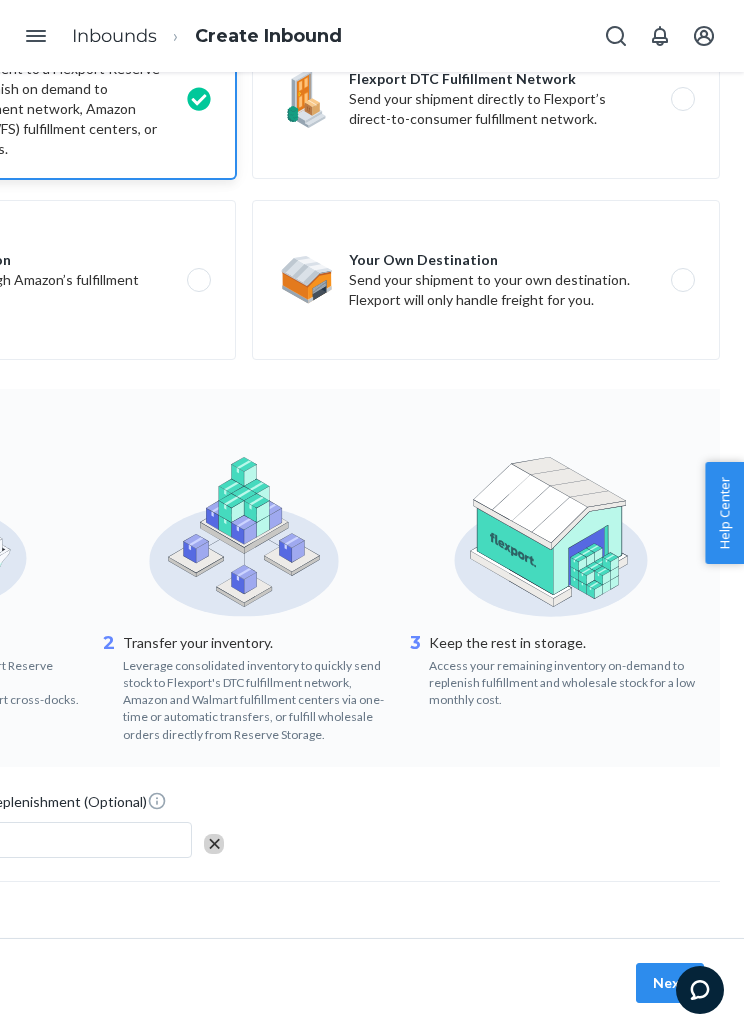 click on "Next" at bounding box center [670, 983] 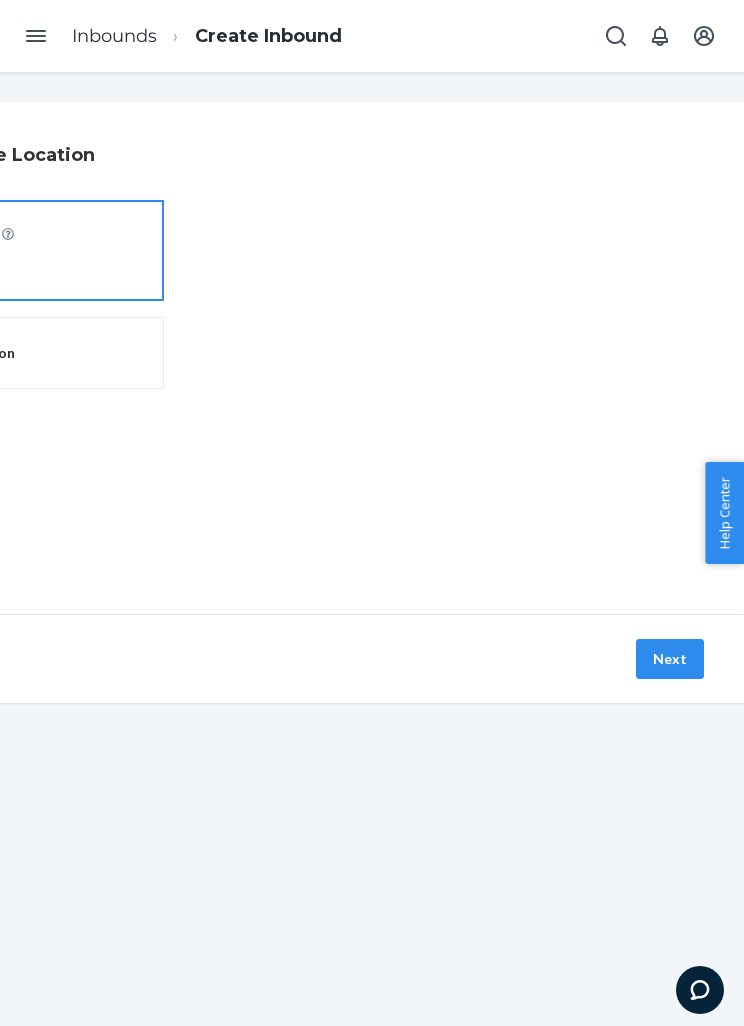 scroll, scrollTop: 0, scrollLeft: 286, axis: horizontal 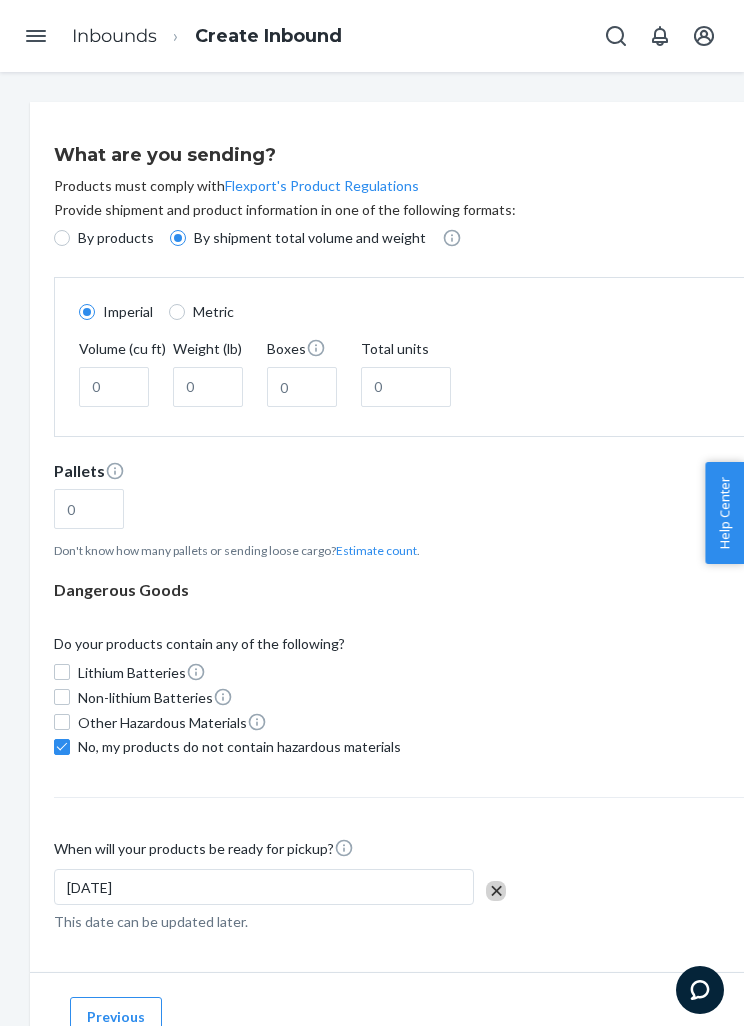 click on "By products" at bounding box center [104, 238] 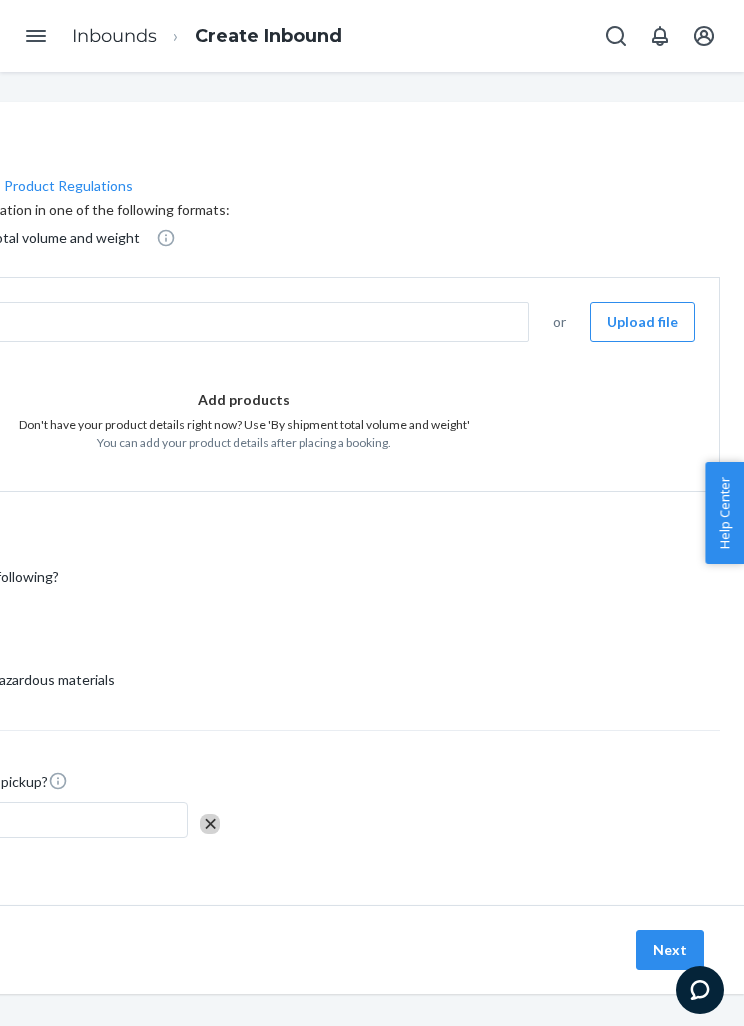 scroll, scrollTop: 0, scrollLeft: 286, axis: horizontal 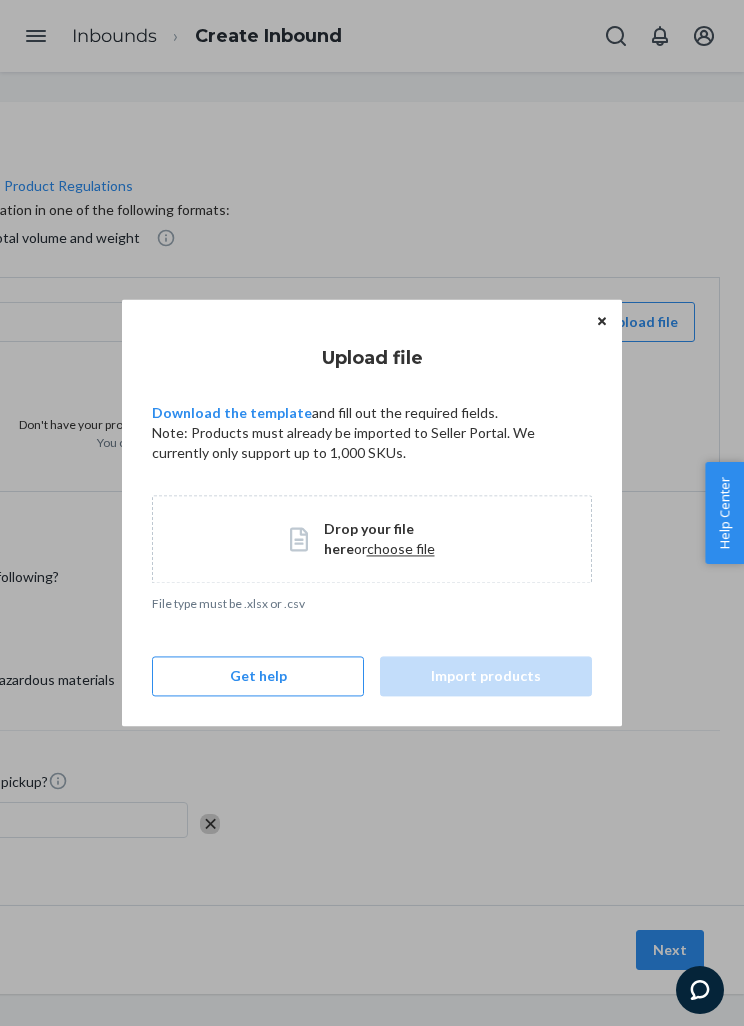 click on "Drop your file here  or  choose file" at bounding box center [372, 539] 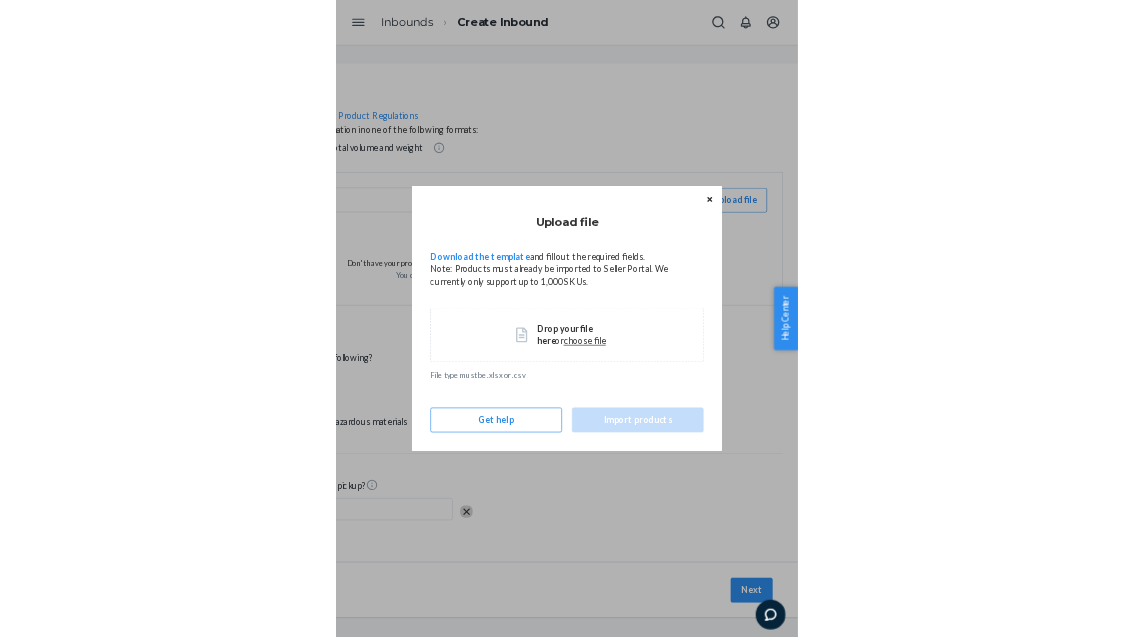 scroll, scrollTop: 0, scrollLeft: 286, axis: horizontal 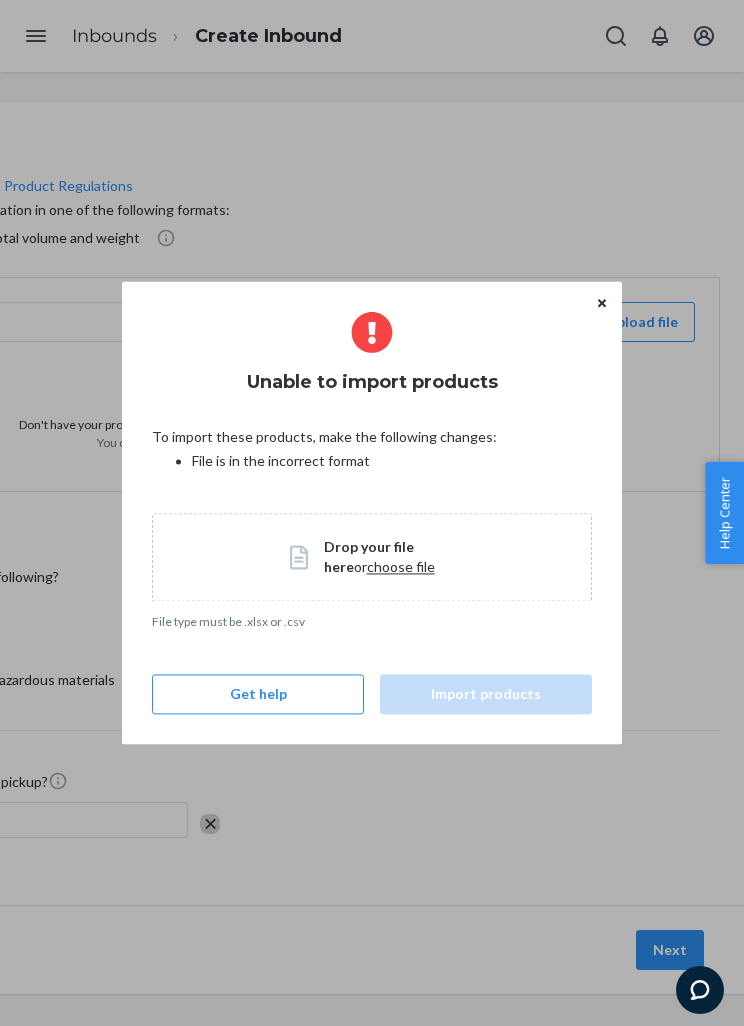 click 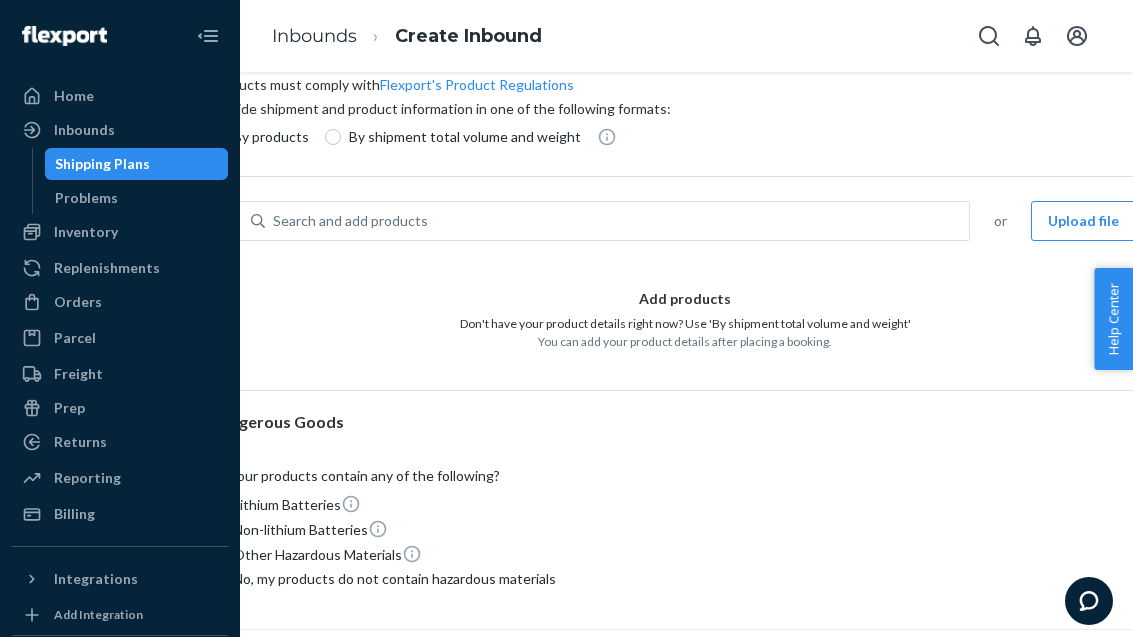 scroll, scrollTop: 102, scrollLeft: 85, axis: both 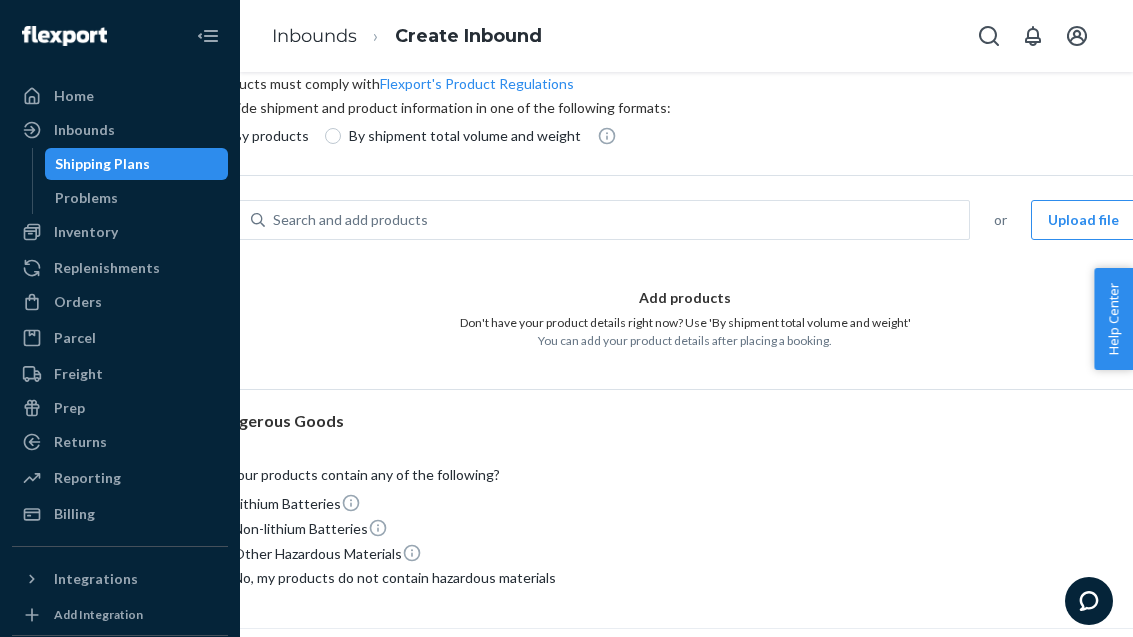 click on "Upload file" at bounding box center (1083, 220) 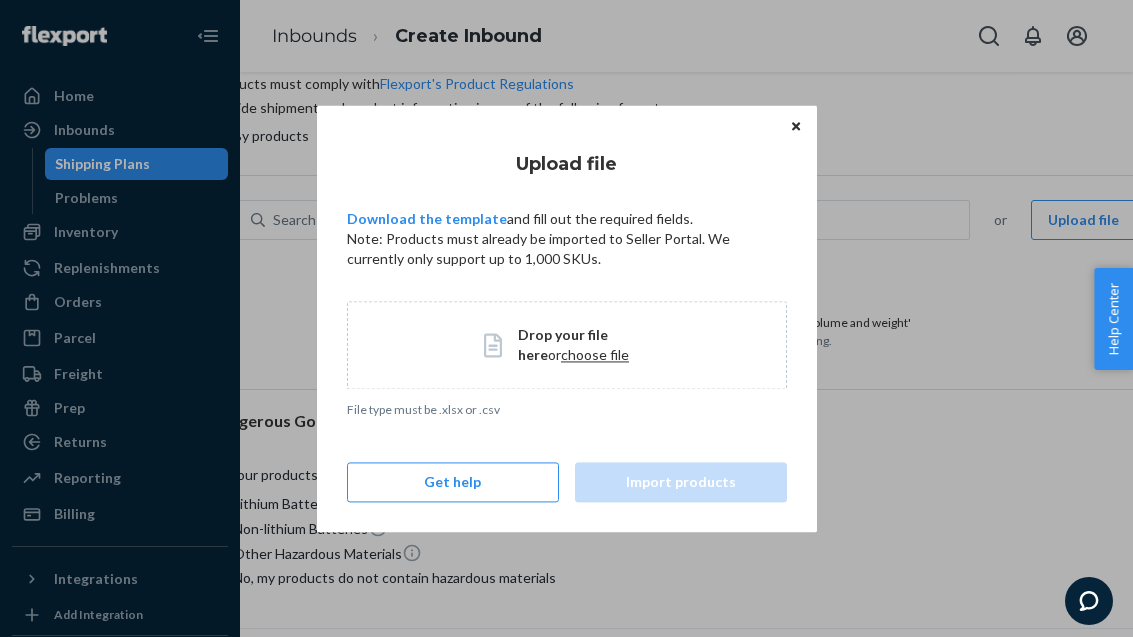 click on "choose file" at bounding box center [595, 354] 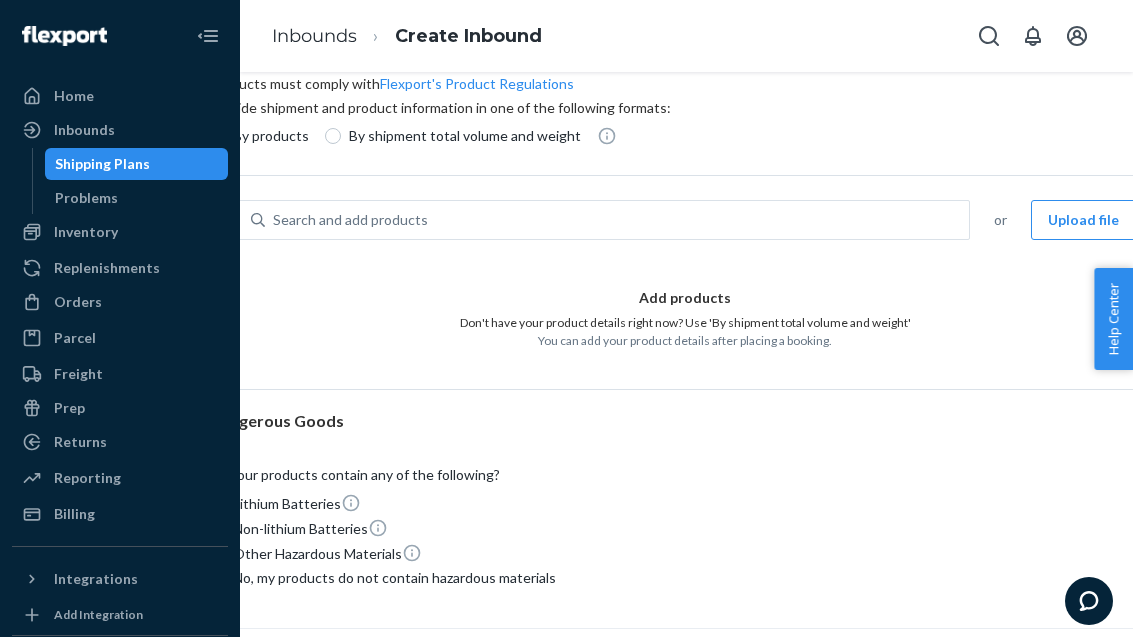 scroll, scrollTop: 102, scrollLeft: 0, axis: vertical 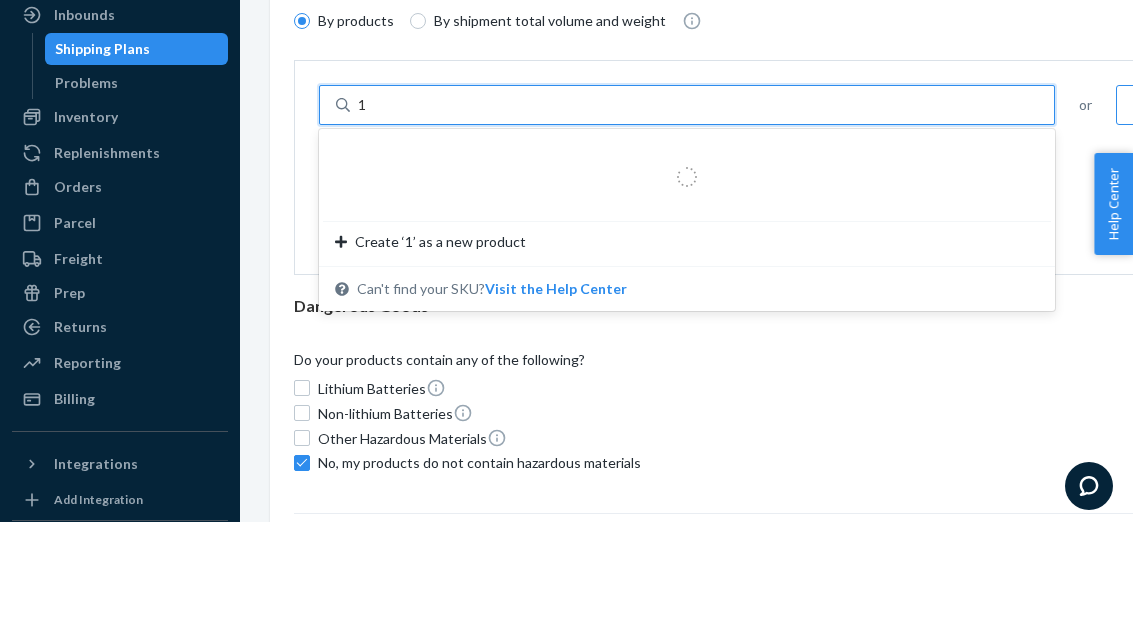 type on "19" 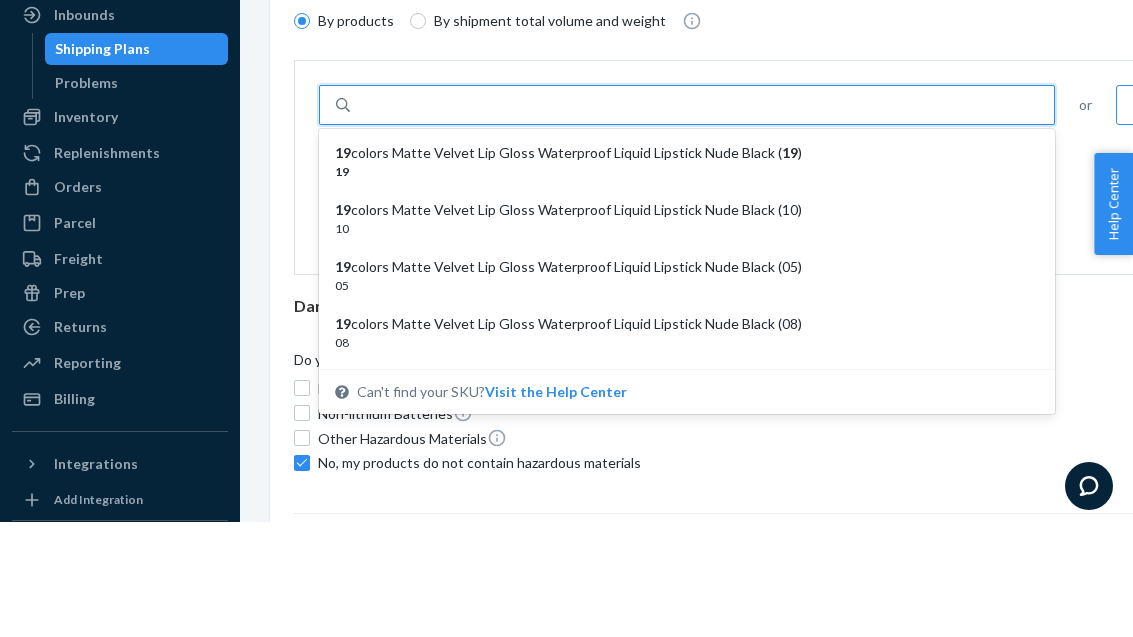 scroll, scrollTop: 64, scrollLeft: 0, axis: vertical 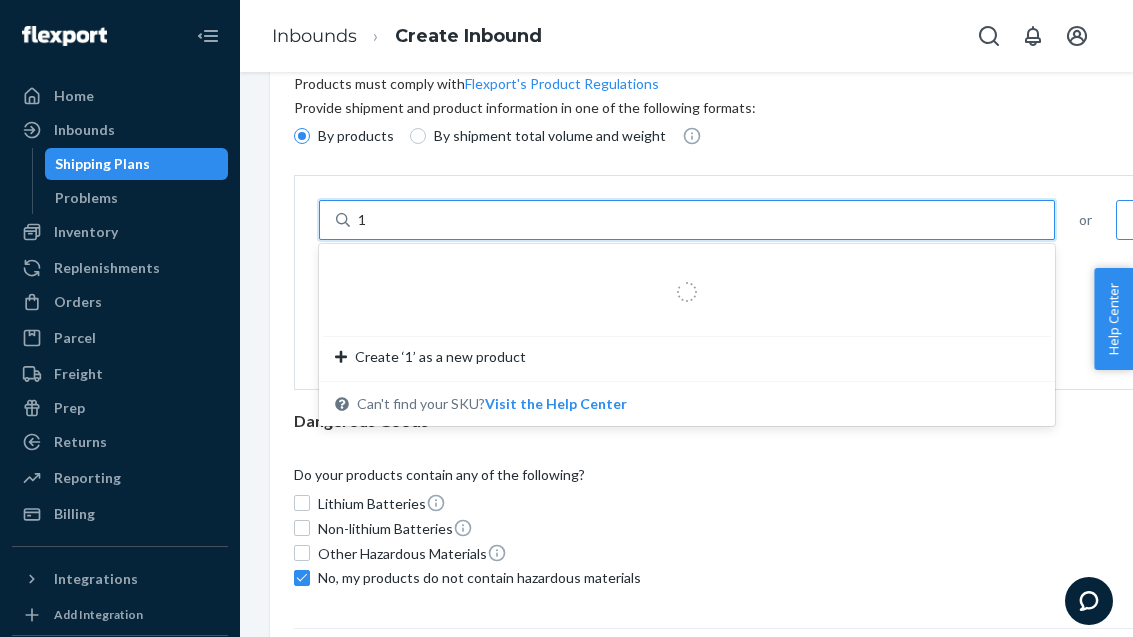type on "19" 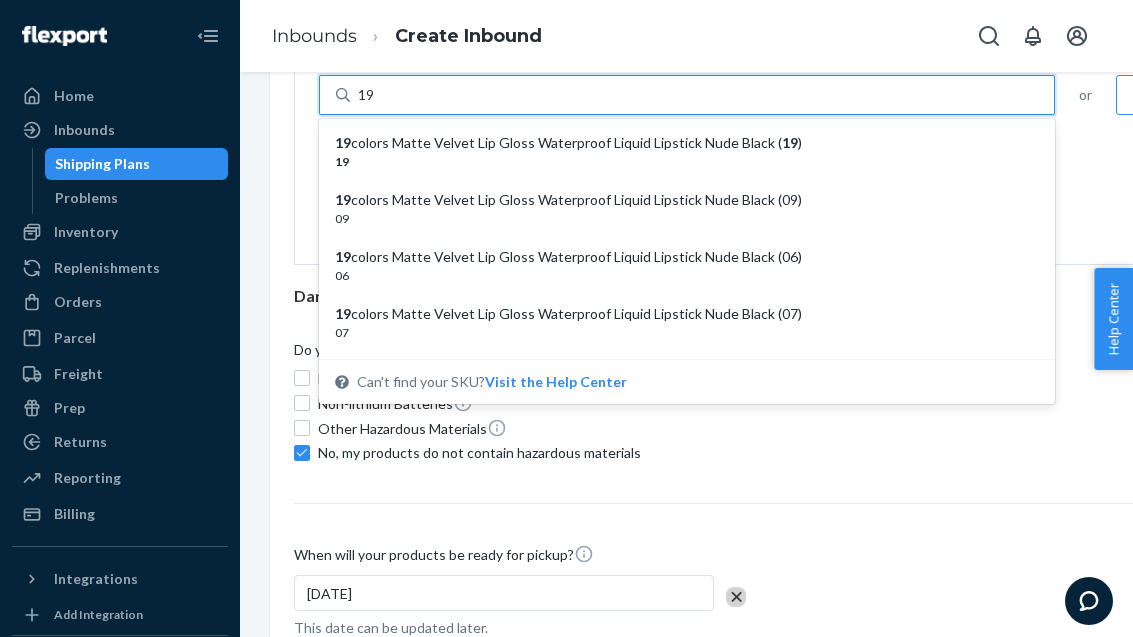 scroll, scrollTop: 229, scrollLeft: 0, axis: vertical 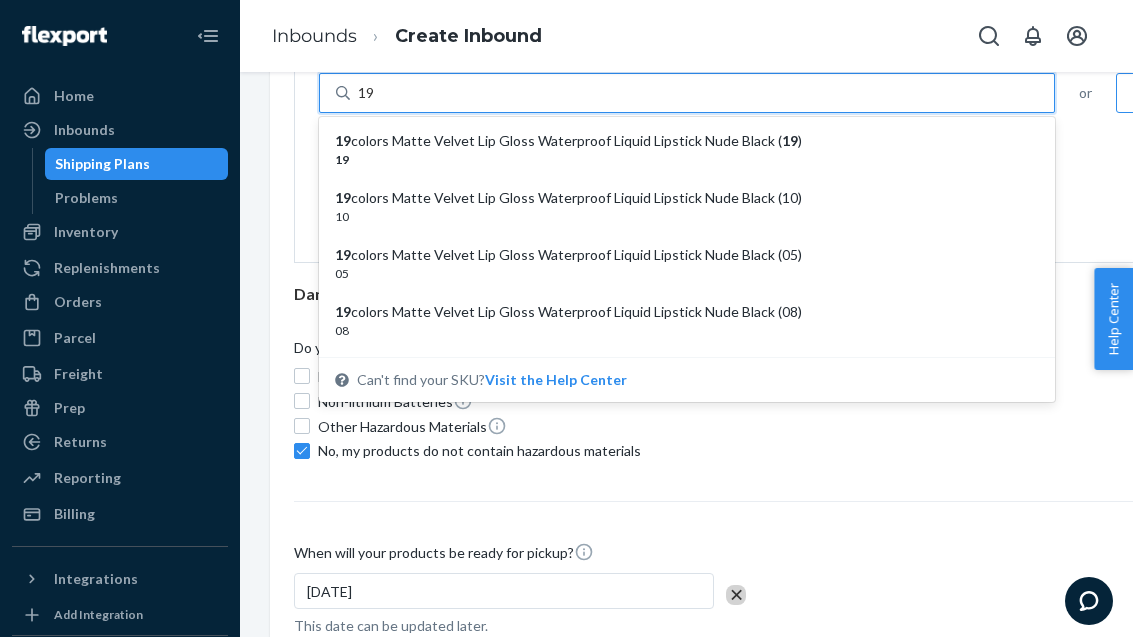 click on "19  colors Matte Velvet Lip Gloss Waterproof Liquid Lipstick Nude Black ( 19 )" at bounding box center [679, 141] 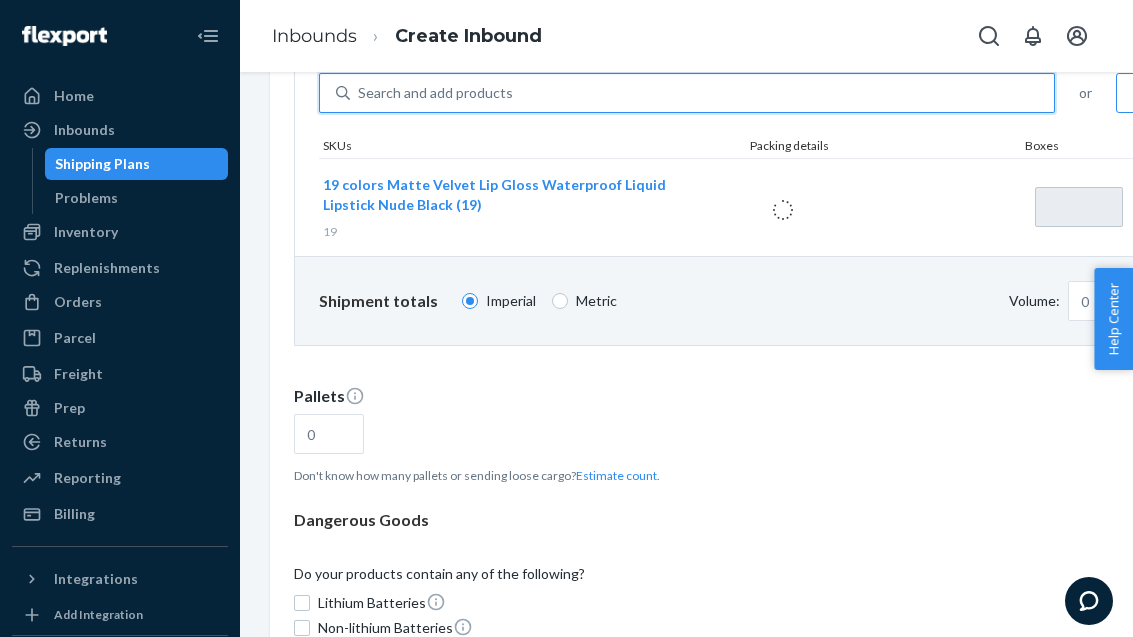 type 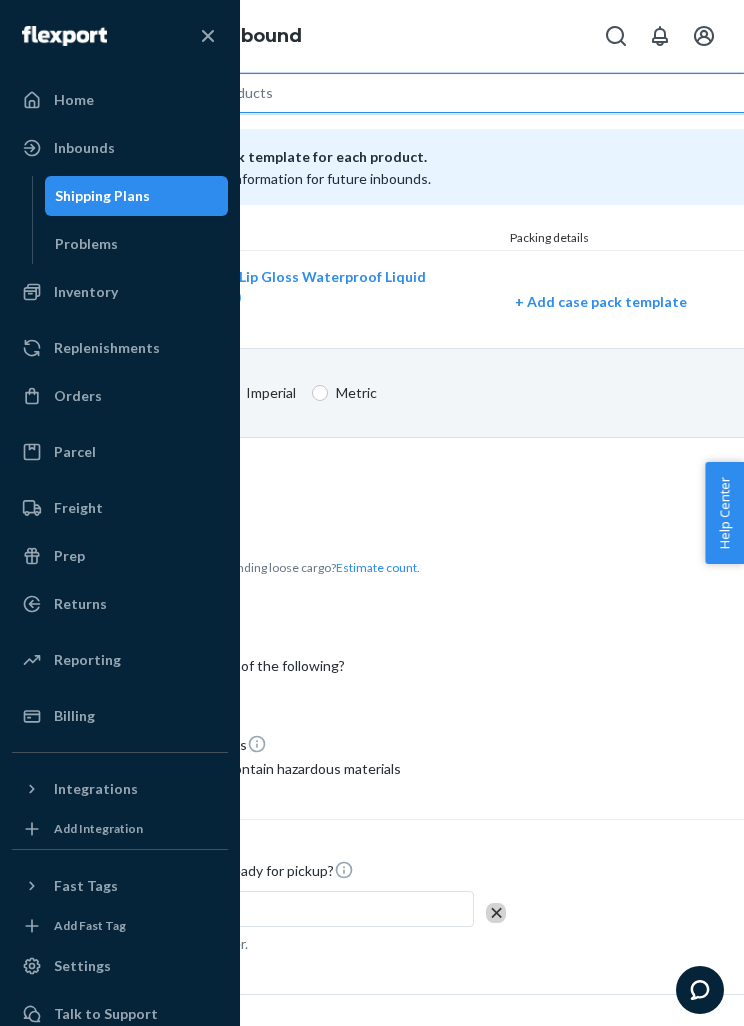 scroll, scrollTop: 221, scrollLeft: 0, axis: vertical 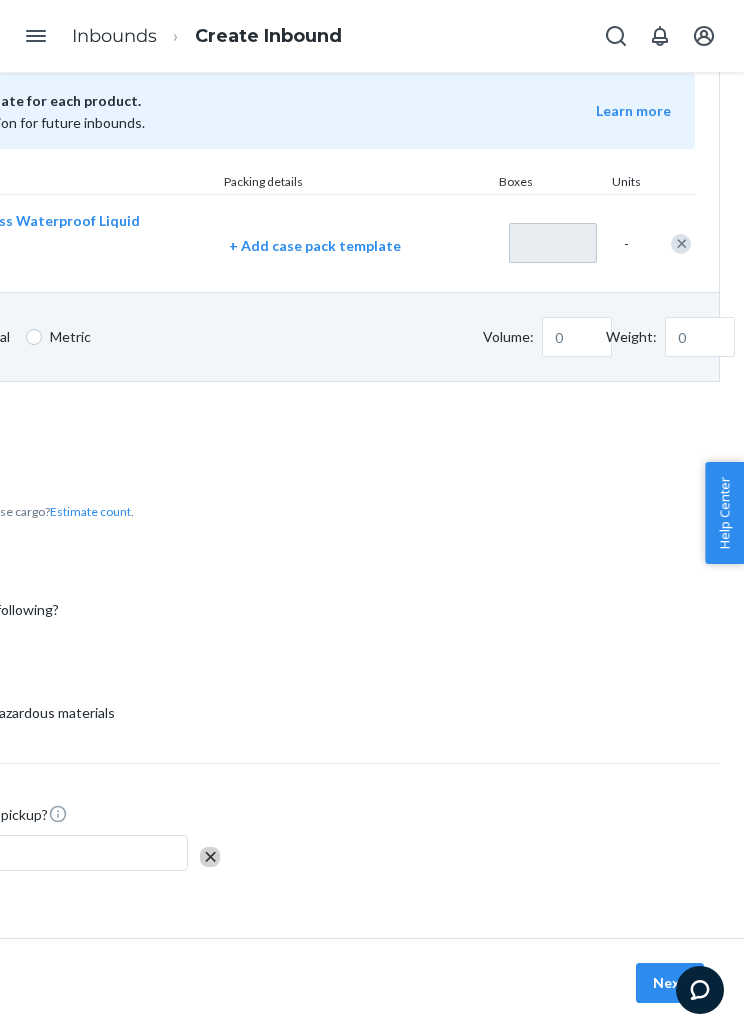 click on "Next" at bounding box center [670, 983] 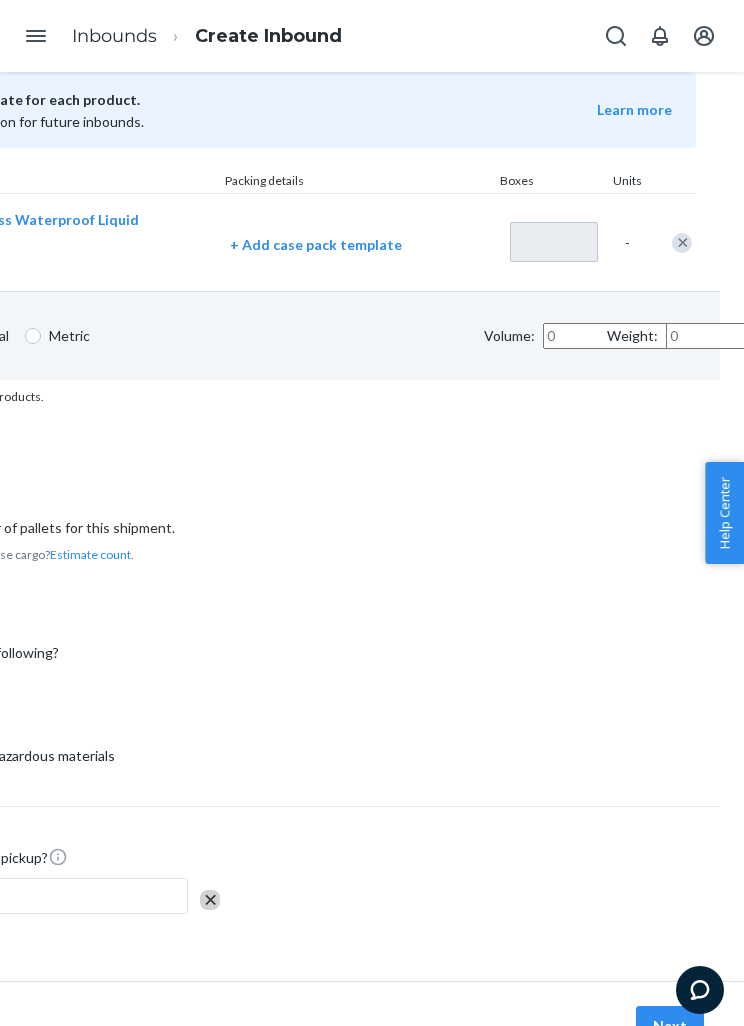 click on "Volume:" at bounding box center [625, 336] 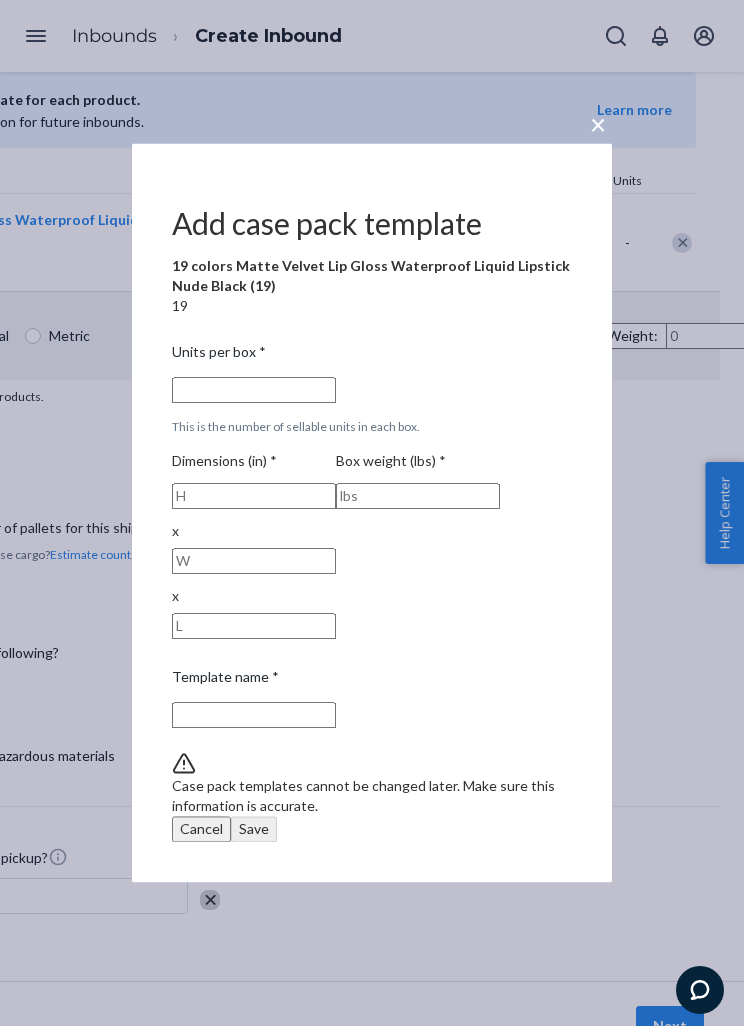 click on "×" at bounding box center [598, 124] 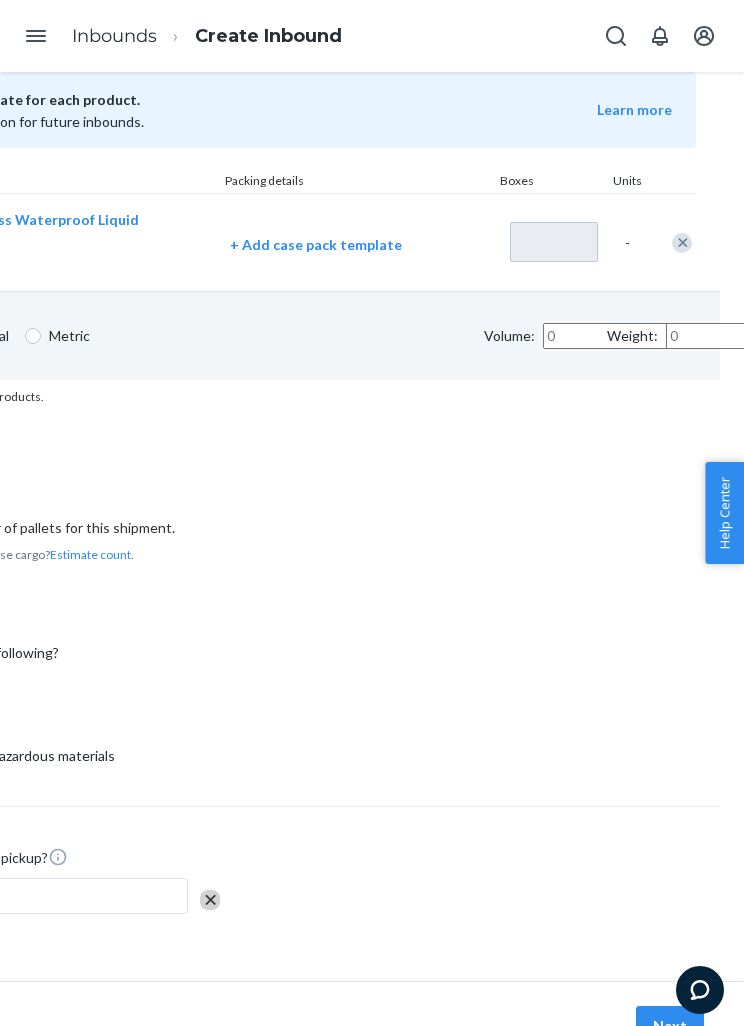 click at bounding box center [682, 243] 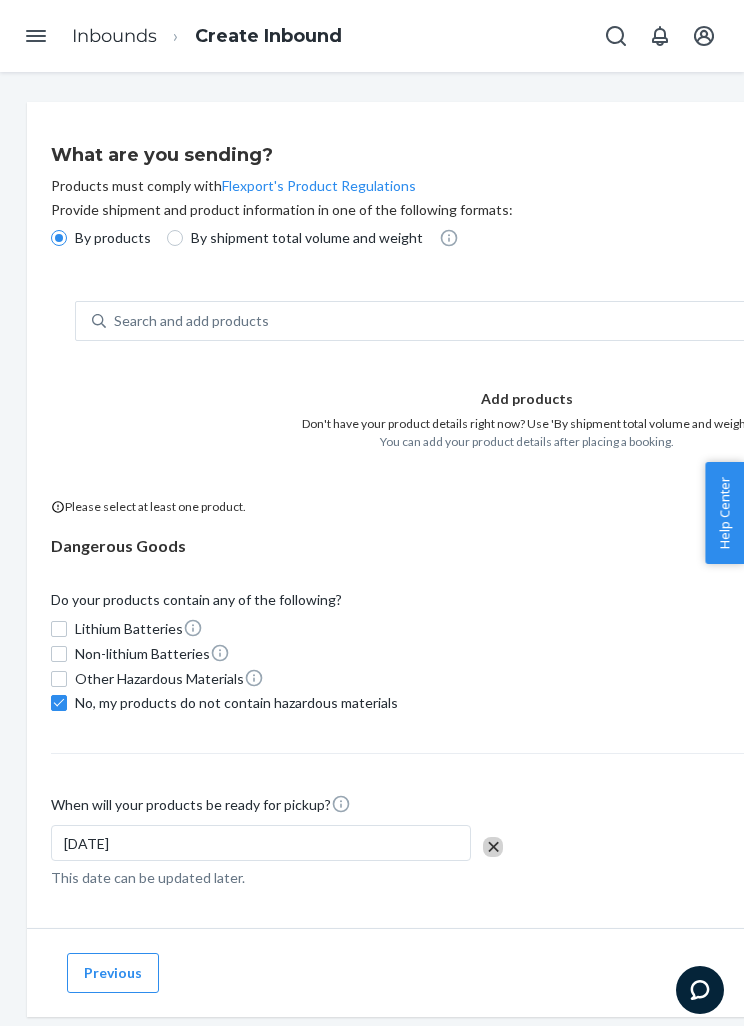 scroll, scrollTop: 0, scrollLeft: 1, axis: horizontal 